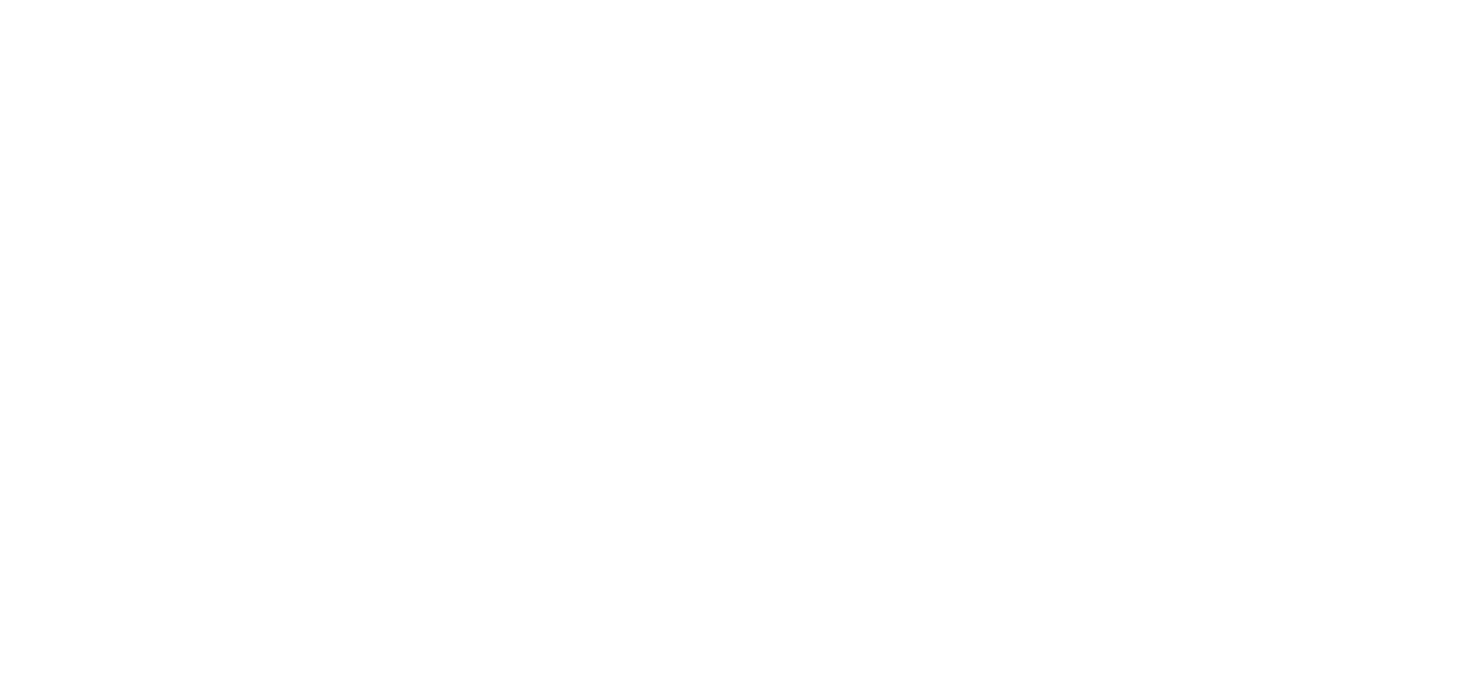 scroll, scrollTop: 0, scrollLeft: 0, axis: both 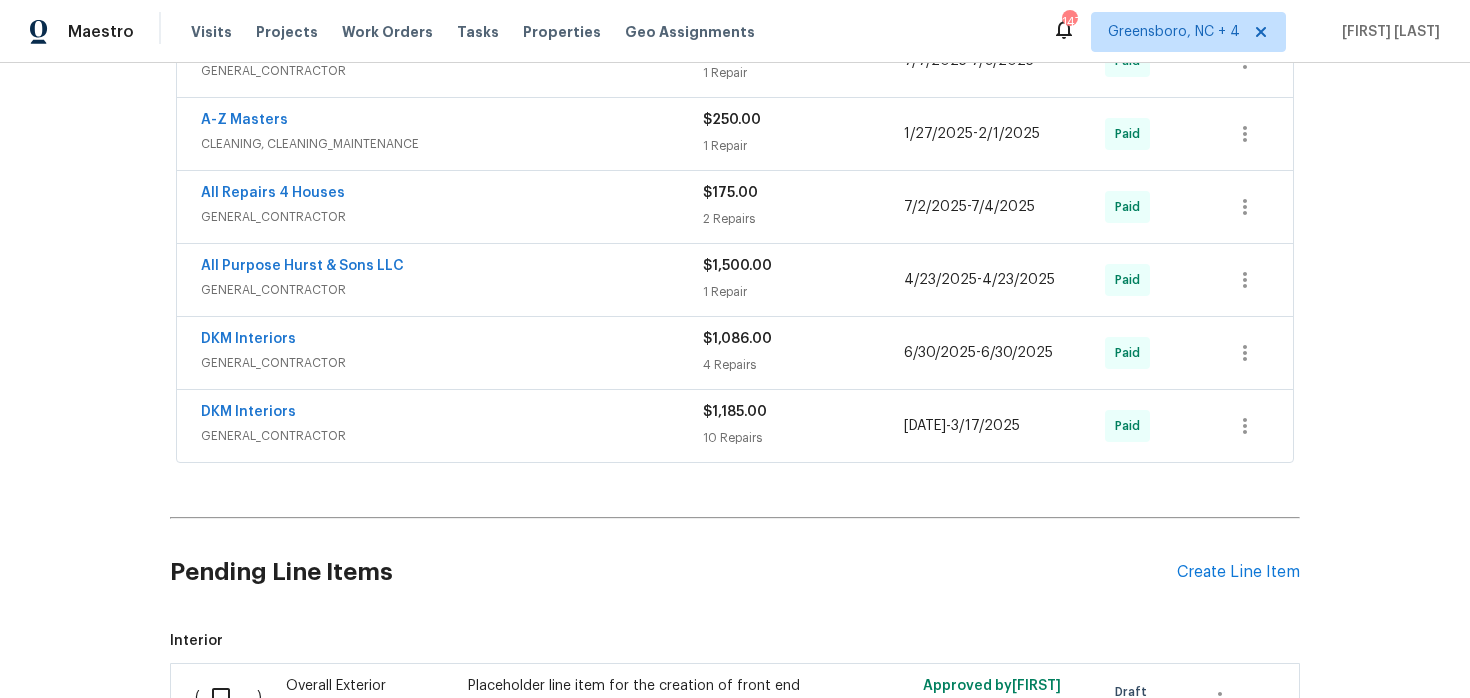 click on "GENERAL_CONTRACTOR" at bounding box center [452, 436] 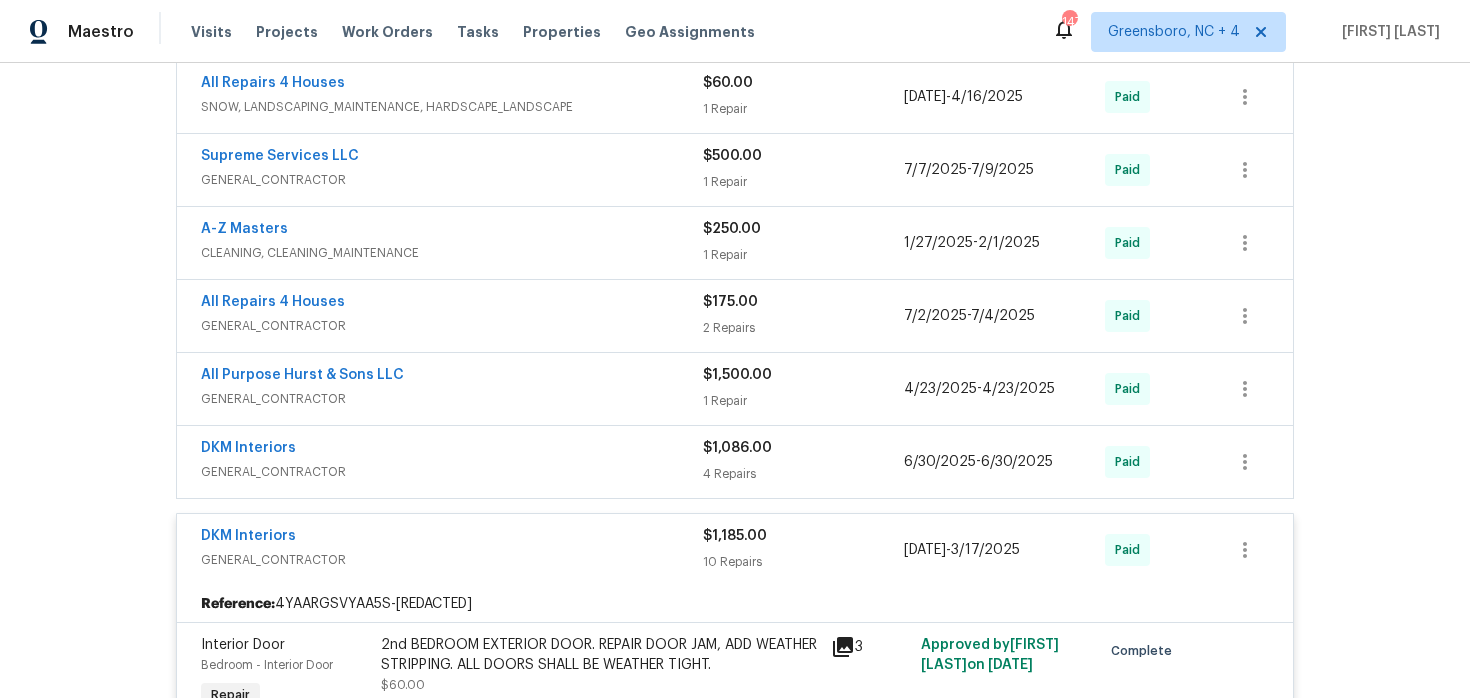 click on "DKM Interiors" at bounding box center [452, 450] 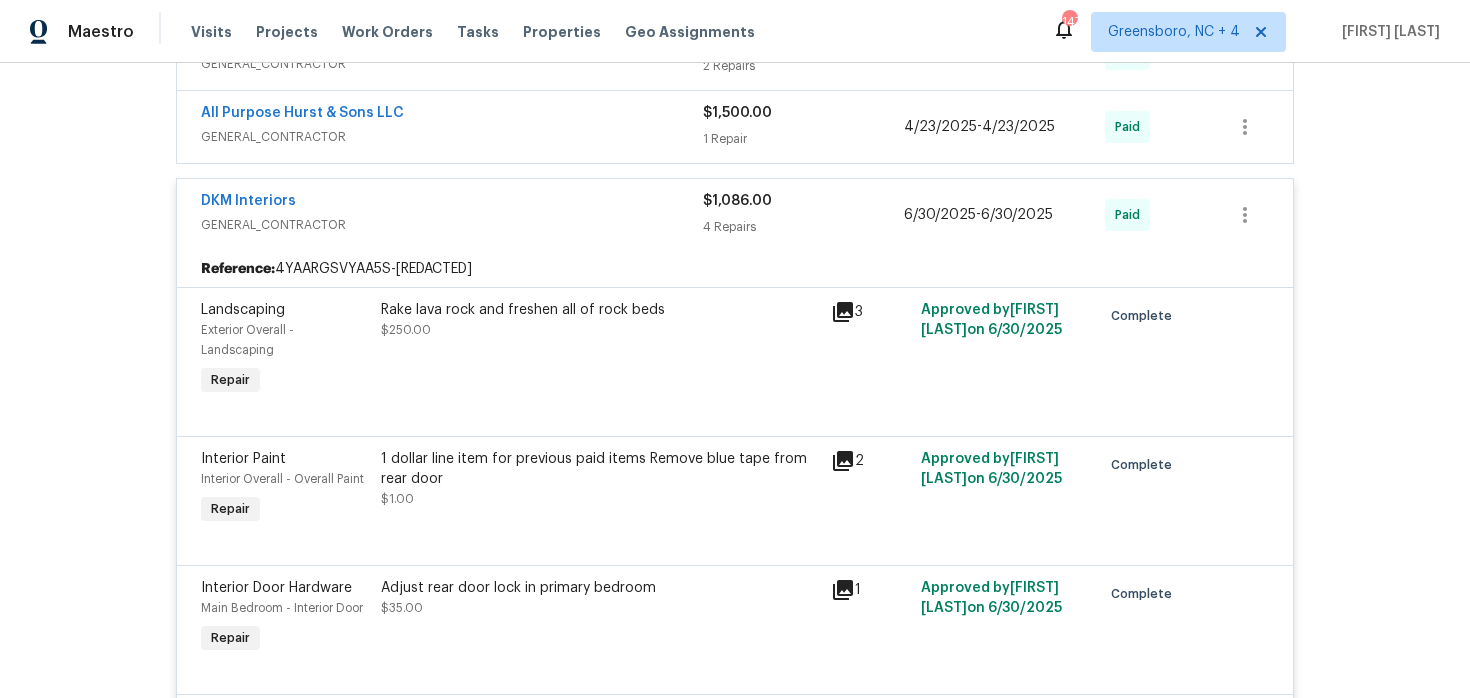 scroll, scrollTop: 1109, scrollLeft: 0, axis: vertical 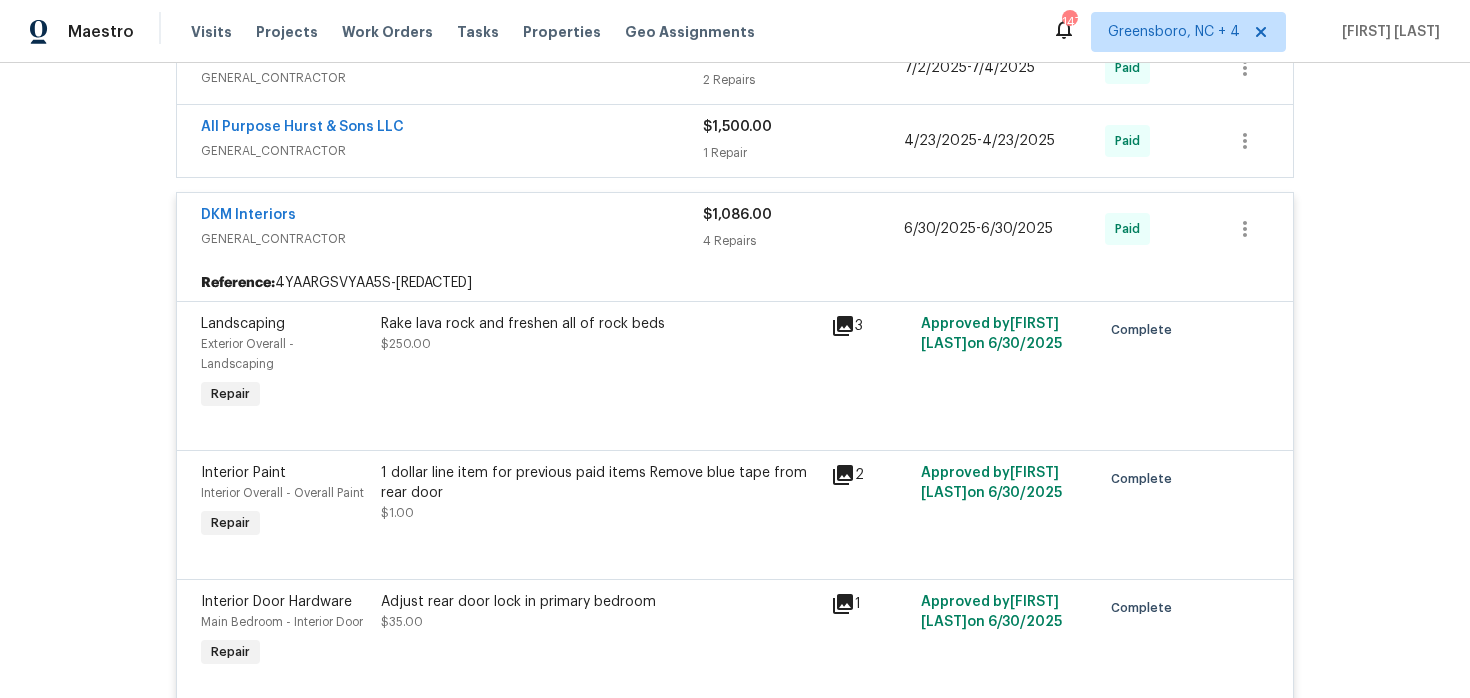 click 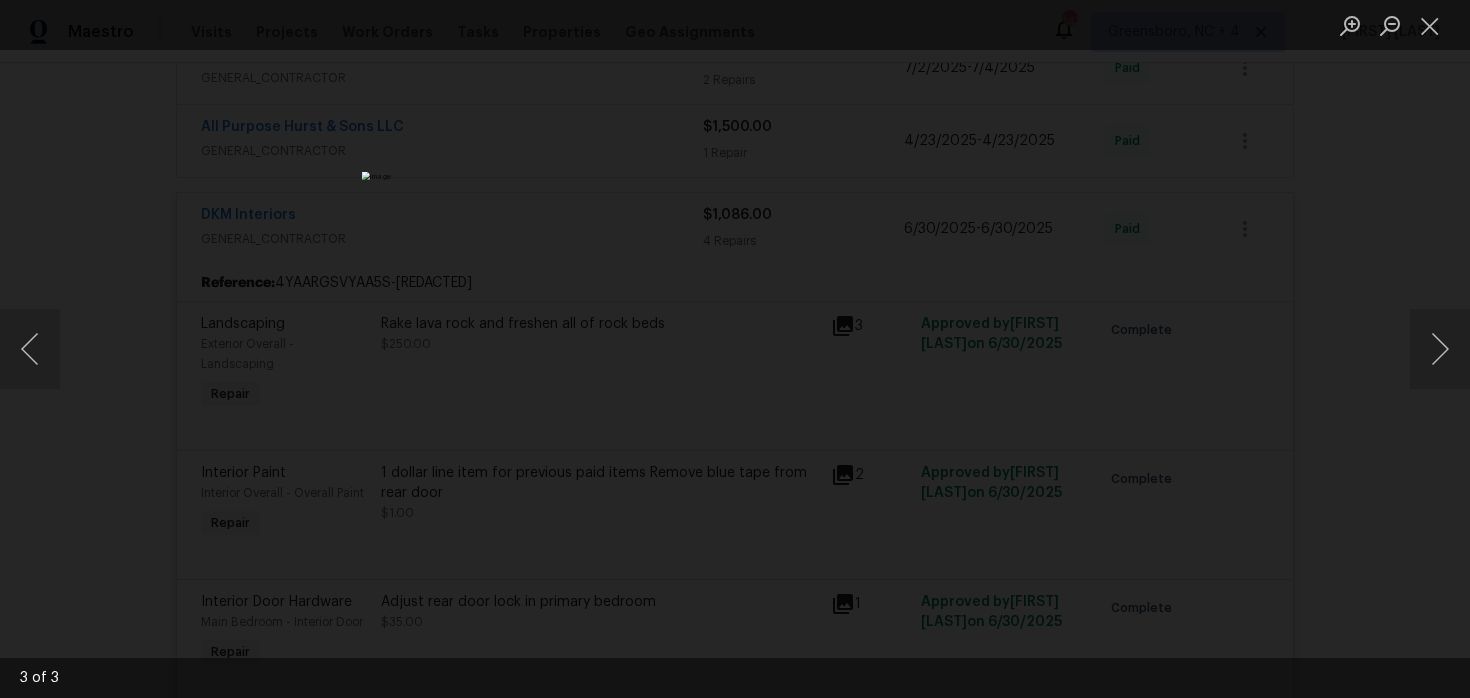 click at bounding box center (735, 349) 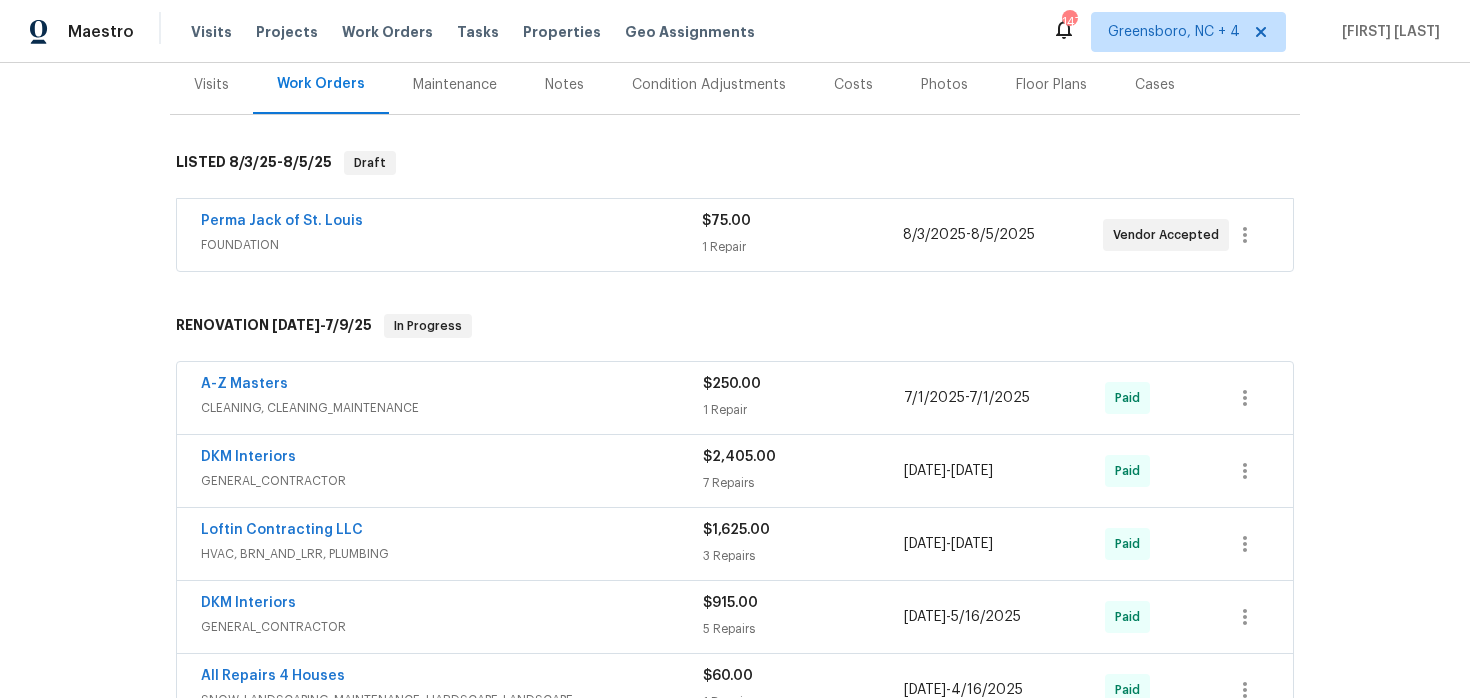 scroll, scrollTop: 0, scrollLeft: 0, axis: both 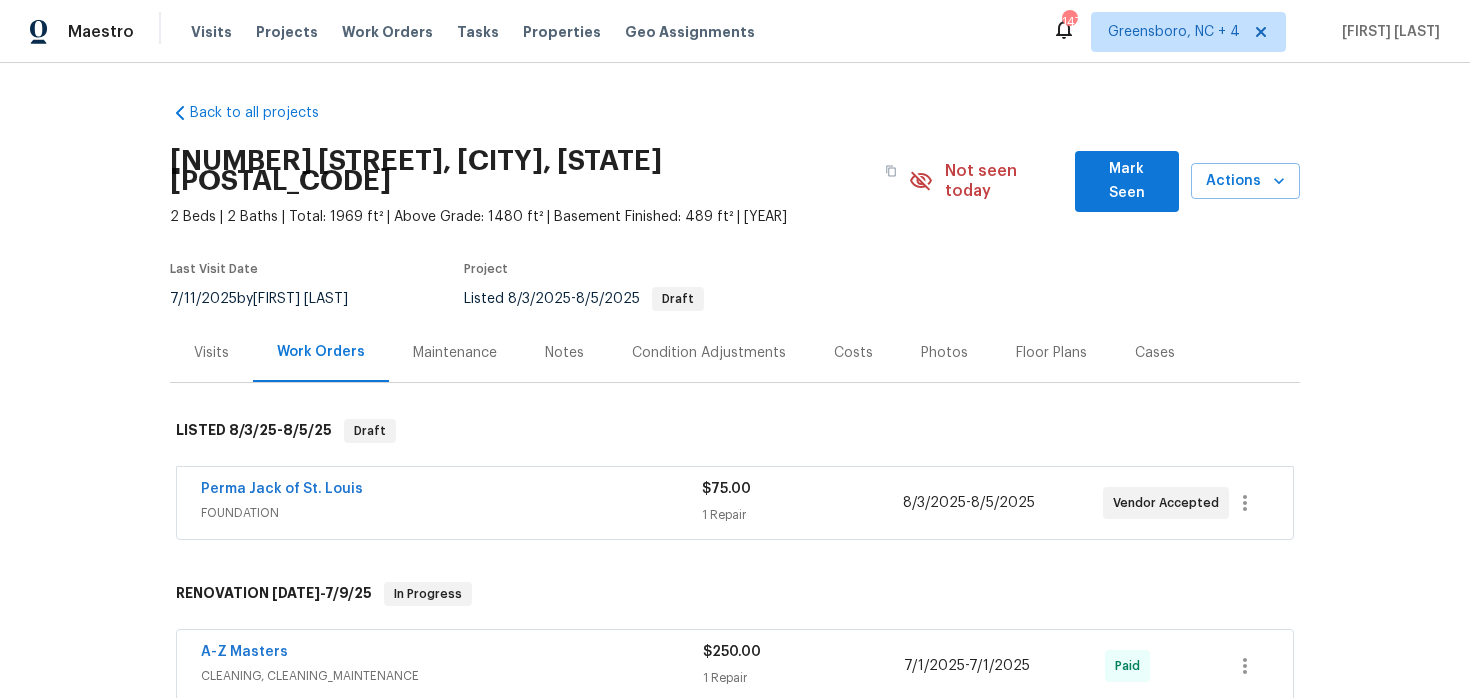 click on "Perma Jack of St. Louis" at bounding box center [451, 491] 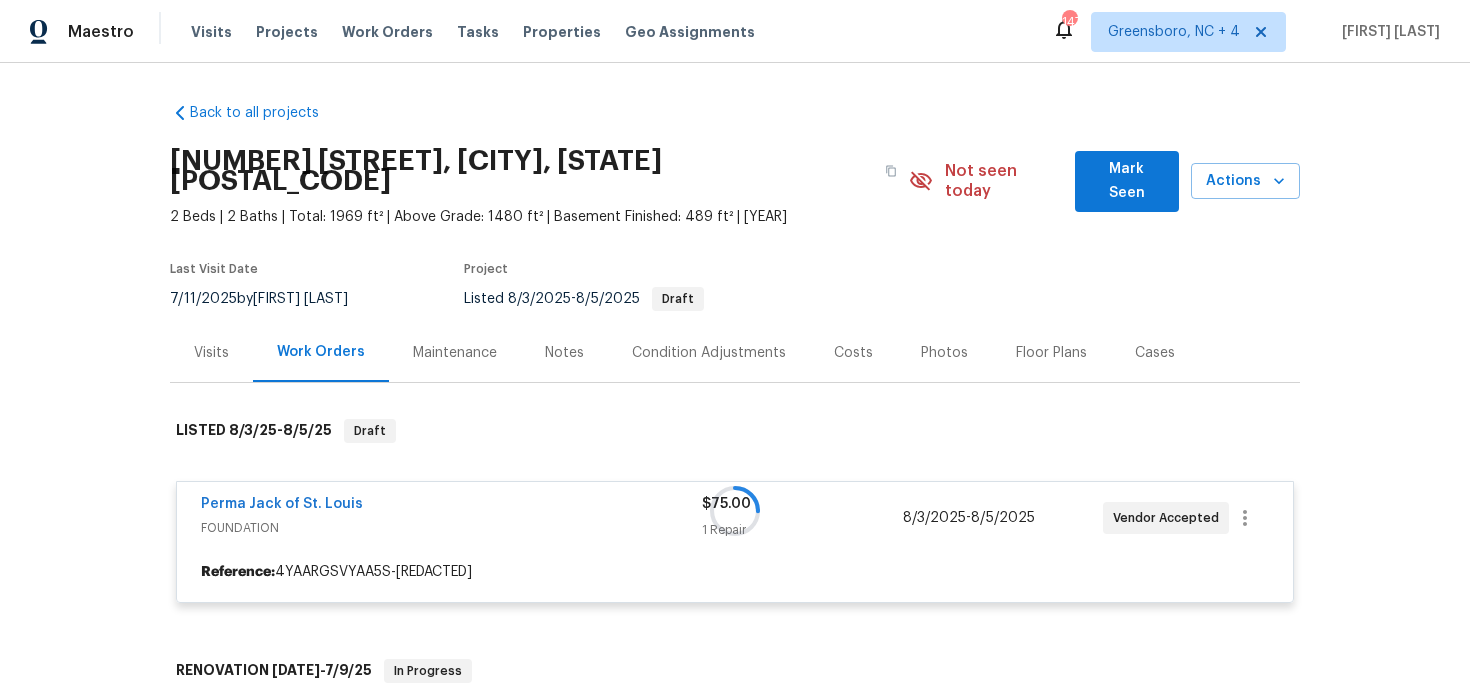 scroll, scrollTop: 37, scrollLeft: 0, axis: vertical 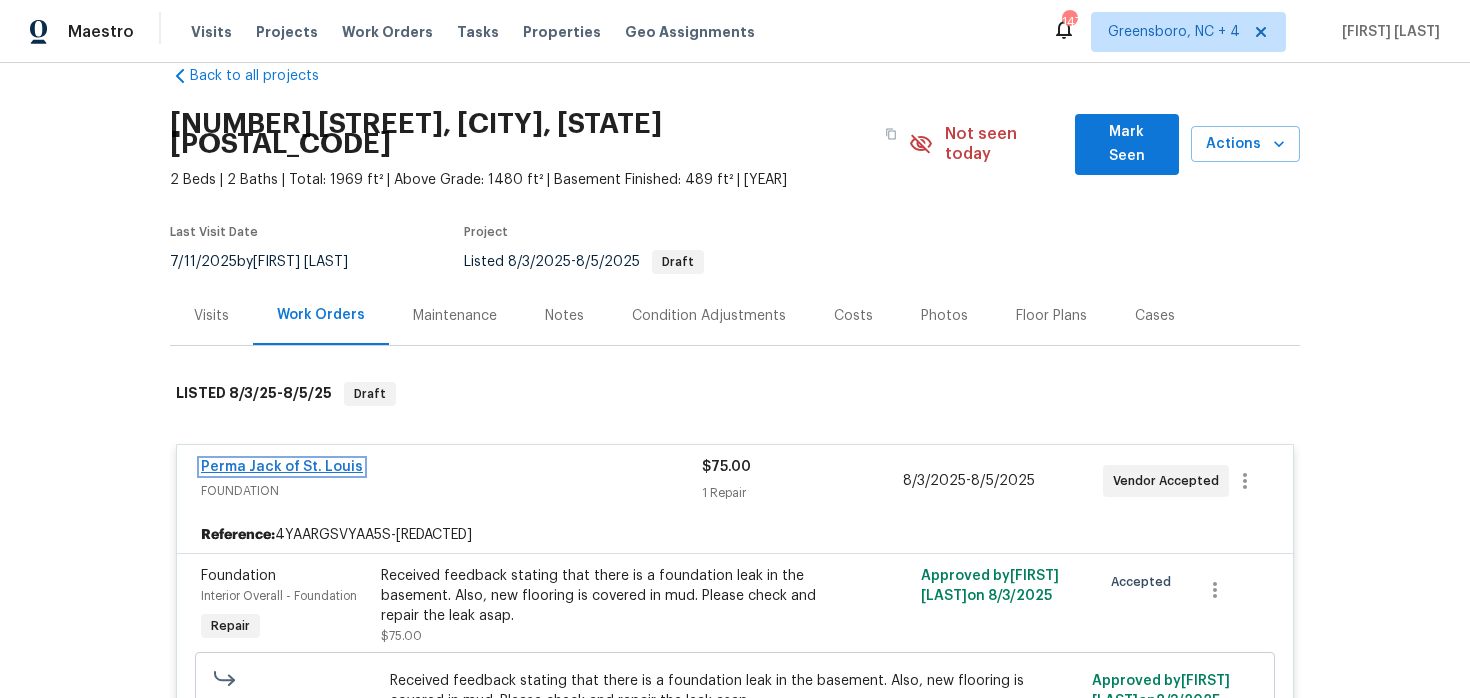 click on "Perma Jack of St. Louis" at bounding box center [282, 467] 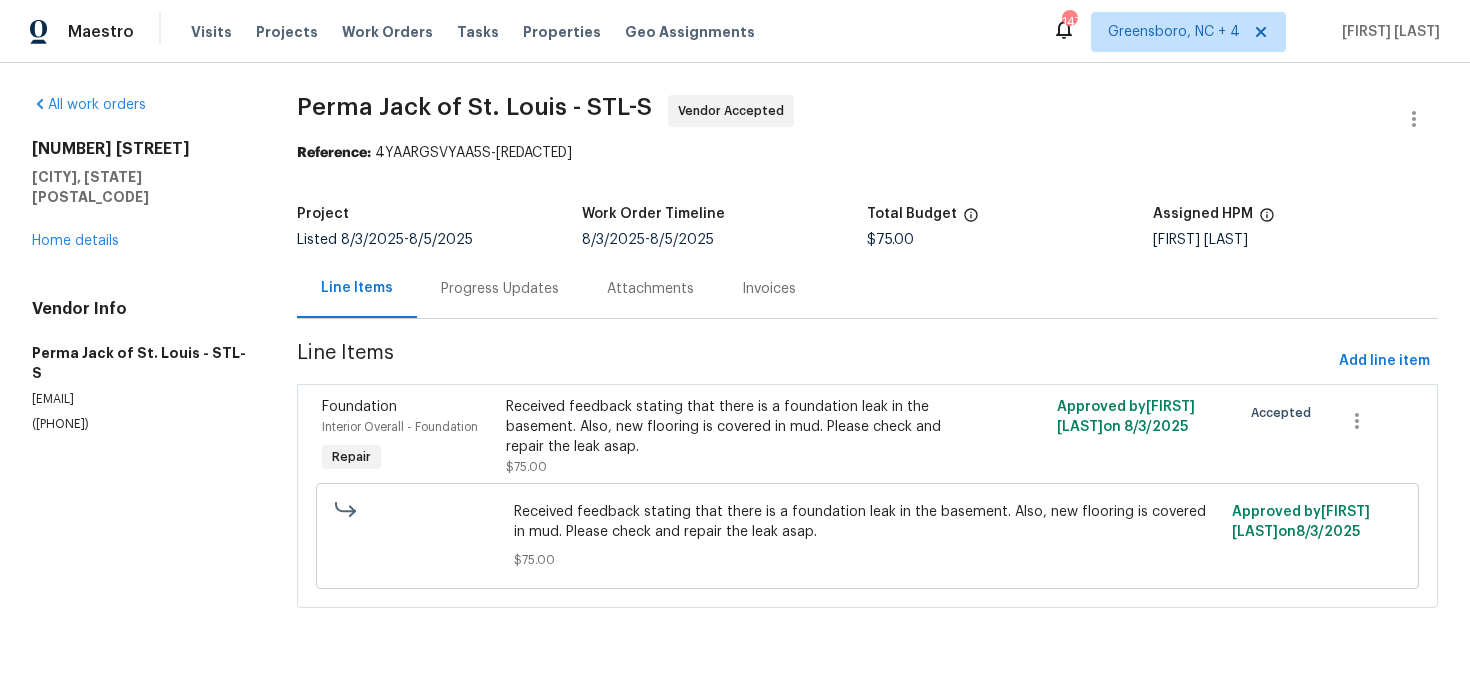 click on "Progress Updates" at bounding box center [500, 288] 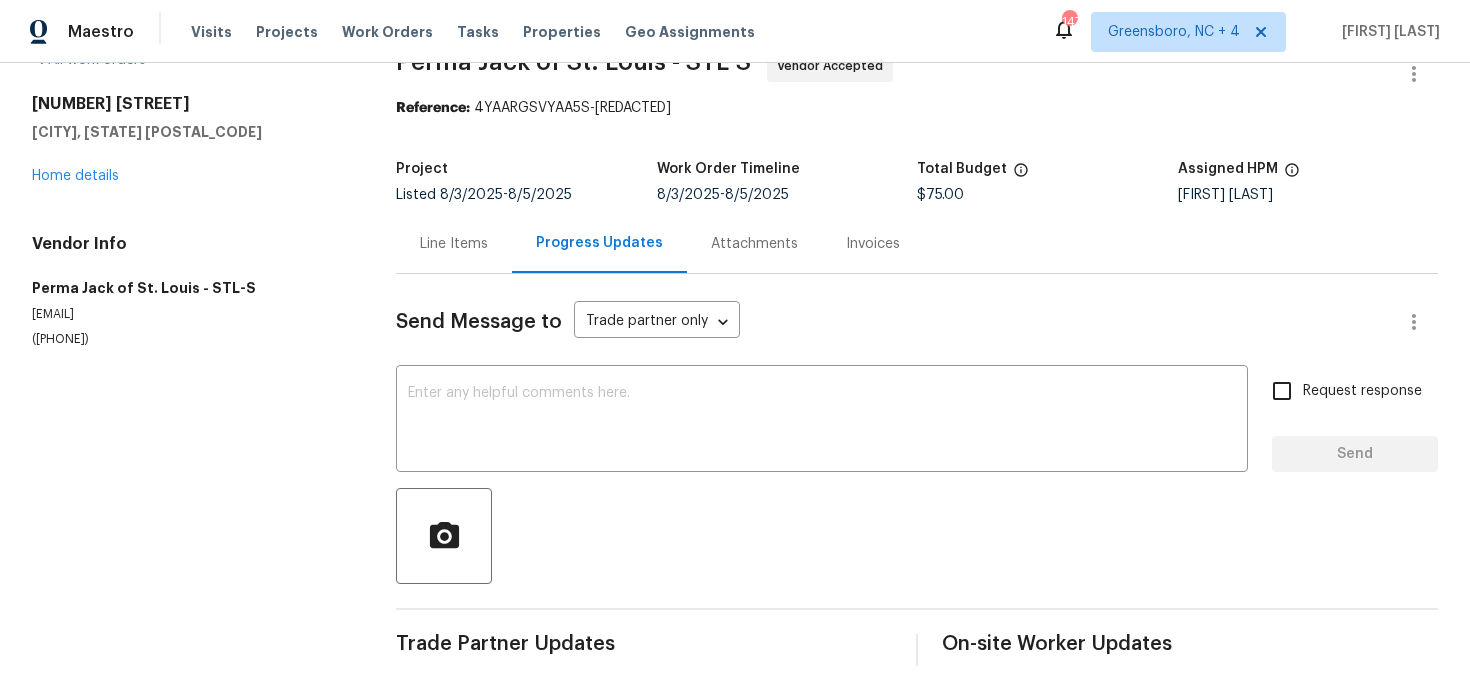 scroll, scrollTop: 0, scrollLeft: 0, axis: both 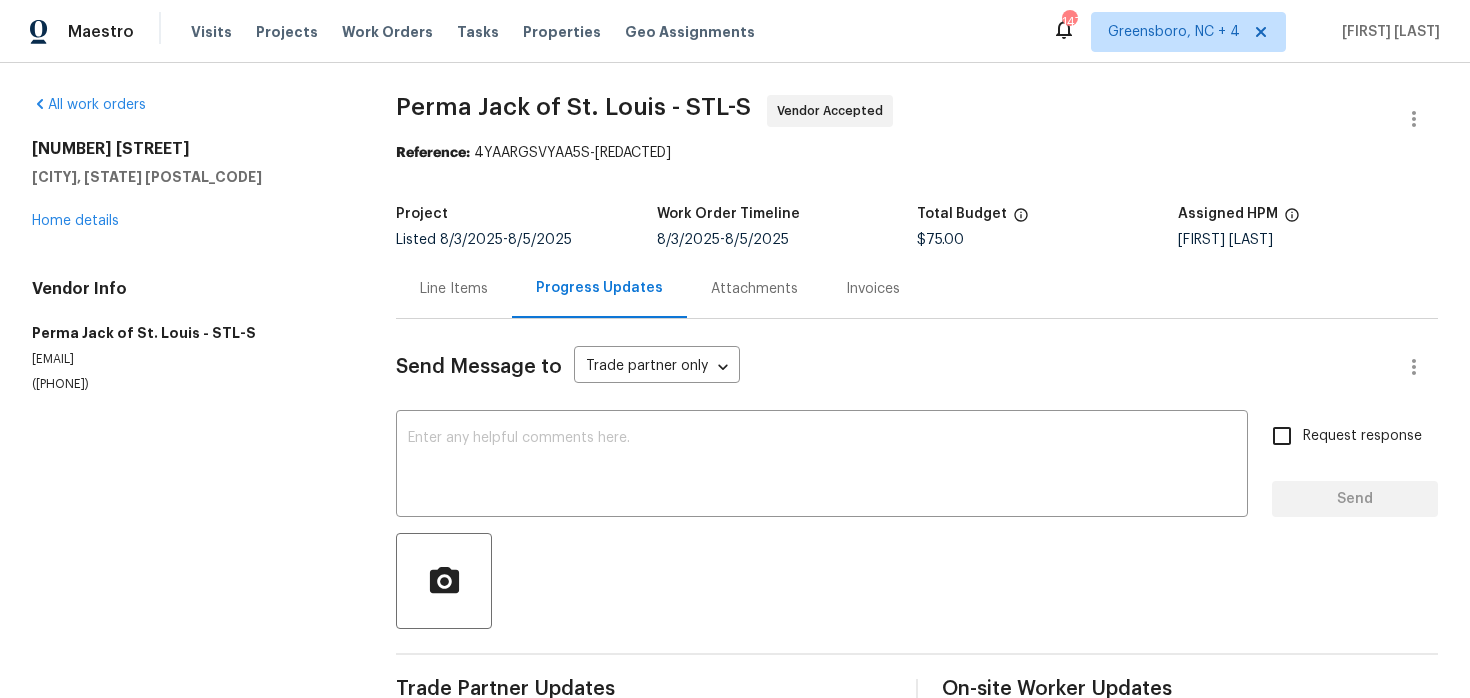 click on "Line Items" at bounding box center (454, 288) 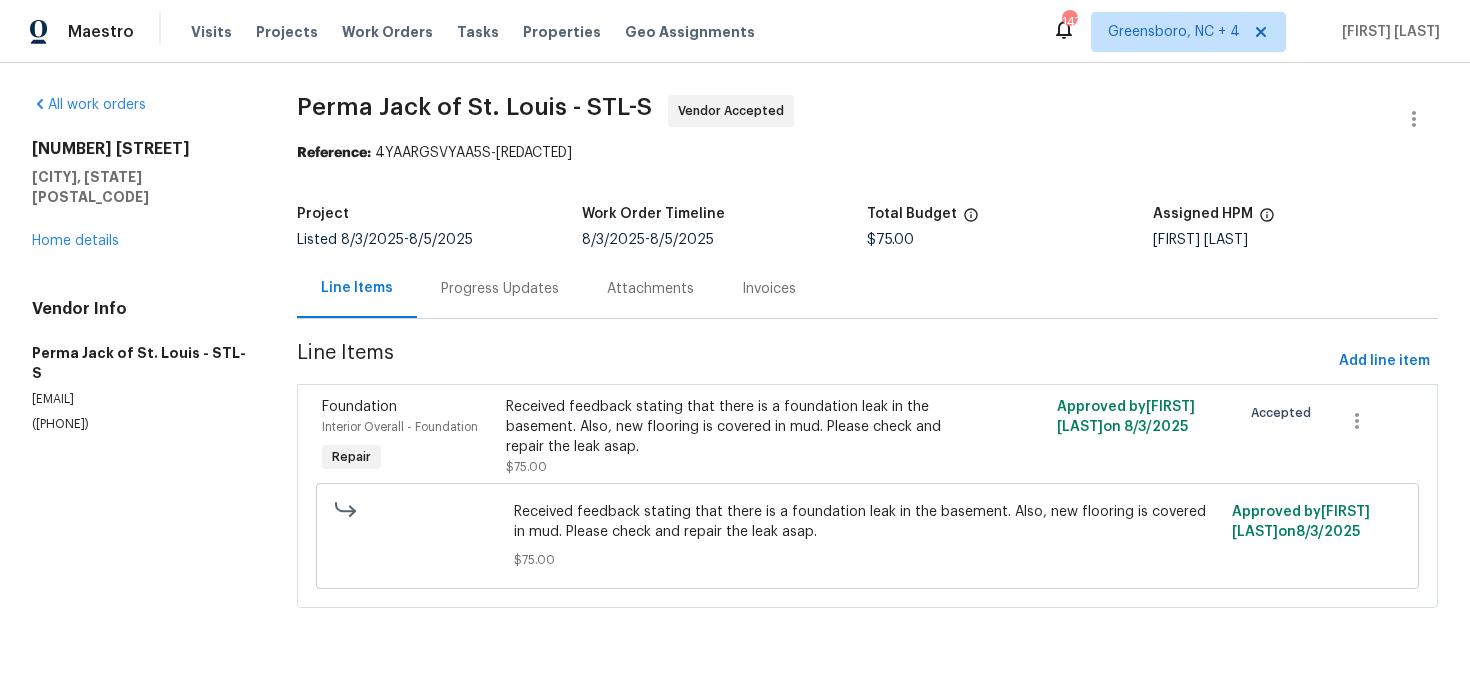click on "Progress Updates" at bounding box center [500, 289] 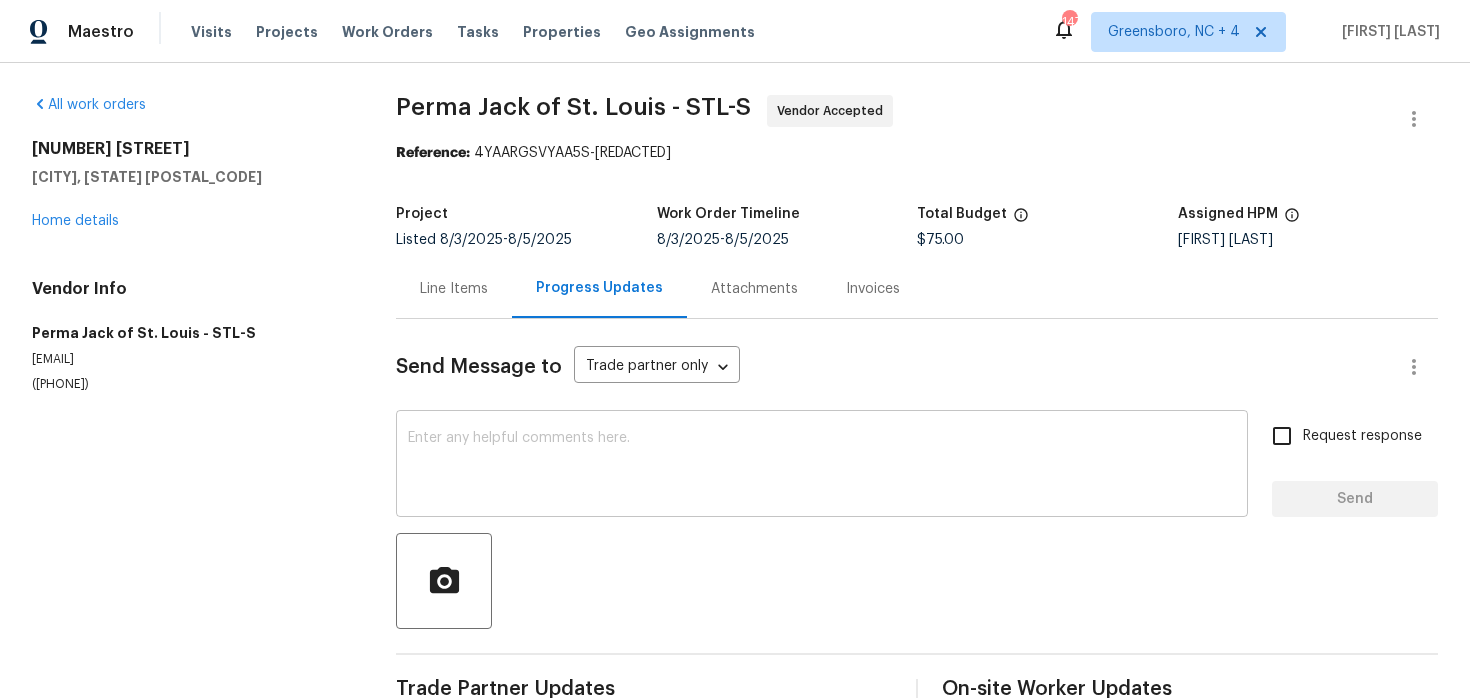 click at bounding box center (822, 466) 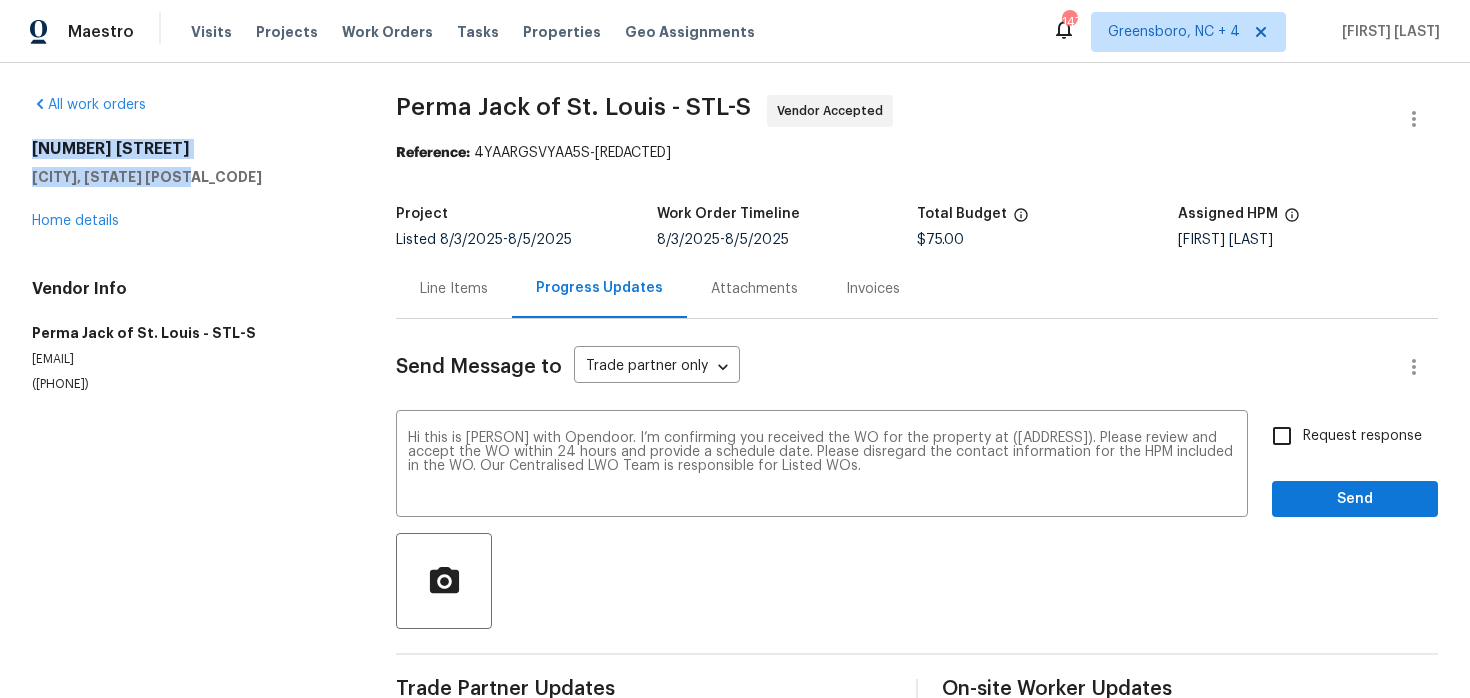 drag, startPoint x: 30, startPoint y: 155, endPoint x: 201, endPoint y: 179, distance: 172.676 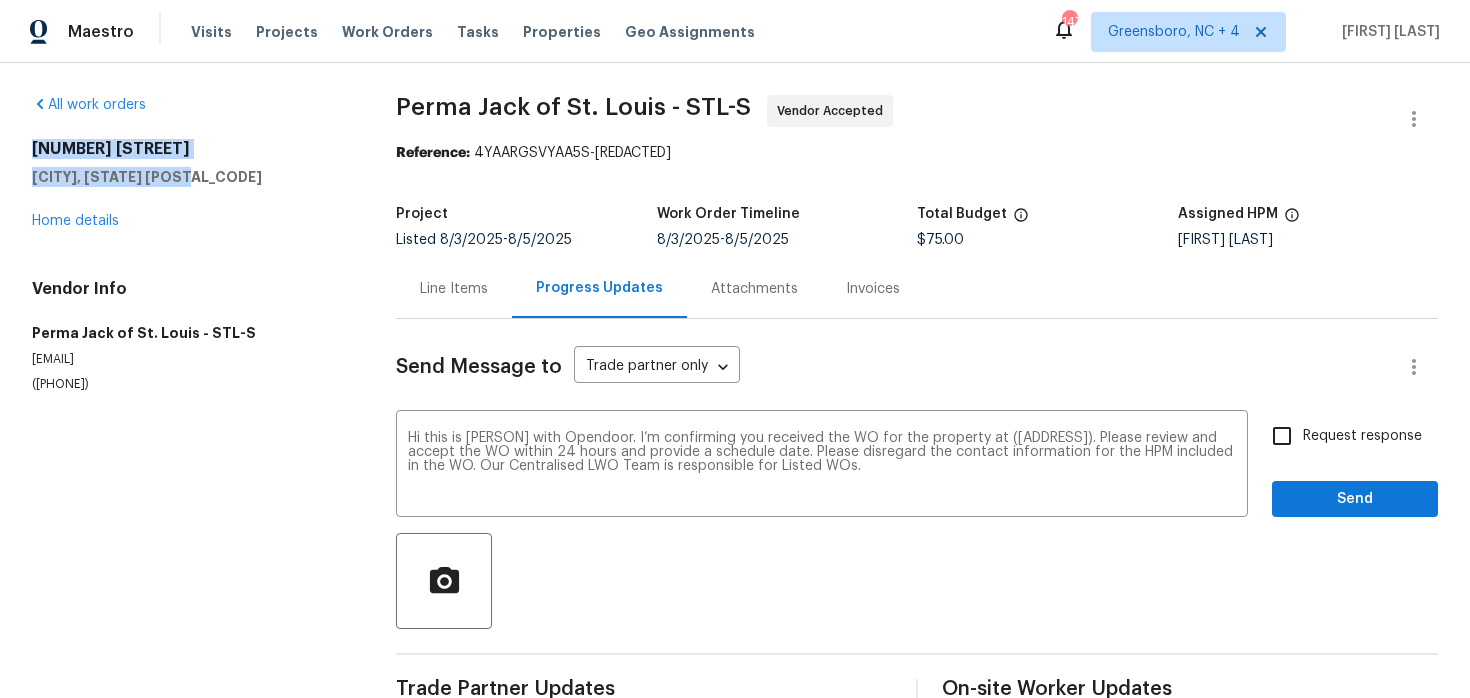 click on "All work orders 7546 Becker Rd Saint Louis, MO 63129 Home details Vendor Info Perma Jack of St. Louis - STL-S cj@pjofstl.com (636) 225-2553 Perma Jack of St. Louis - STL-S Vendor Accepted Reference:   4YAARGSVYAA5S-c563a9e33 Project Listed   8/3/2025  -  8/5/2025 Work Order Timeline 8/3/2025  -  8/5/2025 Total Budget $75.00 Assigned HPM Michael Gruener Line Items Progress Updates Attachments Invoices Send Message to Trade partner only Trade partner only ​  Hi this is Keerthana with Opendoor. I’m confirming you received the WO for the property at (Address). Please review and accept the WO within 24 hours and provide a schedule date. Please disregard the contact information for the HPM included in the WO. Our Centralised LWO Team is responsible for Listed WOs.
x ​ Request response Send Trade Partner Updates On-site Worker Updates" at bounding box center [735, 403] 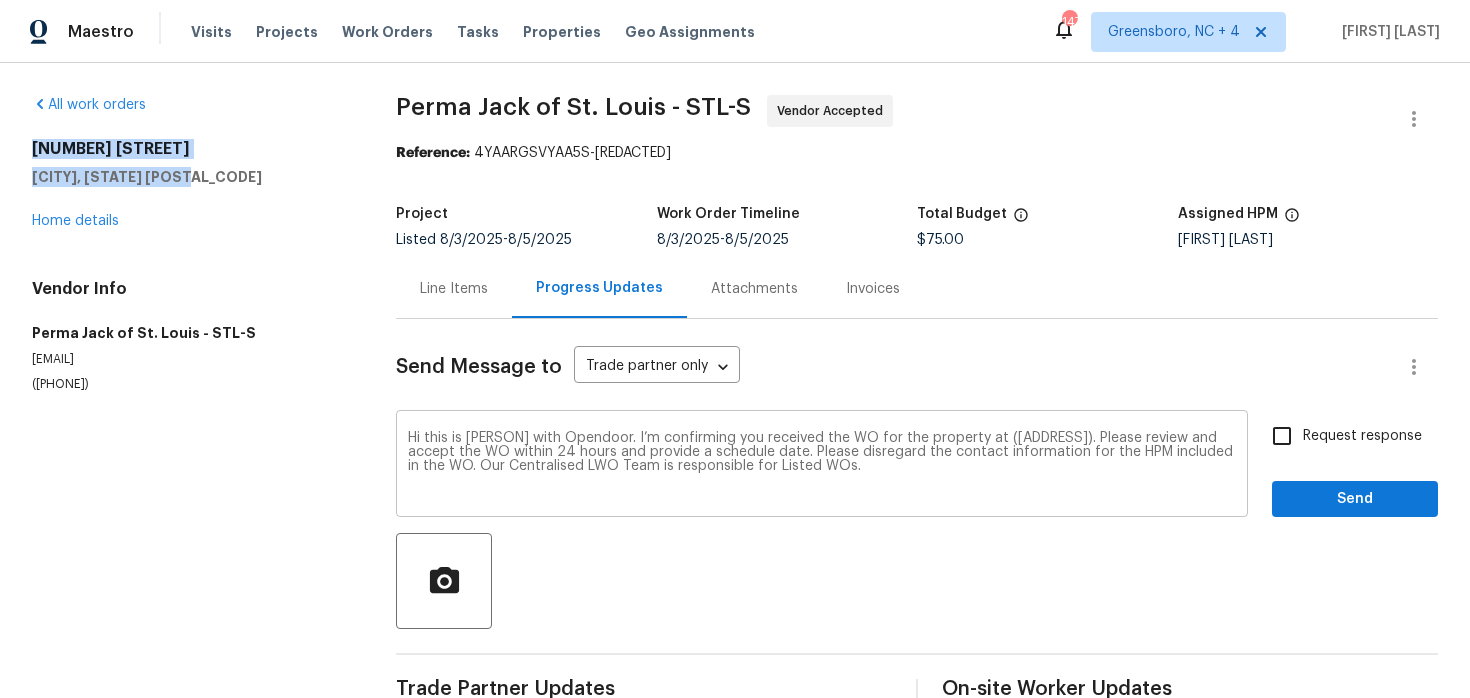 click on "Hi this is Keerthana with Opendoor. I’m confirming you received the WO for the property at (Address). Please review and accept the WO within 24 hours and provide a schedule date. Please disregard the contact information for the HPM included in the WO. Our Centralised LWO Team is responsible for Listed WOs." at bounding box center [822, 466] 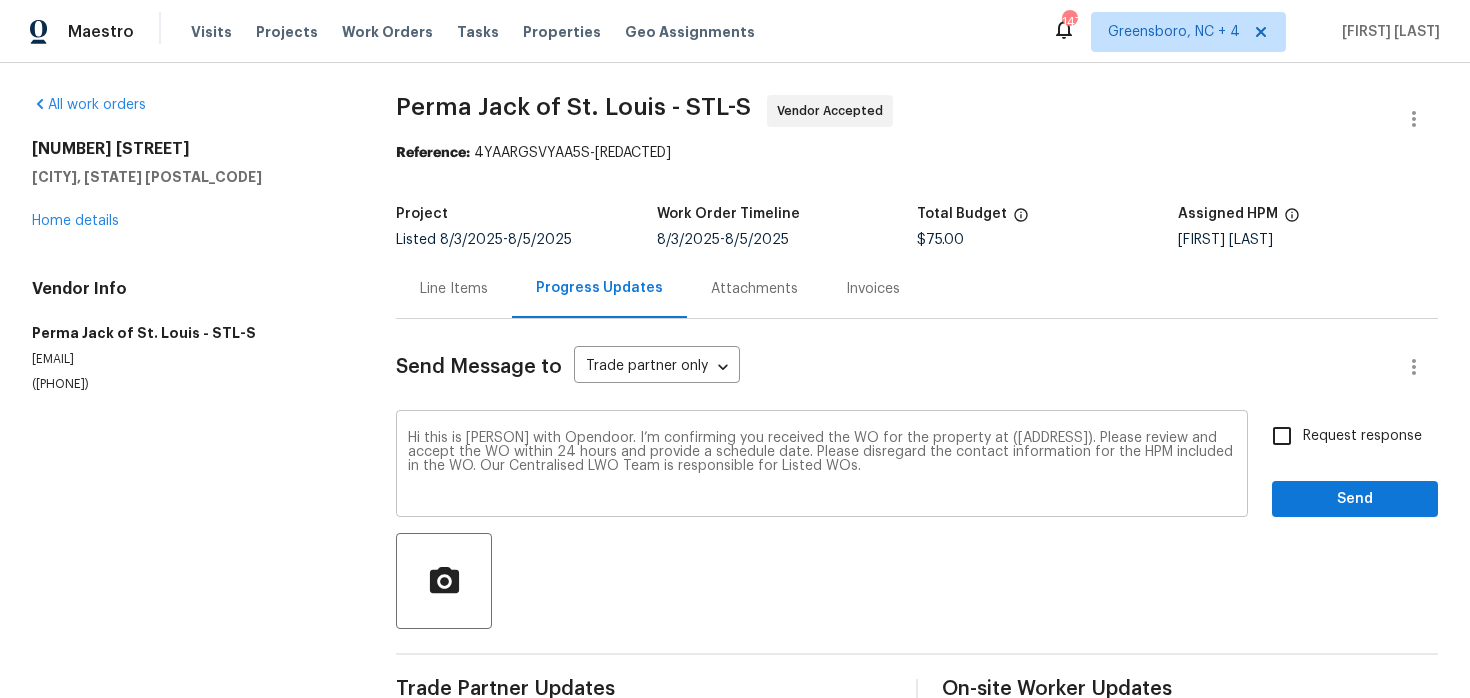 click on "Hi this is Keerthana with Opendoor. I’m confirming you received the WO for the property at (Address). Please review and accept the WO within 24 hours and provide a schedule date. Please disregard the contact information for the HPM included in the WO. Our Centralised LWO Team is responsible for Listed WOs." at bounding box center [822, 466] 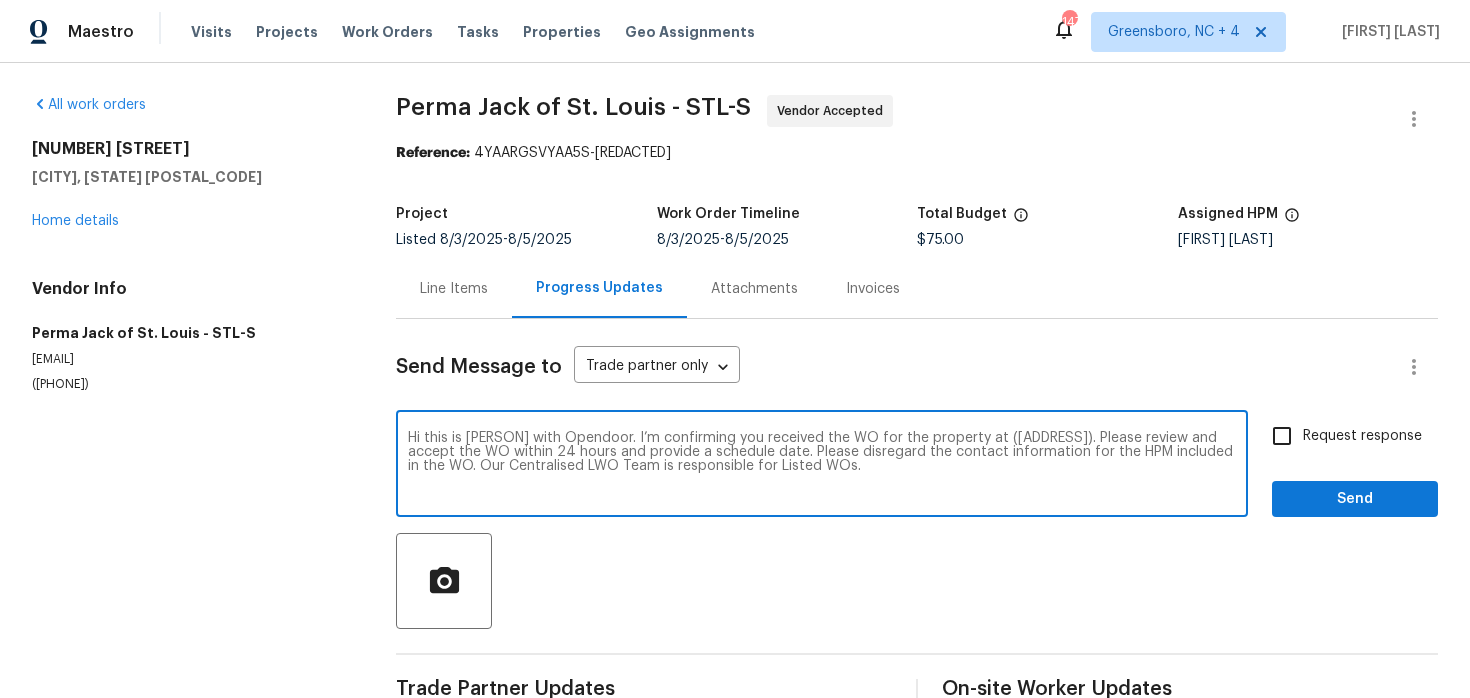 paste on "7546 Becker Rd
Saint Louis, MO 63129" 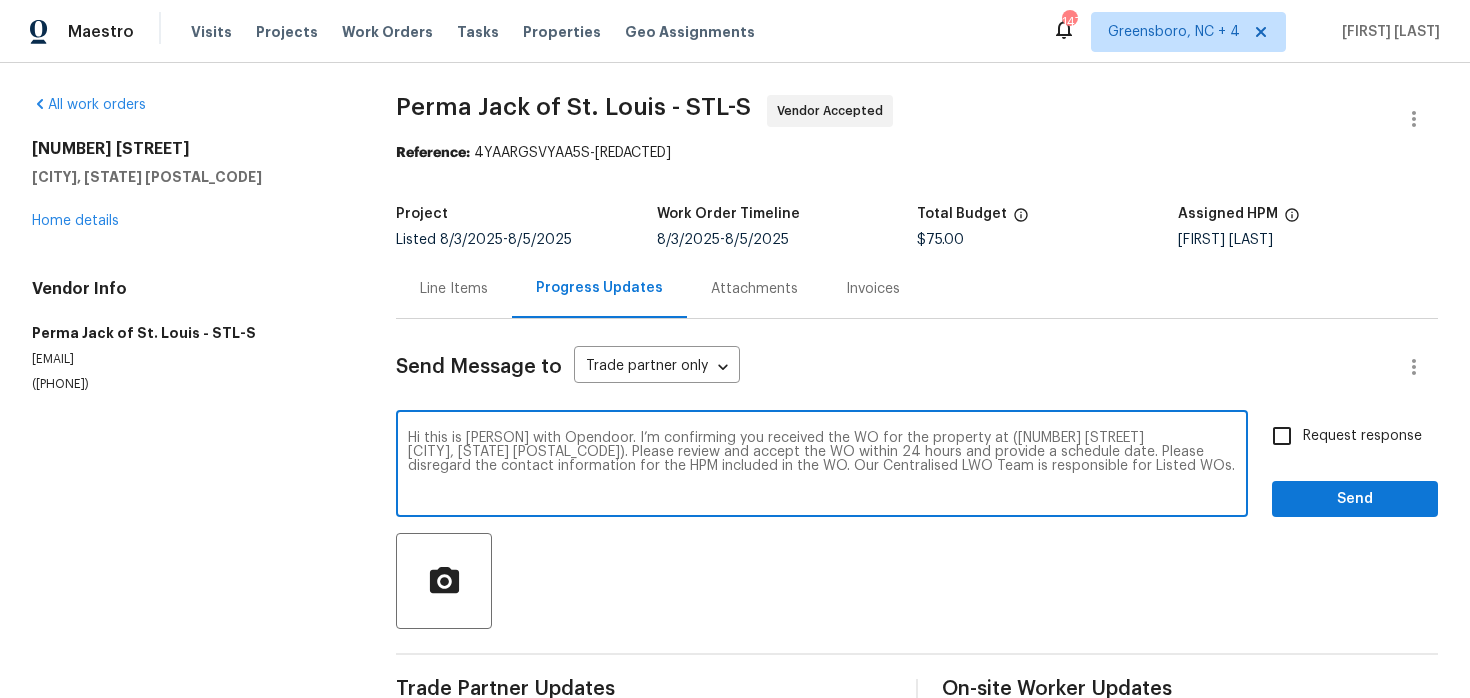 drag, startPoint x: 565, startPoint y: 454, endPoint x: 1084, endPoint y: 454, distance: 519 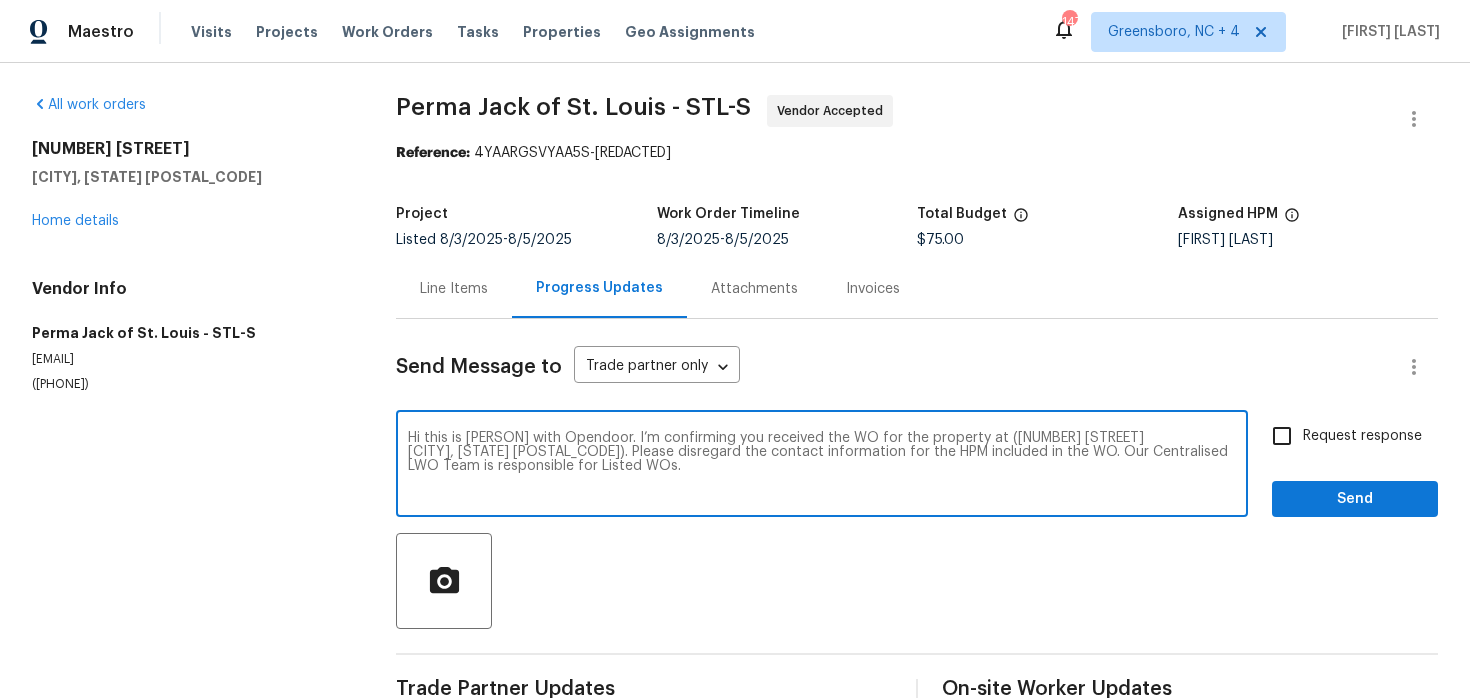 scroll, scrollTop: 45, scrollLeft: 0, axis: vertical 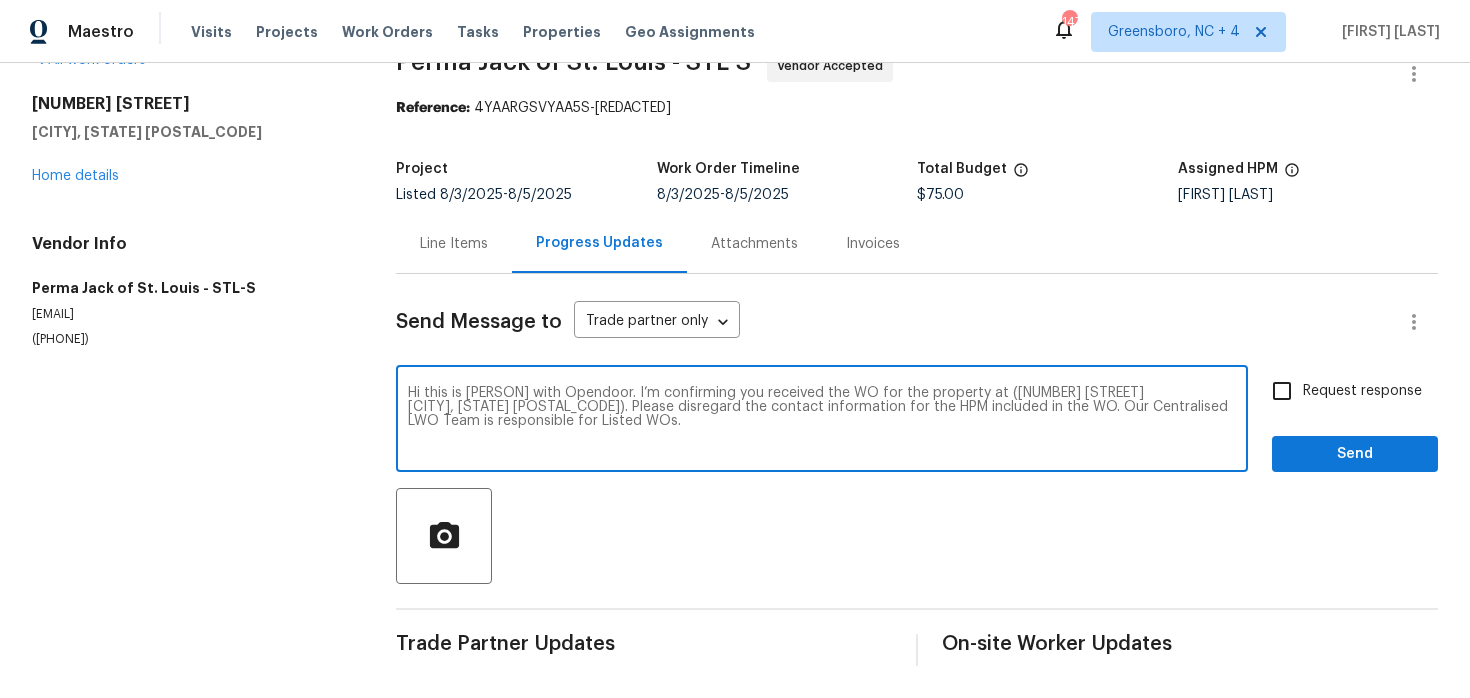 type on "Hi this is Keerthana with Opendoor. I’m confirming you received the WO for the property at (7546 Becker Rd
Saint Louis, MO 63129). Please disregard the contact information for the HPM included in the WO. Our Centralised LWO Team is responsible for Listed WOs." 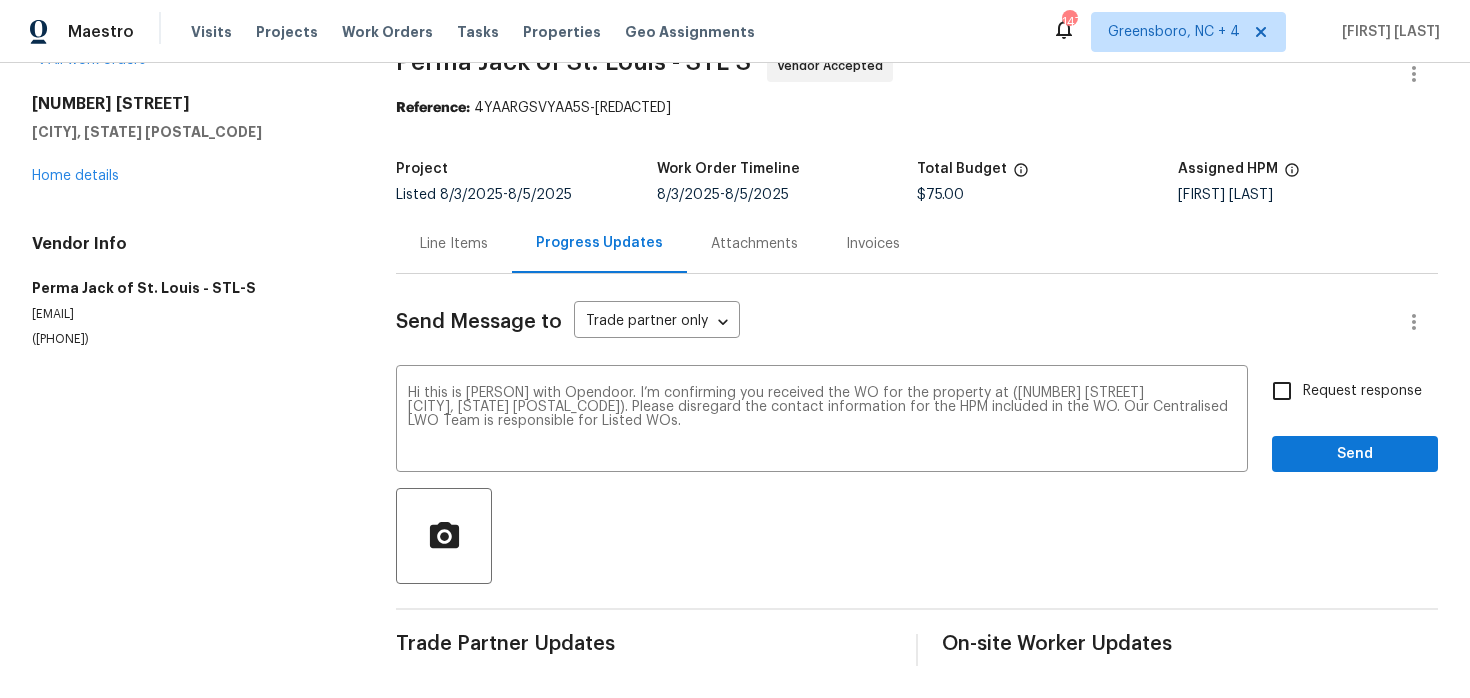 click on "Request response" at bounding box center (1362, 391) 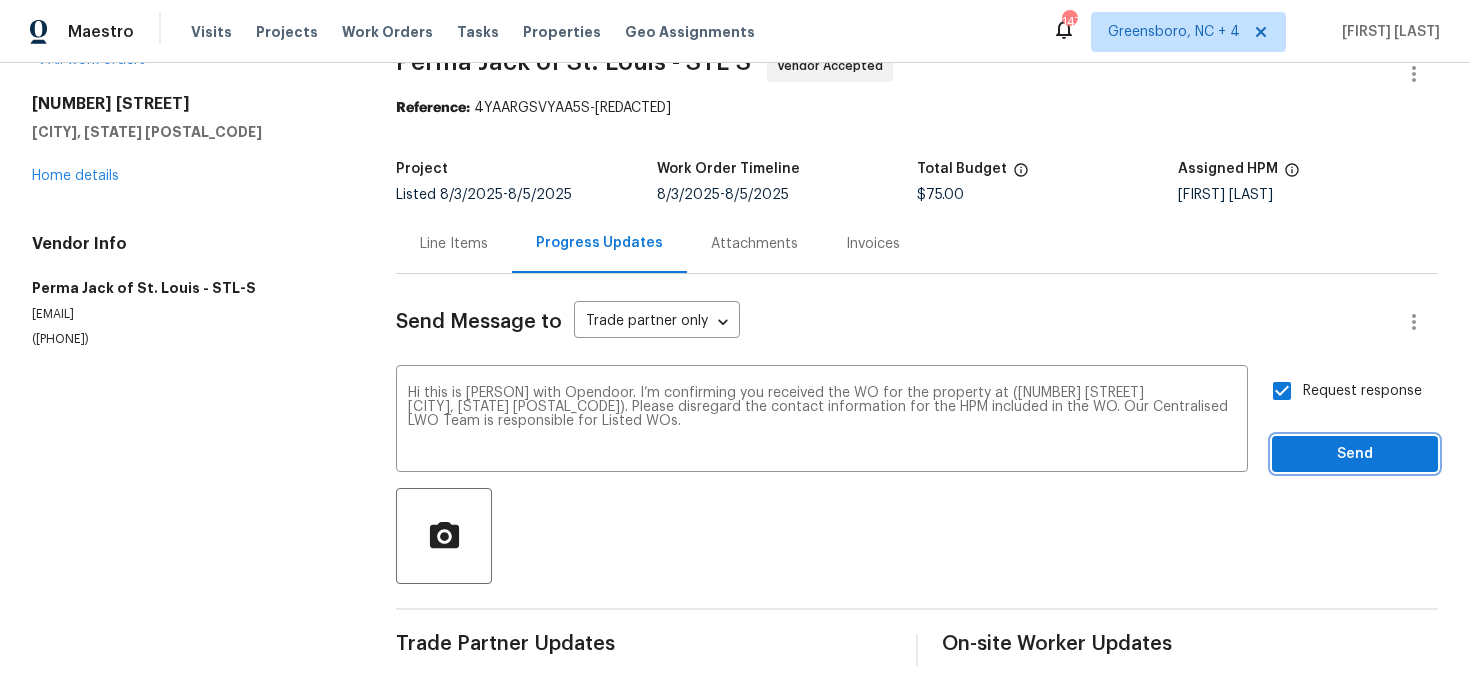 click on "Send" at bounding box center (1355, 454) 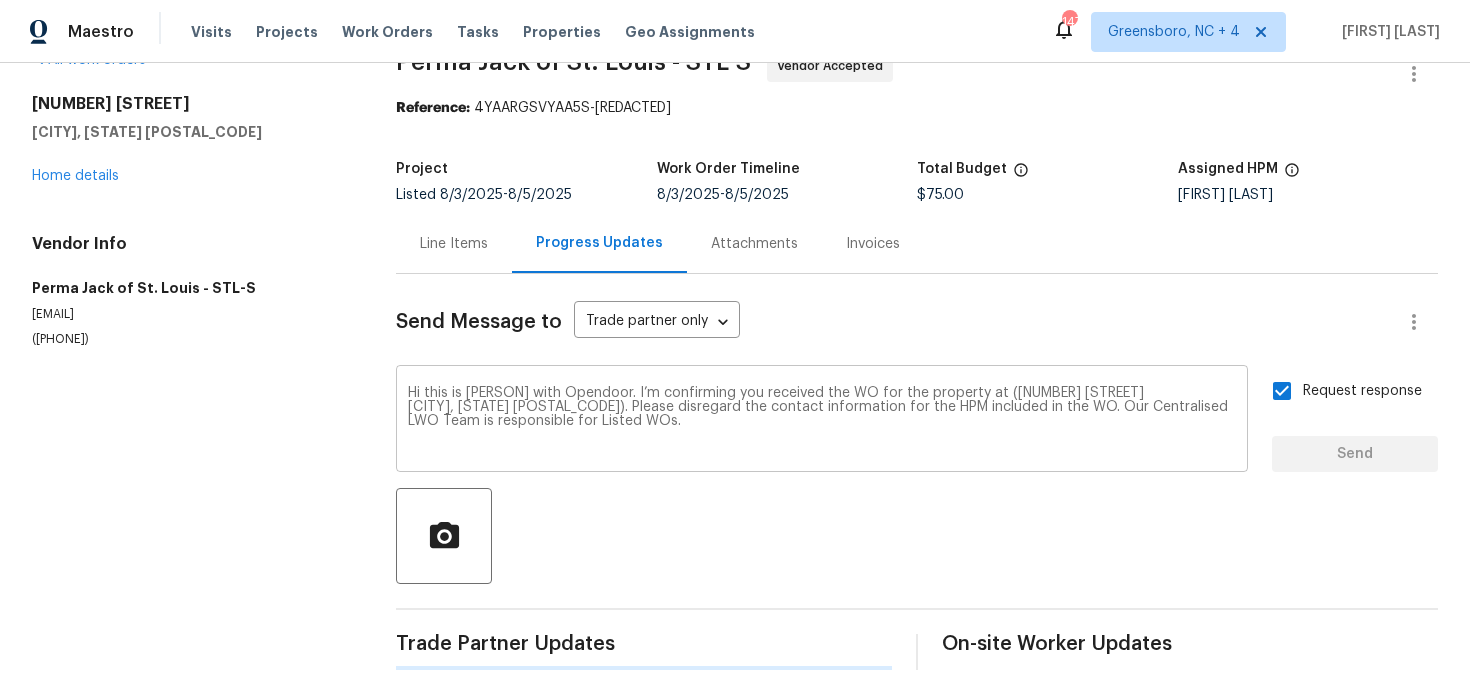 type 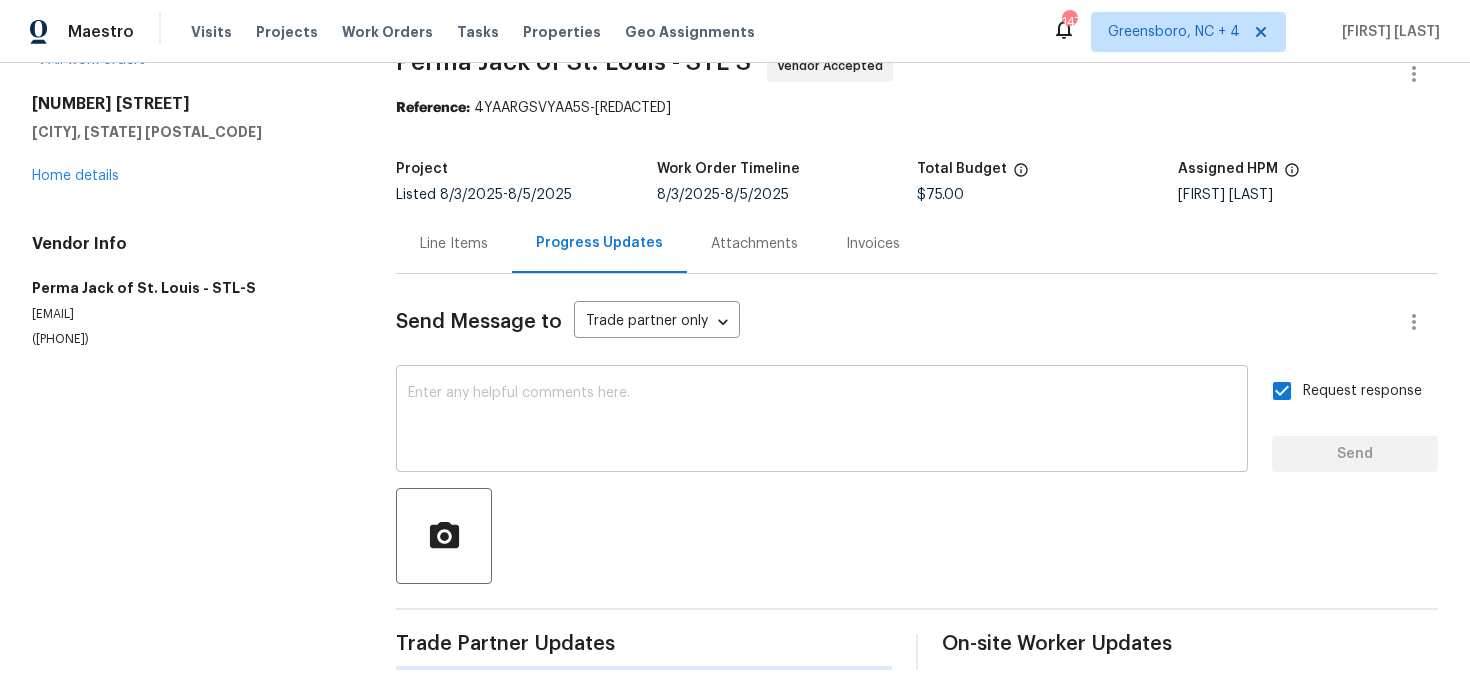 scroll, scrollTop: 0, scrollLeft: 0, axis: both 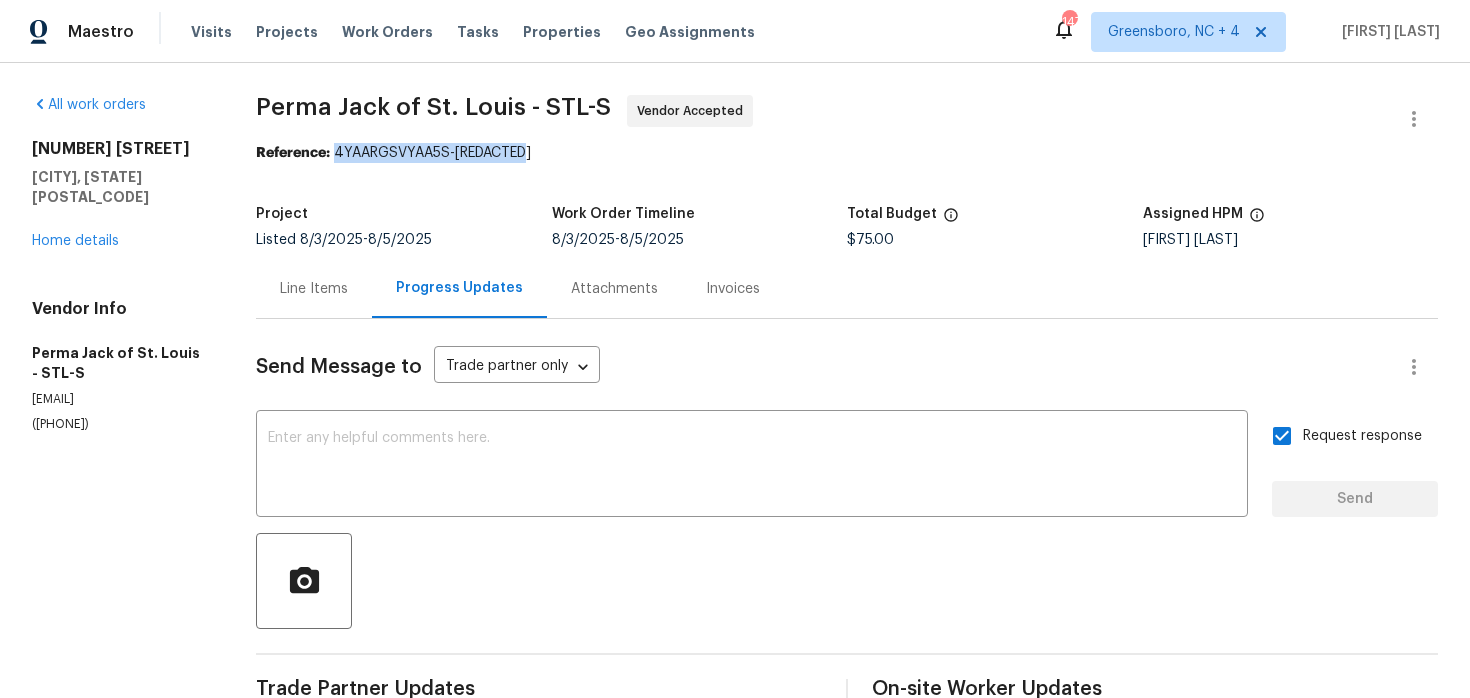 drag, startPoint x: 347, startPoint y: 148, endPoint x: 537, endPoint y: 160, distance: 190.37857 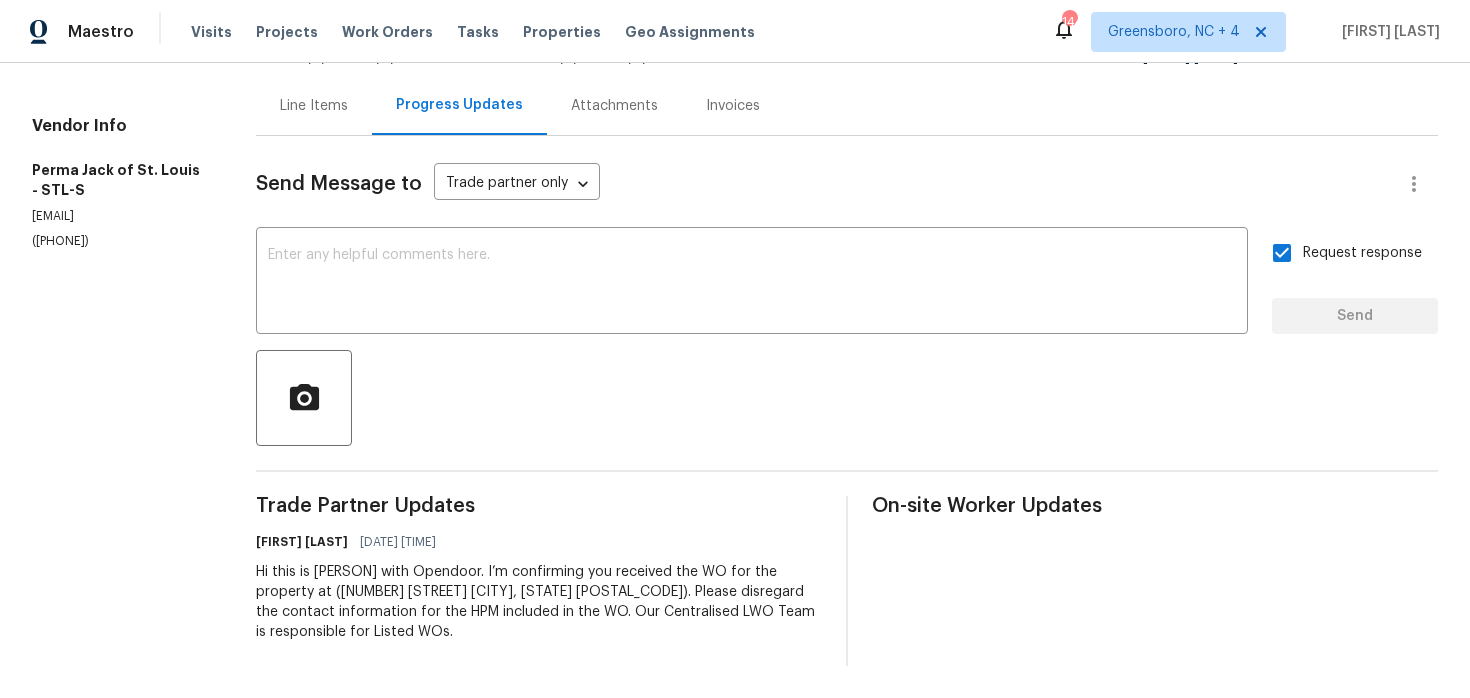 scroll, scrollTop: 0, scrollLeft: 0, axis: both 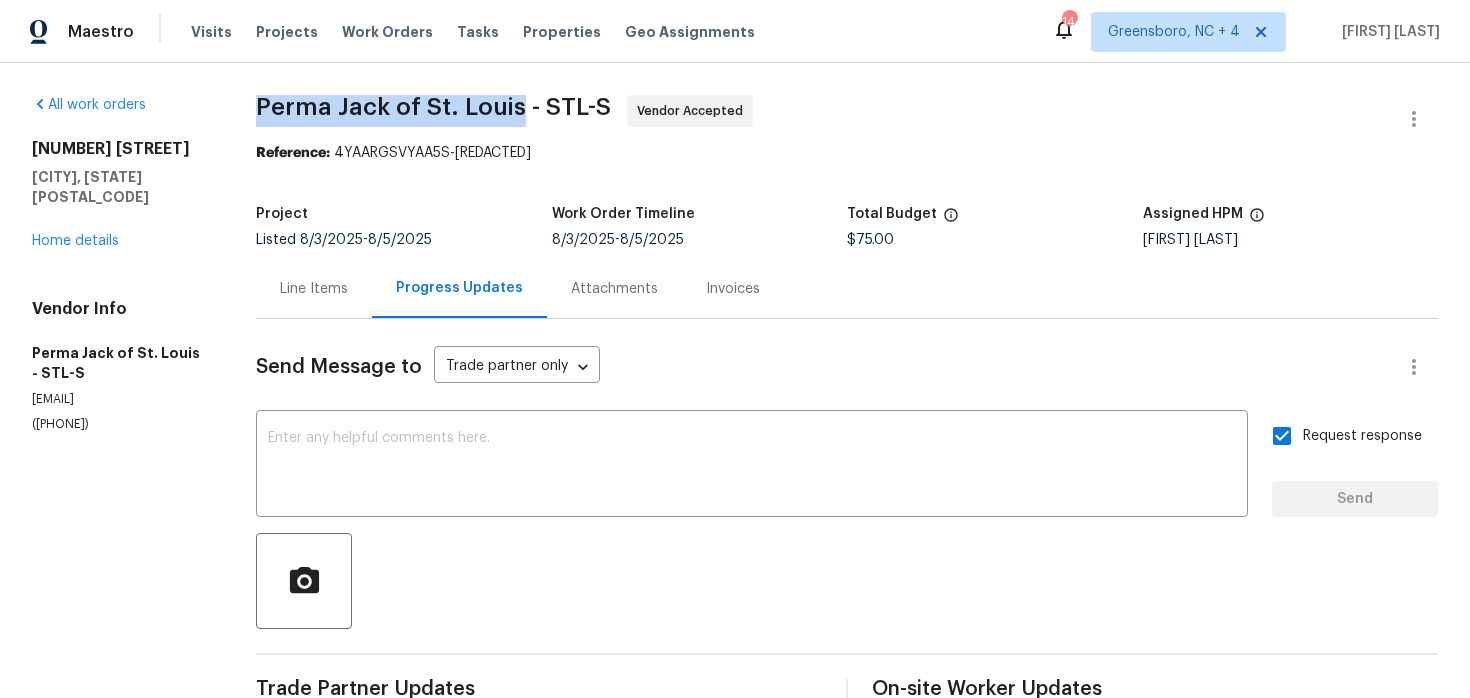 drag, startPoint x: 265, startPoint y: 108, endPoint x: 525, endPoint y: 106, distance: 260.0077 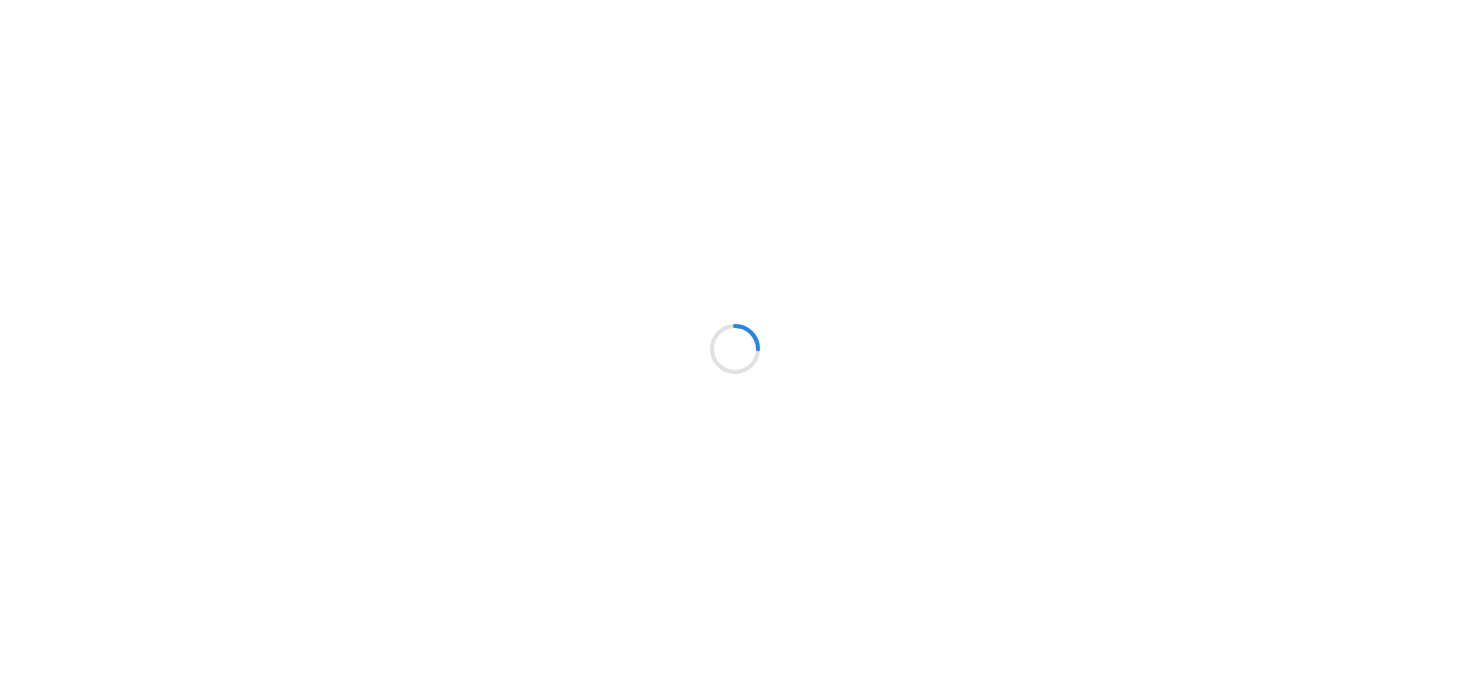 scroll, scrollTop: 0, scrollLeft: 0, axis: both 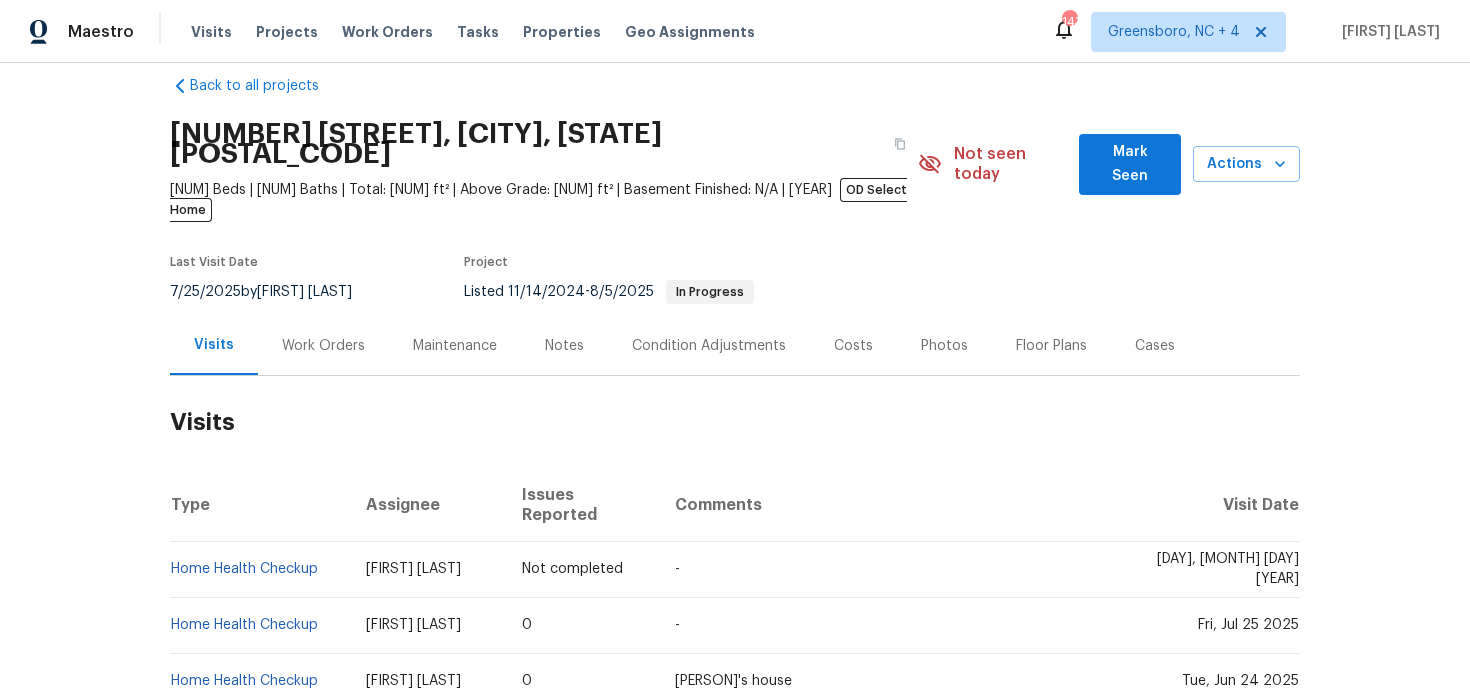 click on "Work Orders" at bounding box center (323, 346) 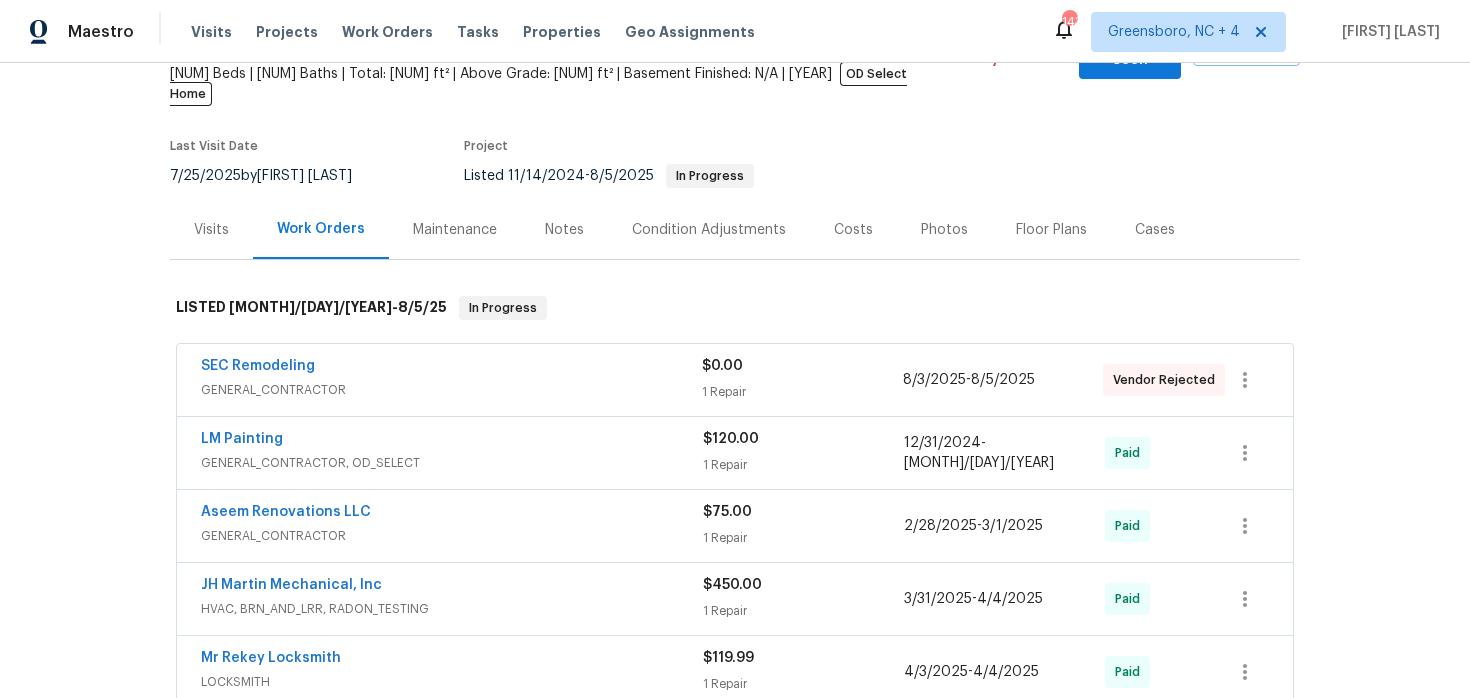scroll, scrollTop: 155, scrollLeft: 0, axis: vertical 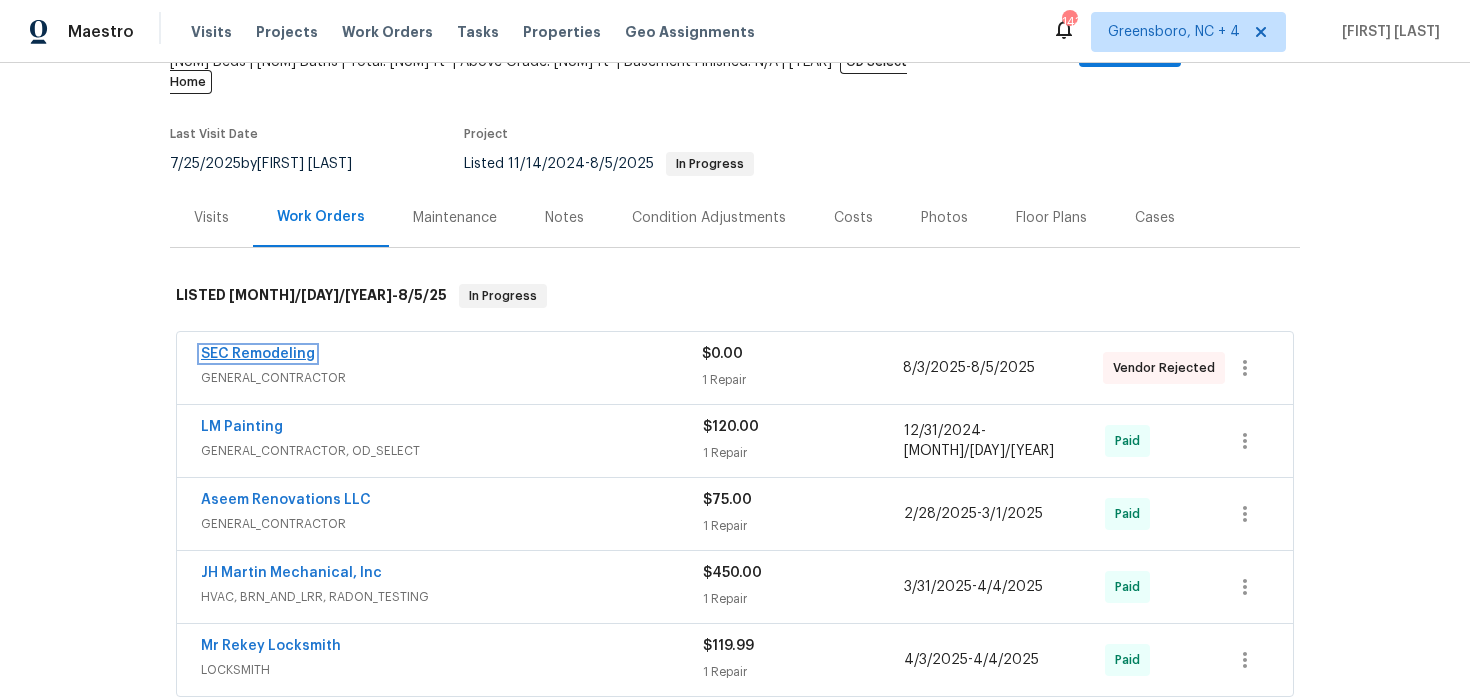 click on "SEC Remodeling" at bounding box center (258, 354) 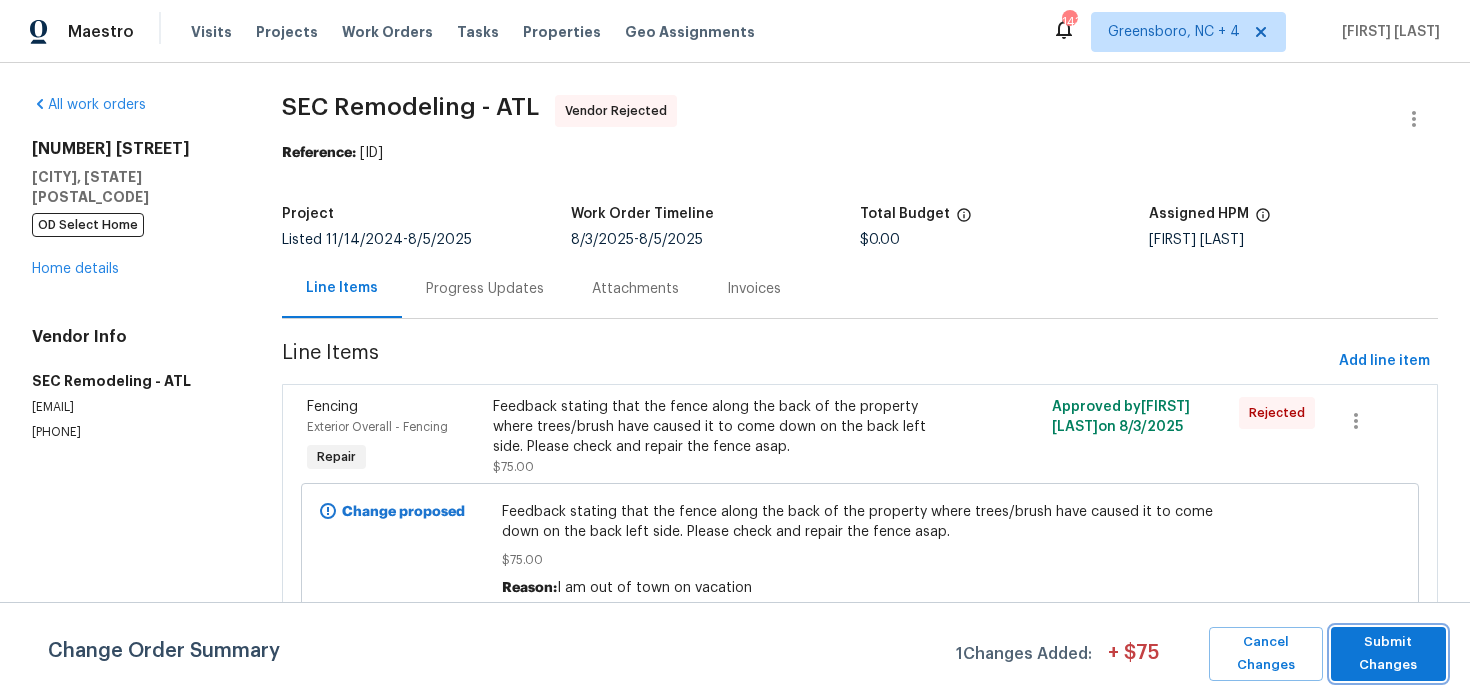 click on "Submit Changes" at bounding box center (1388, 654) 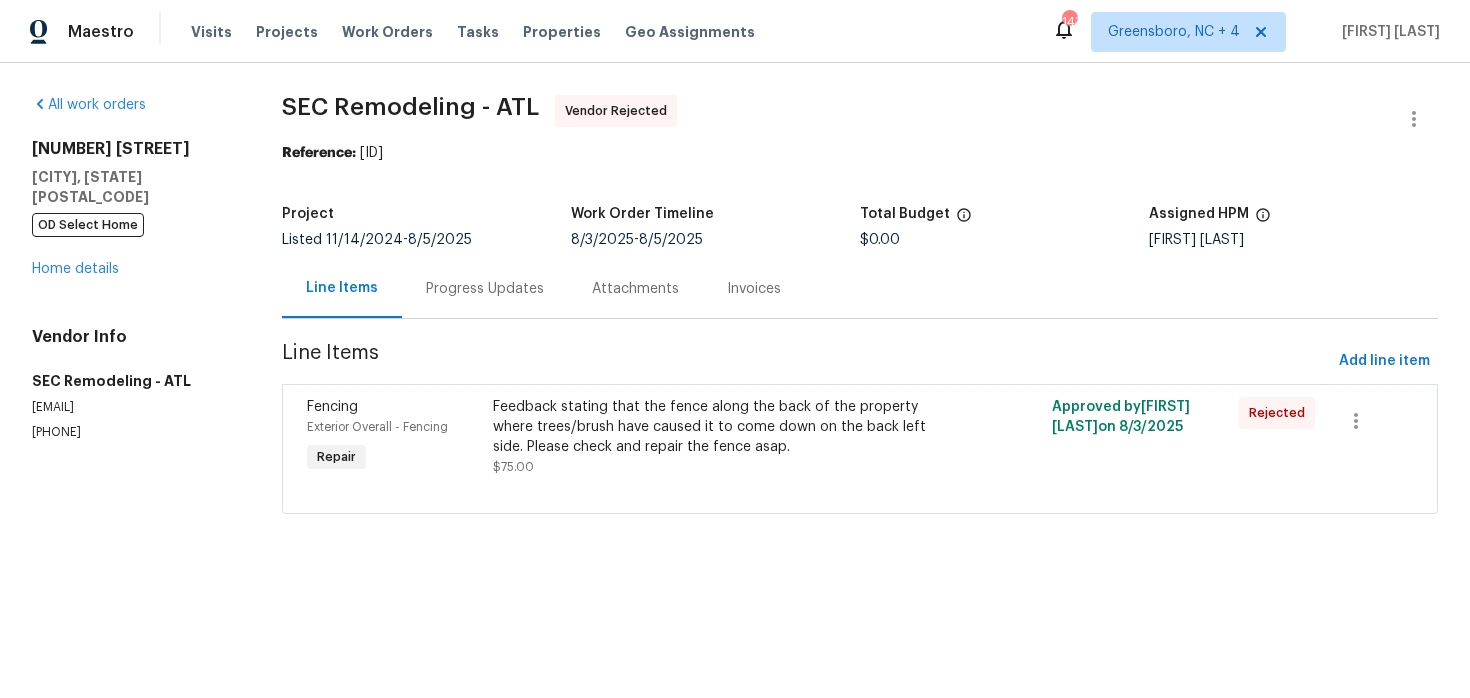 click on "Feedback stating that the fence along the back of the property where trees/brush have caused it to come down on the back left side. Please check and repair the fence asap." at bounding box center [720, 427] 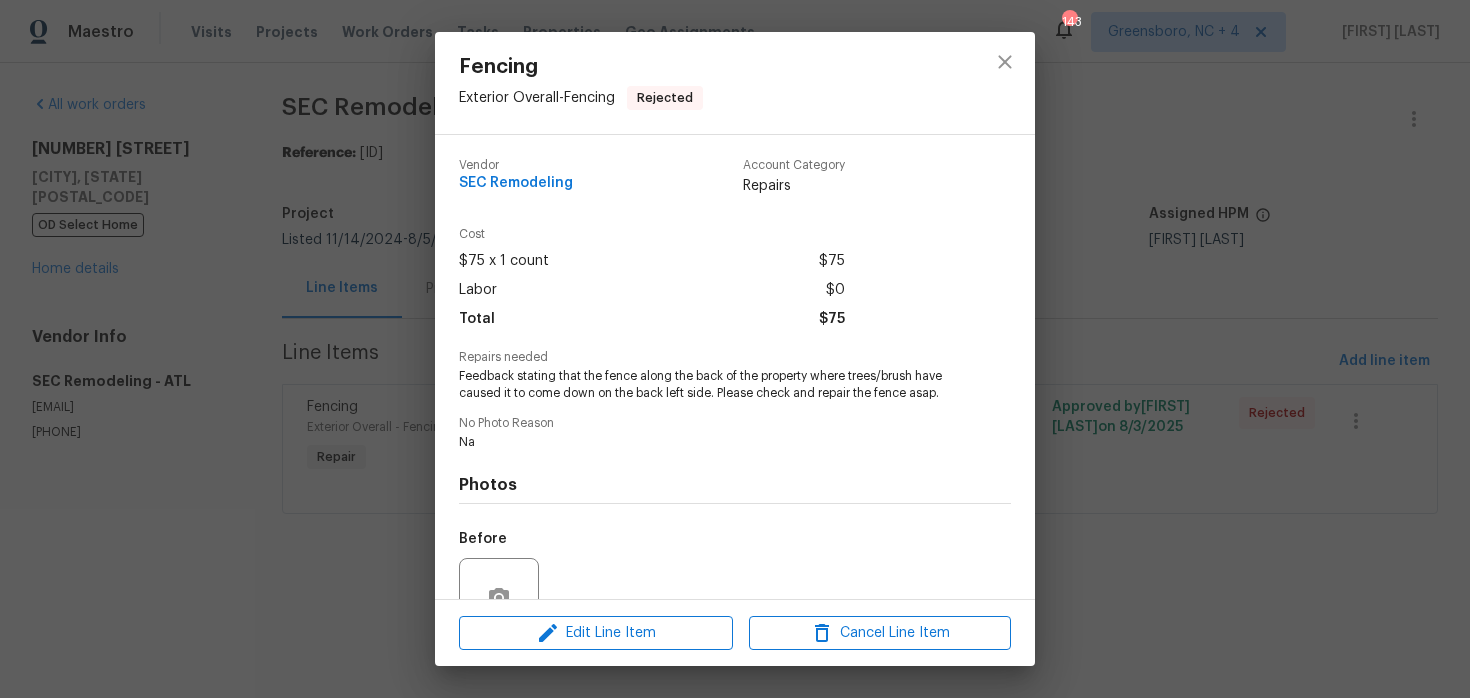 scroll, scrollTop: 29, scrollLeft: 0, axis: vertical 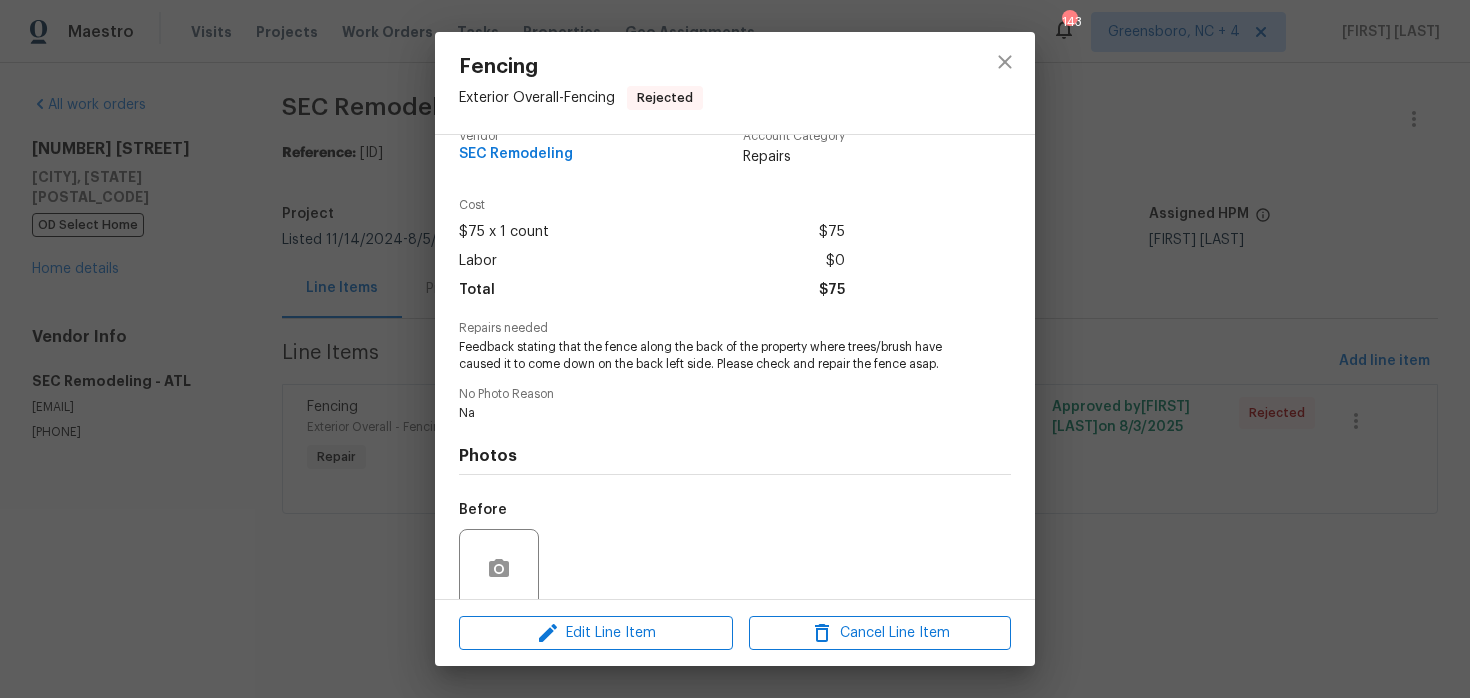 click on "Feedback stating that the fence along the back of the property where trees/brush have caused it to come down on the back left side. Please check and repair the fence asap." at bounding box center [707, 356] 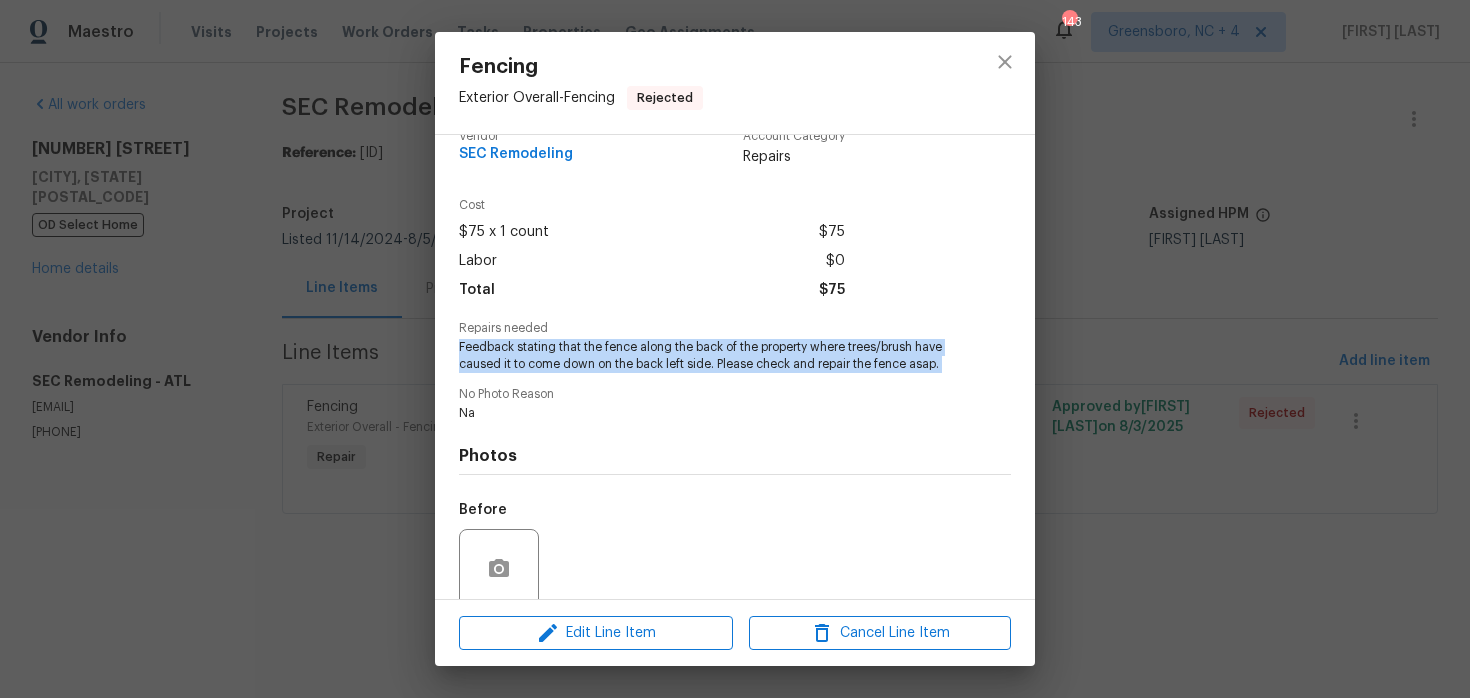 click on "Labor $0" at bounding box center (652, 261) 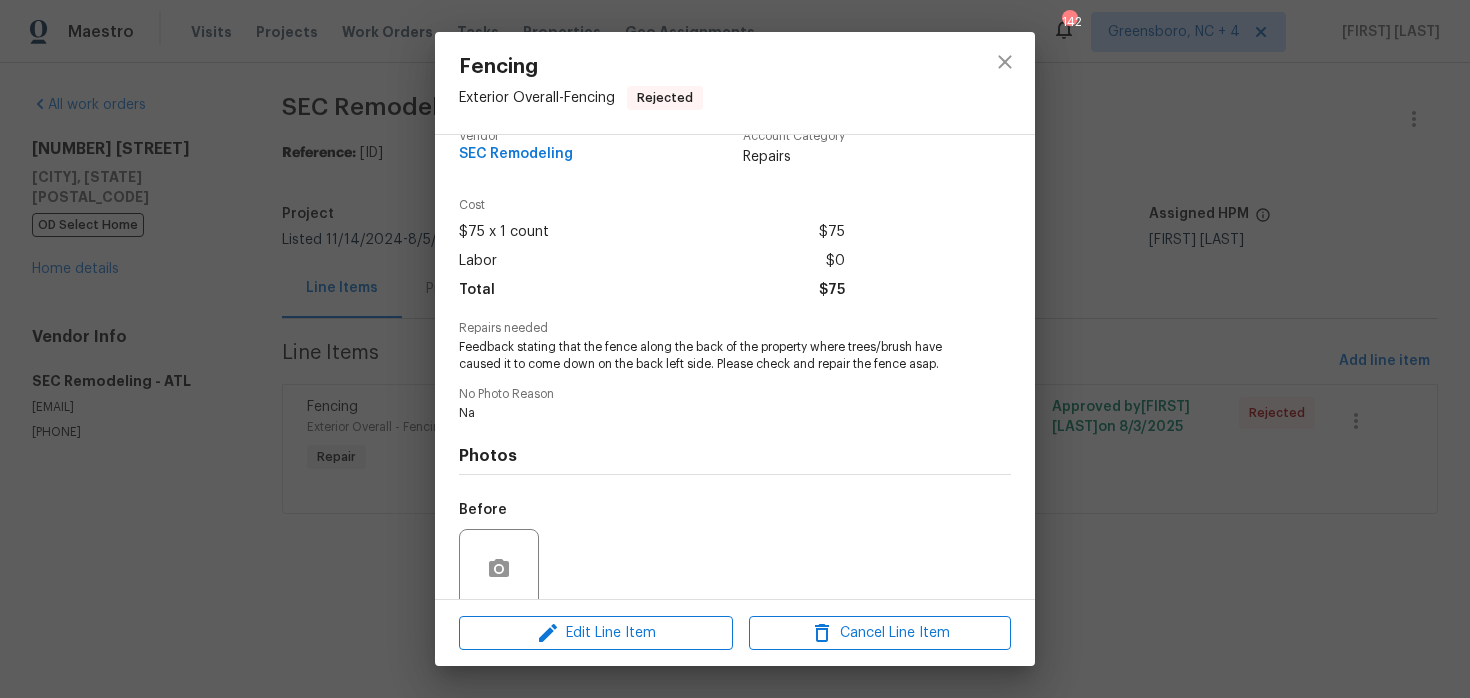 scroll, scrollTop: 34, scrollLeft: 0, axis: vertical 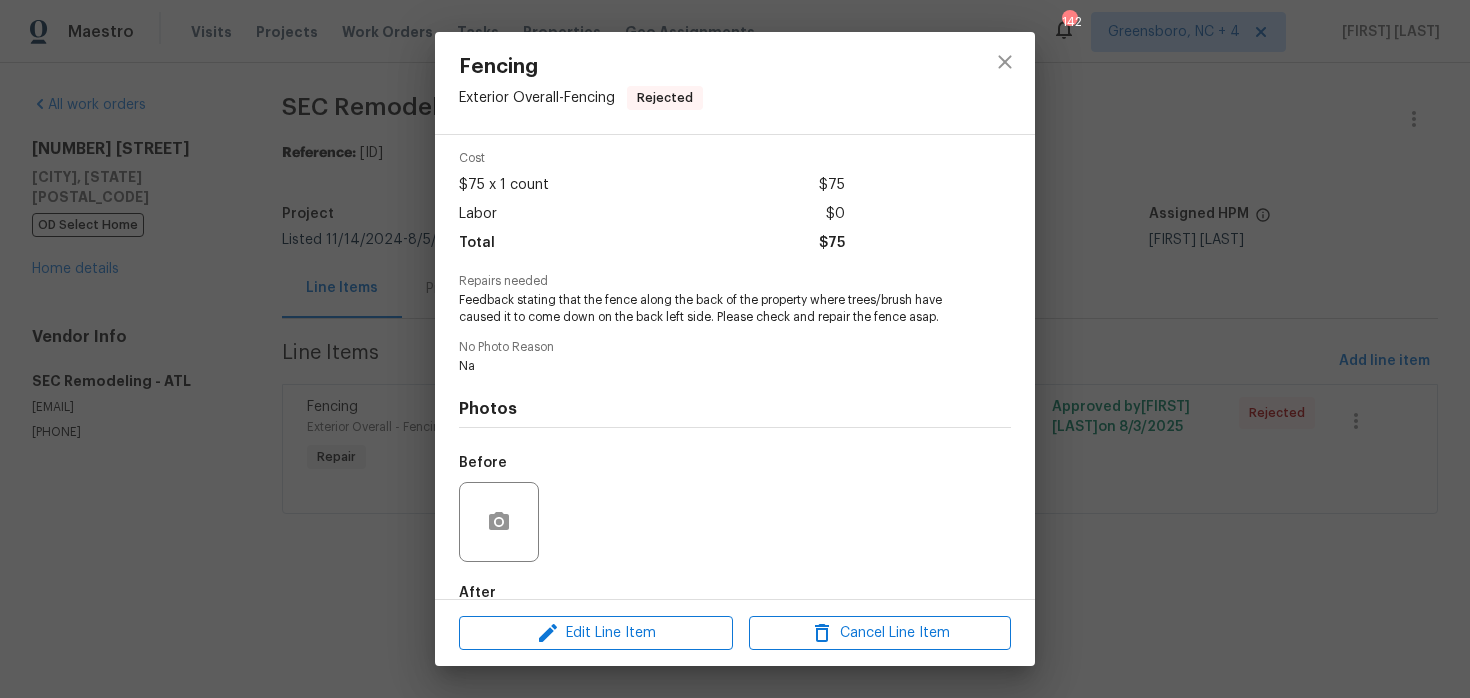 click on "Received feedback stating that the fence along the back of the property where trees/brush have caused it to come down on the back left side. Please check and repair the fence asap." at bounding box center [707, 309] 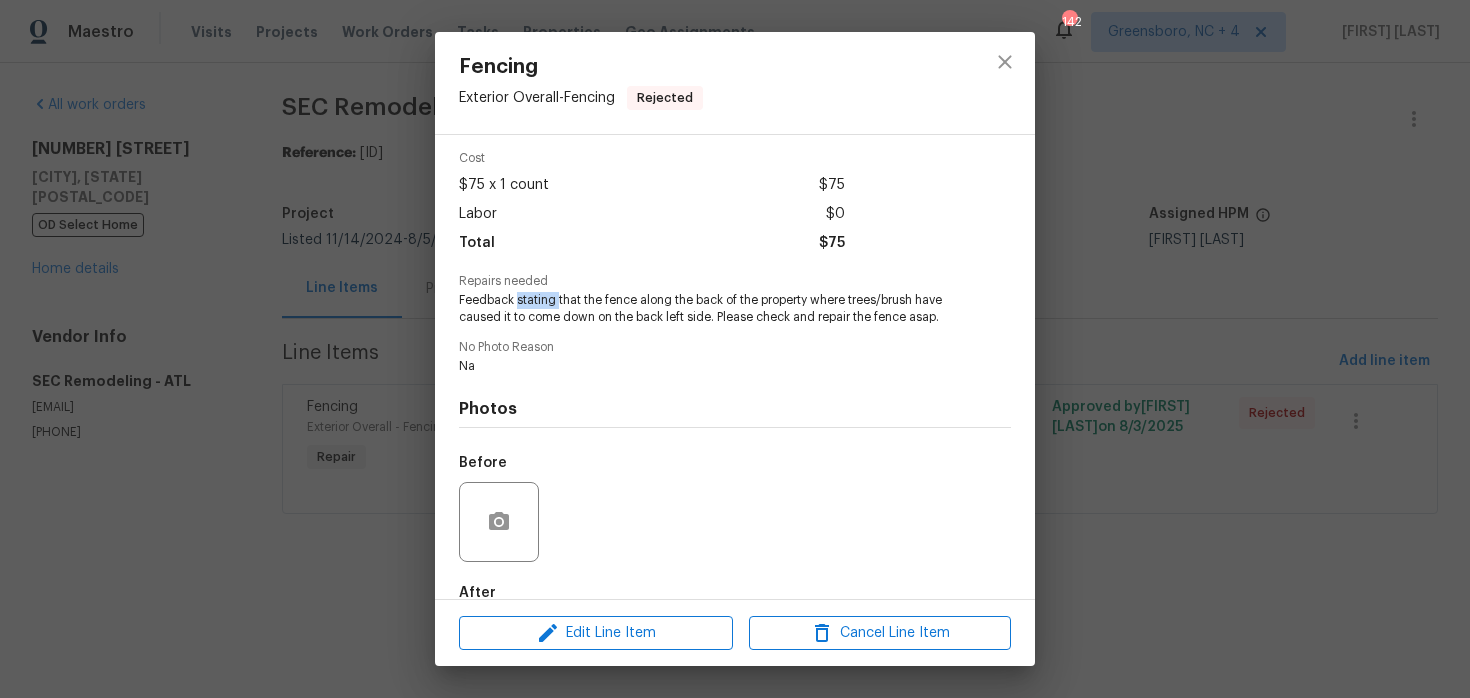 click on "Received feedback stating that the fence along the back of the property where trees/brush have caused it to come down on the back left side. Please check and repair the fence asap." at bounding box center (707, 309) 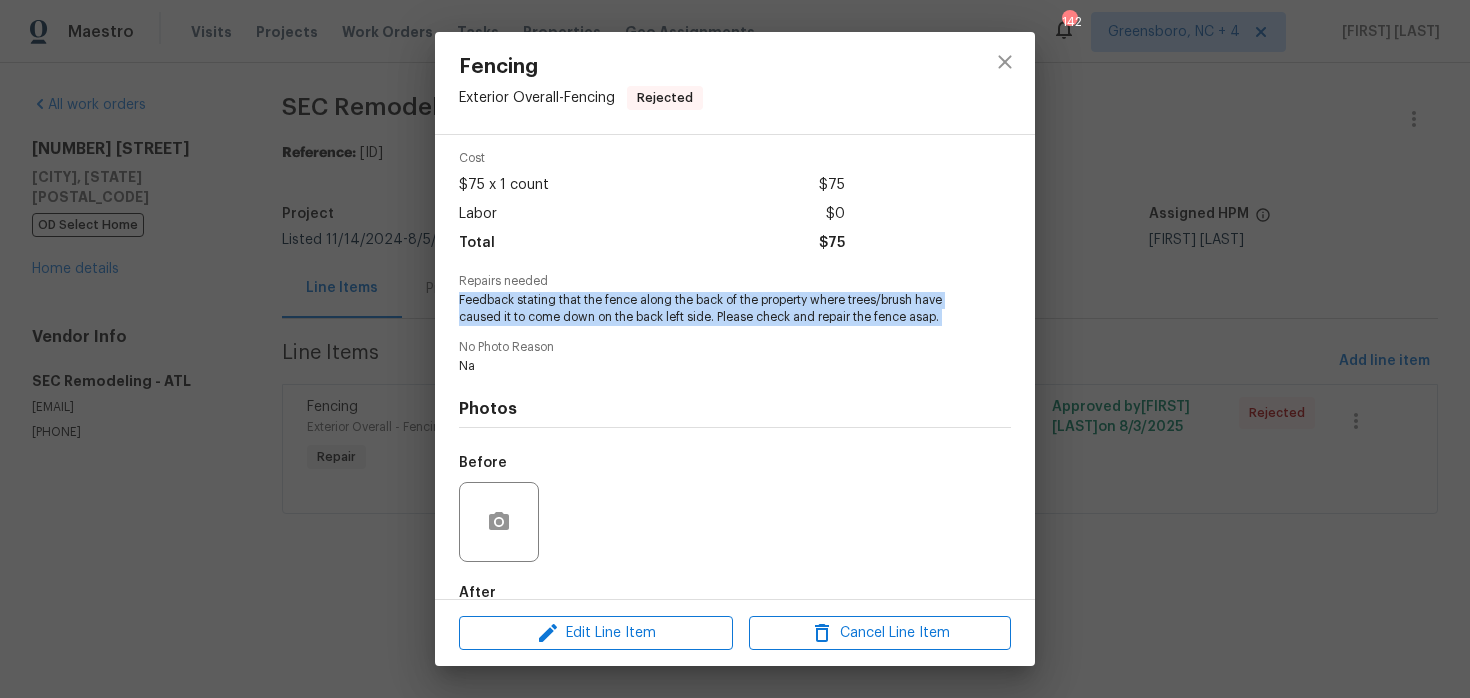 copy on "Received feedback stating that the fence along the back of the property where trees/brush have caused it to come down on the back left side. Please check and repair the fence asap." 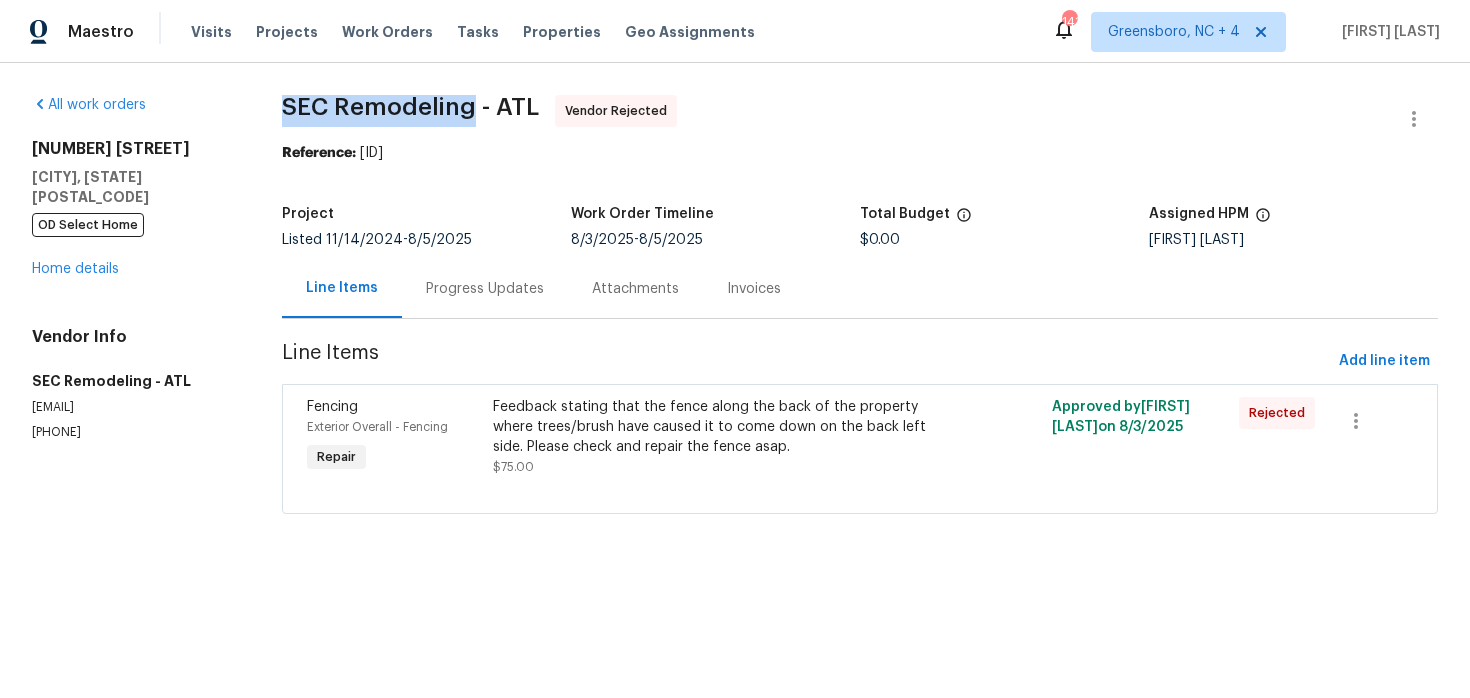 drag, startPoint x: 285, startPoint y: 111, endPoint x: 471, endPoint y: 111, distance: 186 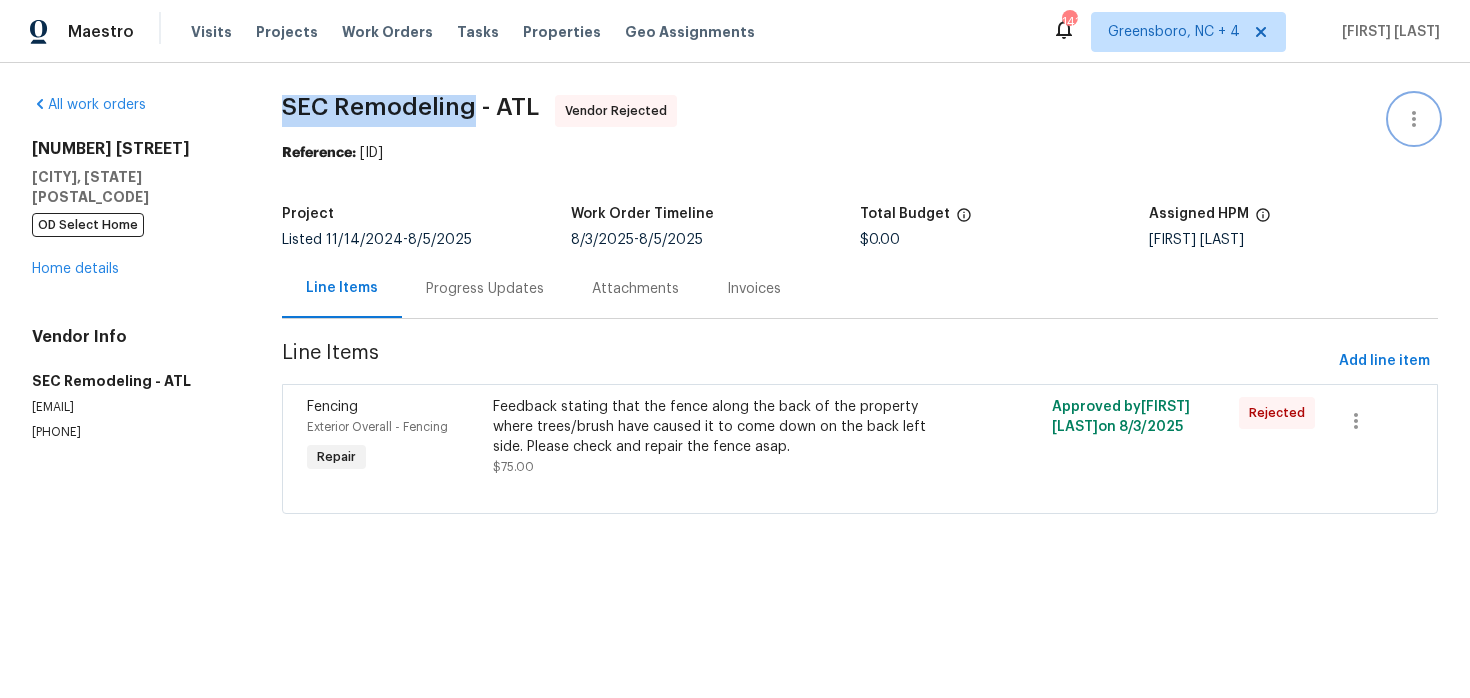 click 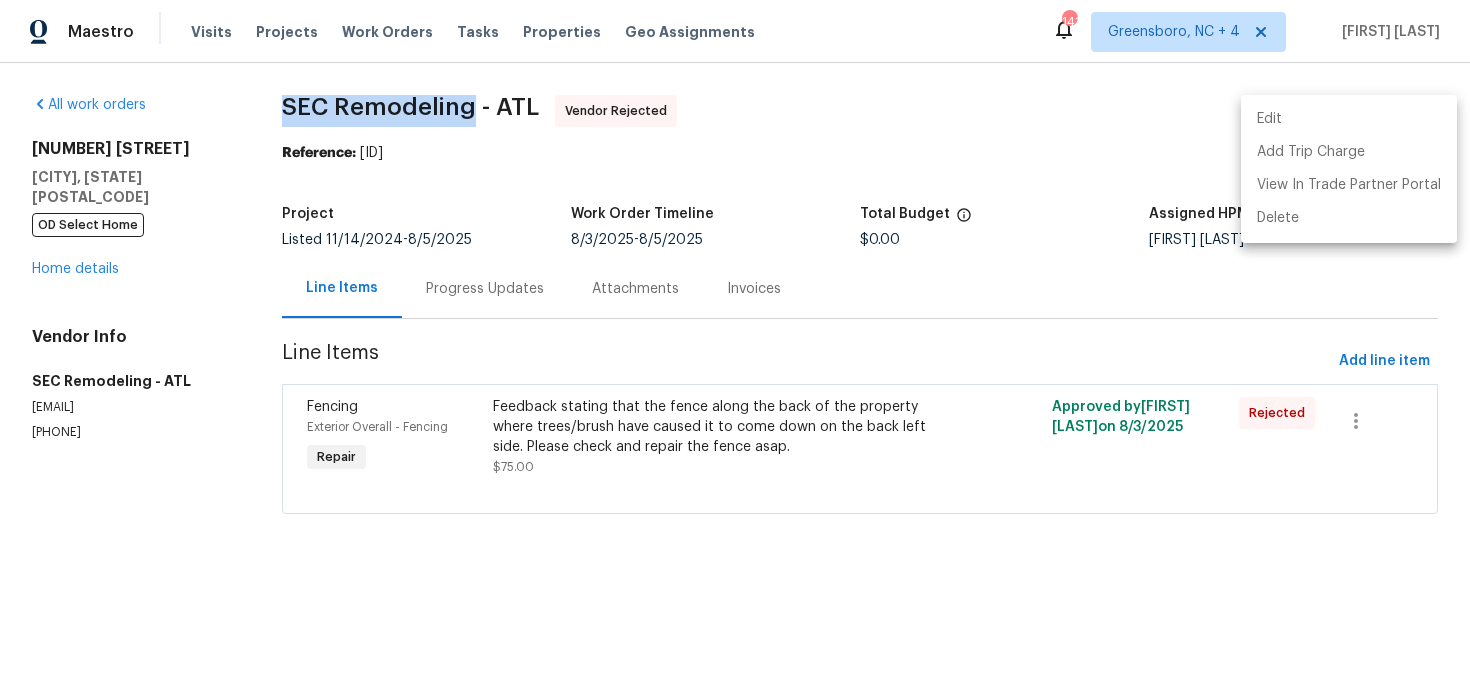 click at bounding box center (735, 349) 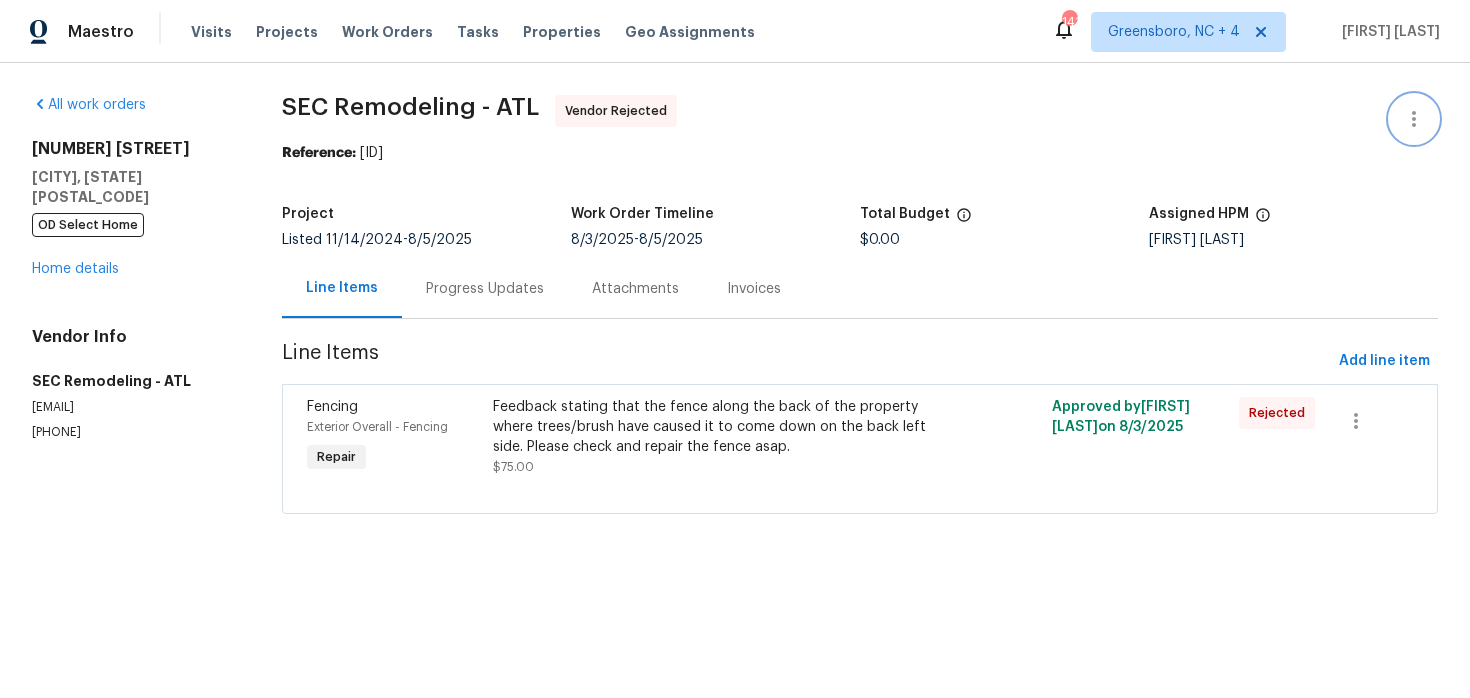 click at bounding box center [1414, 119] 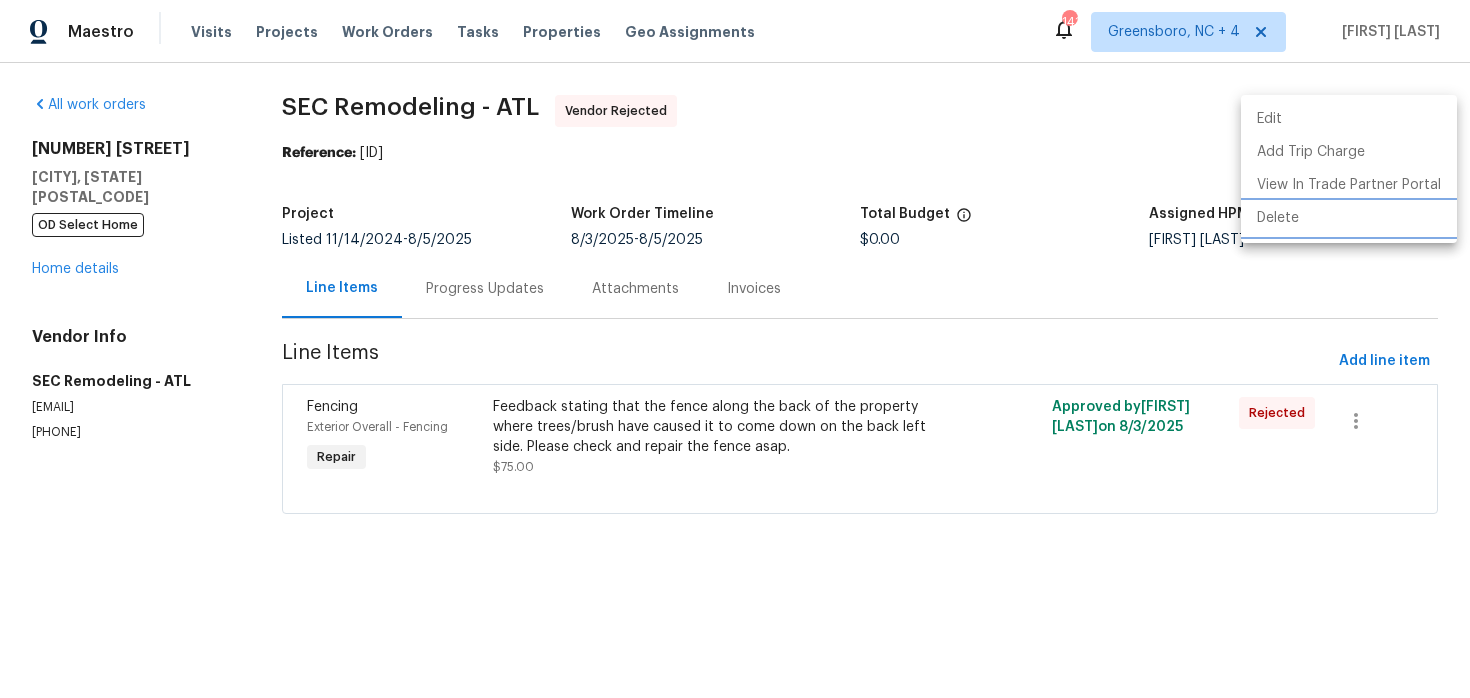 click on "Delete" at bounding box center [1349, 218] 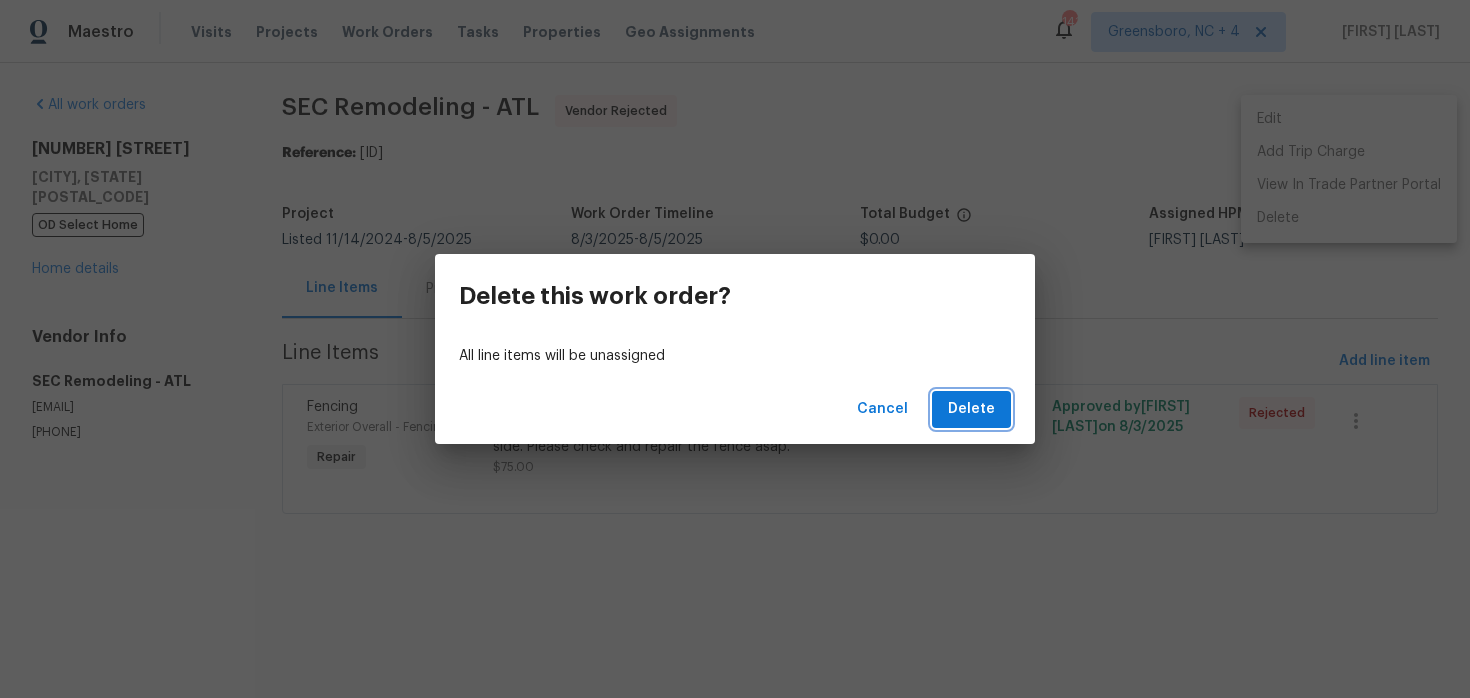 click on "Delete" at bounding box center [971, 409] 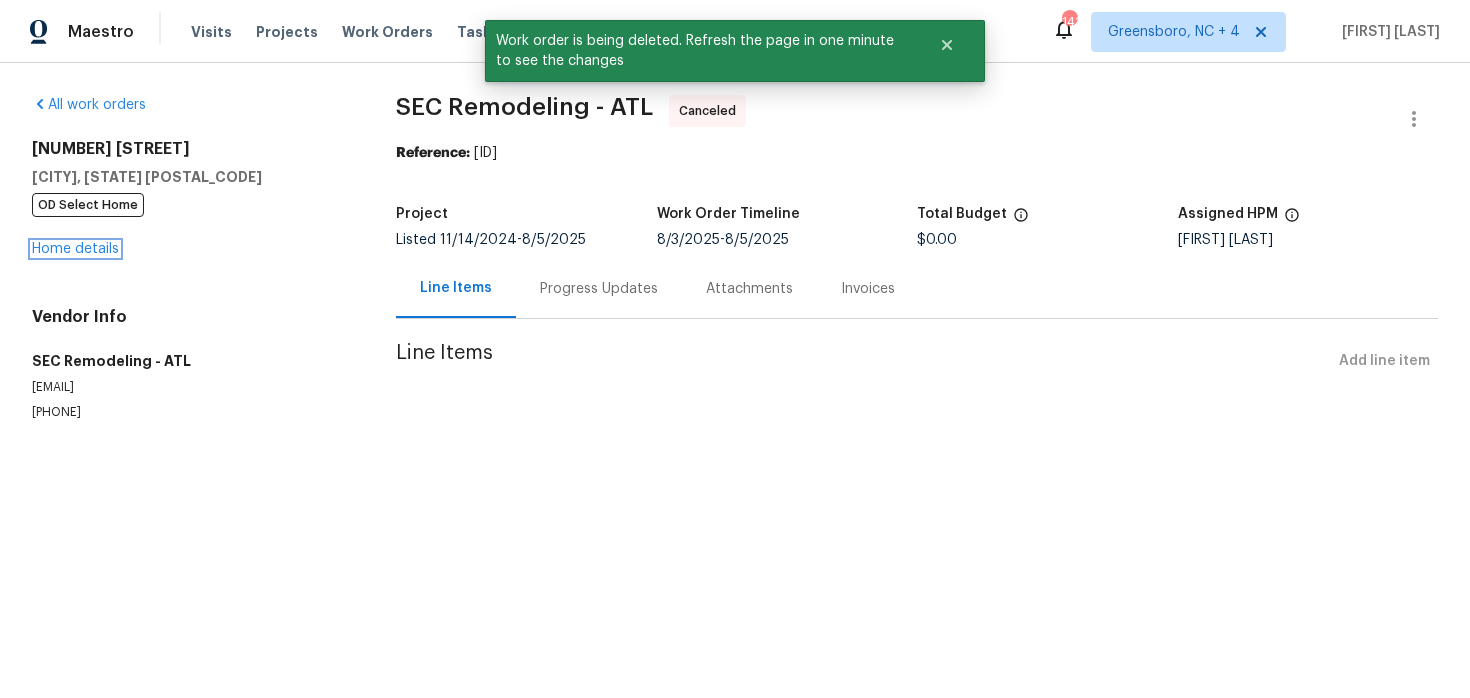 click on "Home details" at bounding box center (75, 249) 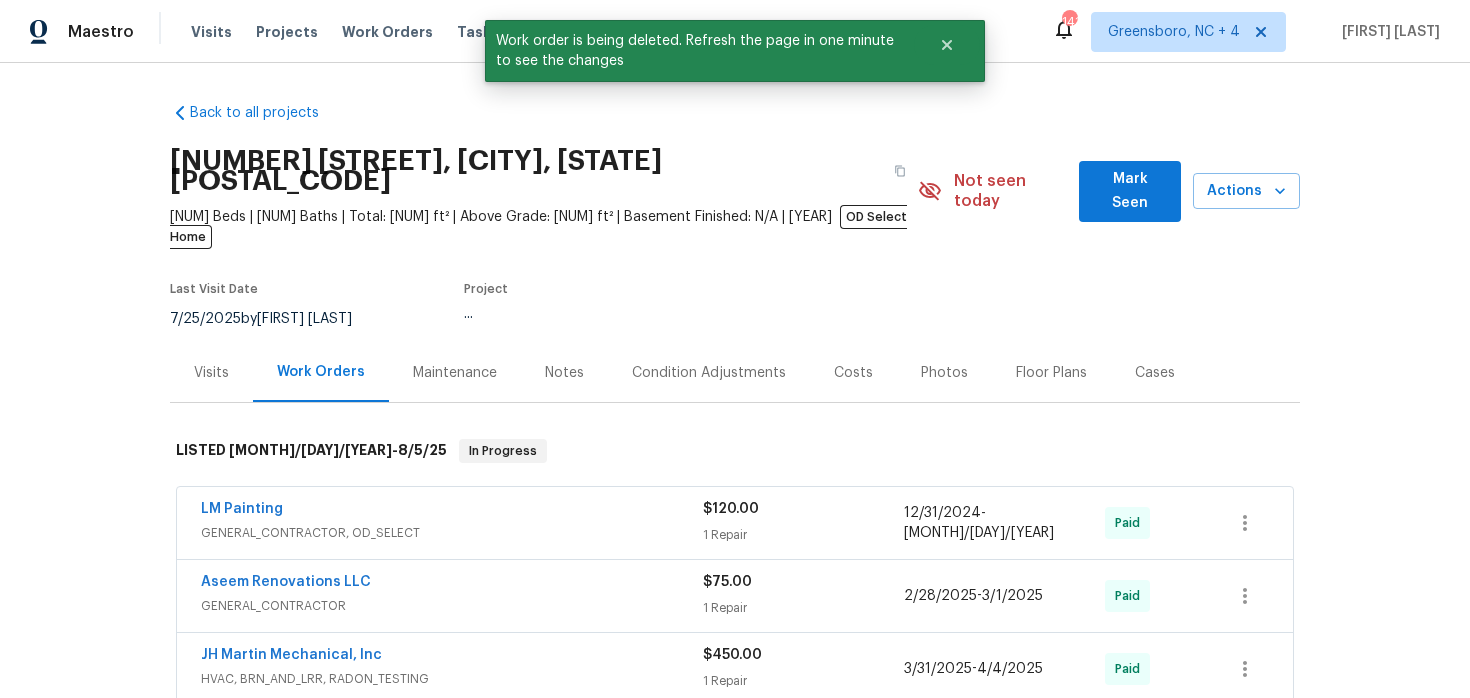 scroll, scrollTop: 961, scrollLeft: 0, axis: vertical 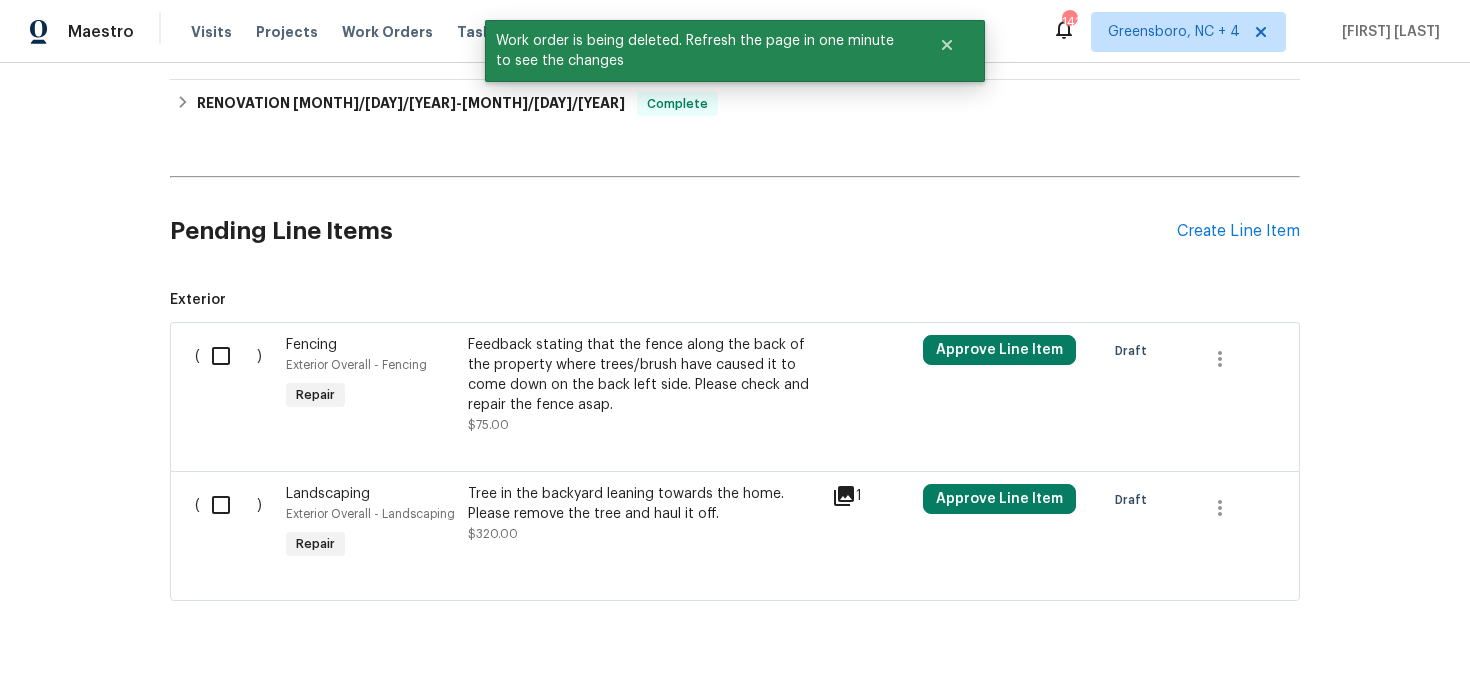 click at bounding box center (228, 356) 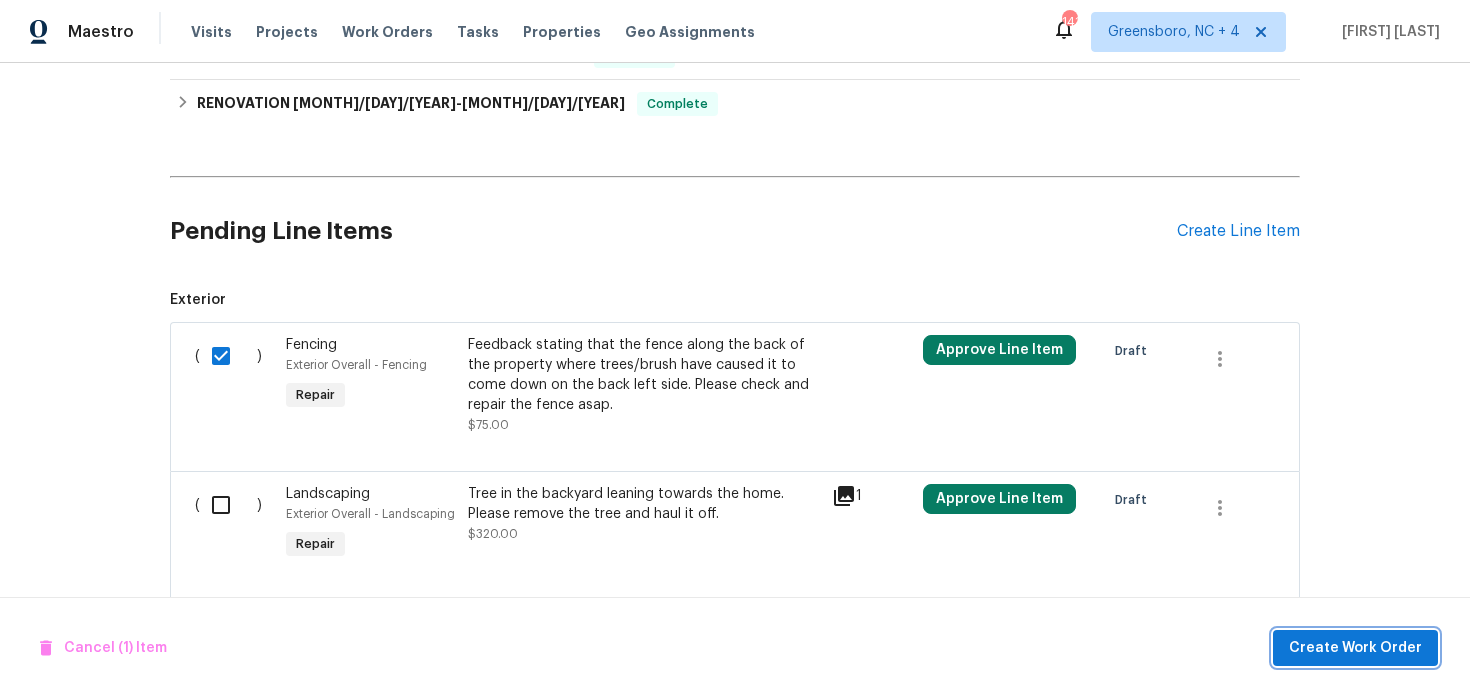 click on "Create Work Order" at bounding box center [1355, 648] 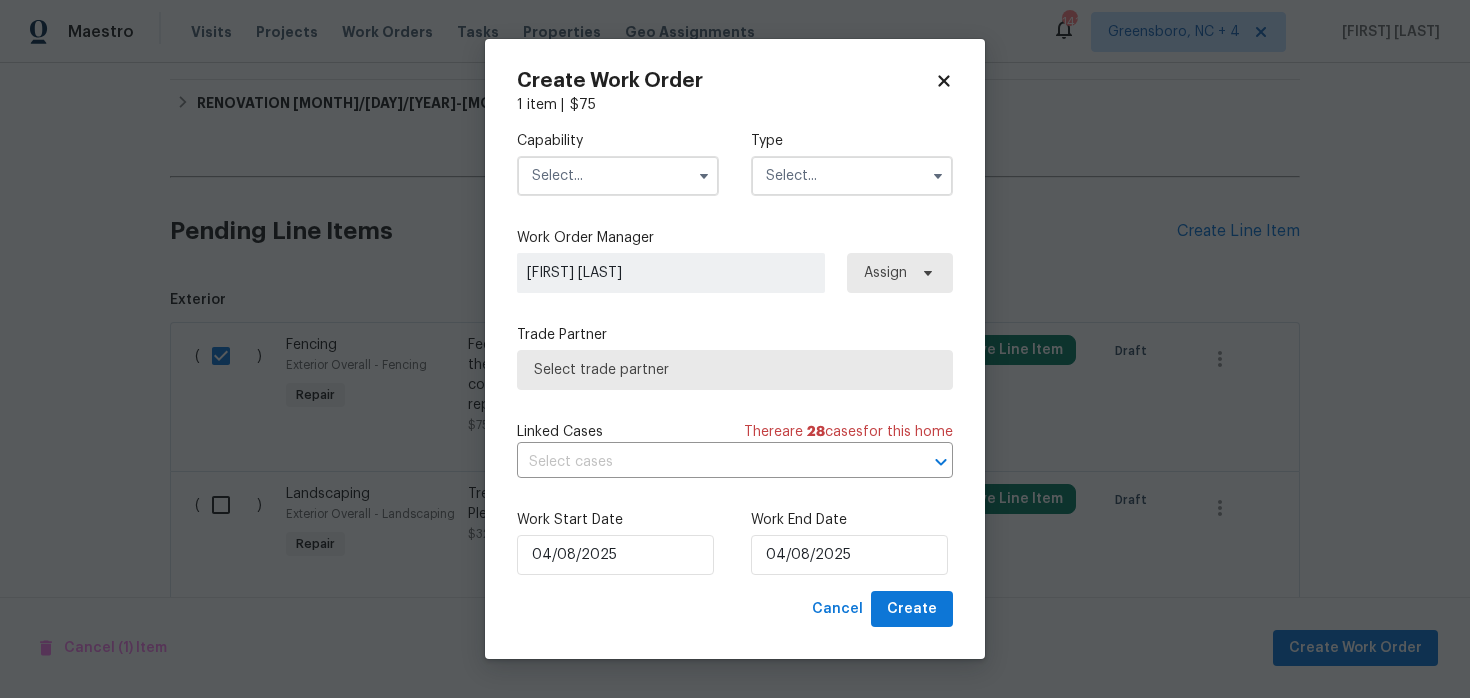 click at bounding box center (704, 176) 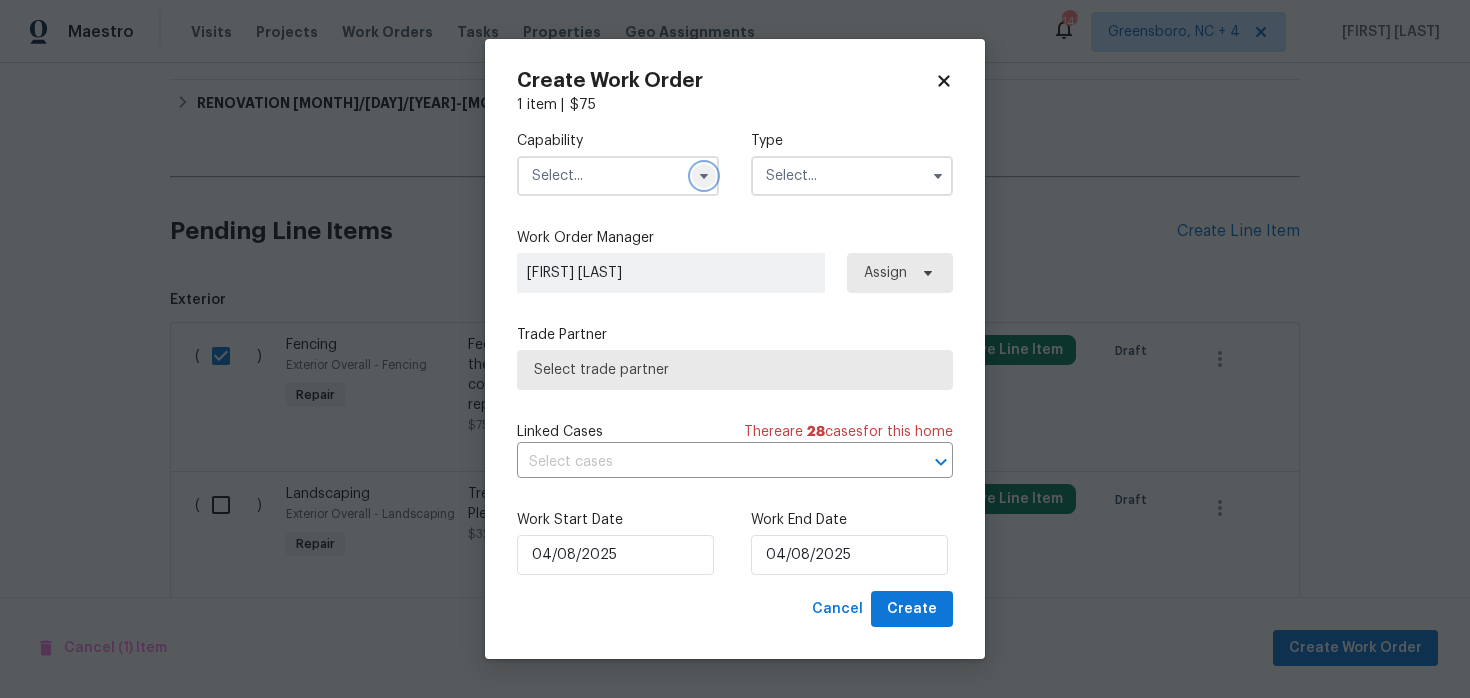 click 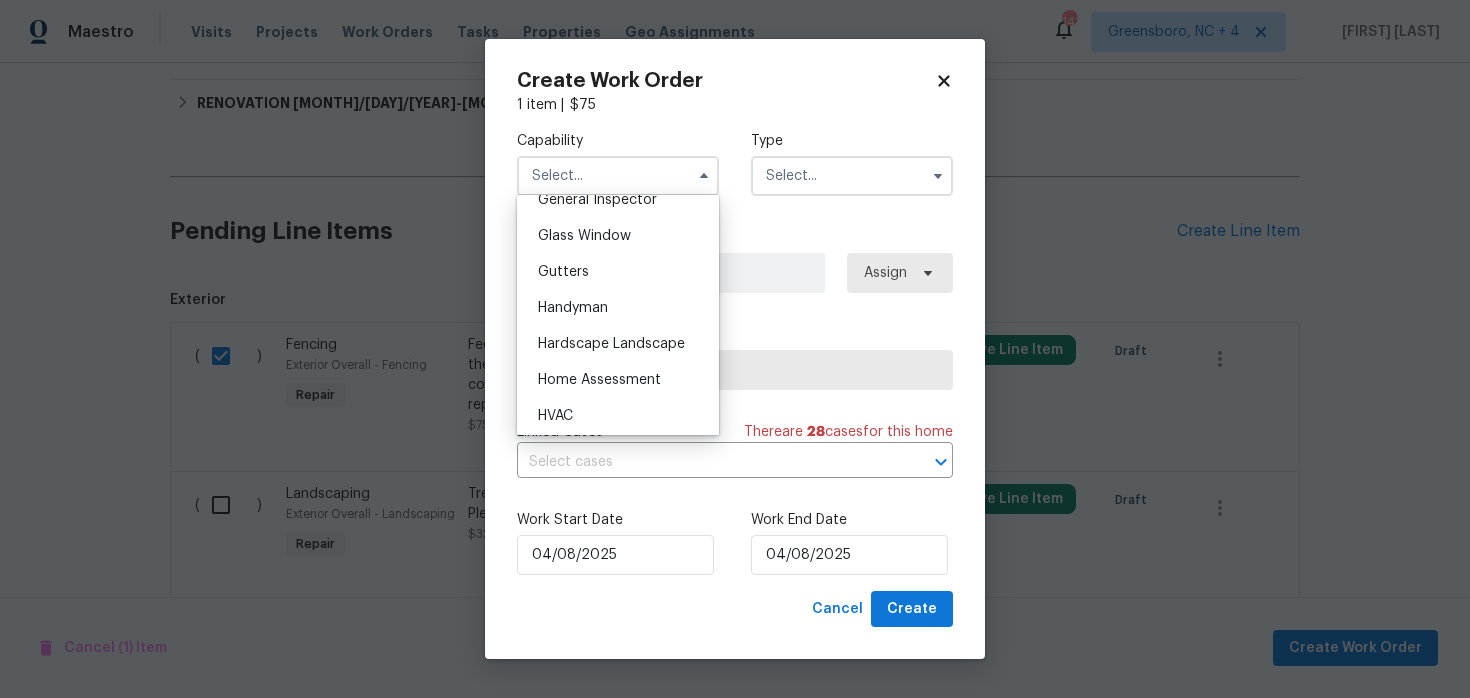 scroll, scrollTop: 1005, scrollLeft: 0, axis: vertical 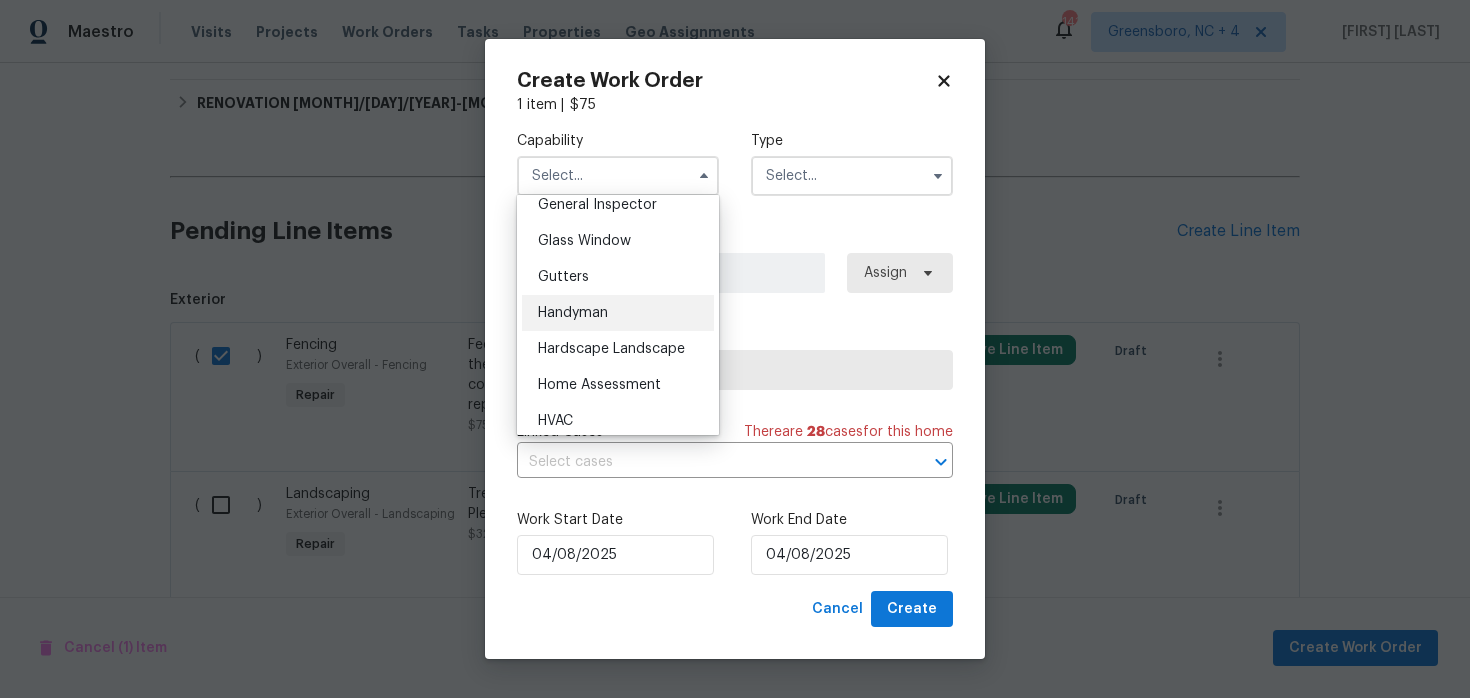 click on "Handyman" at bounding box center [618, 313] 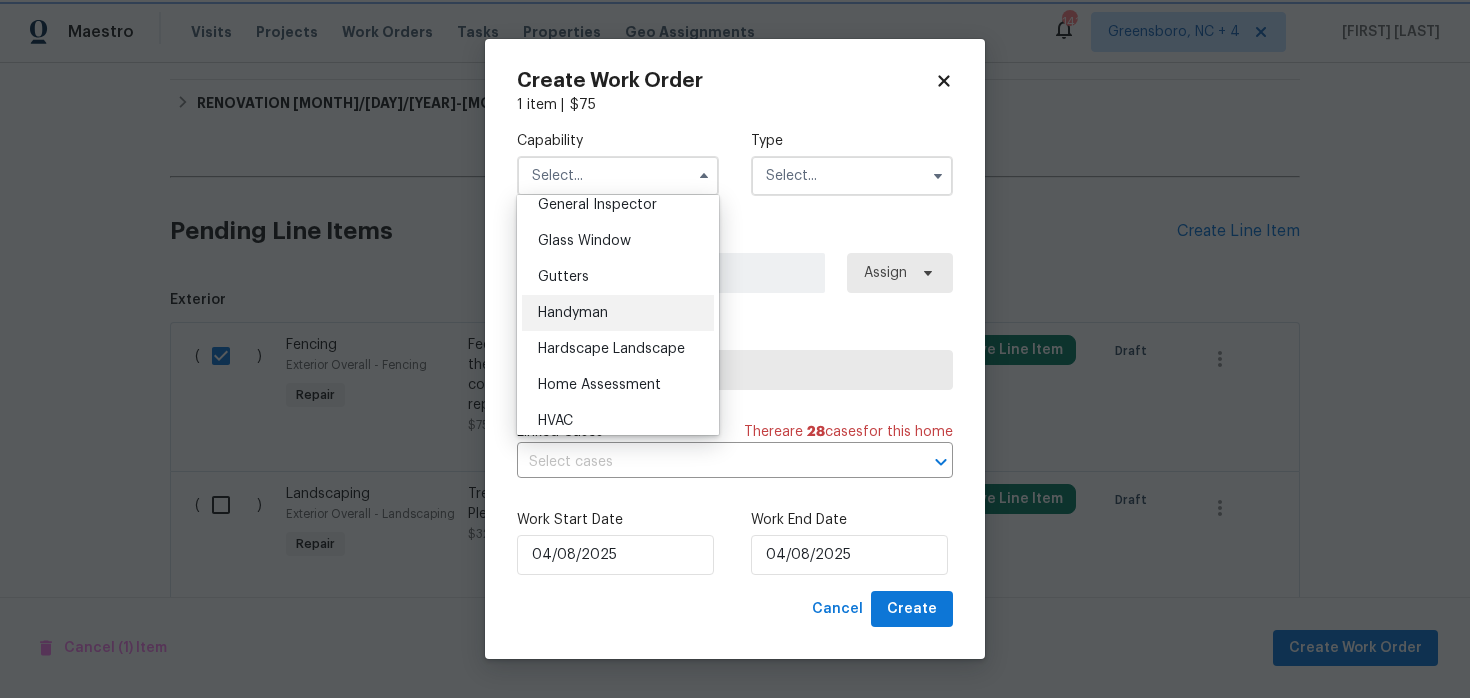 type on "Handyman" 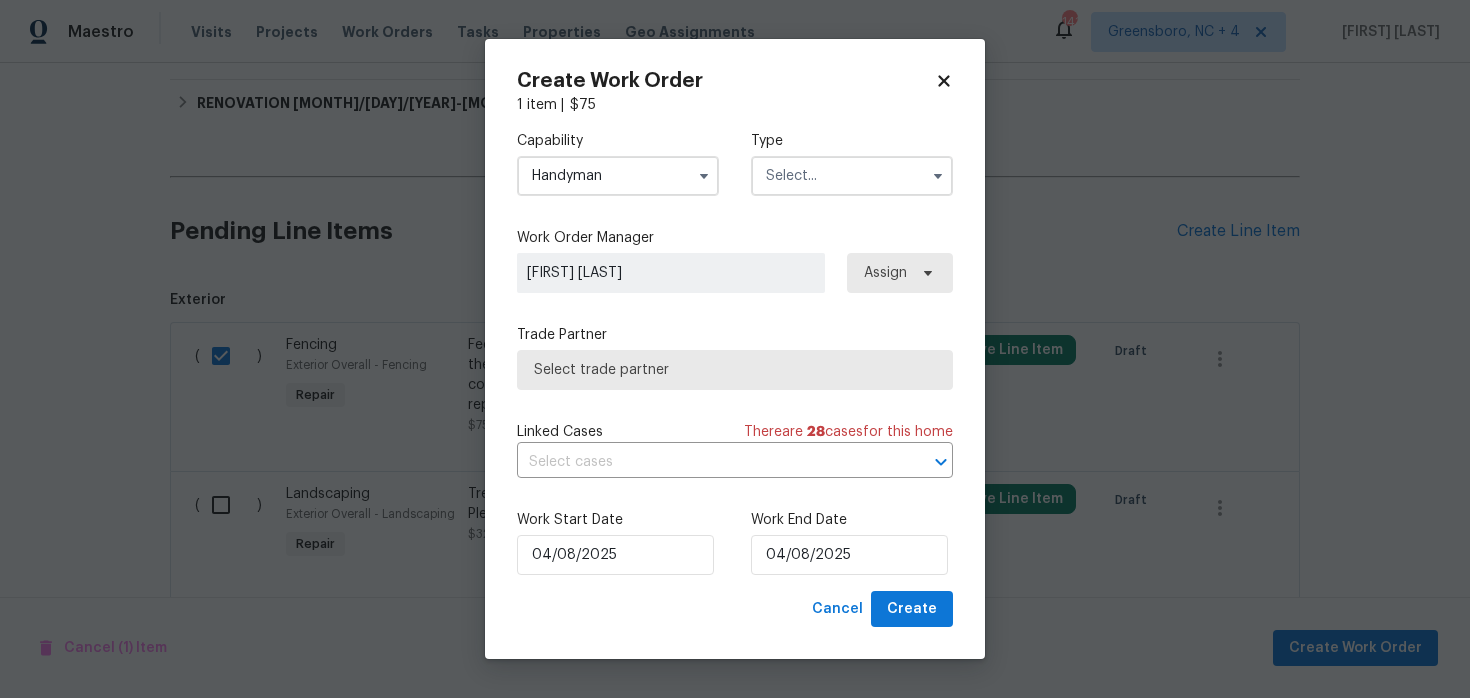 click at bounding box center (852, 176) 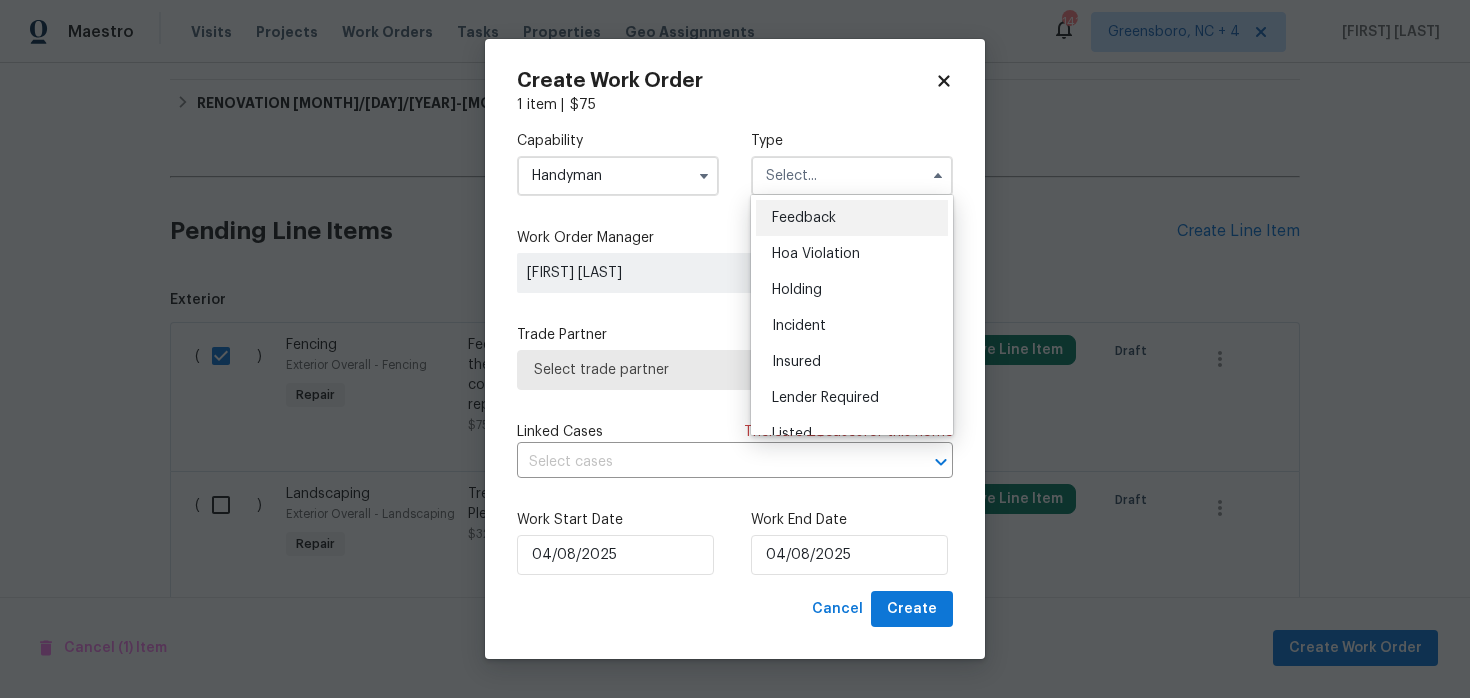 click on "Feedback" at bounding box center [852, 218] 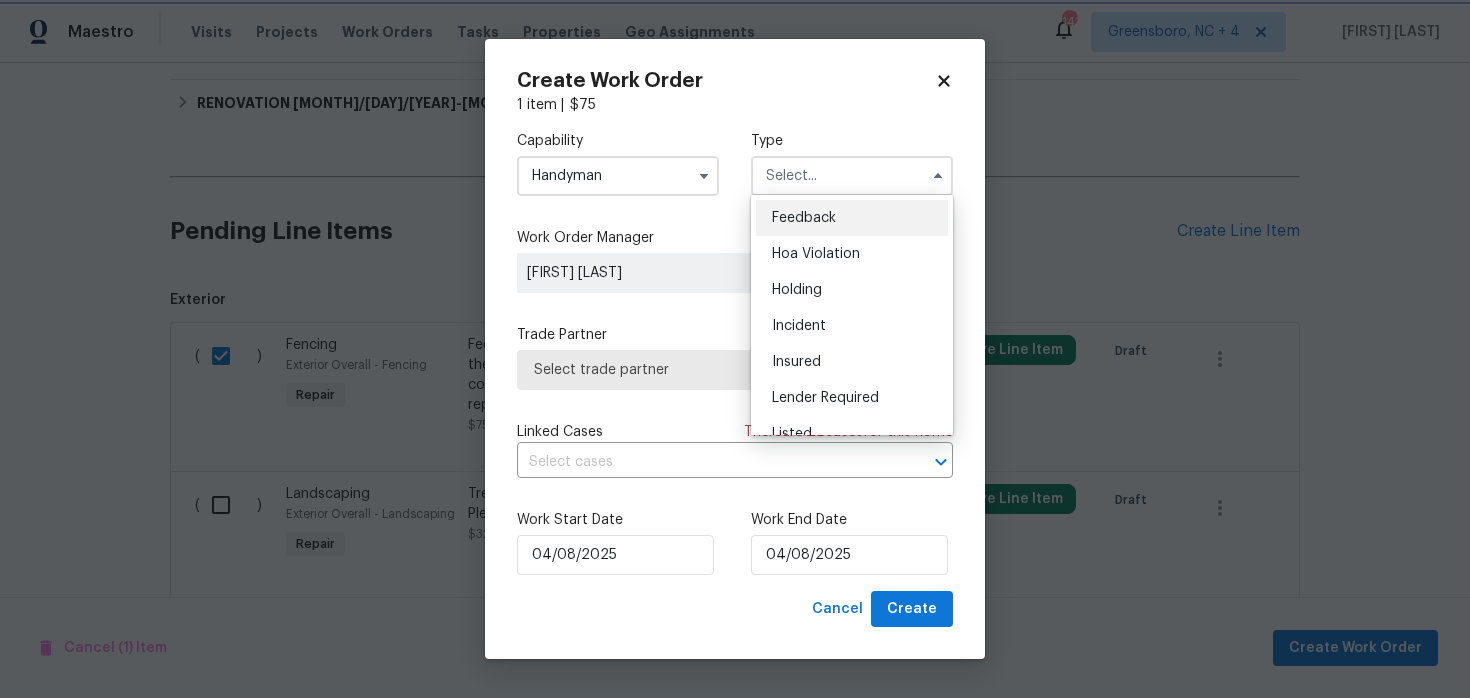 type on "Feedback" 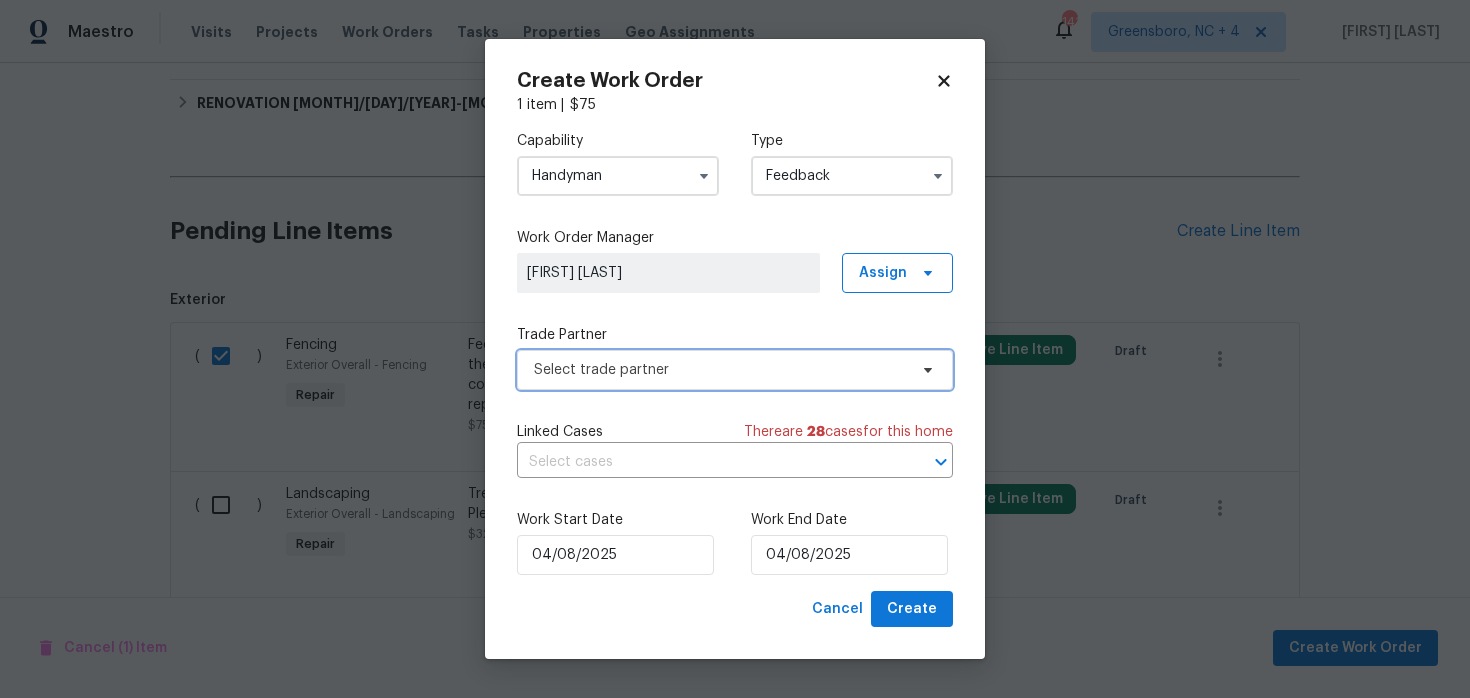 click on "Select trade partner" at bounding box center [720, 370] 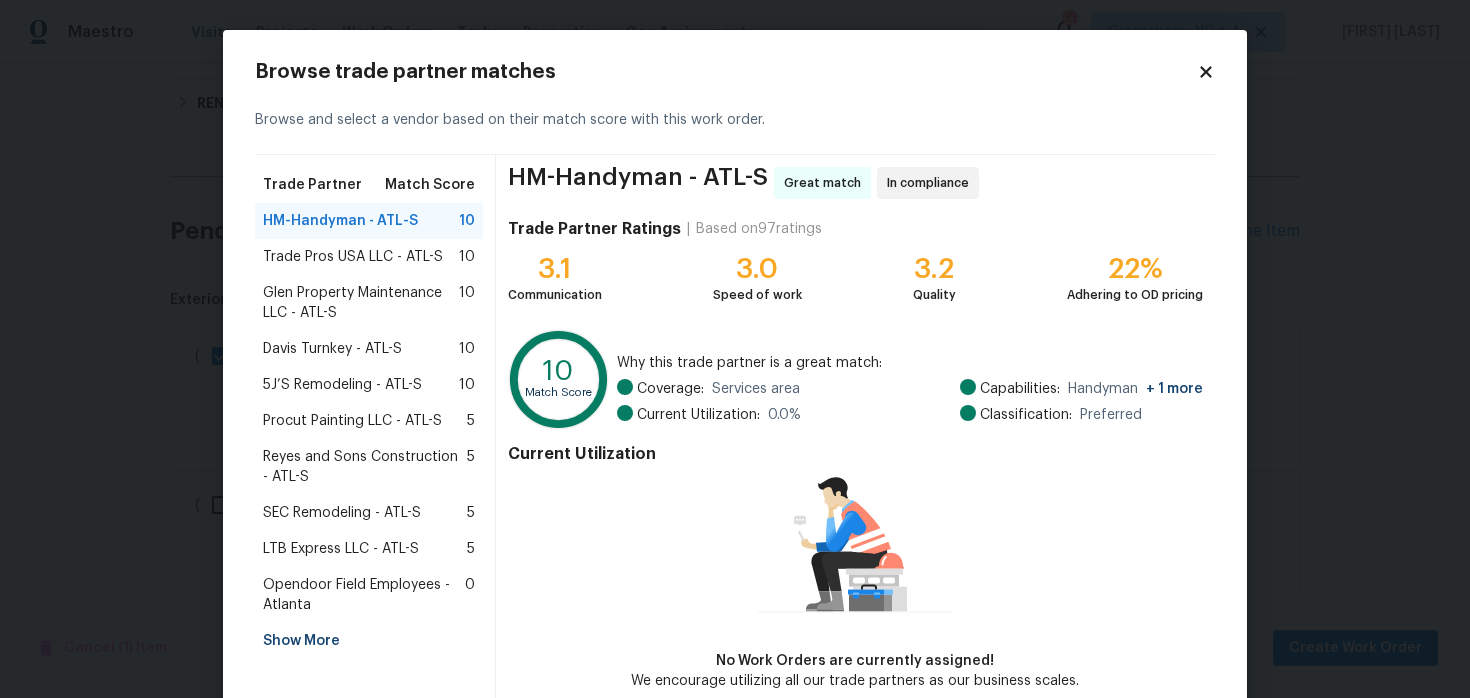 click on "Glen Property Maintenance LLC - ATL-S 10" at bounding box center (369, 303) 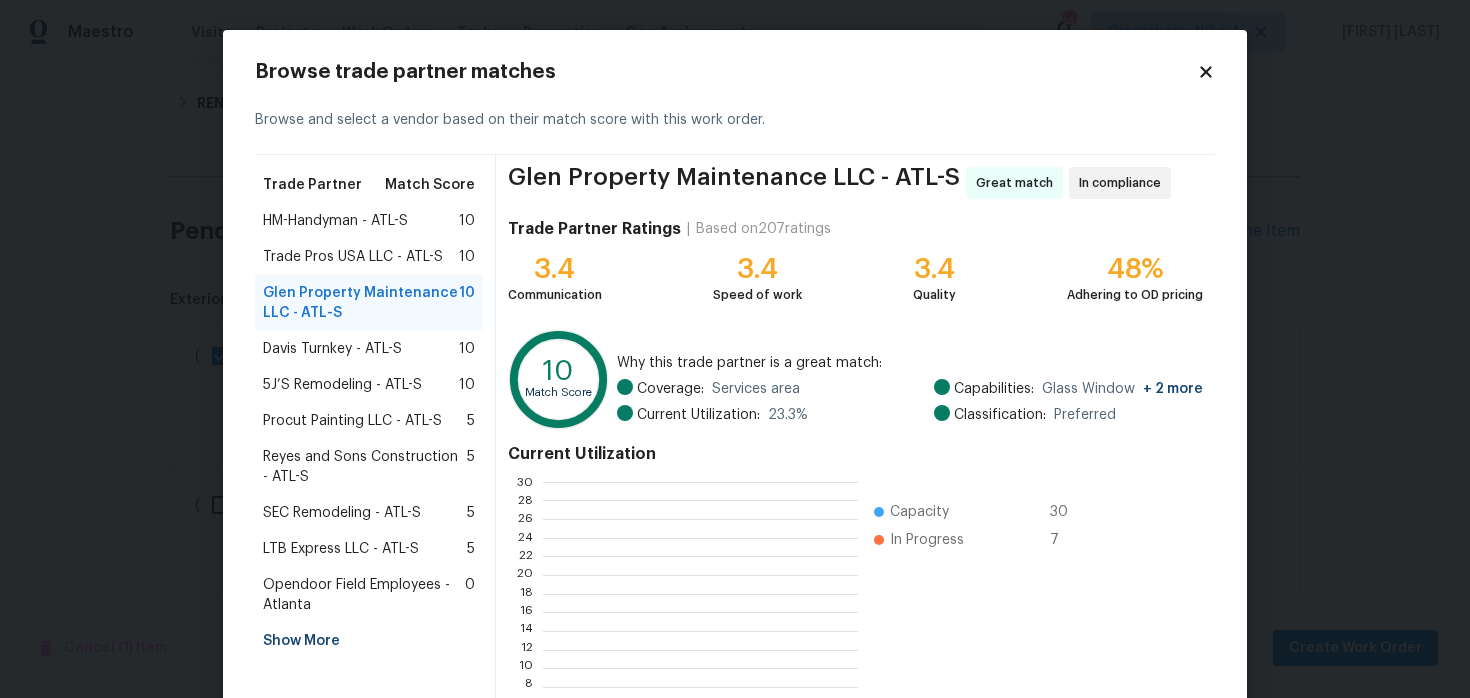 scroll, scrollTop: 2, scrollLeft: 2, axis: both 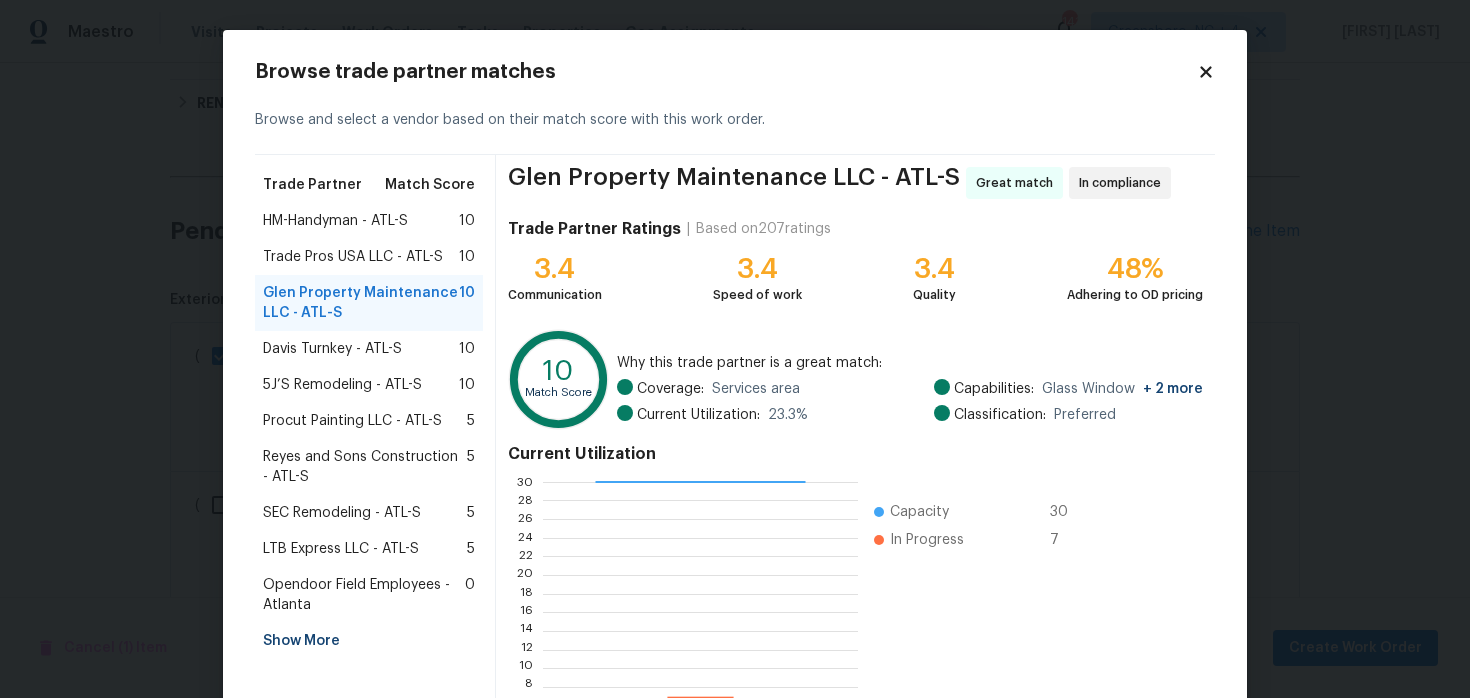 click on "HM-Handyman - ATL-S" at bounding box center [335, 221] 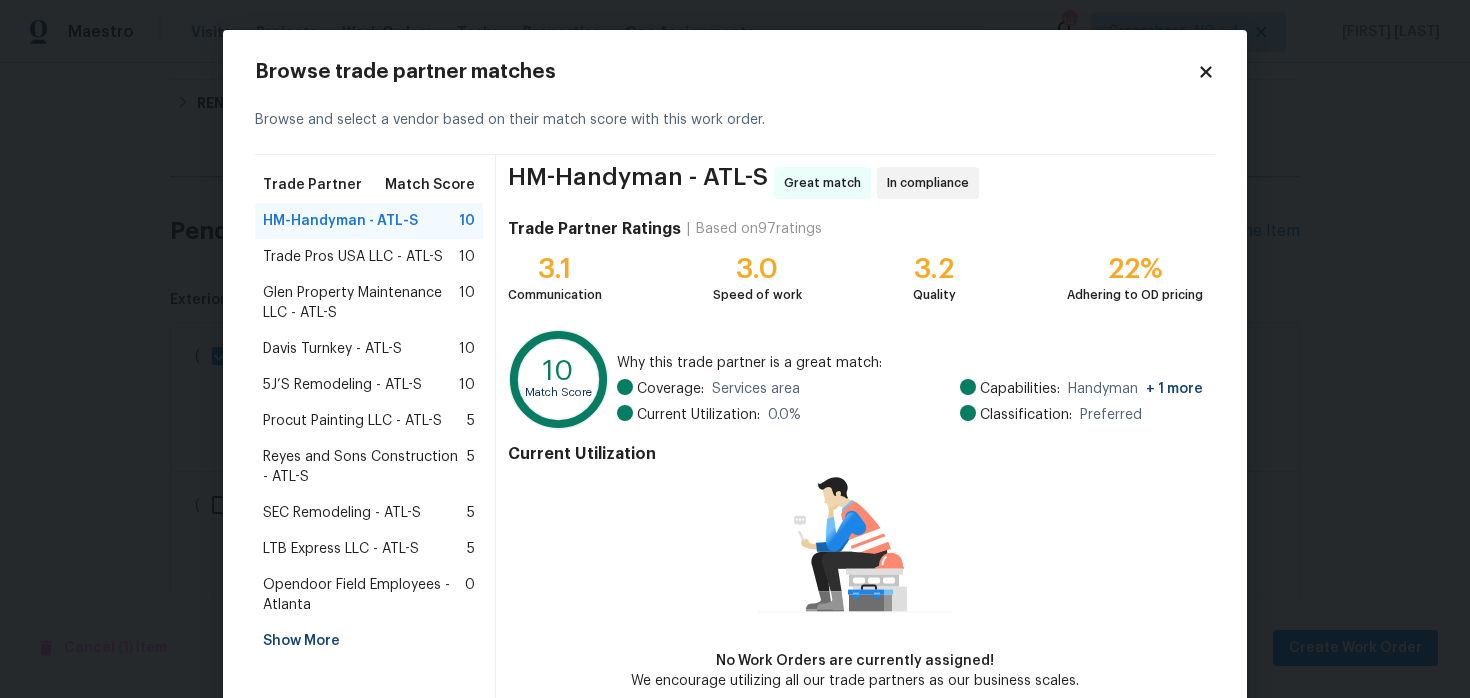 scroll, scrollTop: 102, scrollLeft: 0, axis: vertical 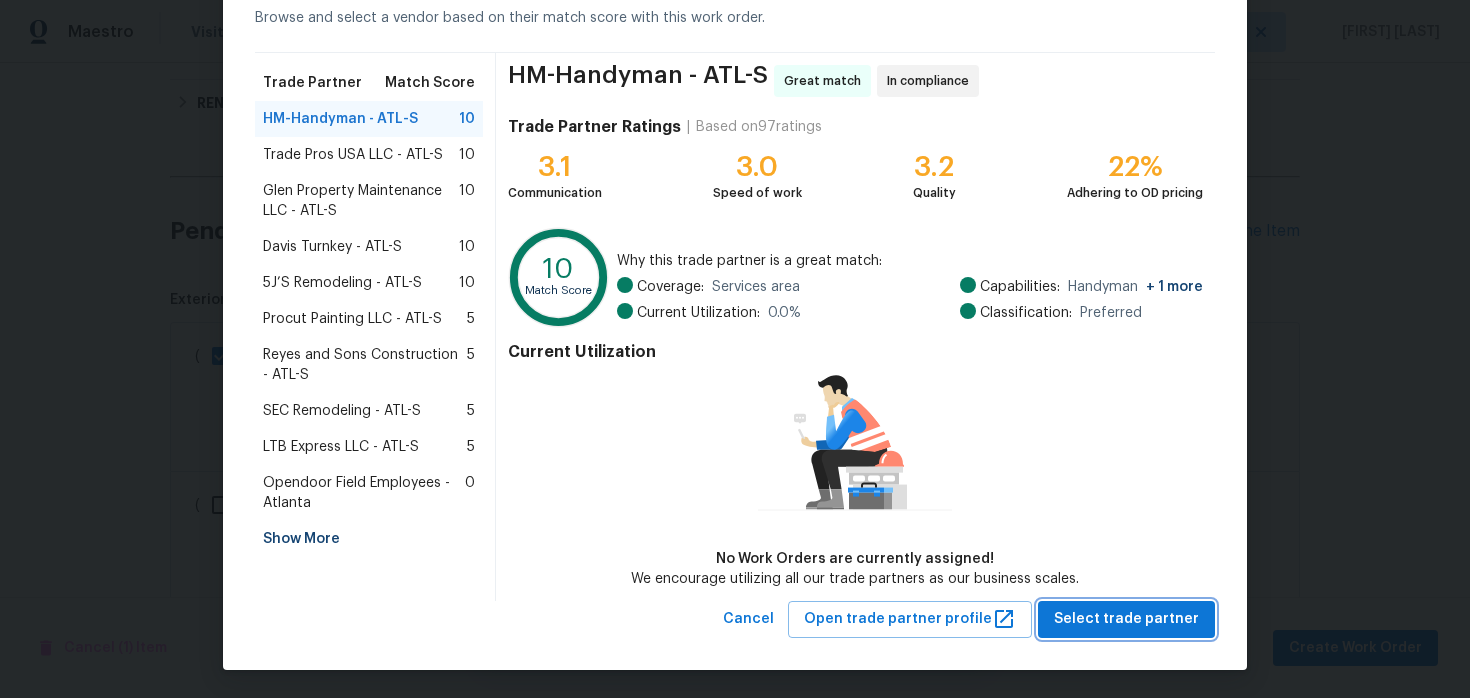 click on "Select trade partner" at bounding box center [1126, 619] 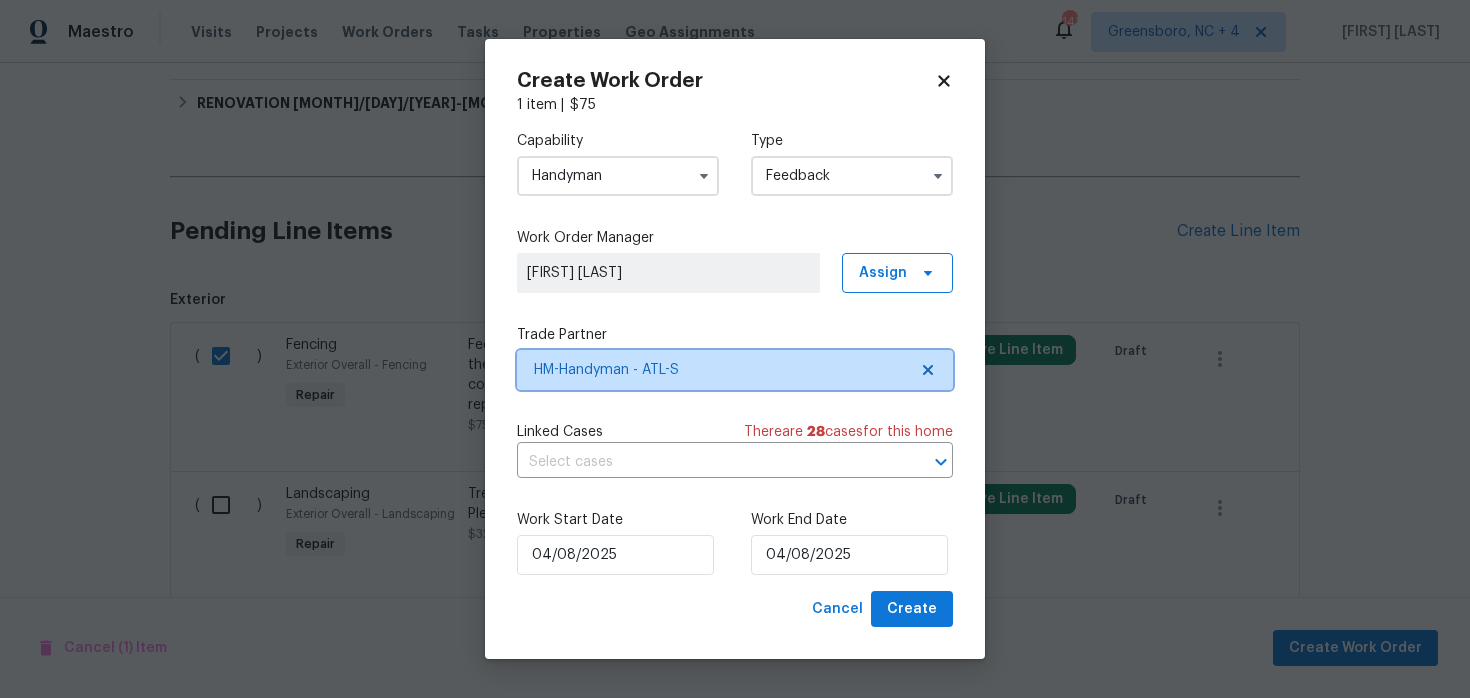 scroll, scrollTop: 0, scrollLeft: 0, axis: both 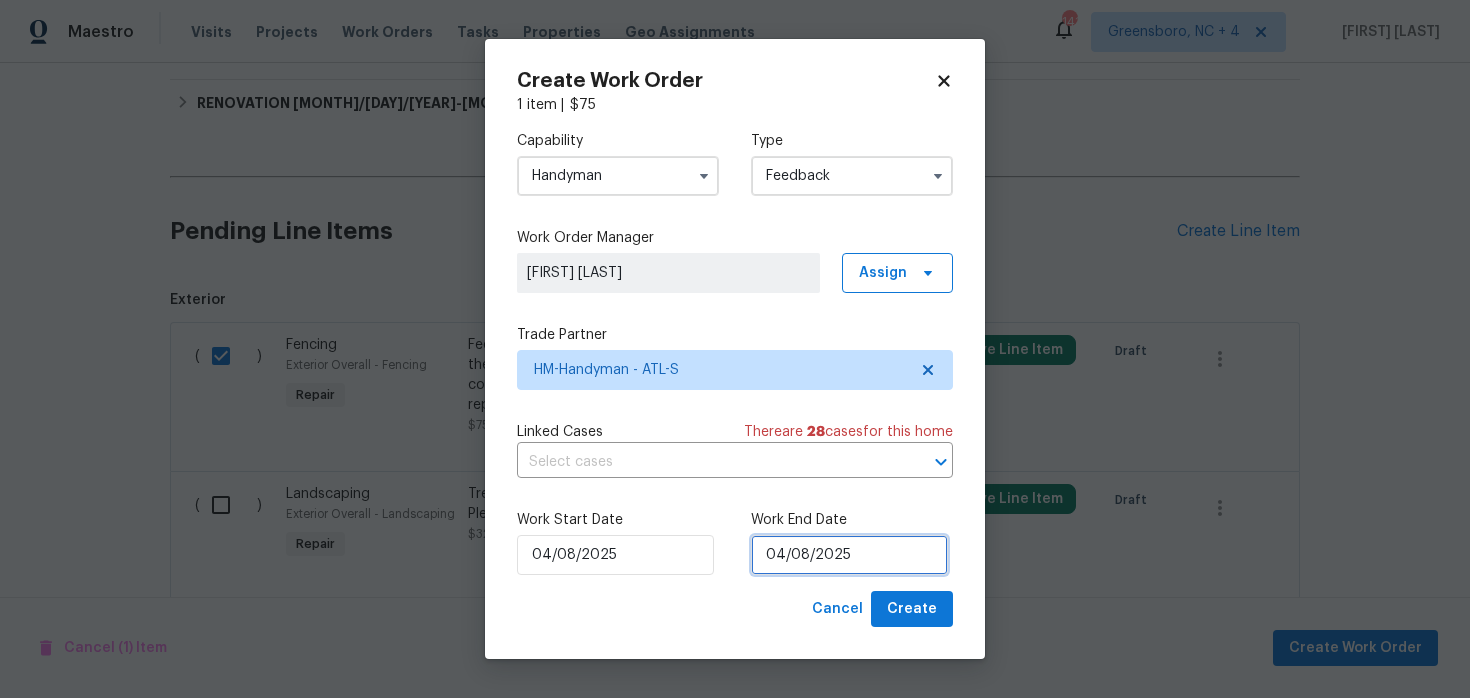 click on "04/08/2025" at bounding box center (849, 555) 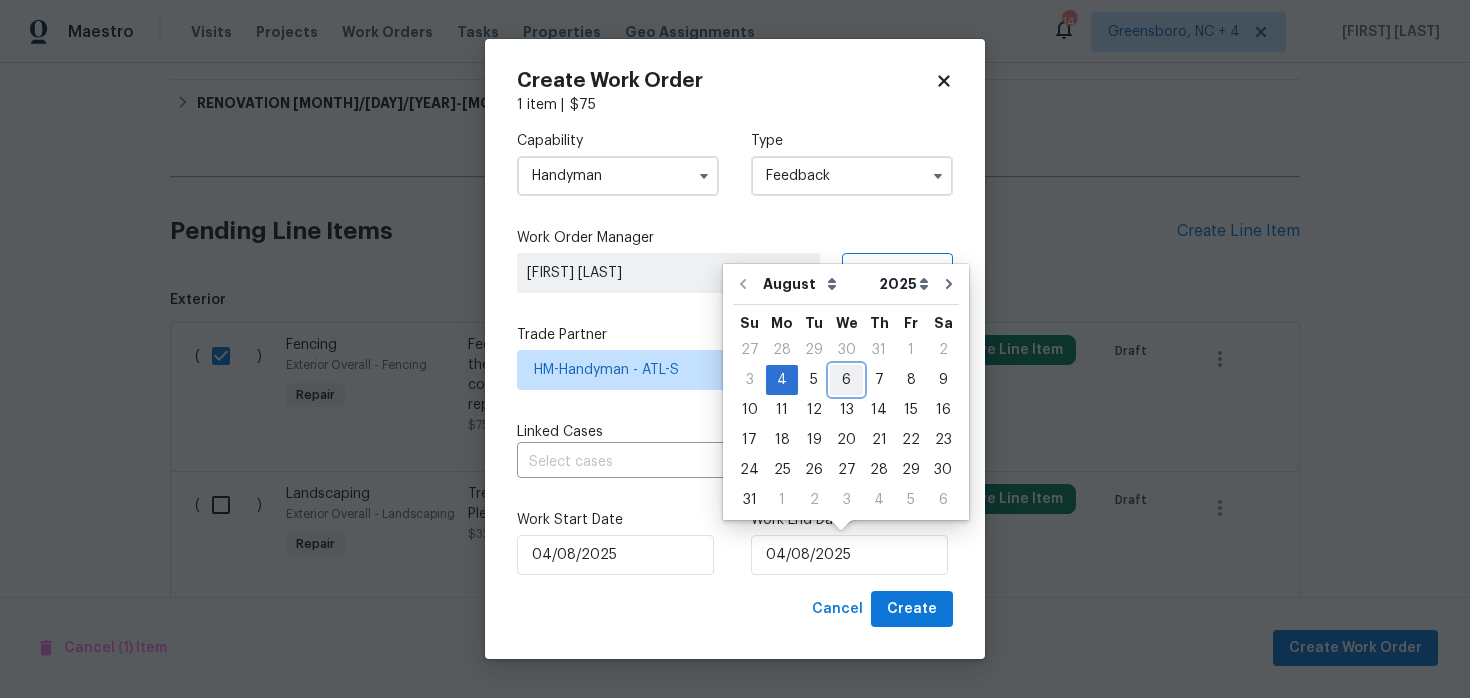 click on "6" at bounding box center (846, 380) 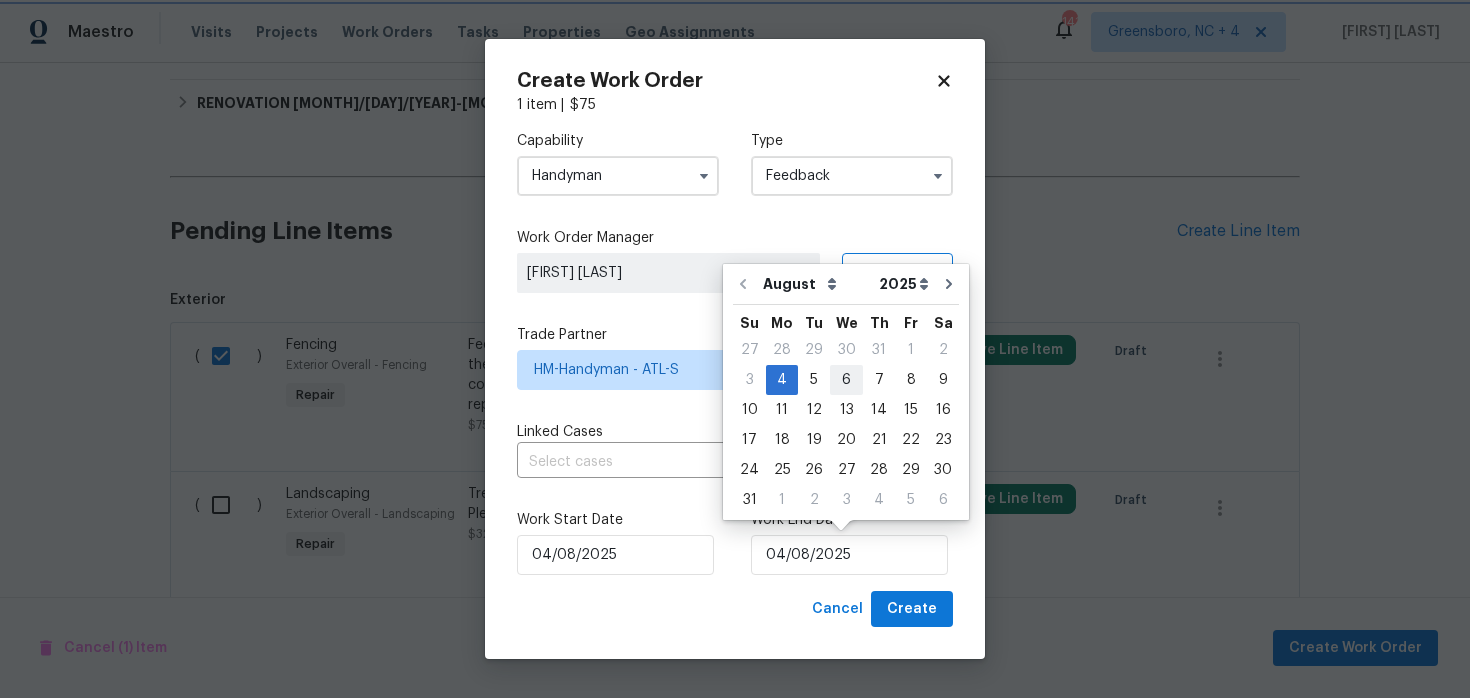 type on "06/08/2025" 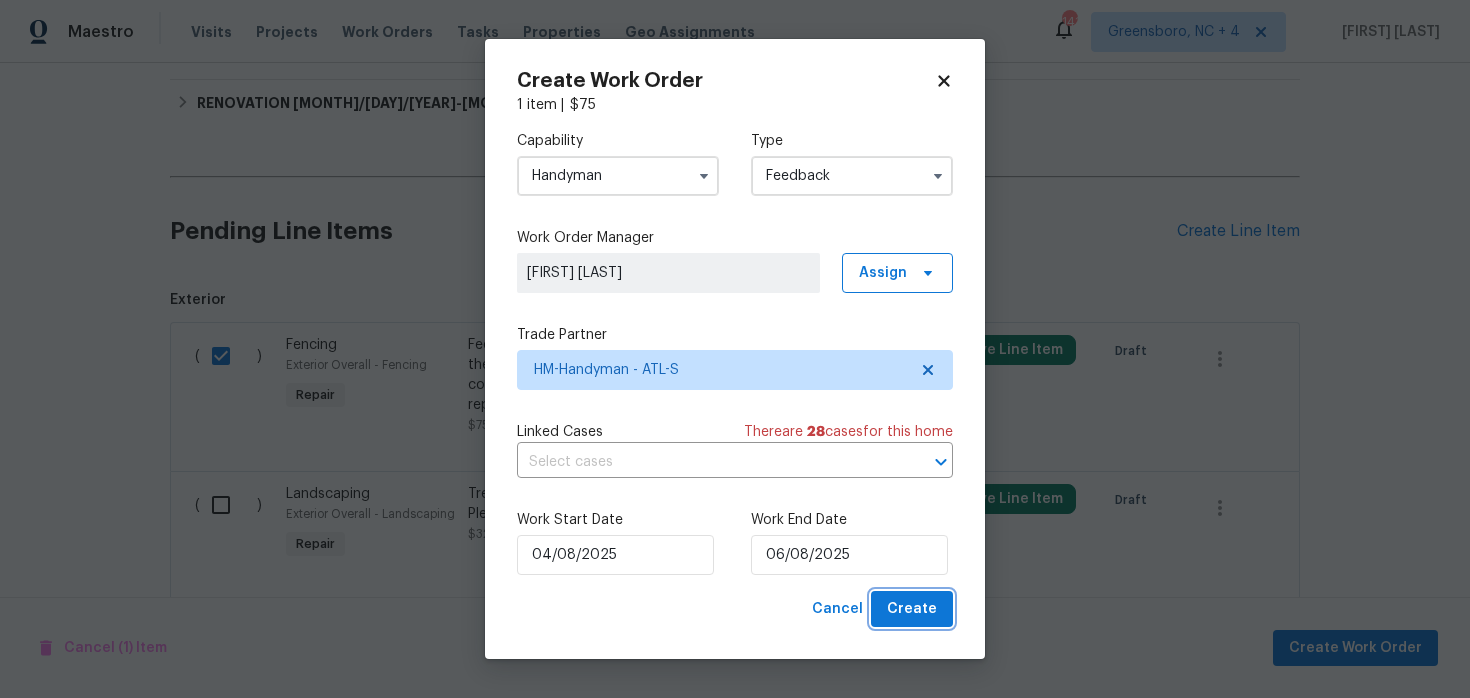 click on "Create" at bounding box center (912, 609) 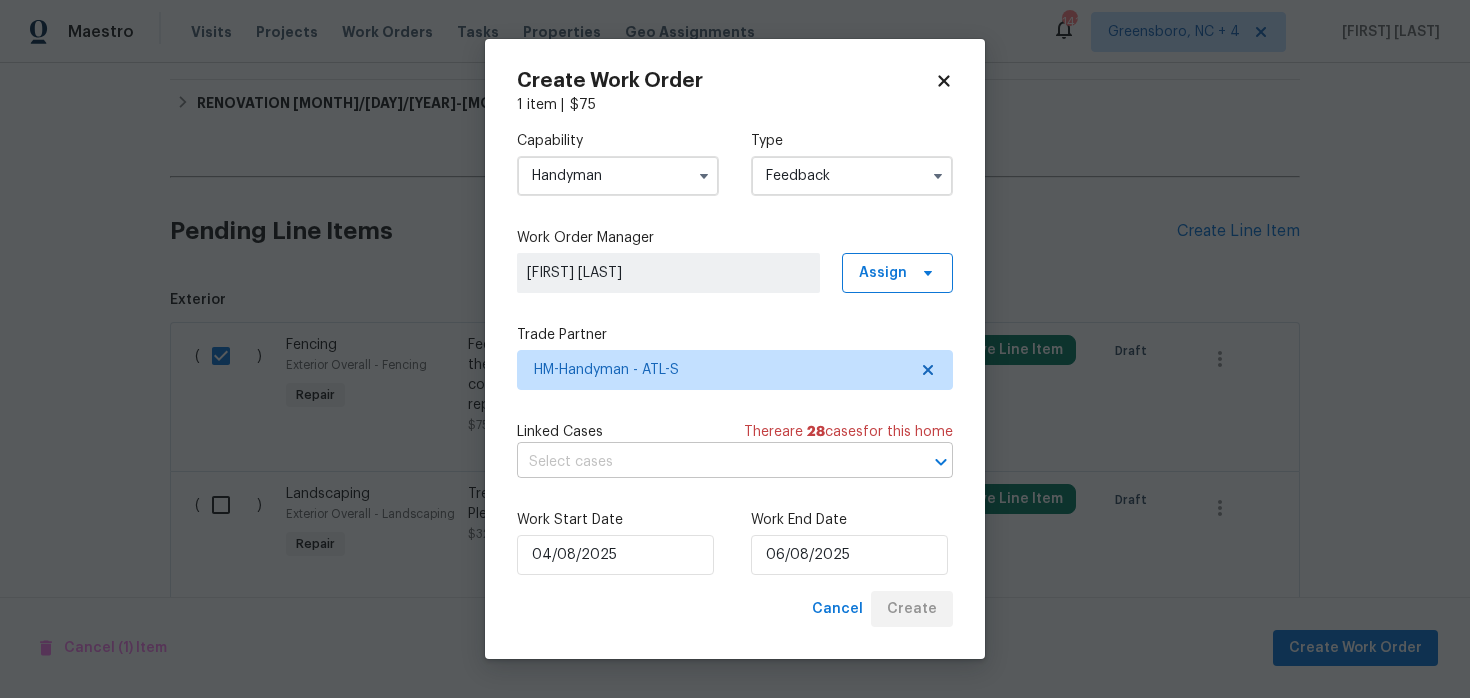 checkbox on "false" 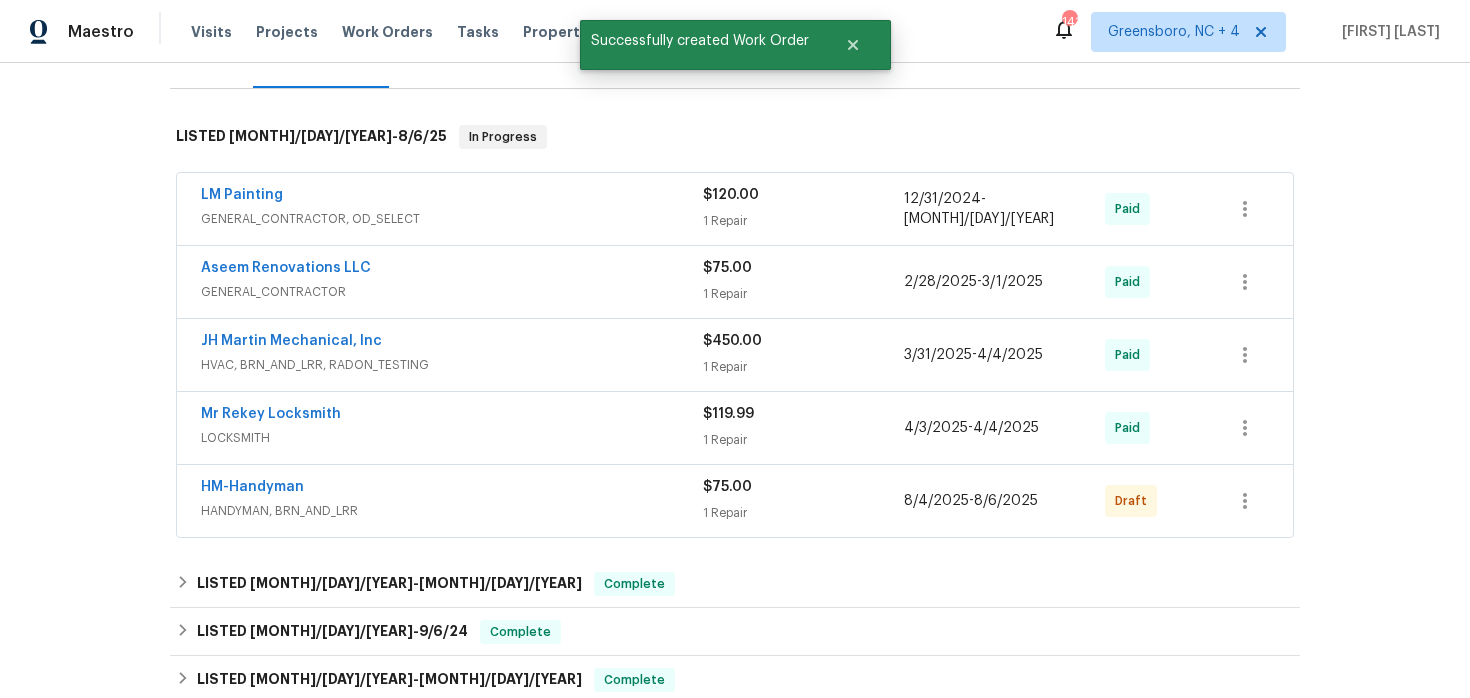 scroll, scrollTop: 330, scrollLeft: 0, axis: vertical 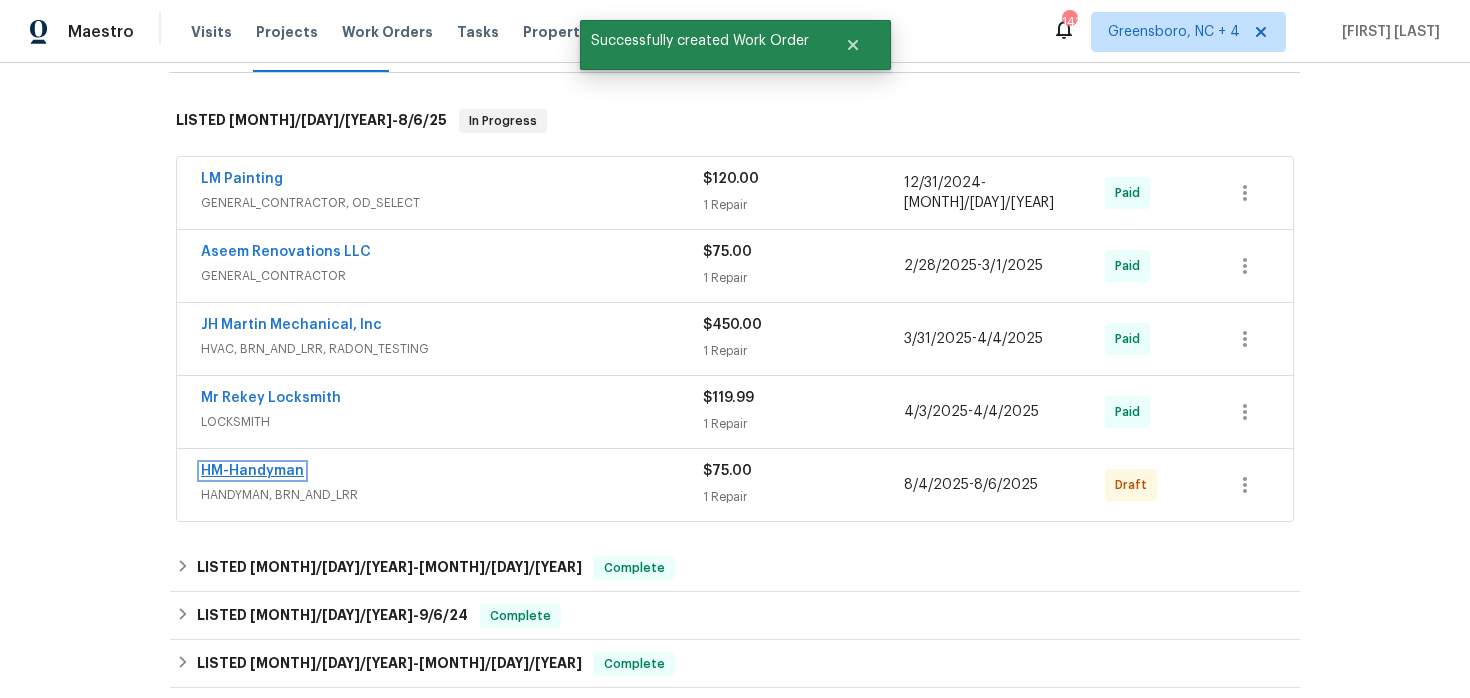 click on "HM-Handyman" at bounding box center [252, 471] 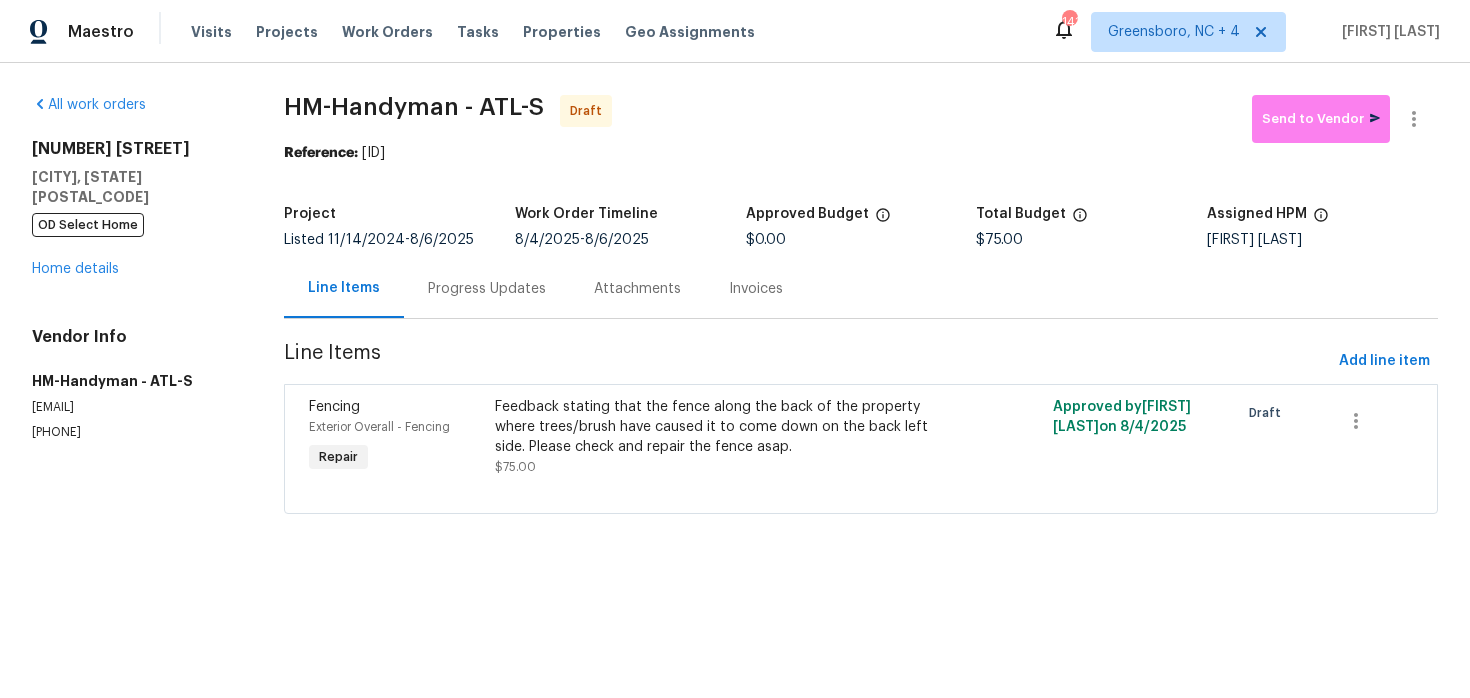 drag, startPoint x: 363, startPoint y: 153, endPoint x: 537, endPoint y: 153, distance: 174 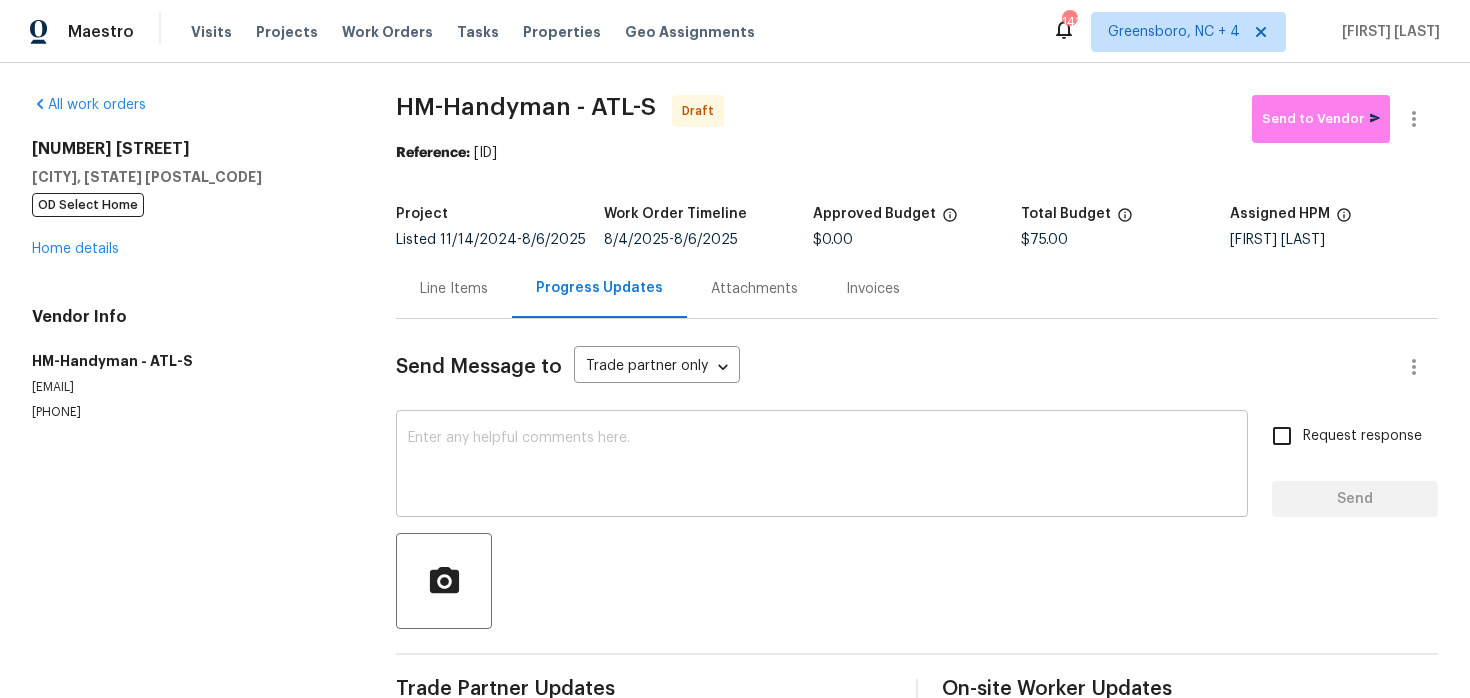 click on "x ​" at bounding box center (822, 466) 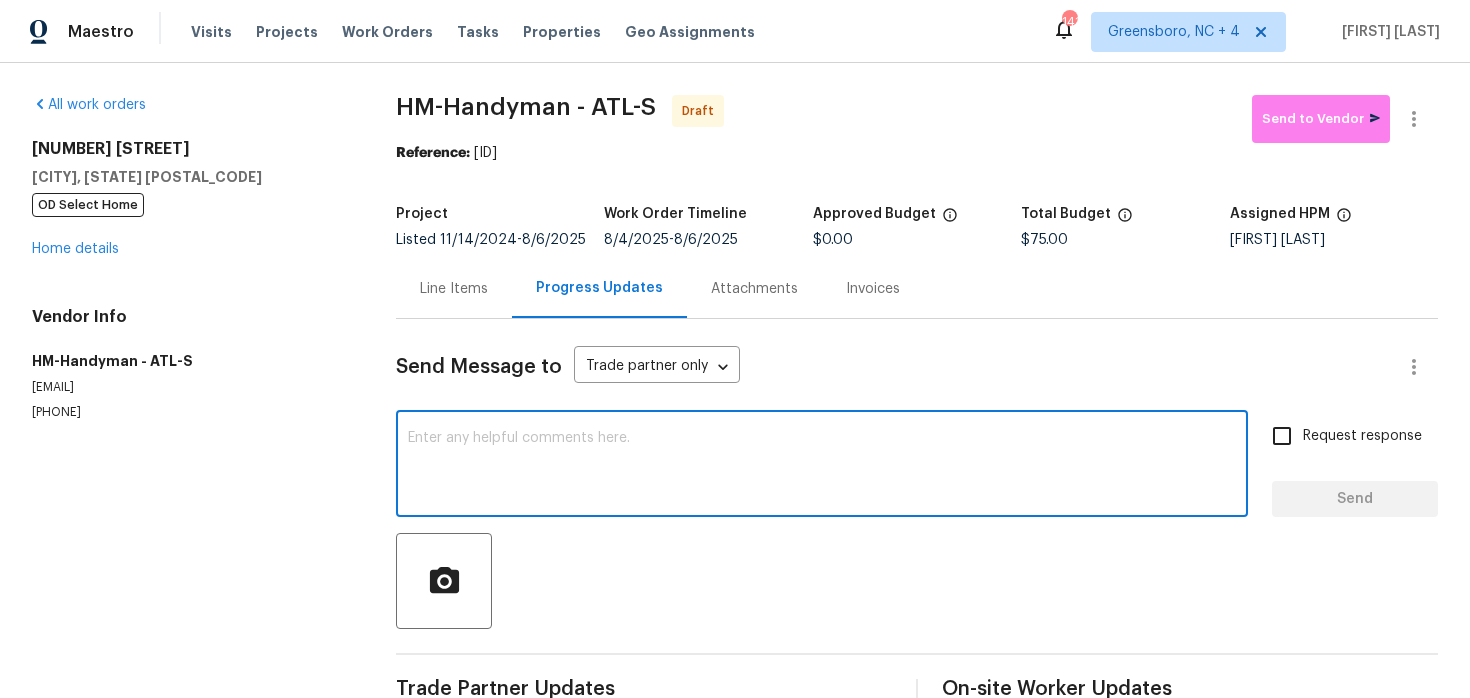 paste on "Hi this is Keerthana with Opendoor. I’m confirming you received the WO for the property at (Address). Please review and accept the WO within 24 hours and provide a schedule date. Please disregard the contact information for the HPM included in the WO. Our Centralised LWO Team is responsible for Listed WOs." 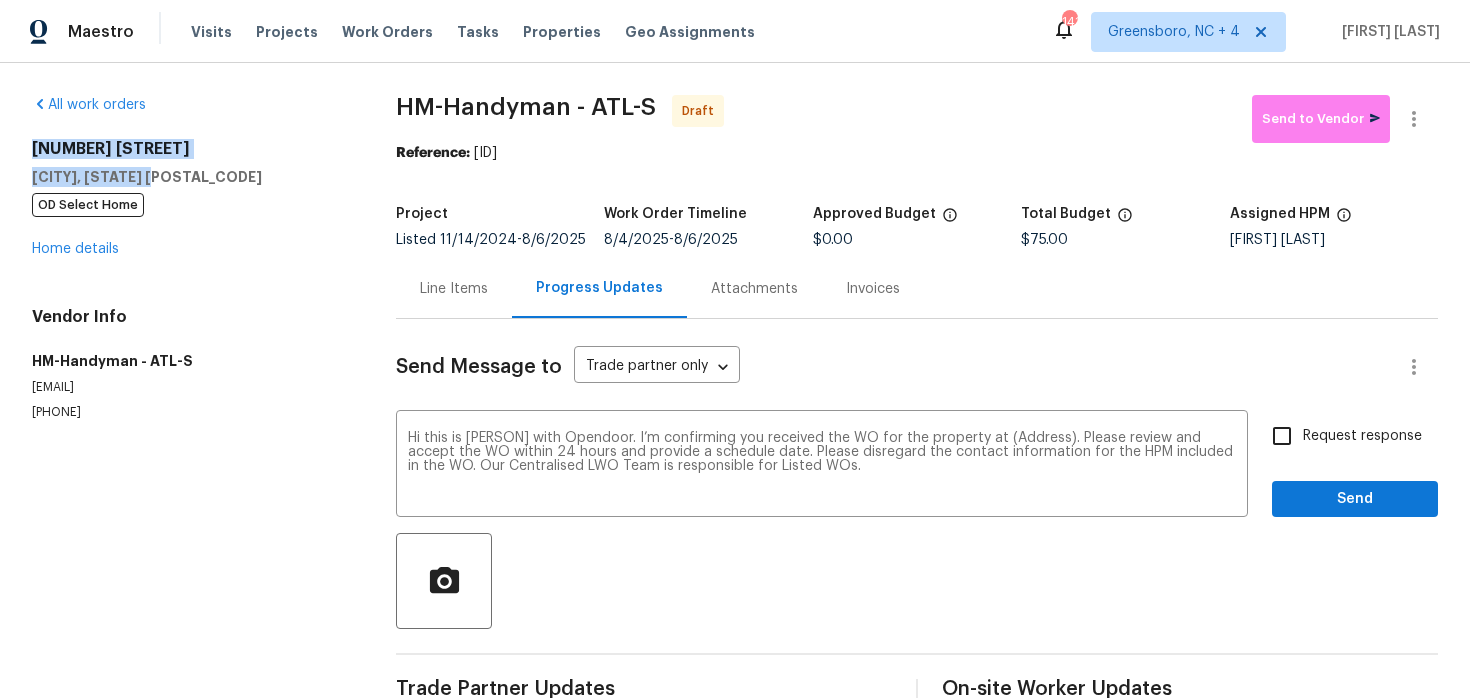 drag, startPoint x: 22, startPoint y: 147, endPoint x: 209, endPoint y: 170, distance: 188.40913 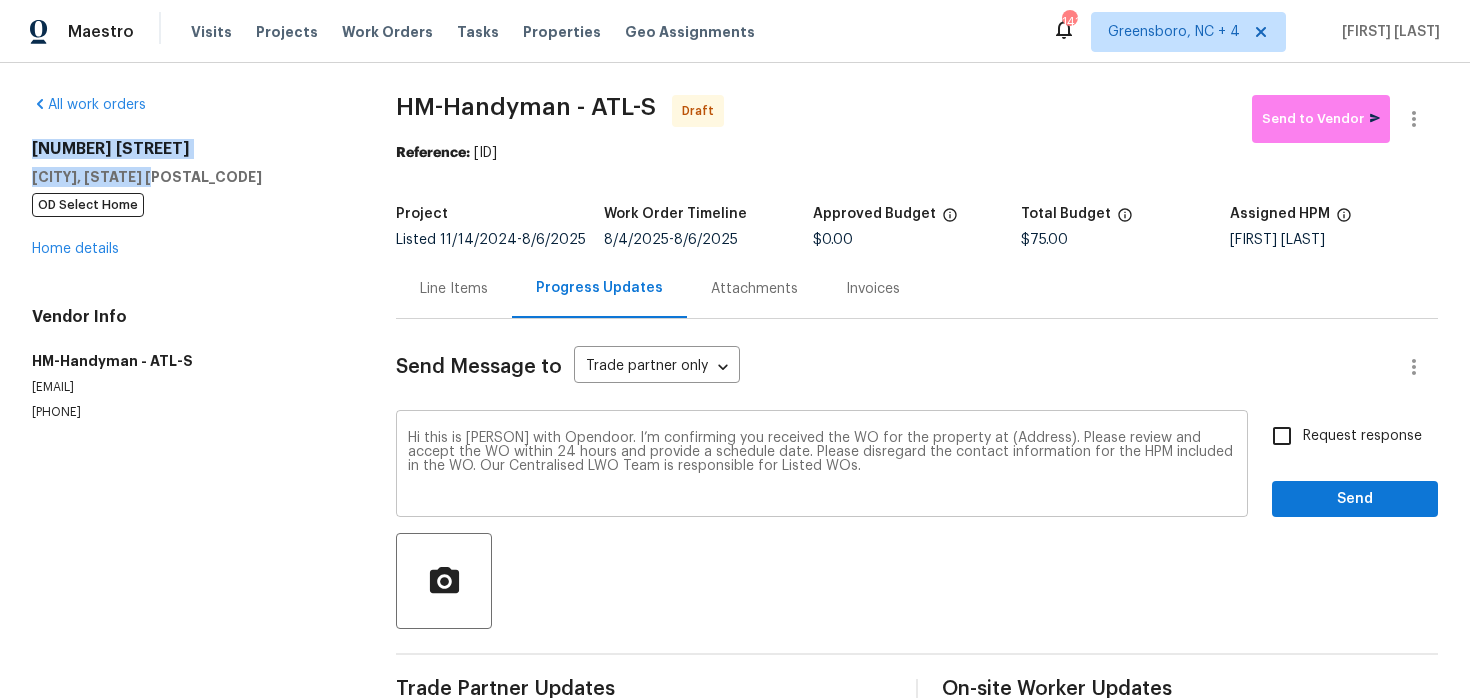 click on "Hi this is Keerthana with Opendoor. I’m confirming you received the WO for the property at (Address). Please review and accept the WO within 24 hours and provide a schedule date. Please disregard the contact information for the HPM included in the WO. Our Centralised LWO Team is responsible for Listed WOs." at bounding box center (822, 466) 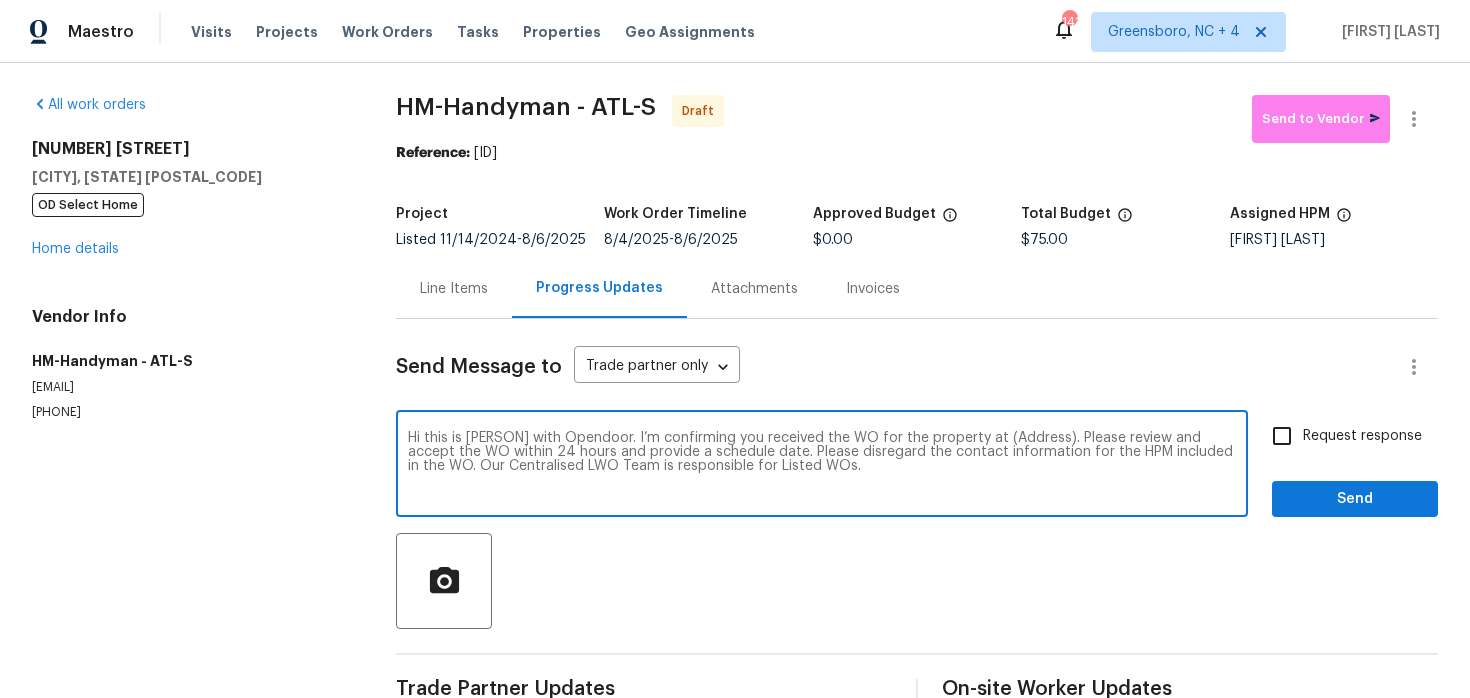 click on "Hi this is Keerthana with Opendoor. I’m confirming you received the WO for the property at (Address). Please review and accept the WO within 24 hours and provide a schedule date. Please disregard the contact information for the HPM included in the WO. Our Centralised LWO Team is responsible for Listed WOs." at bounding box center [822, 466] 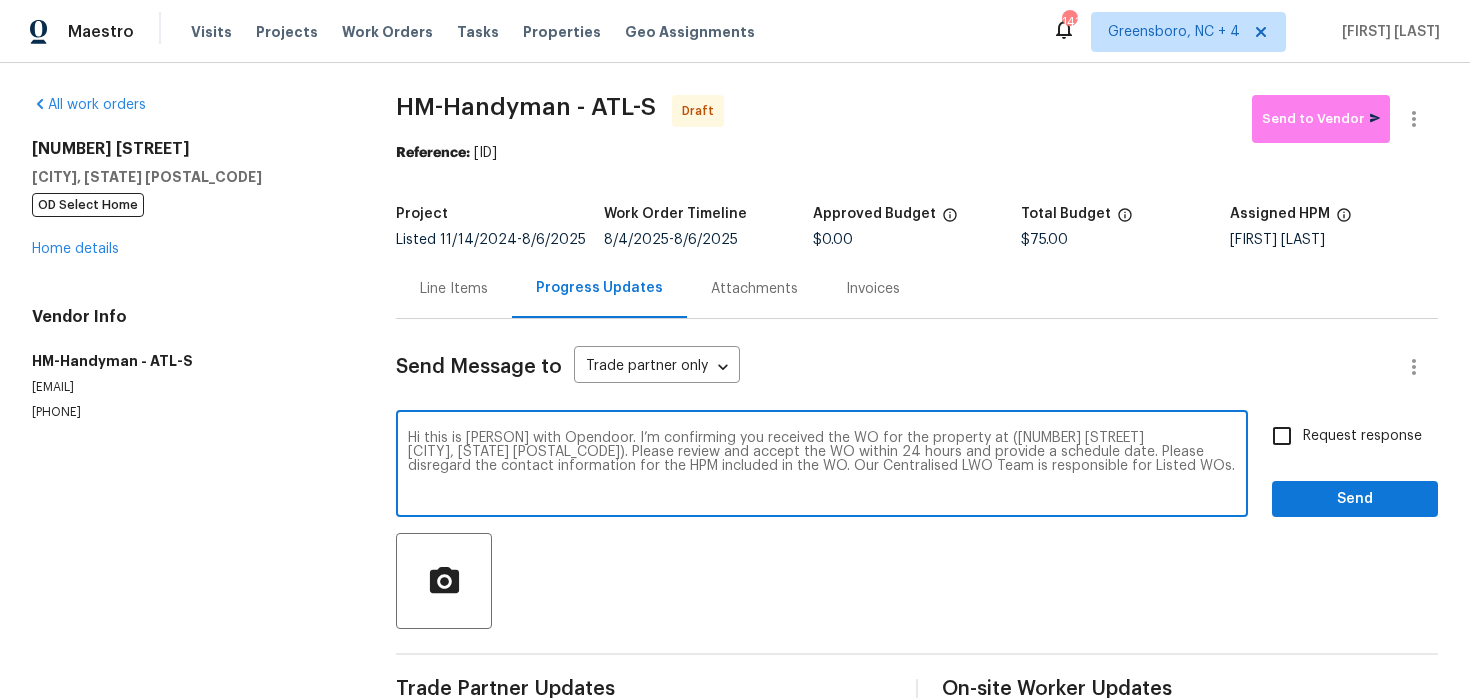 type on "Hi this is Keerthana with Opendoor. I’m confirming you received the WO for the property at (1955 S Columbia Pl
Decatur, GA 30032). Please review and accept the WO within 24 hours and provide a schedule date. Please disregard the contact information for the HPM included in the WO. Our Centralised LWO Team is responsible for Listed WOs." 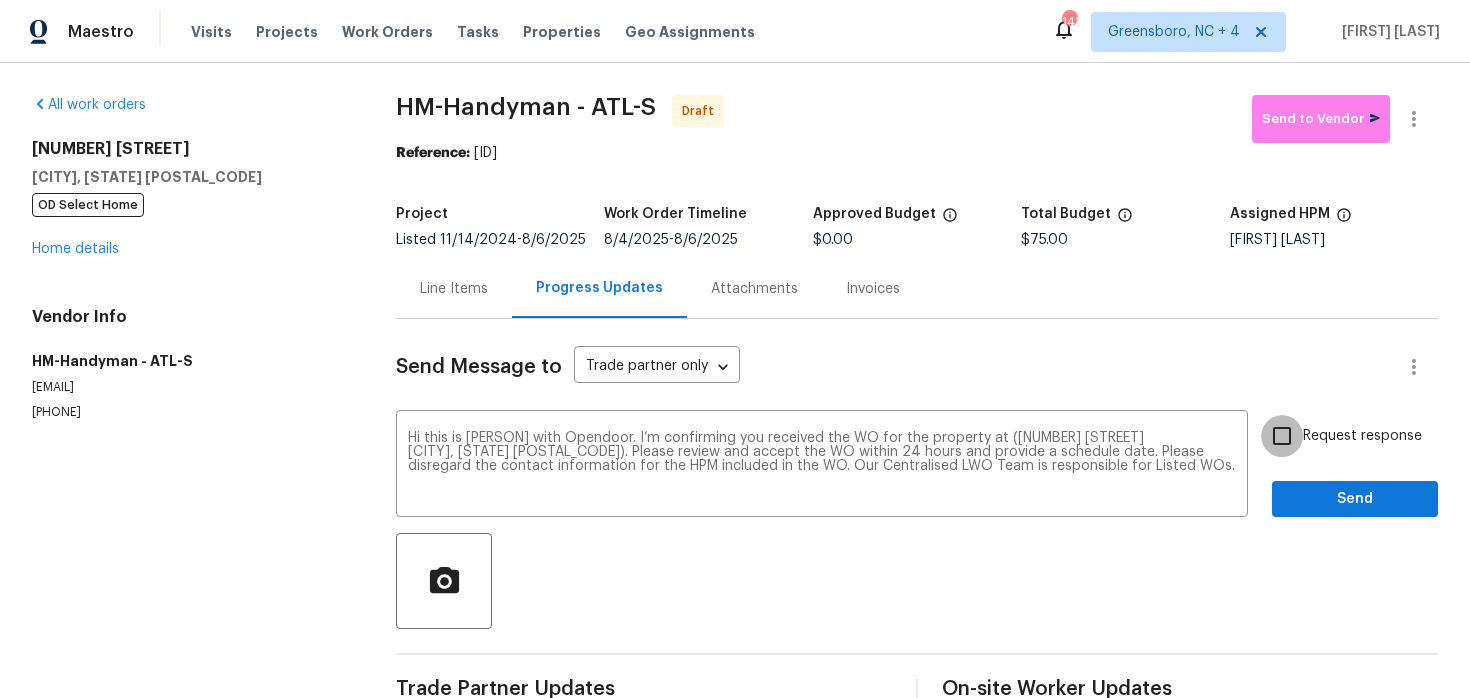 click on "Request response" at bounding box center (1282, 436) 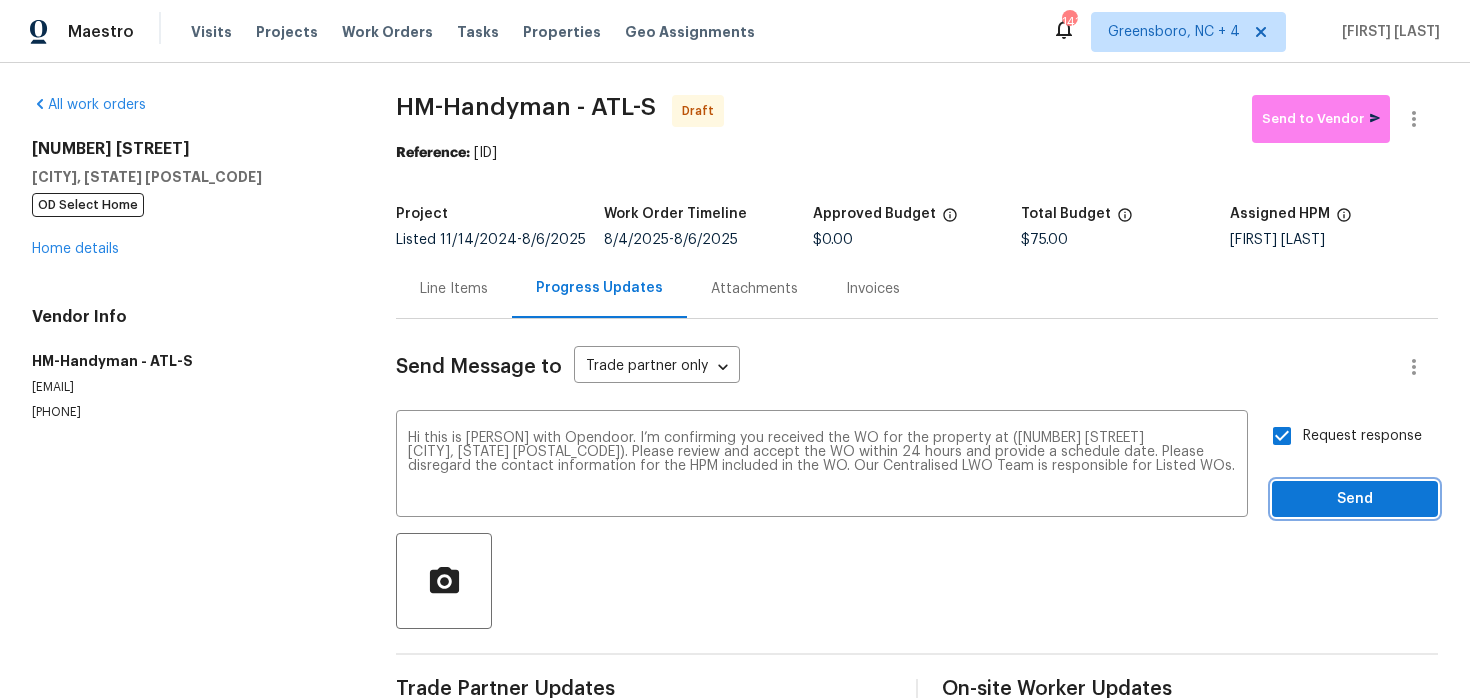 click on "Send" at bounding box center (1355, 499) 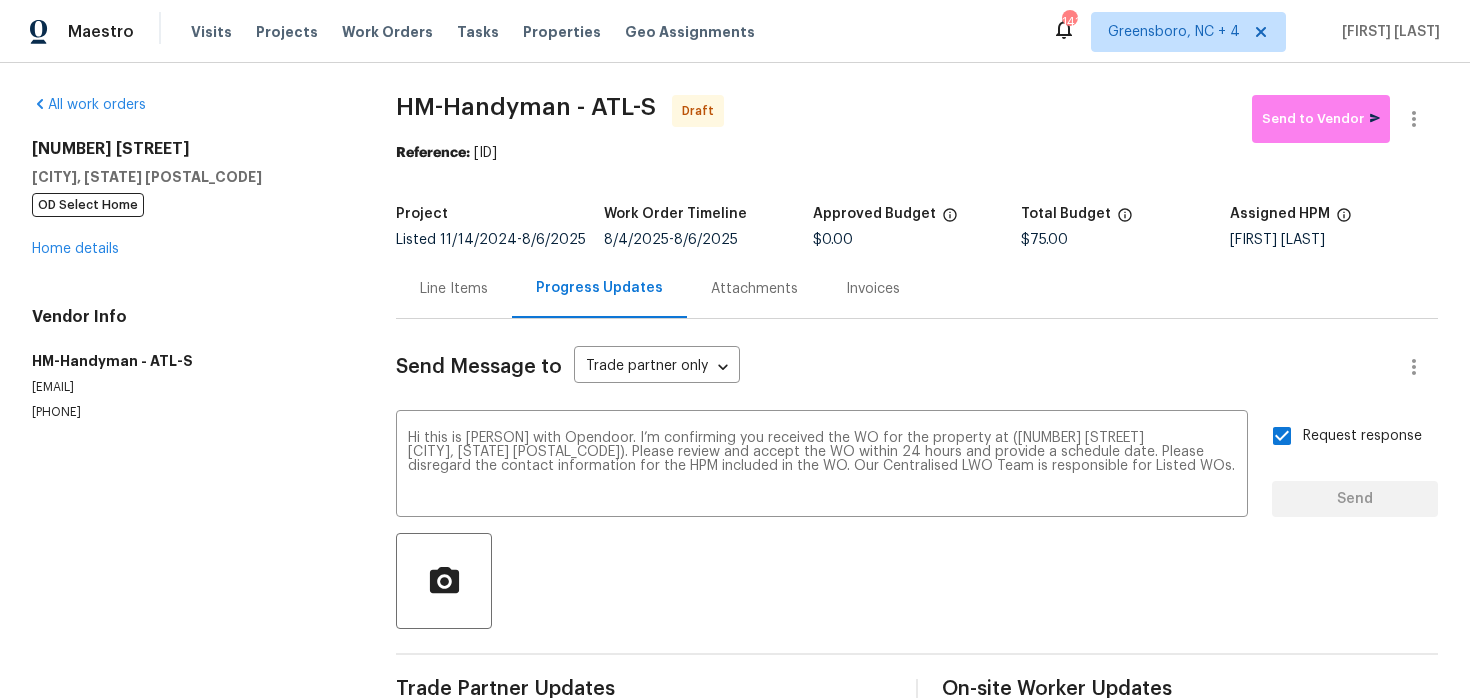 type 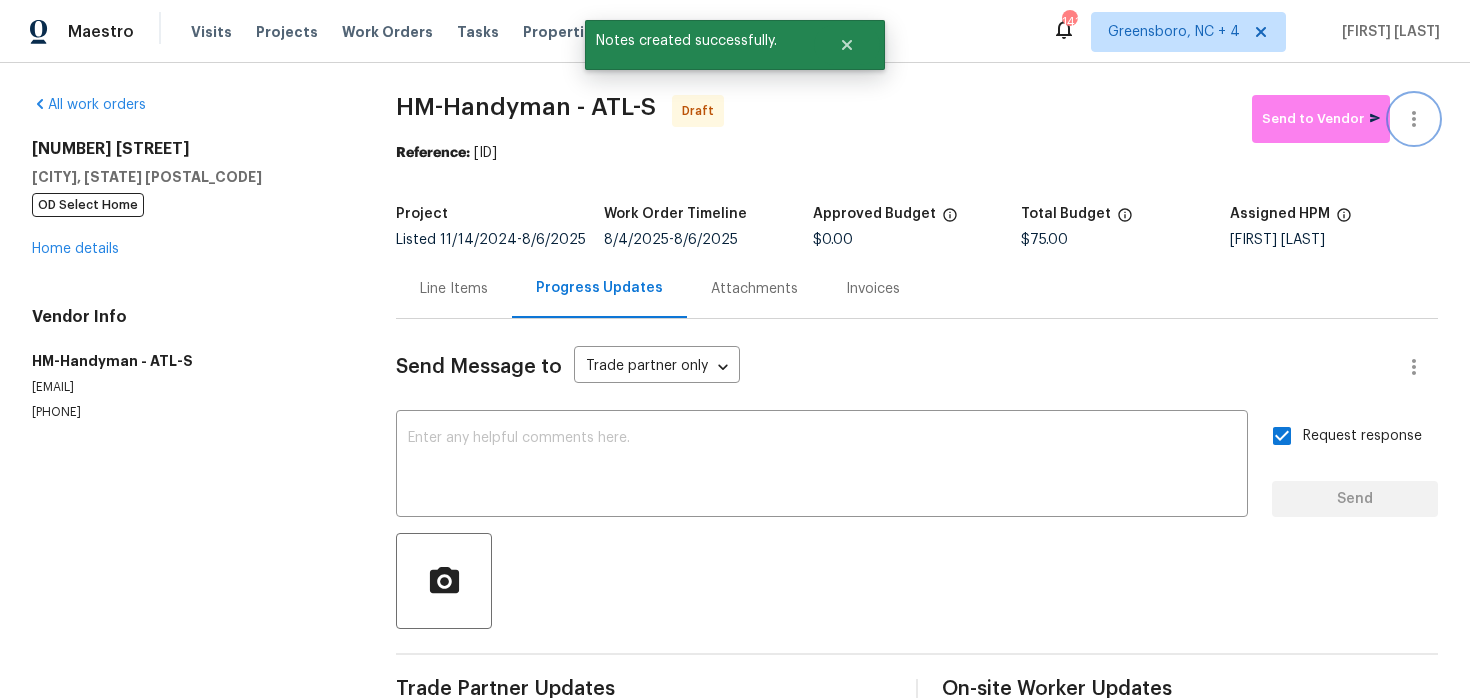 click at bounding box center (1414, 119) 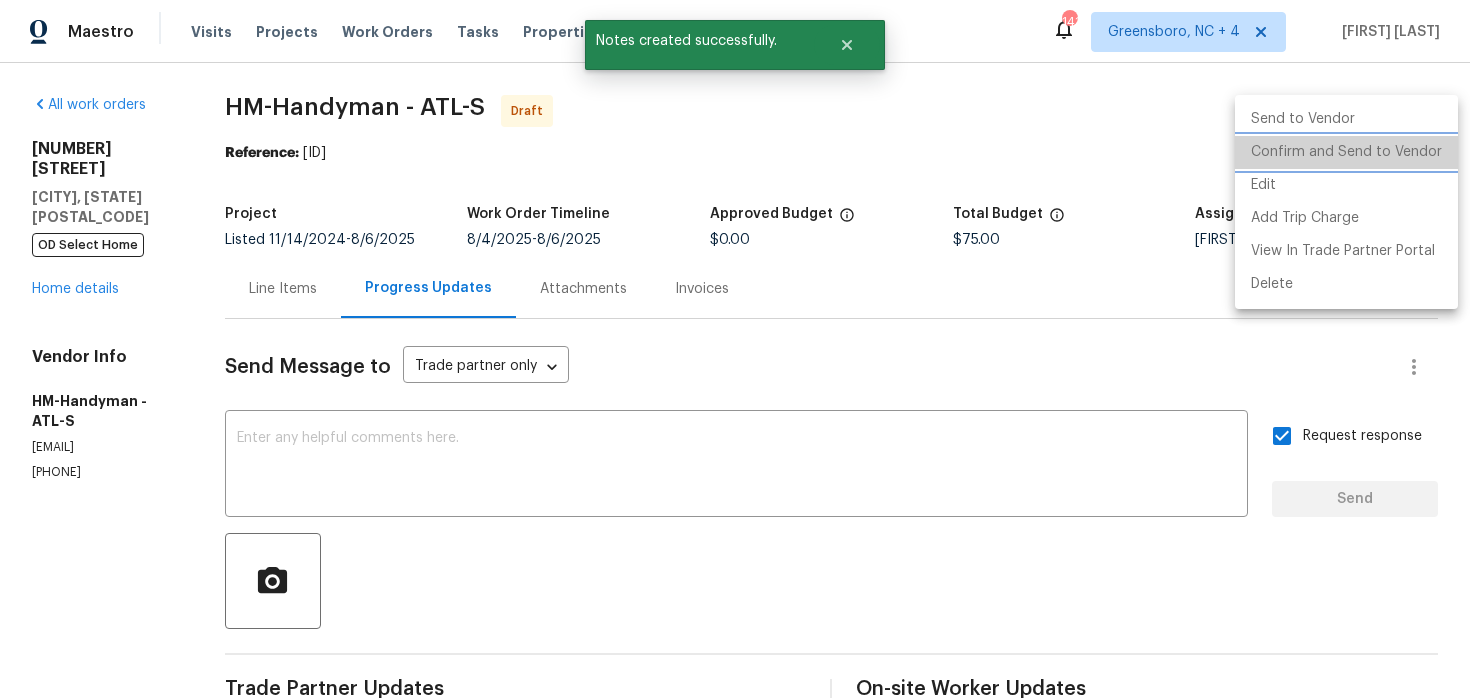 click on "Confirm and Send to Vendor" at bounding box center (1346, 152) 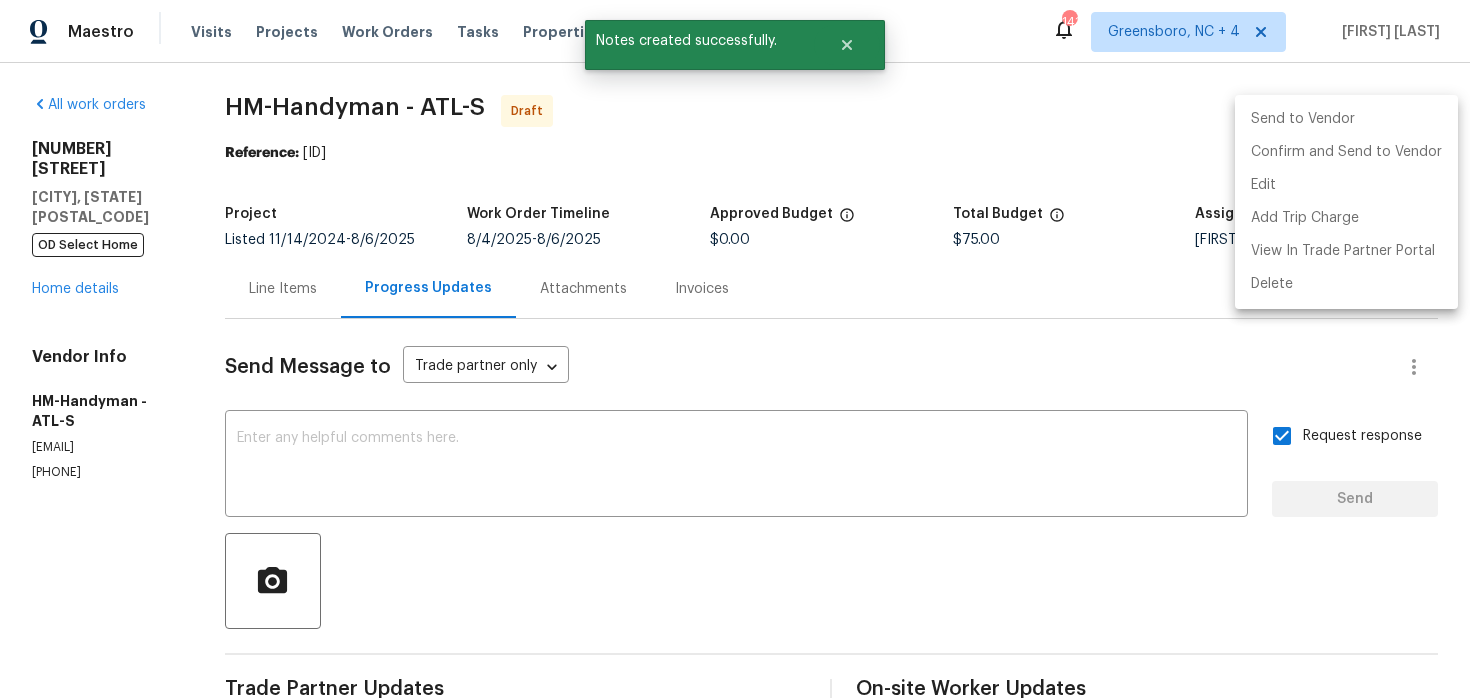 click at bounding box center [735, 349] 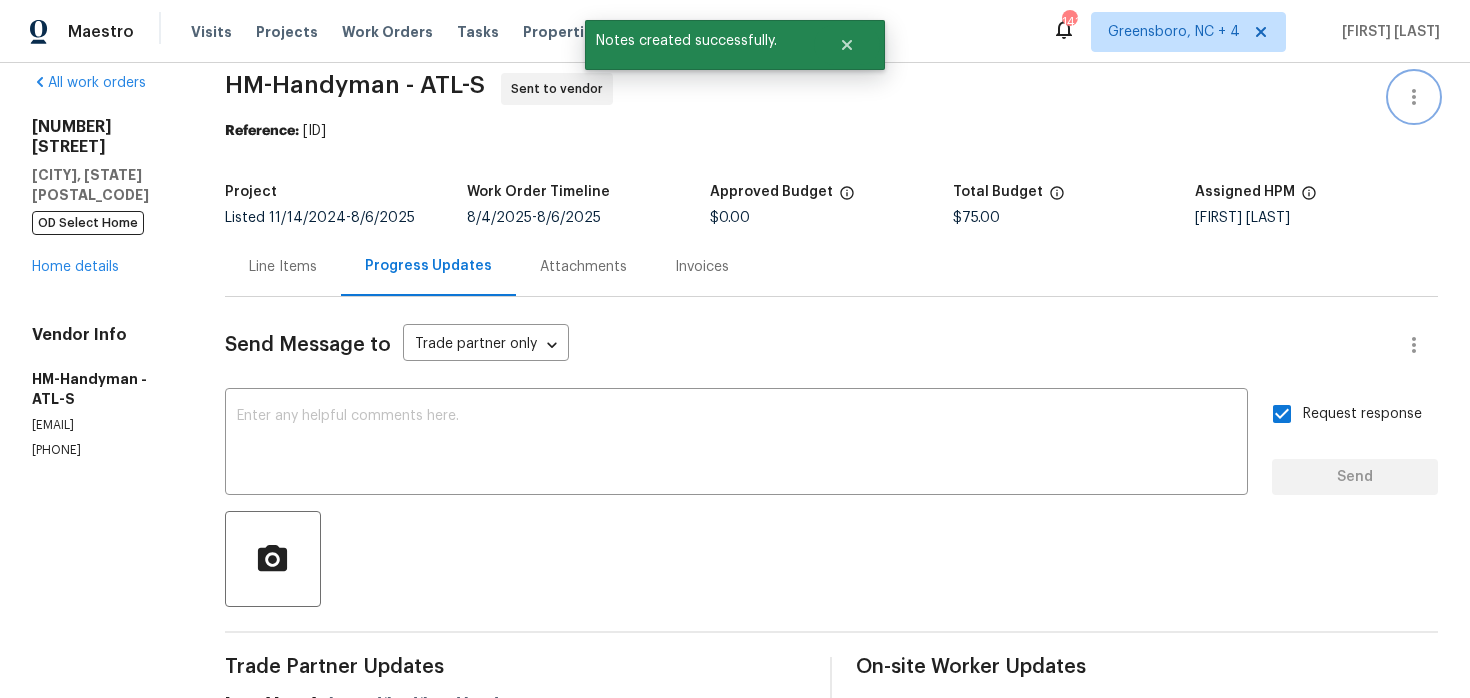 scroll, scrollTop: 0, scrollLeft: 0, axis: both 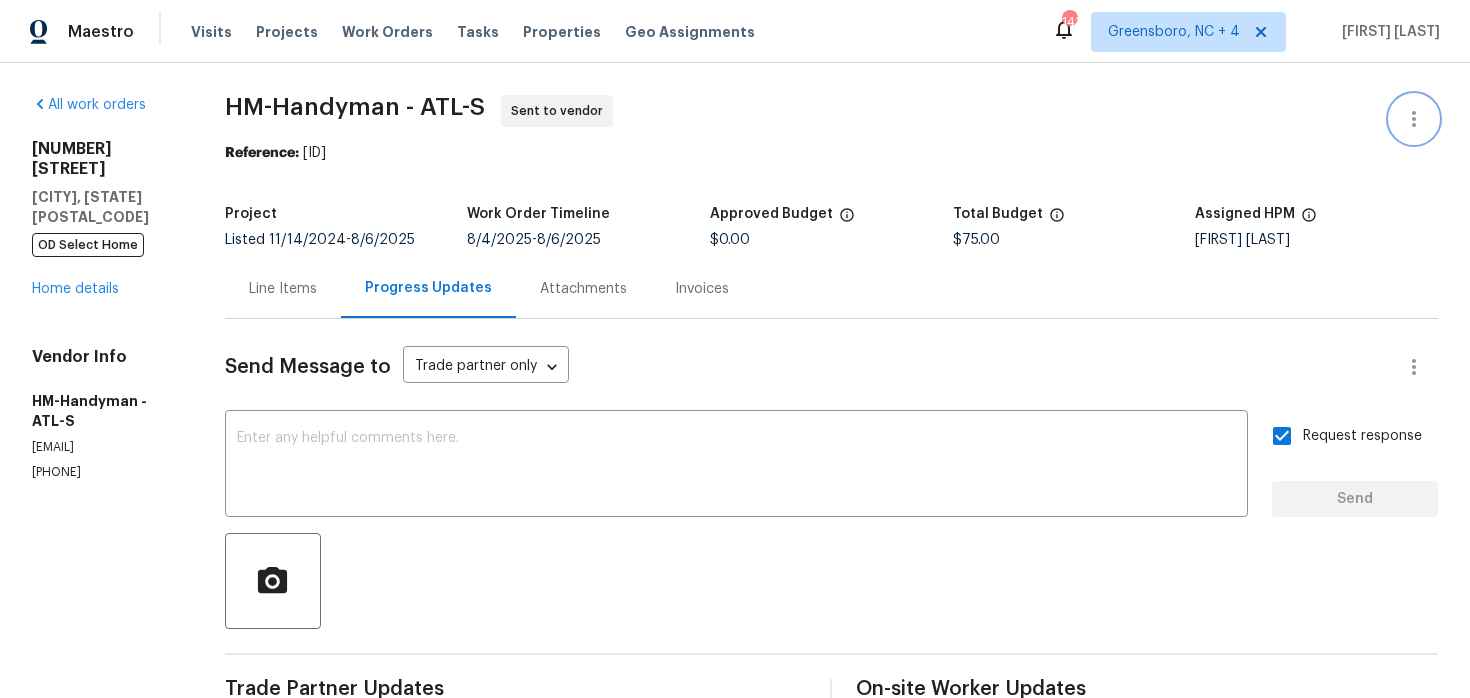 type 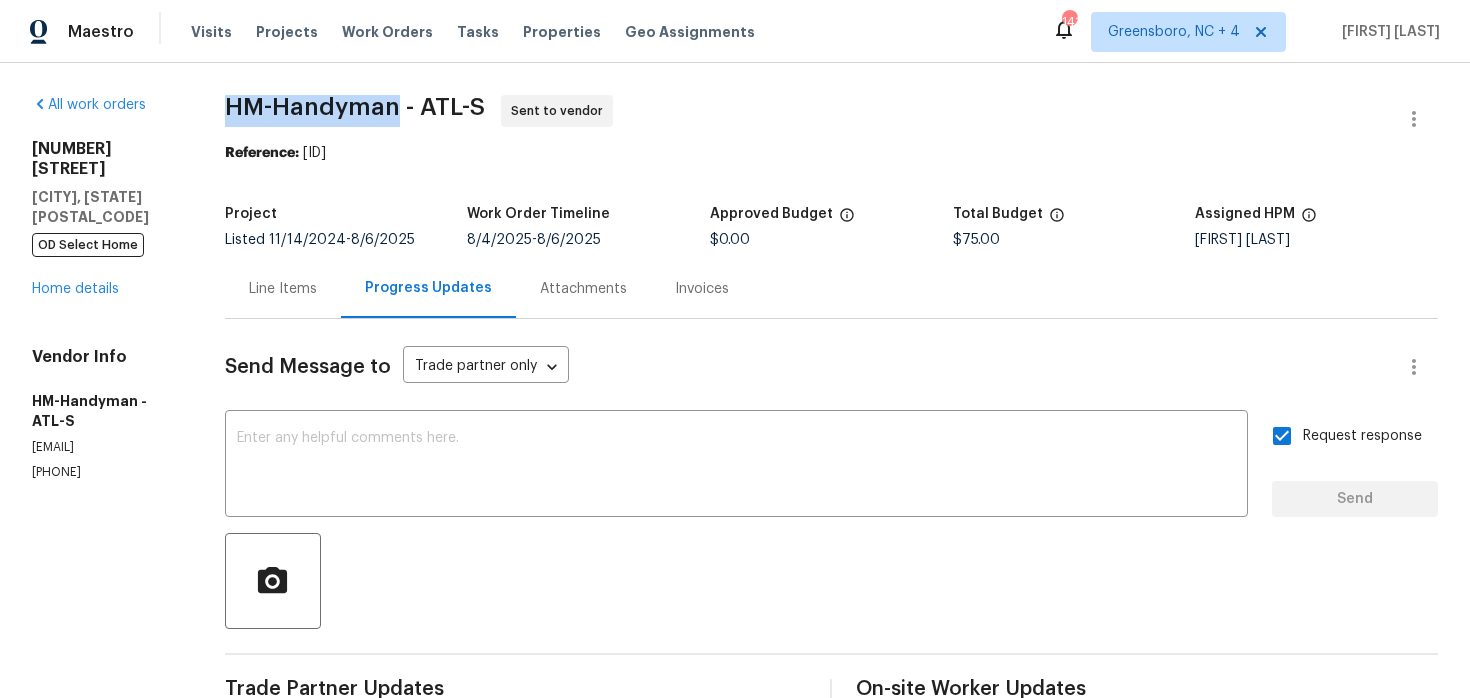 drag, startPoint x: 256, startPoint y: 110, endPoint x: 421, endPoint y: 112, distance: 165.01212 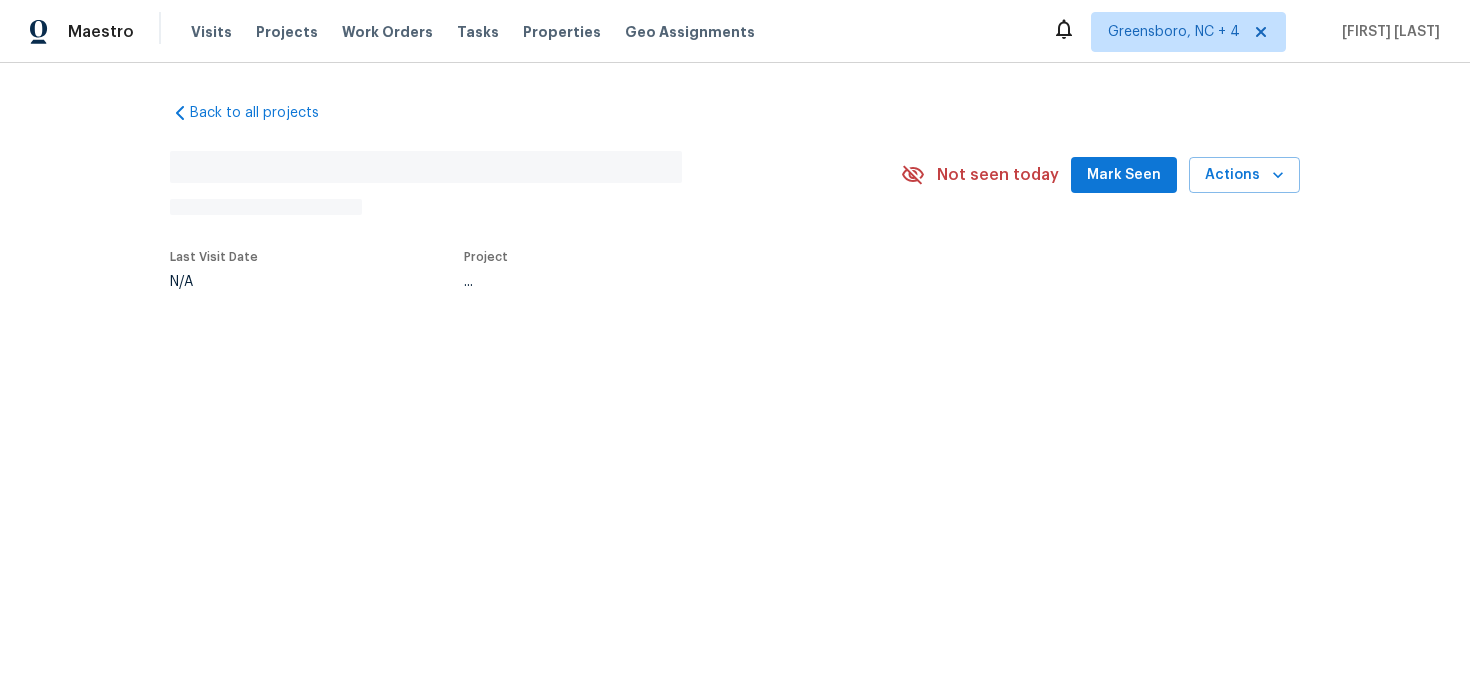 scroll, scrollTop: 0, scrollLeft: 0, axis: both 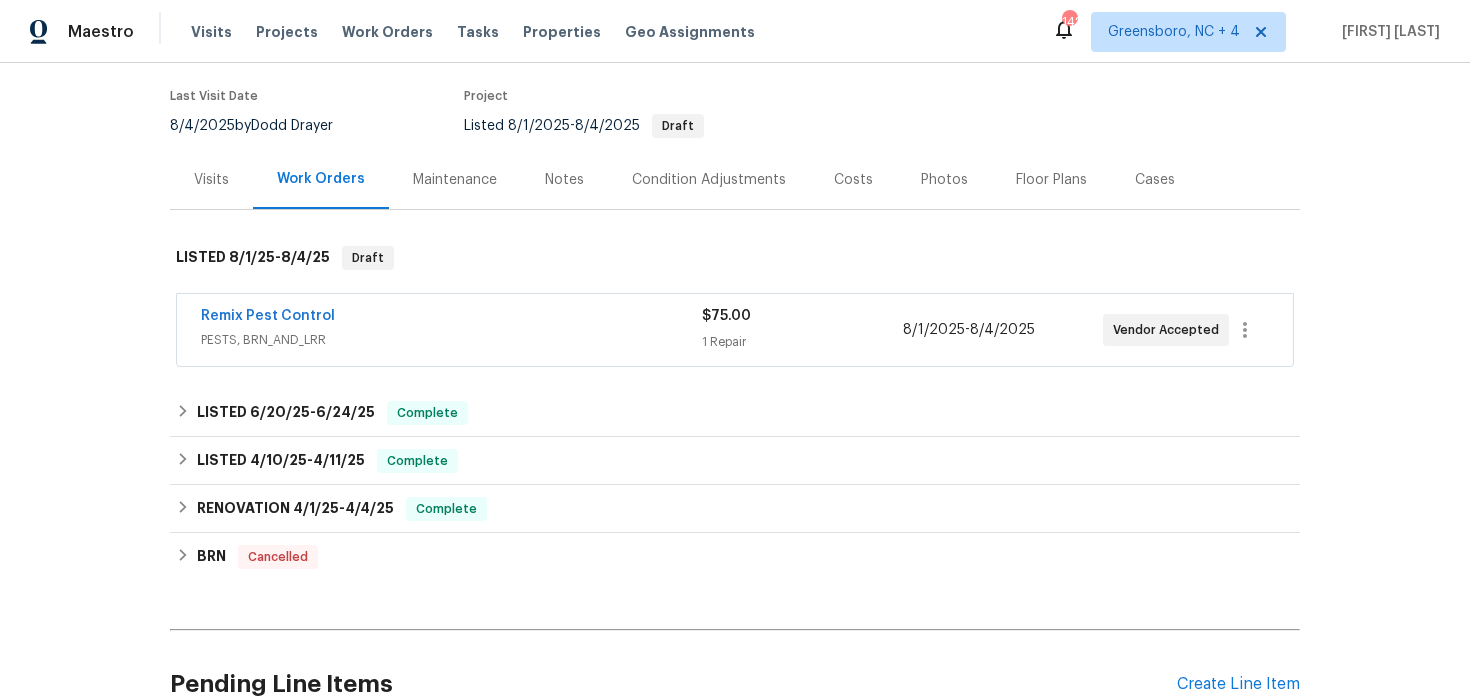 click on "Remix Pest Control" at bounding box center [451, 318] 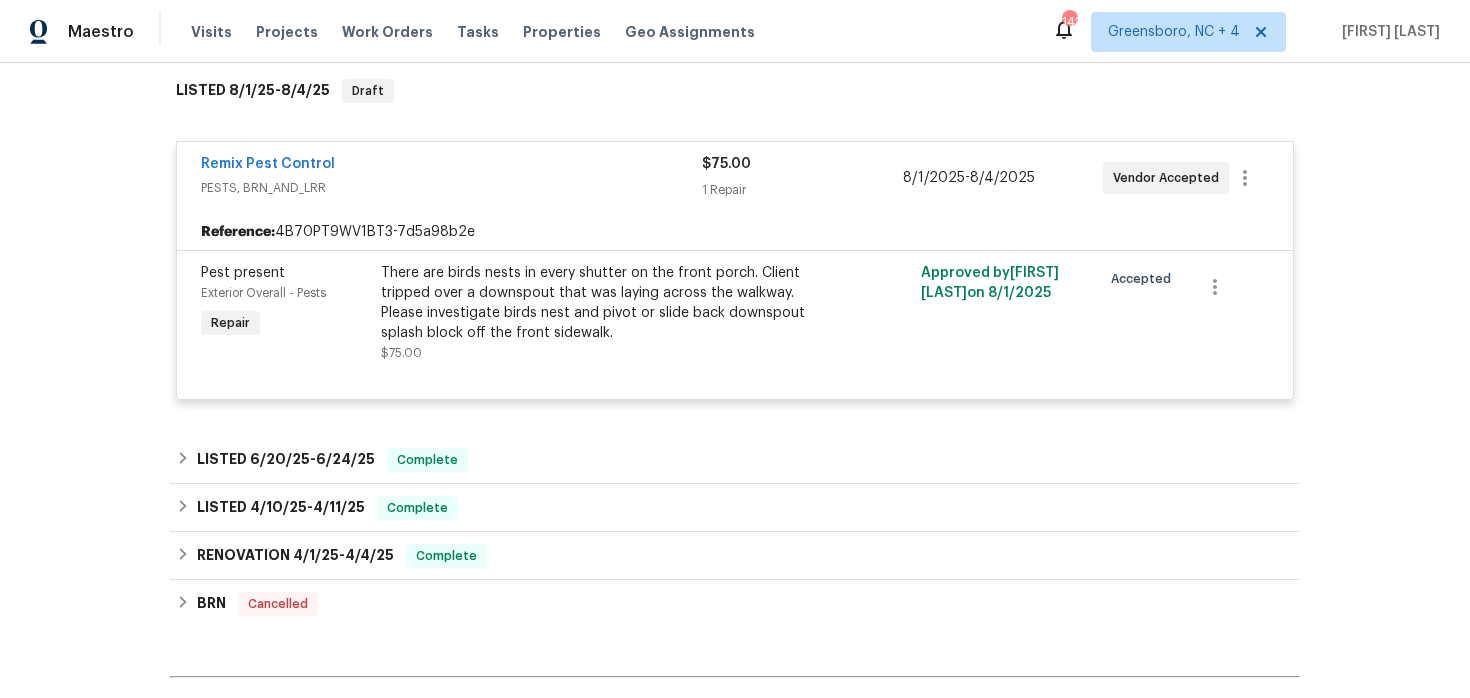 scroll, scrollTop: 401, scrollLeft: 0, axis: vertical 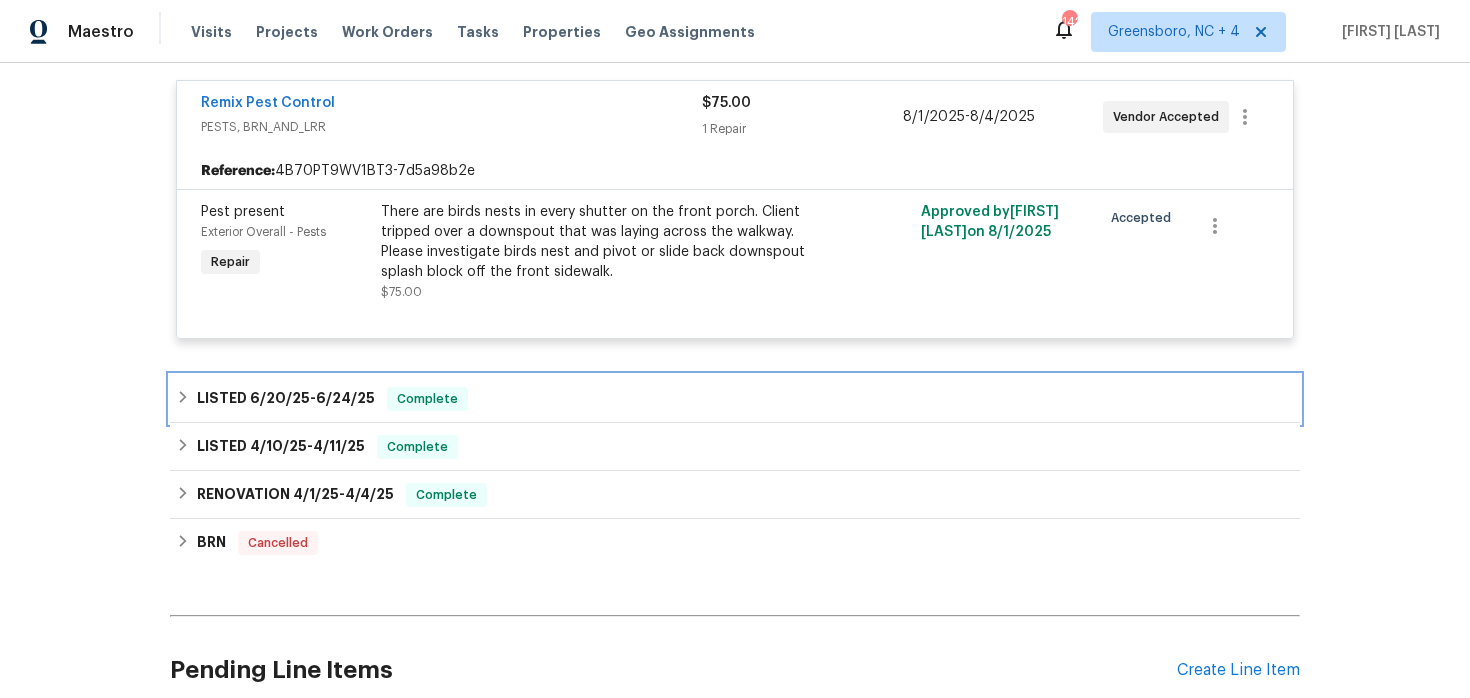 click on "LISTED   6/20/25  -  6/24/25" at bounding box center (286, 399) 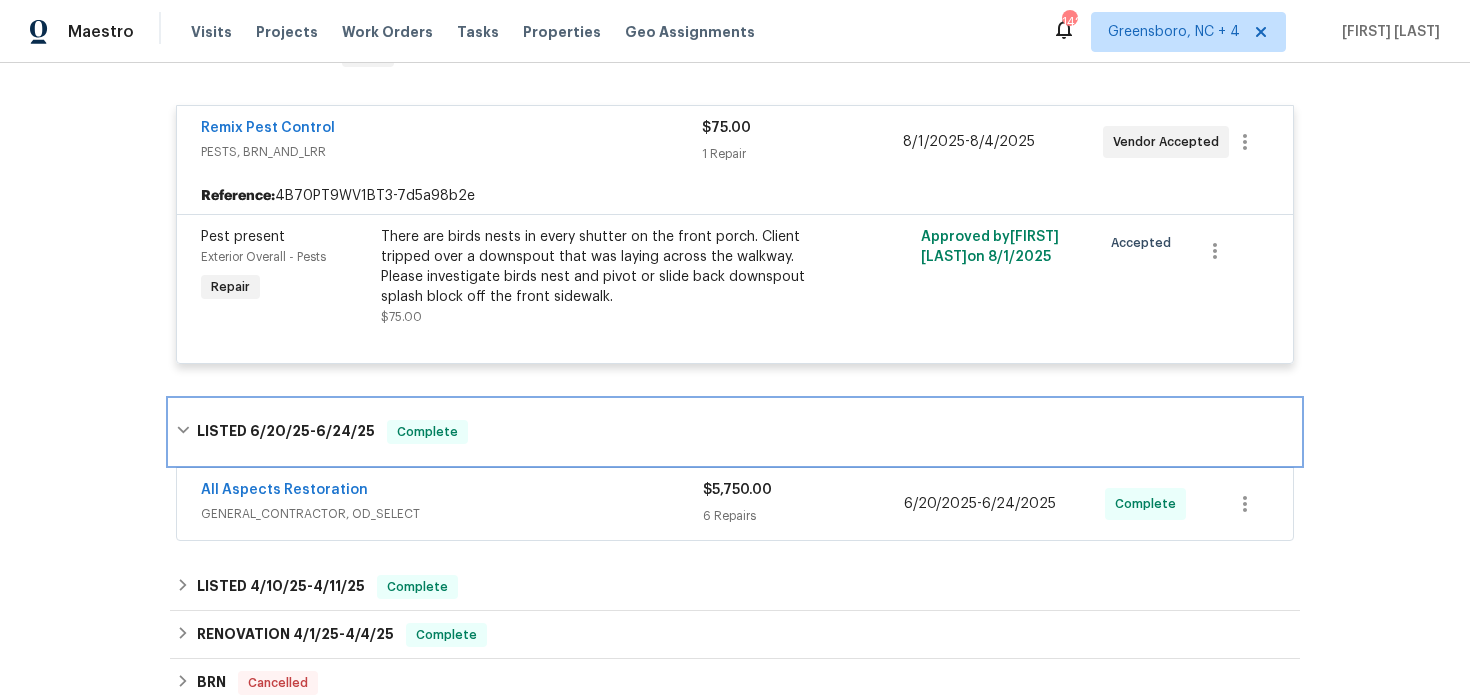 scroll, scrollTop: 372, scrollLeft: 0, axis: vertical 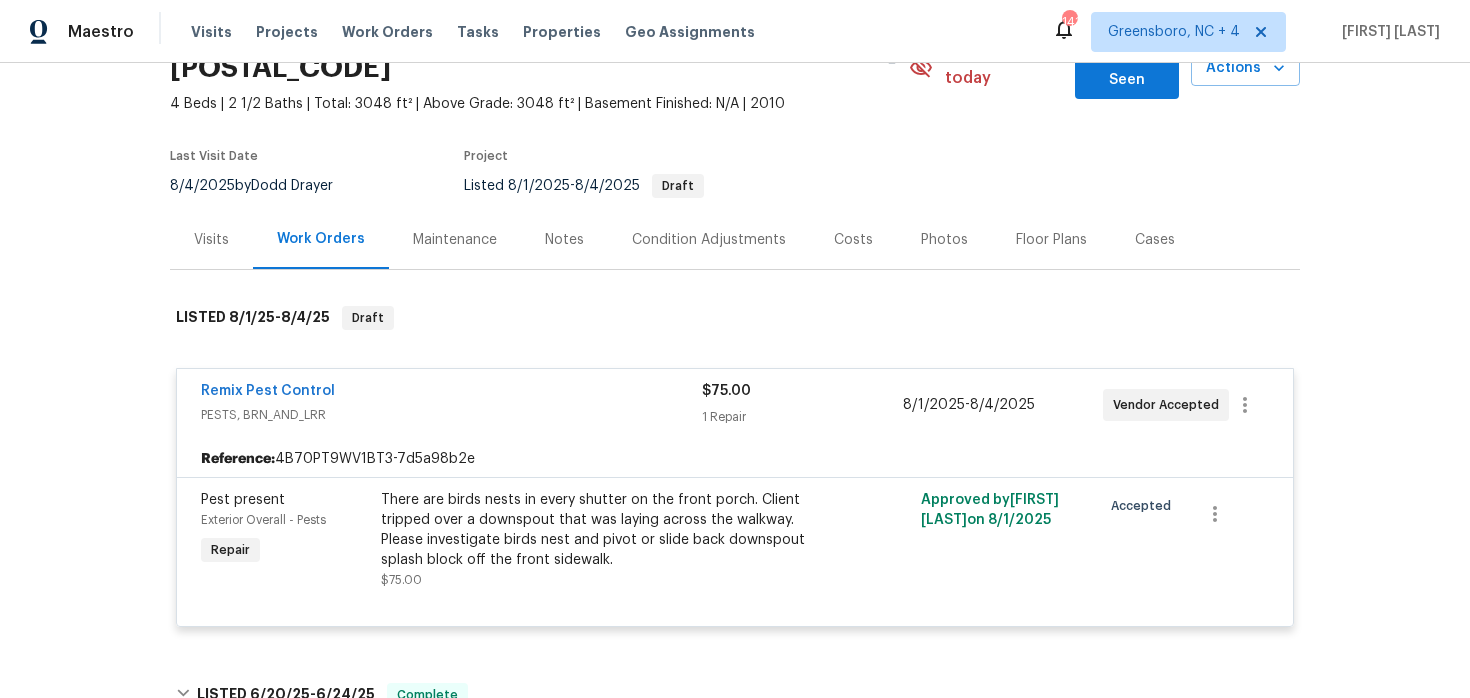 click on "Maintenance" at bounding box center [455, 239] 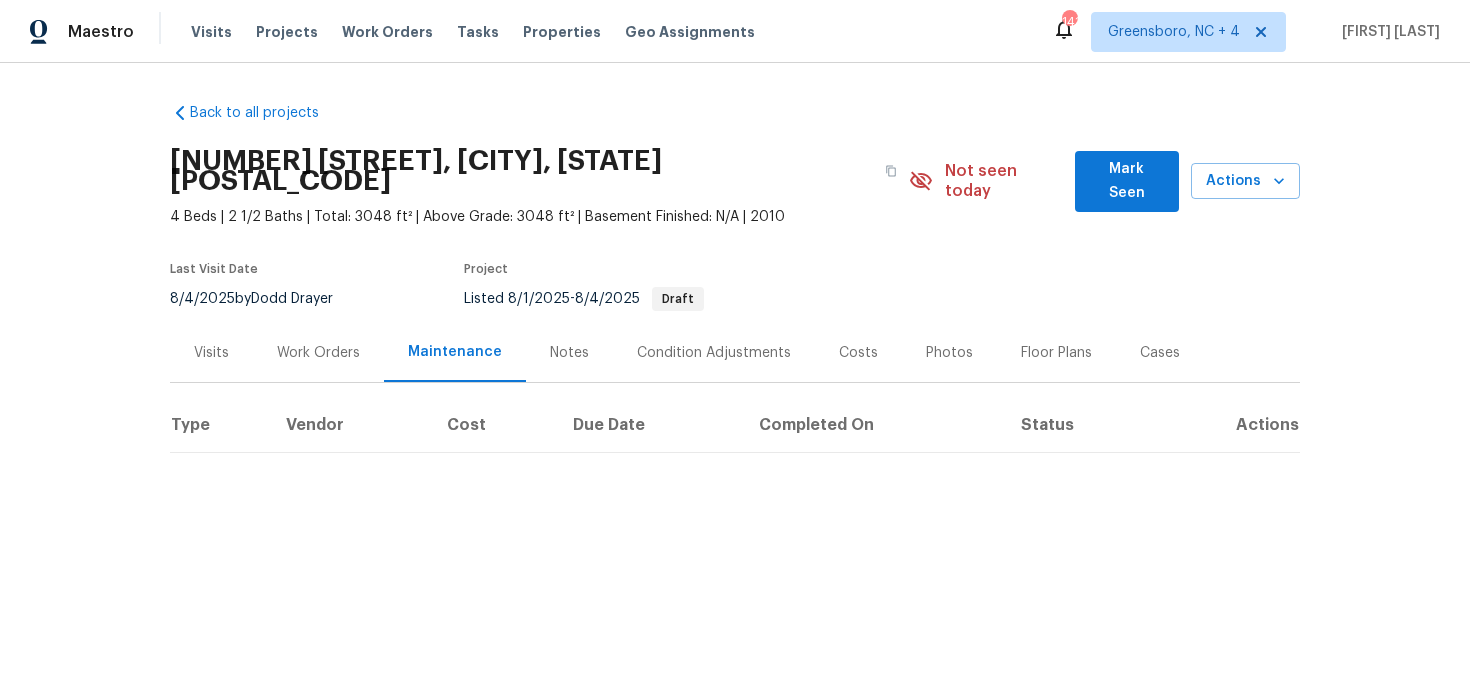 scroll, scrollTop: 0, scrollLeft: 0, axis: both 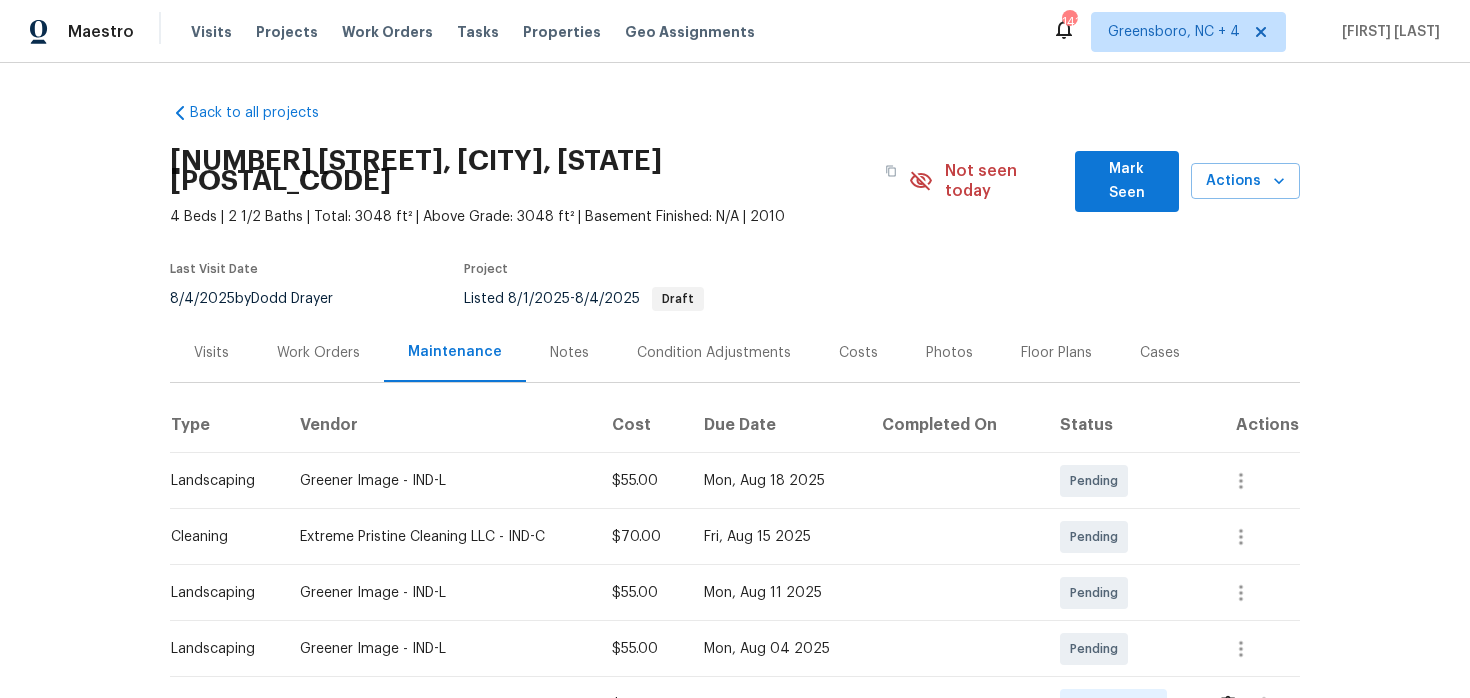 click on "Work Orders" at bounding box center (318, 352) 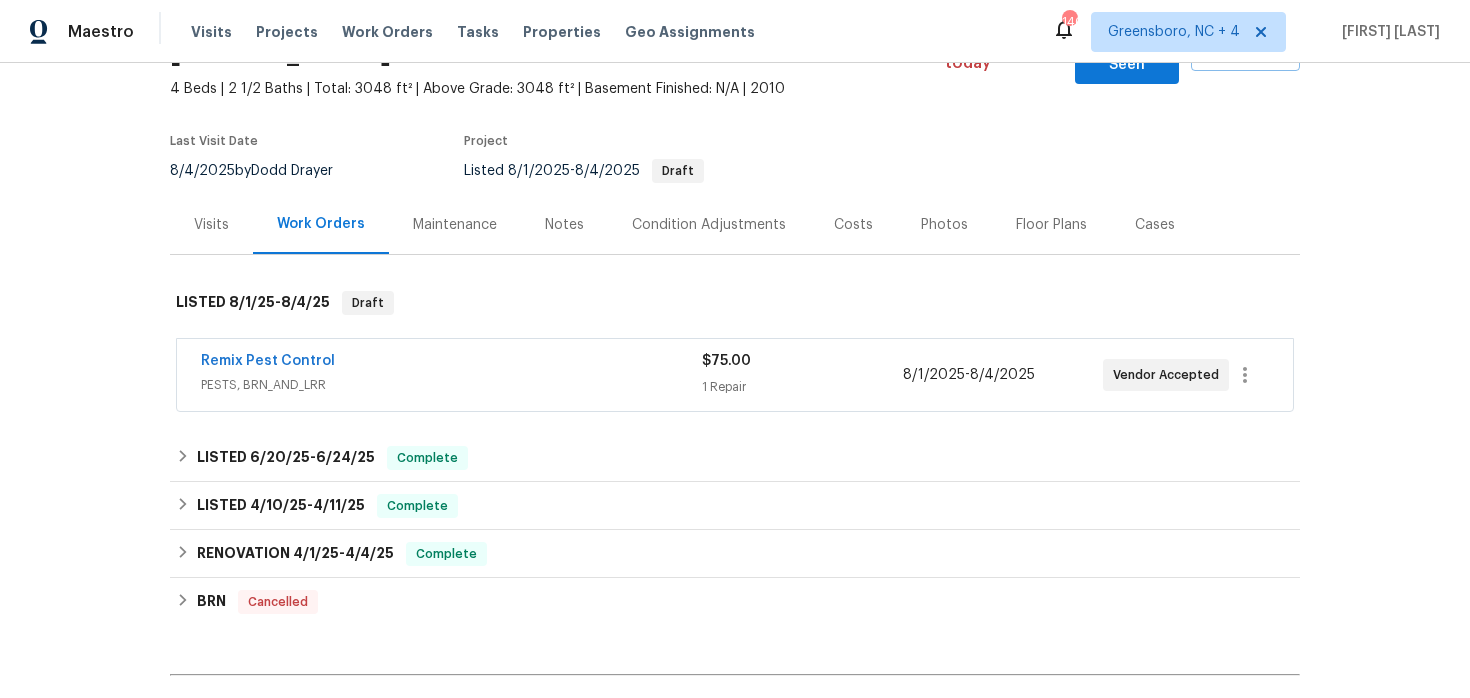 scroll, scrollTop: 342, scrollLeft: 0, axis: vertical 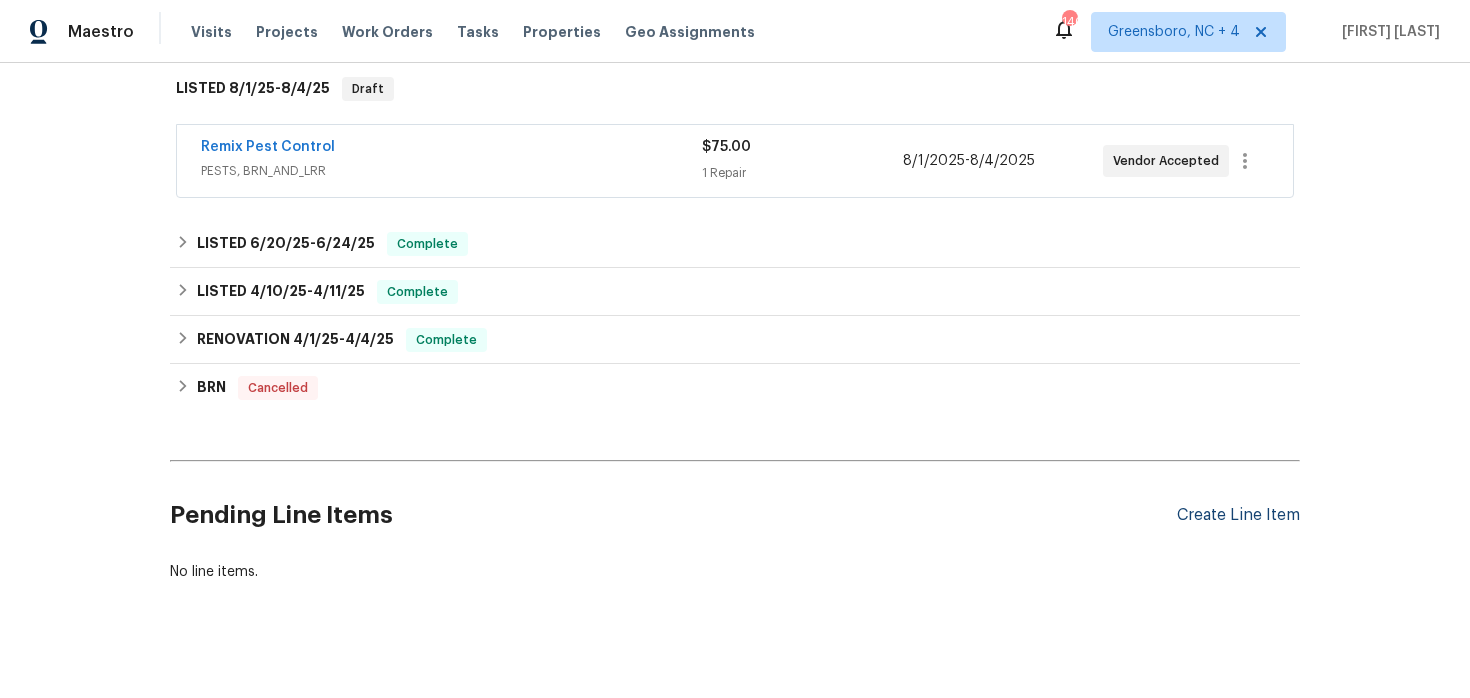 click on "Create Line Item" at bounding box center [1238, 515] 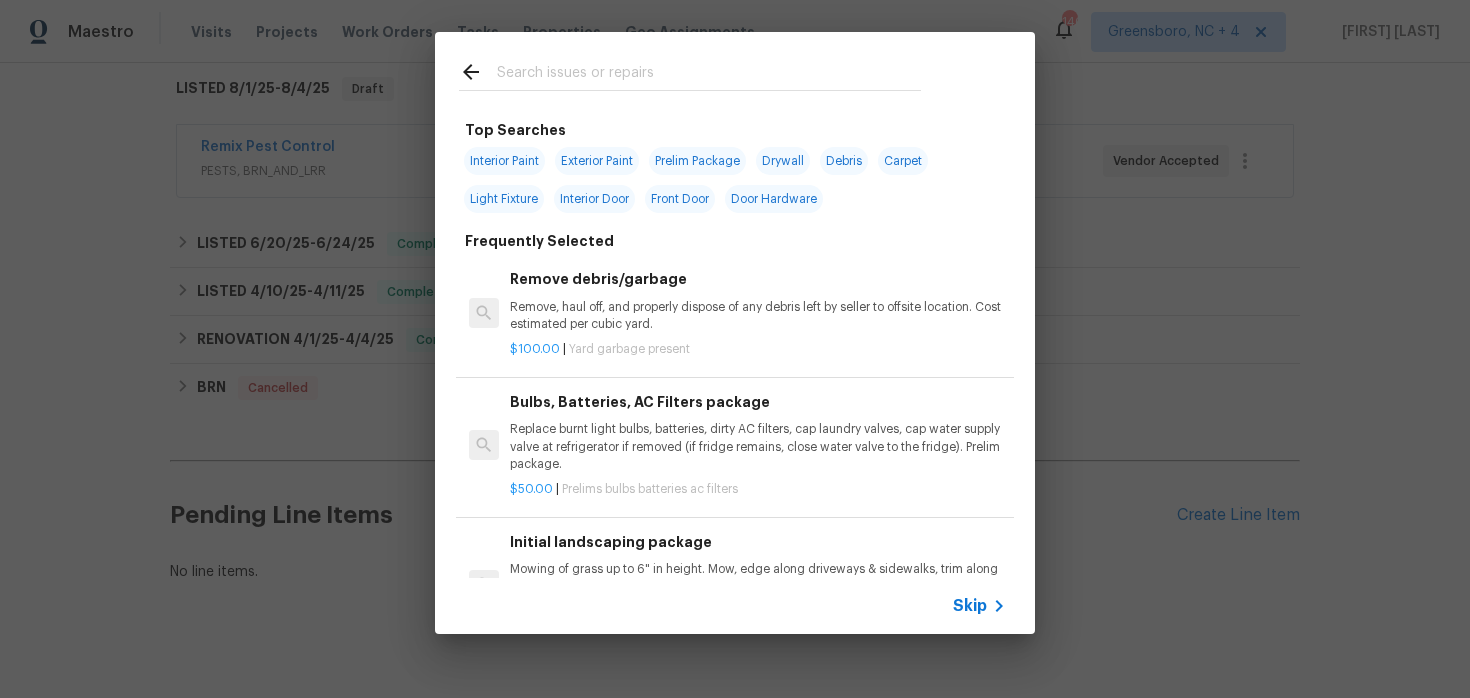 click on "Skip" at bounding box center [970, 606] 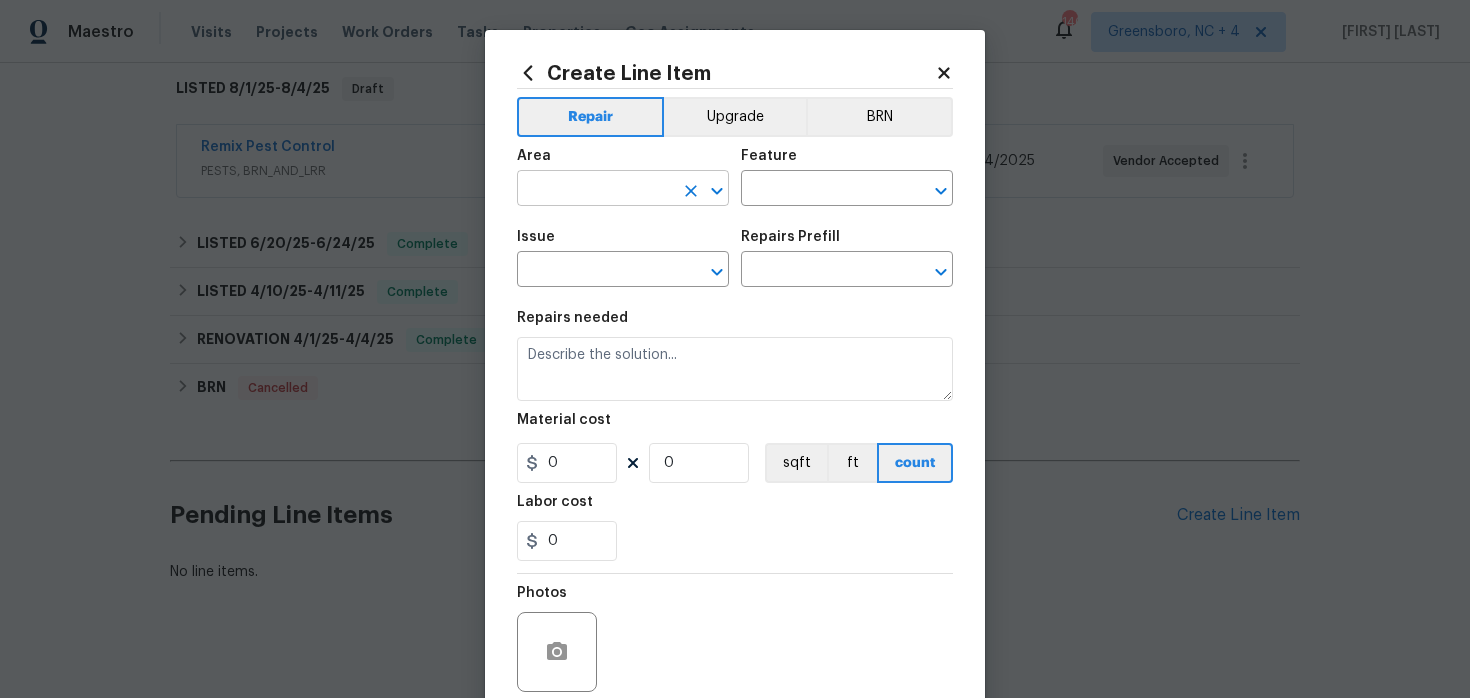 click at bounding box center (595, 190) 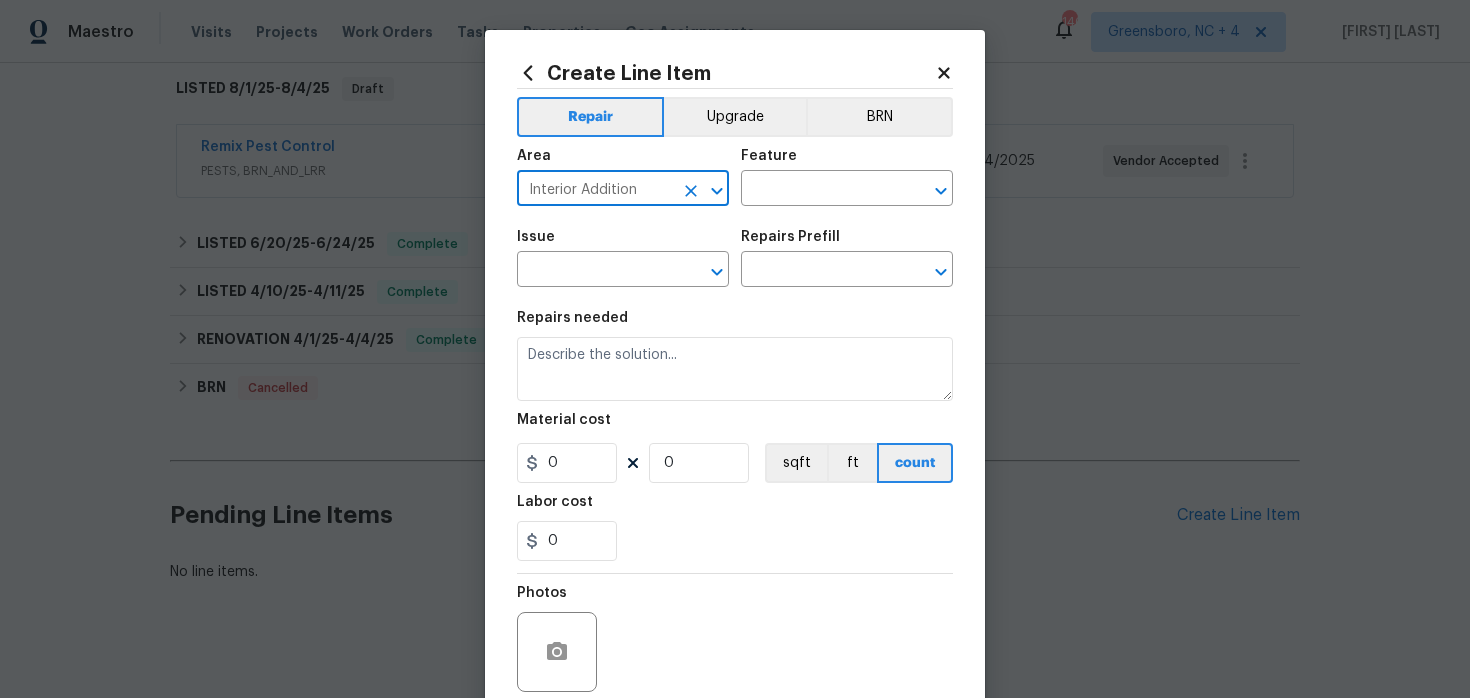 type on "Interior Addition" 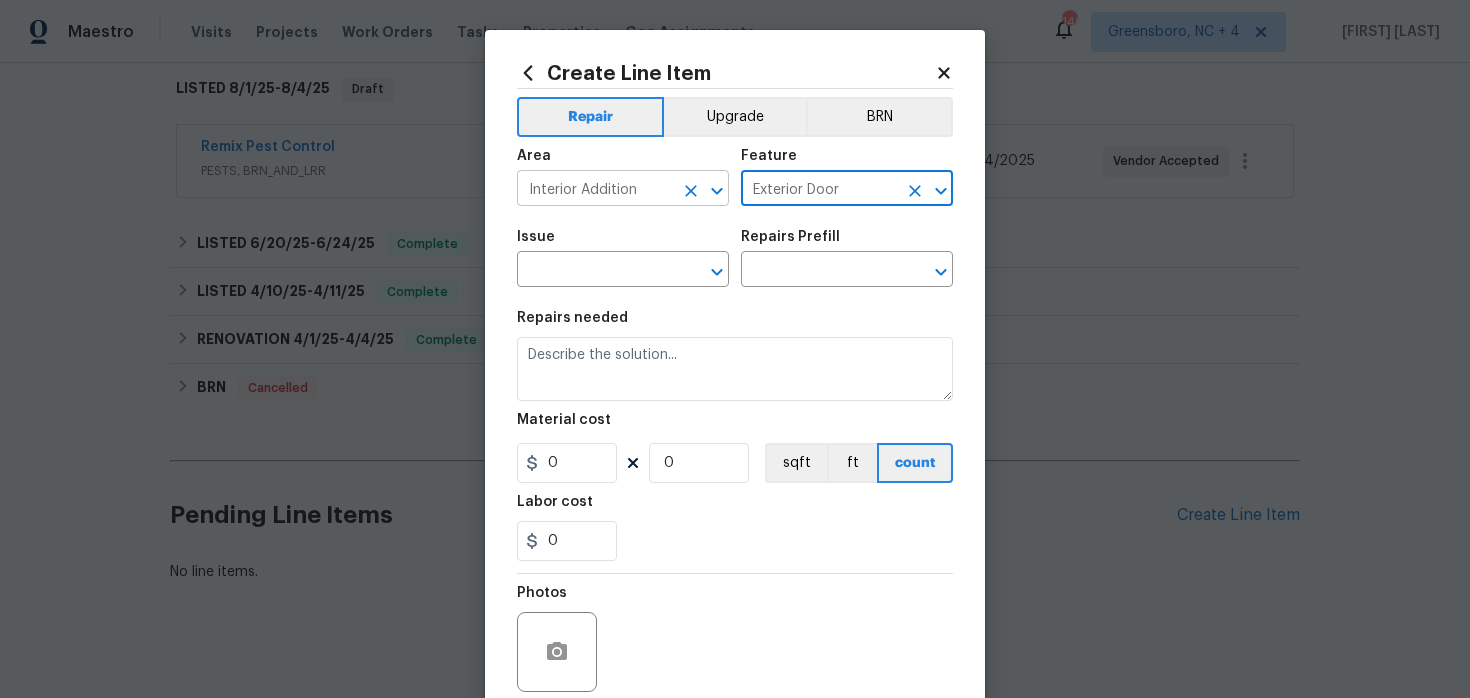 type on "Exterior Door" 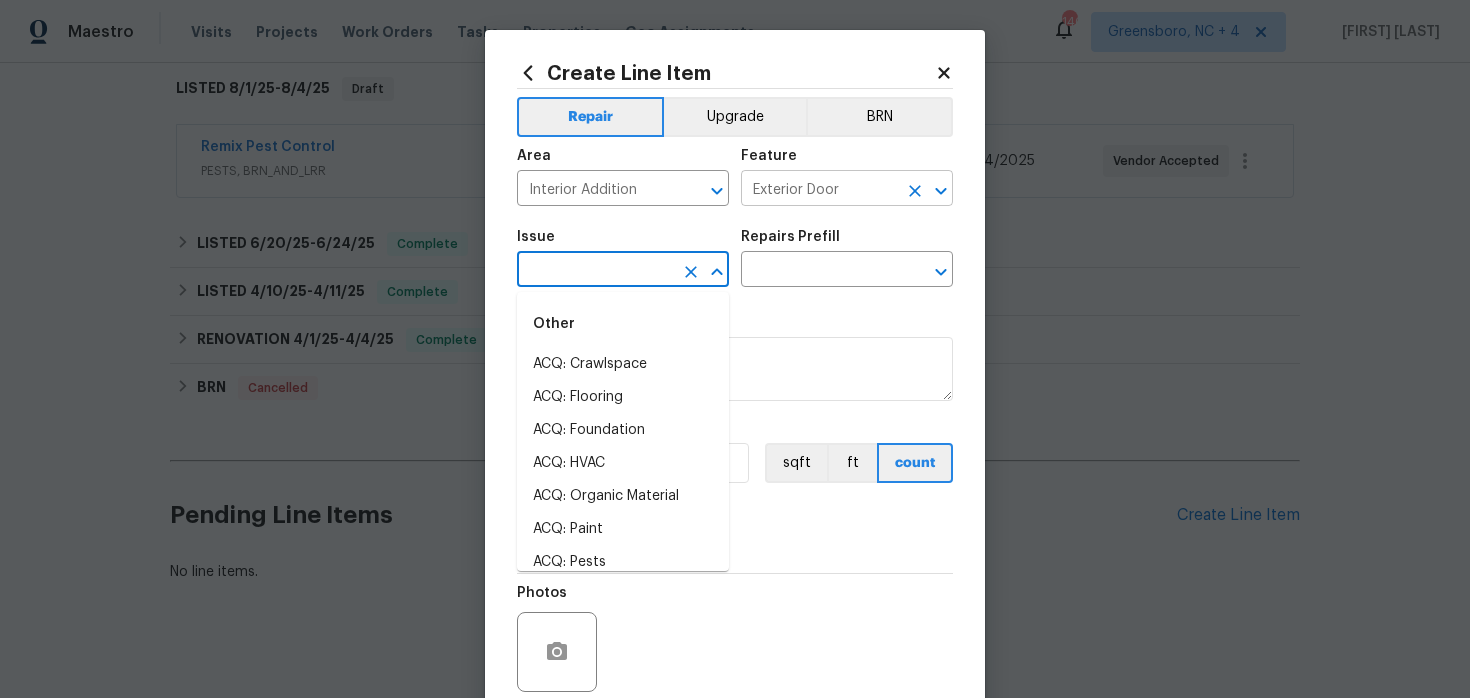 click 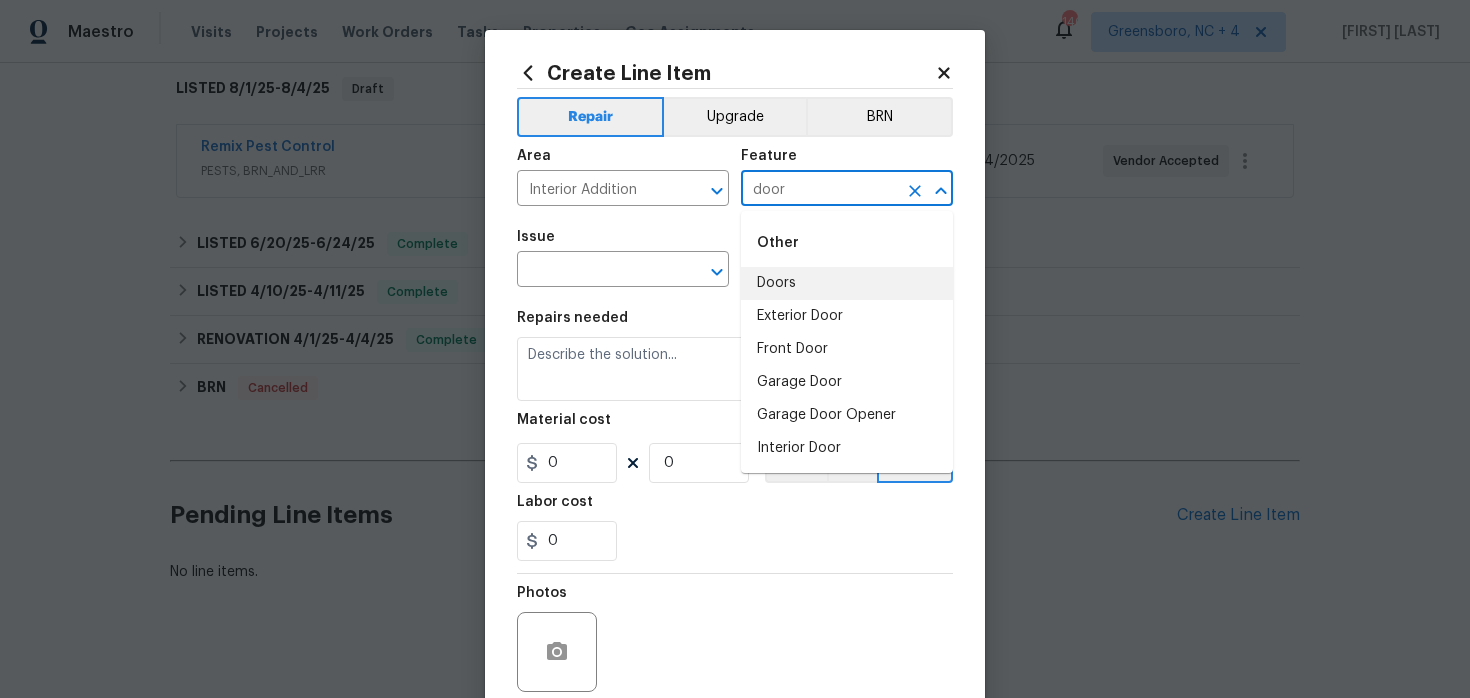 click on "Doors" at bounding box center [847, 283] 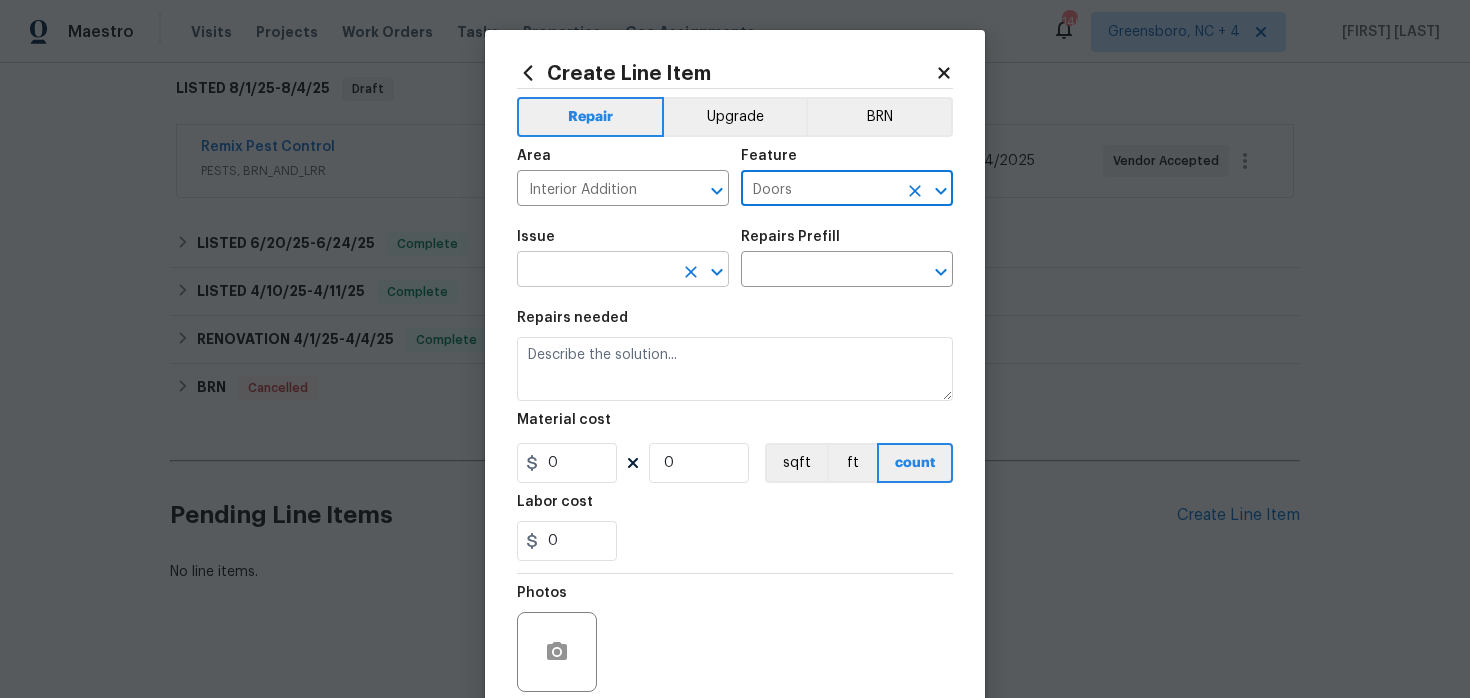 type on "Doors" 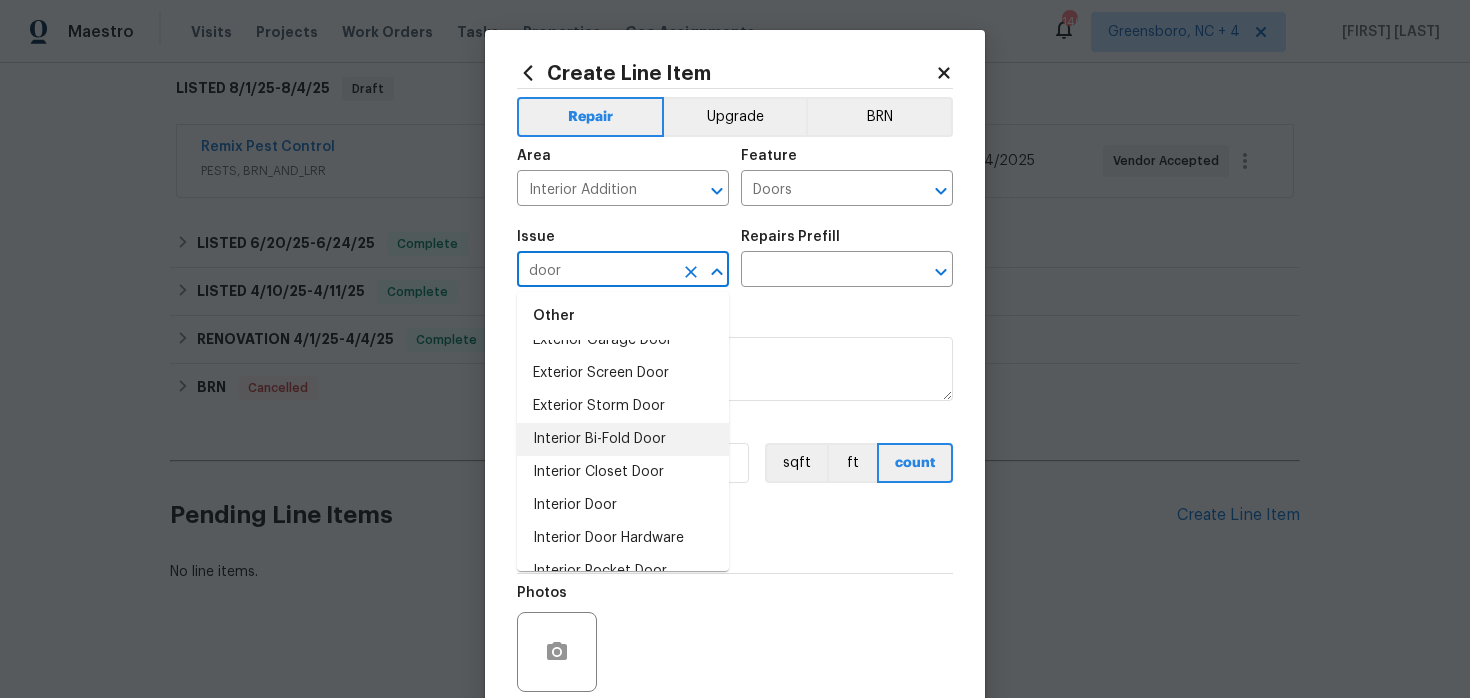 scroll, scrollTop: 148, scrollLeft: 0, axis: vertical 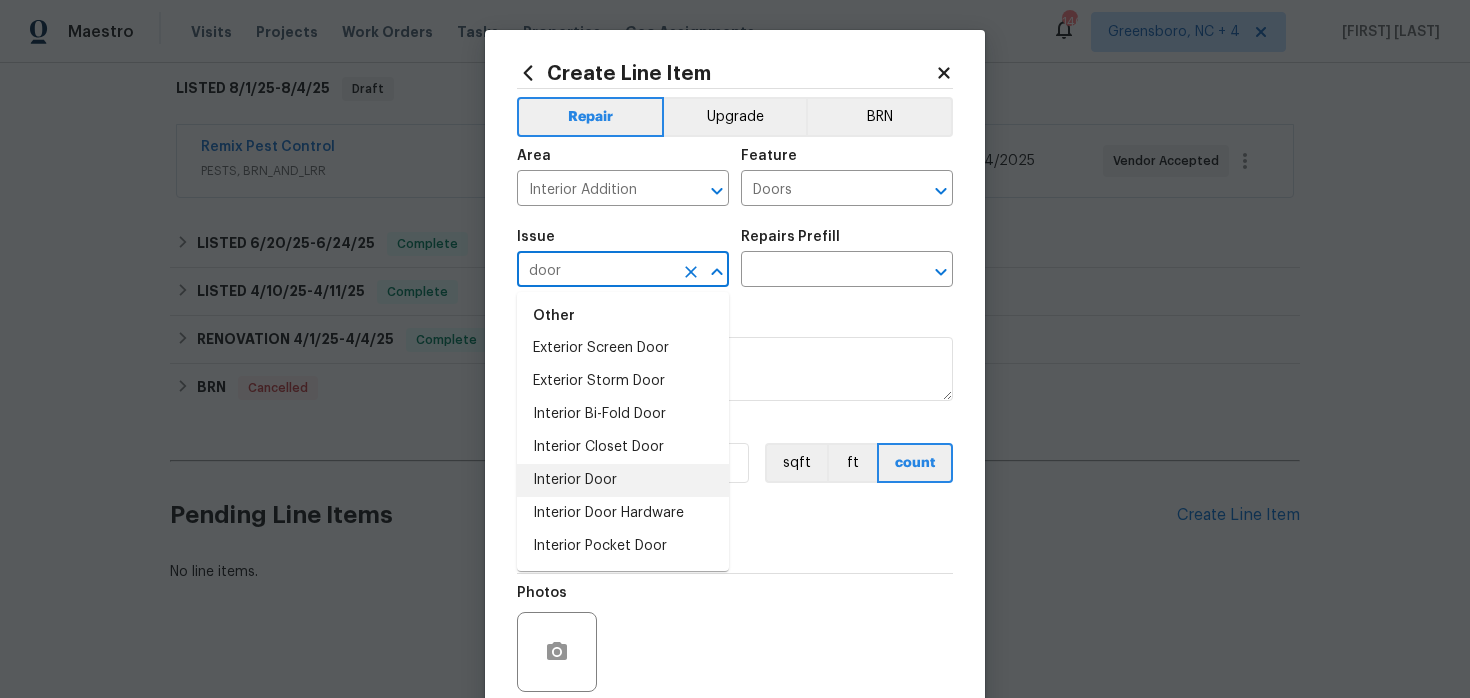 click on "Interior Door" at bounding box center (623, 480) 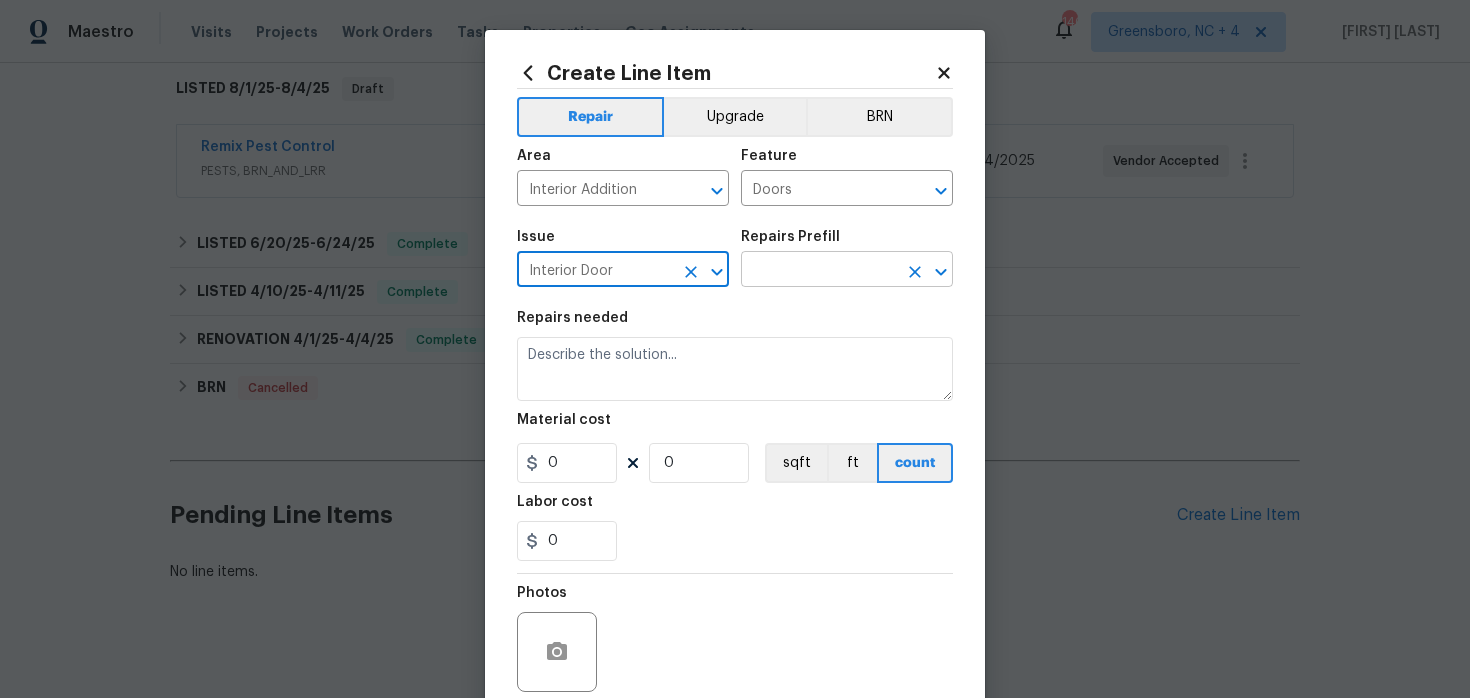 type on "Interior Door" 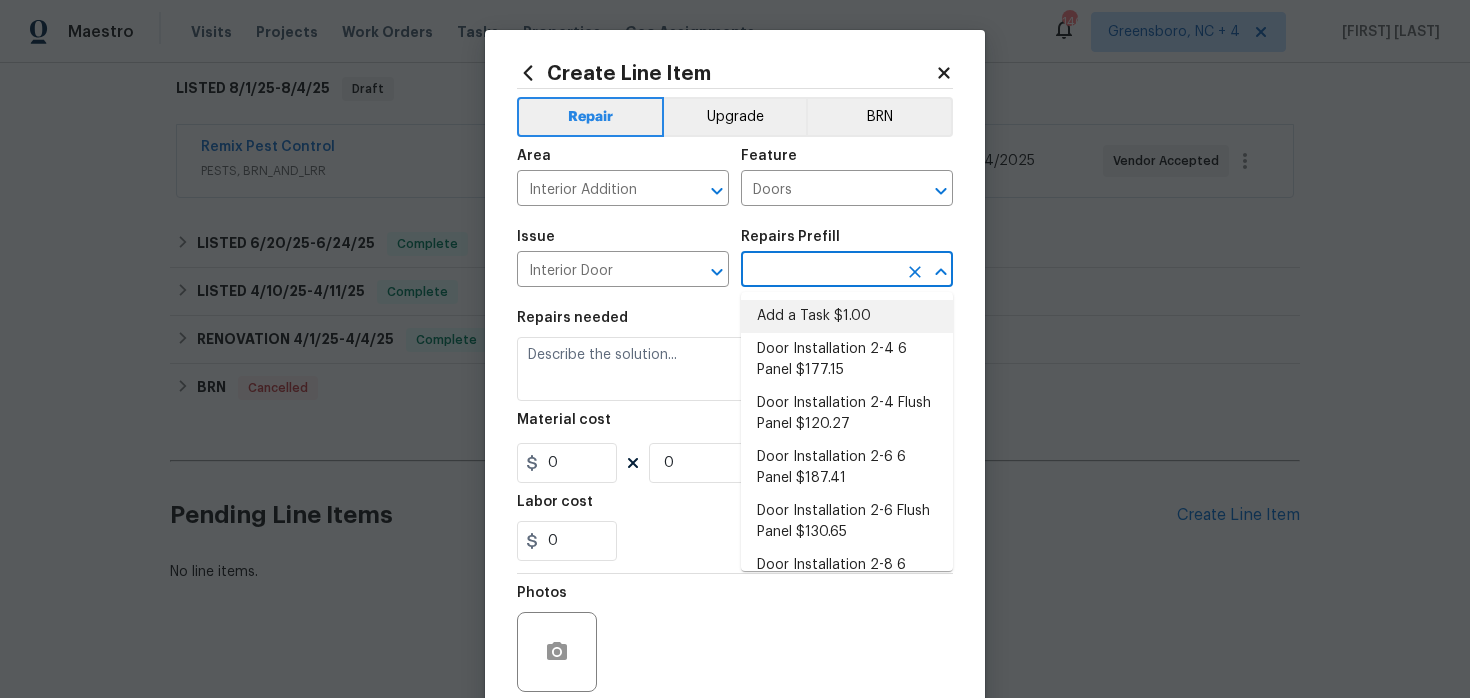 click on "Add a Task $1.00" at bounding box center (847, 316) 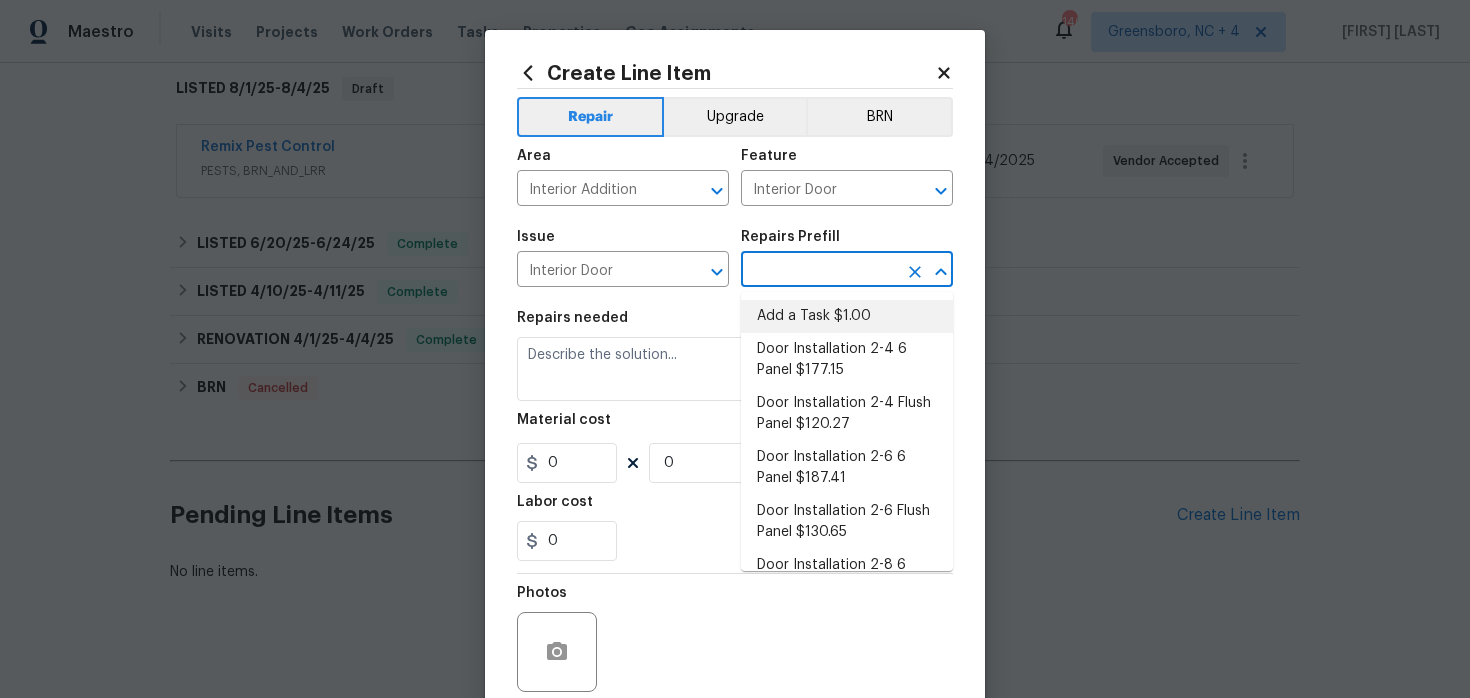 type on "Add a Task $1.00" 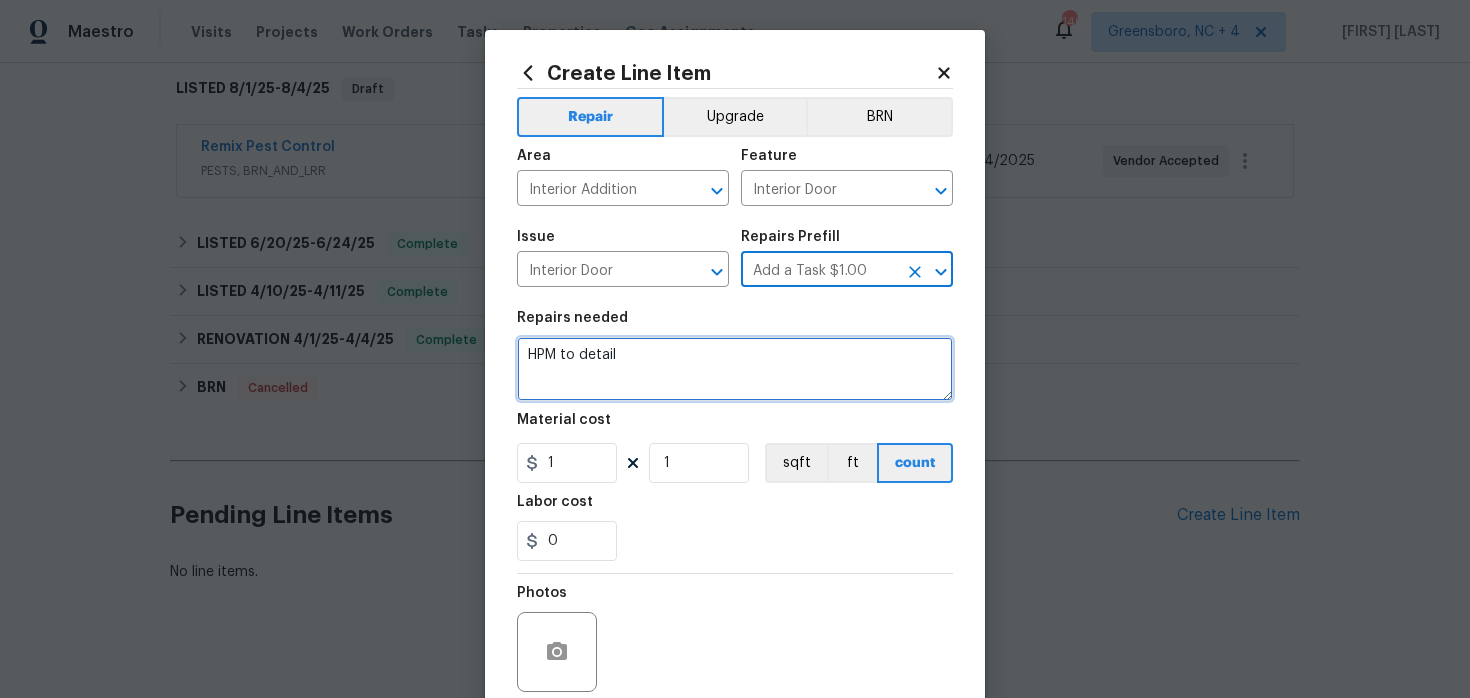 click on "HPM to detail" at bounding box center [735, 369] 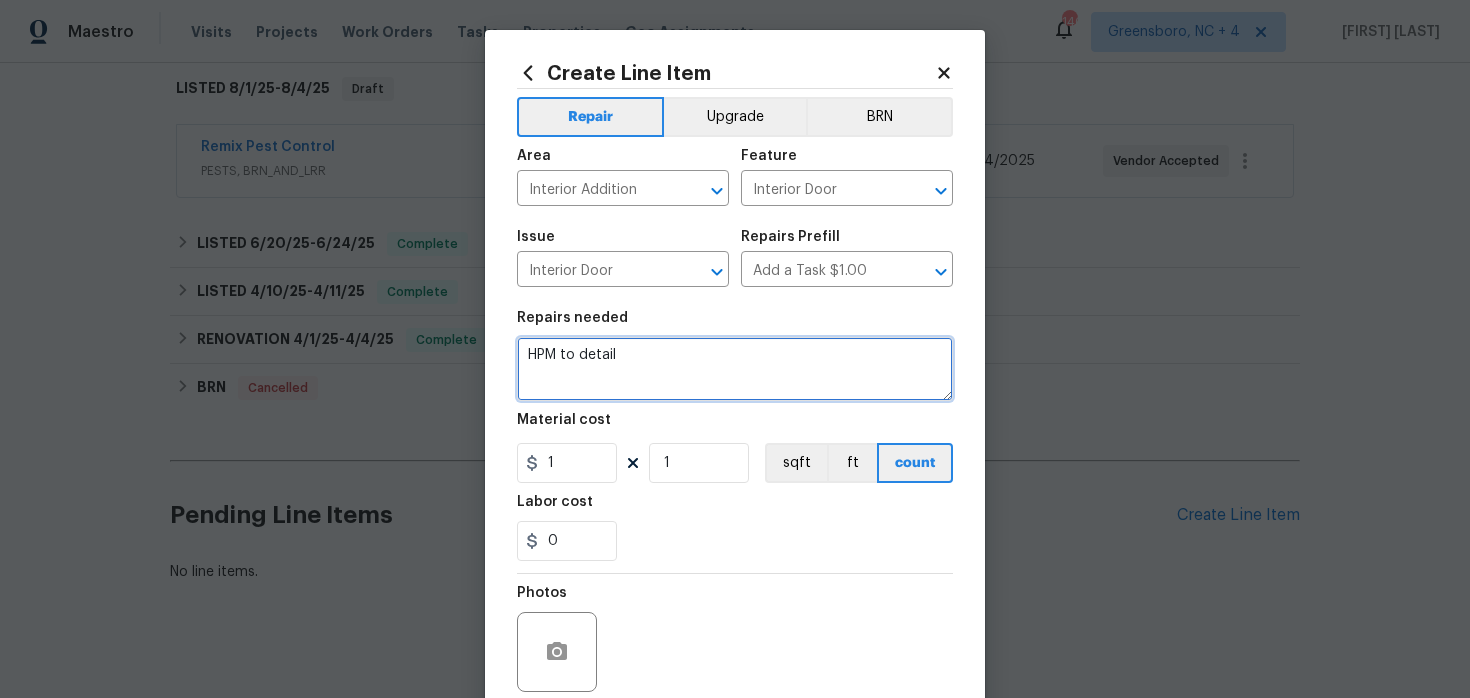 click on "HPM to detail" at bounding box center (735, 369) 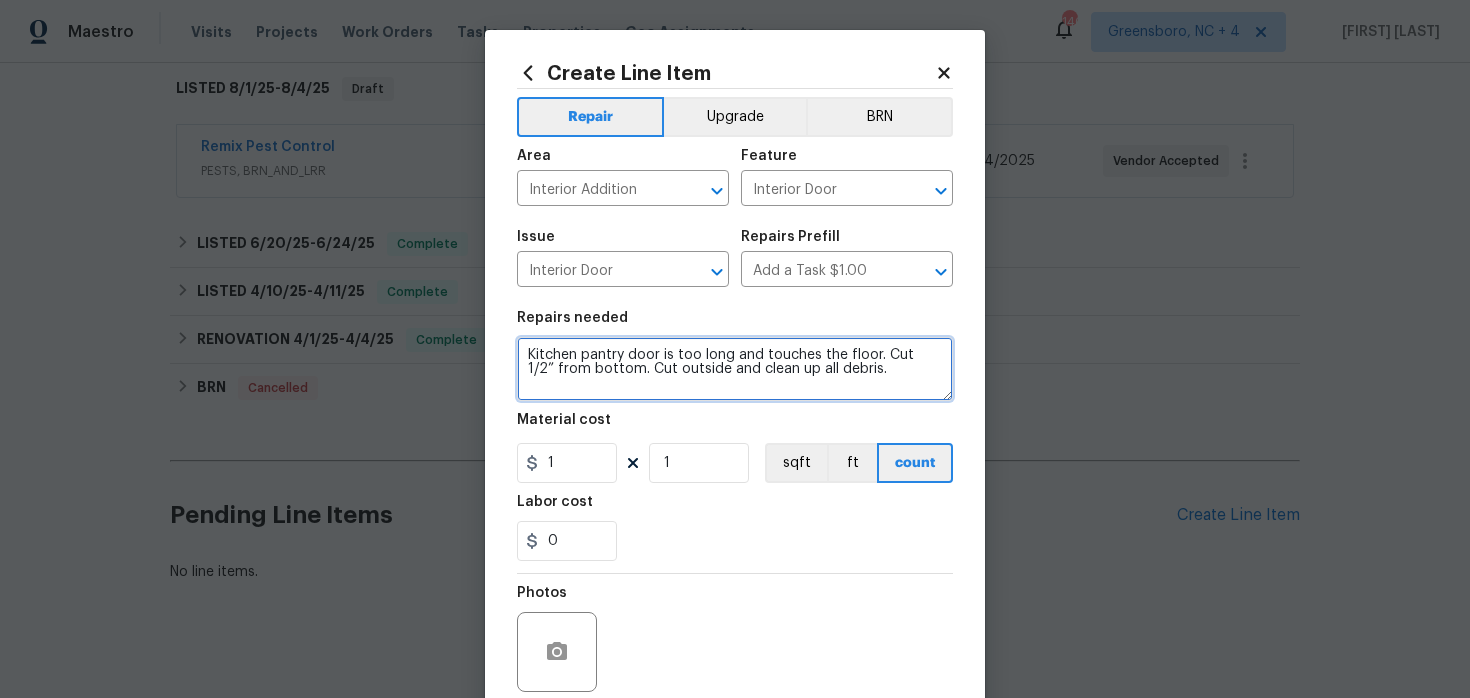 type on "Kitchen pantry door is too long and touches the floor. Cut 1/2” from bottom. Cut outside and clean up all debris." 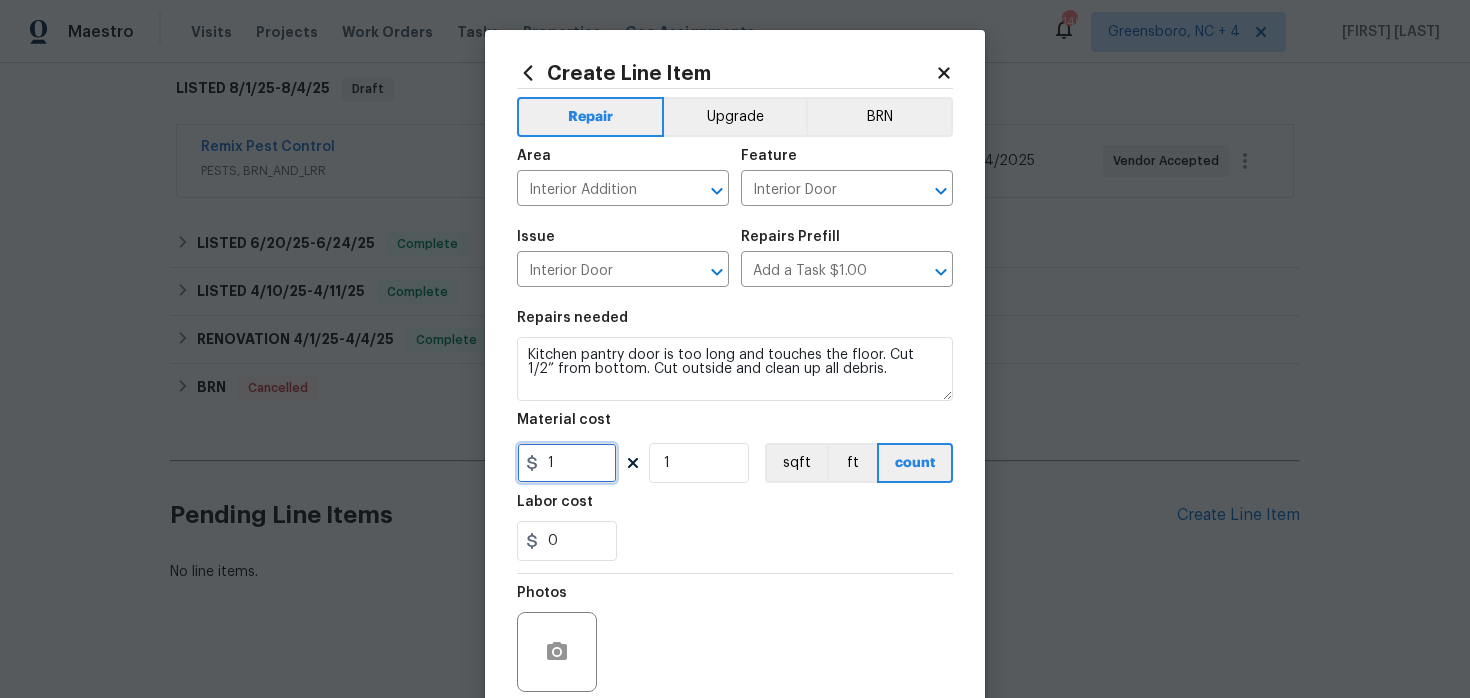 click on "1" at bounding box center (567, 463) 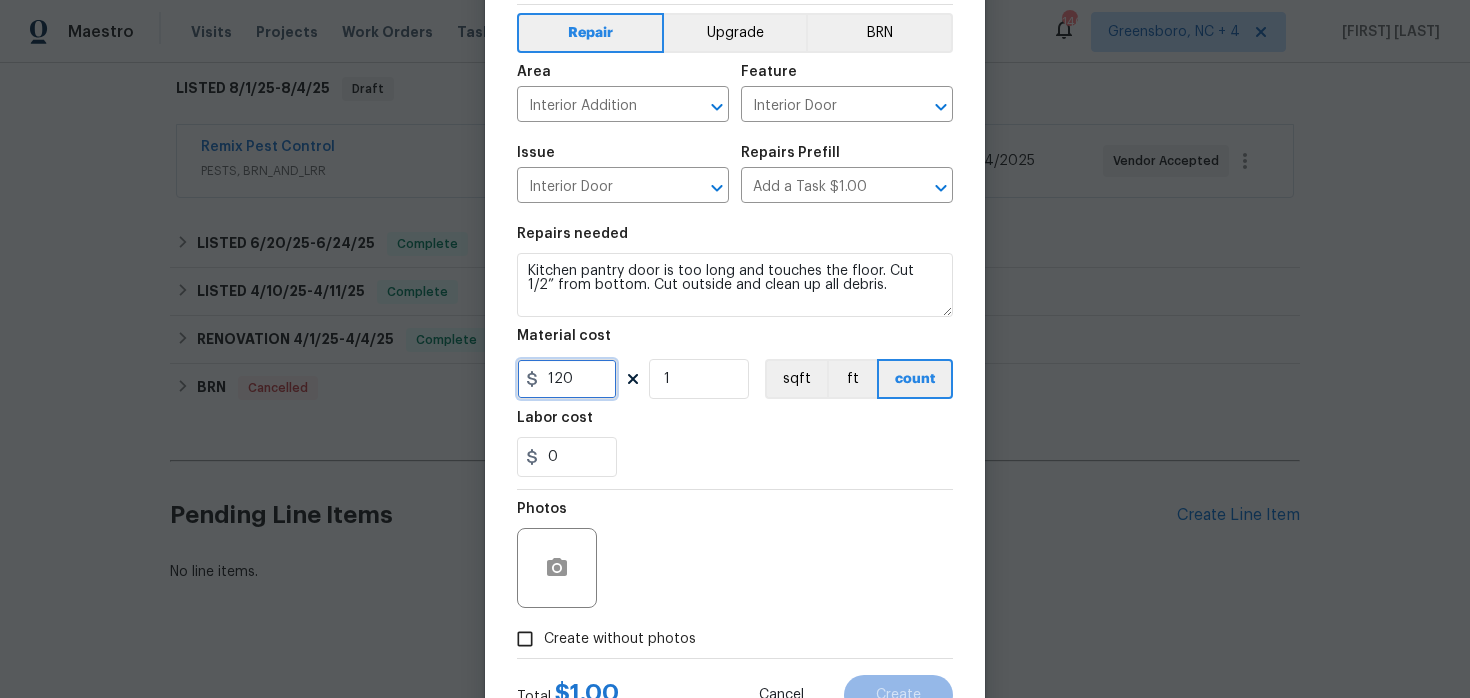 scroll, scrollTop: 164, scrollLeft: 0, axis: vertical 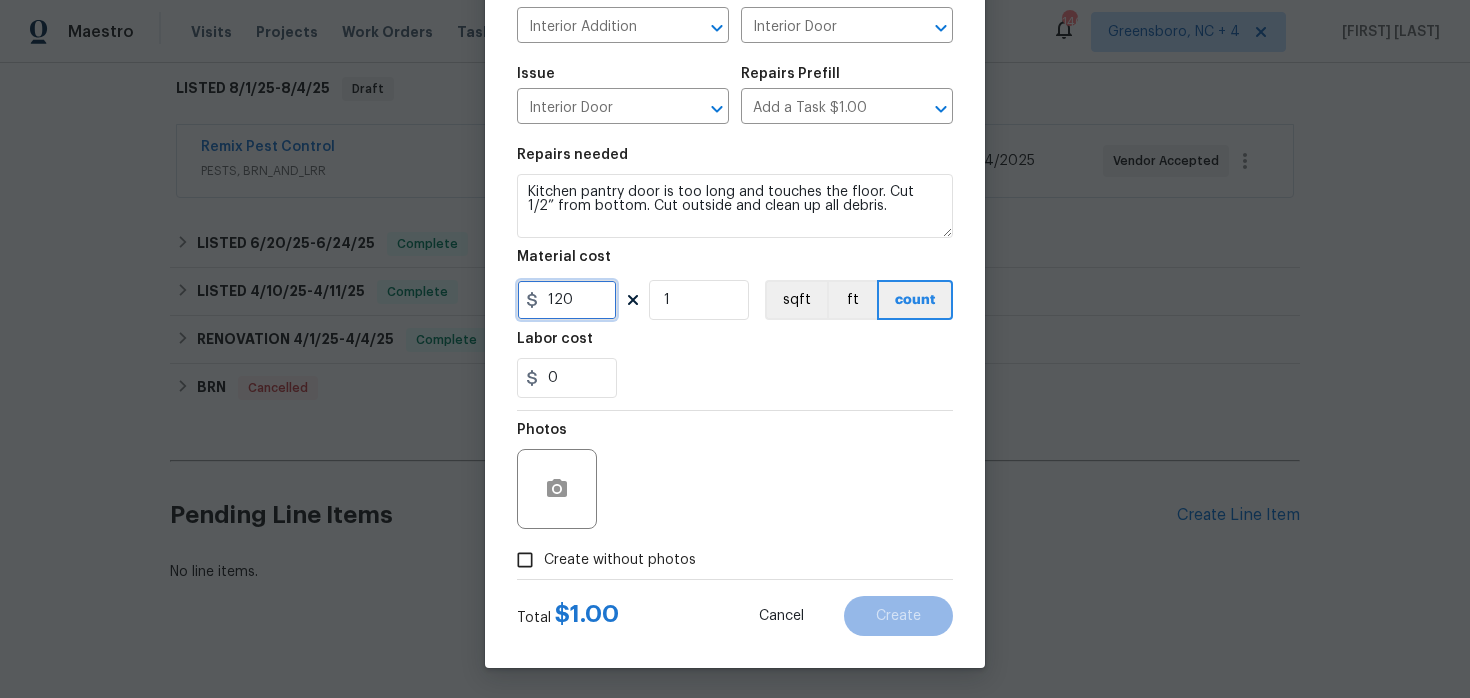 type on "120" 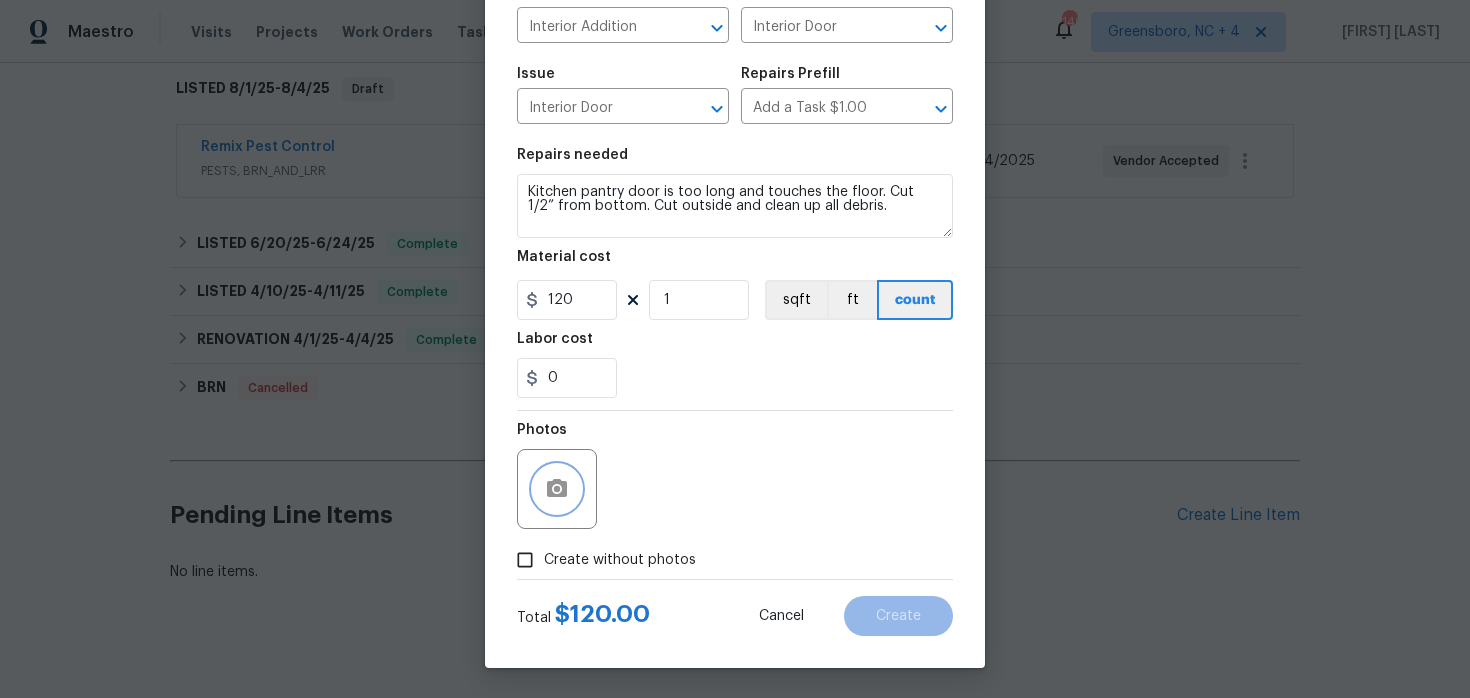 click 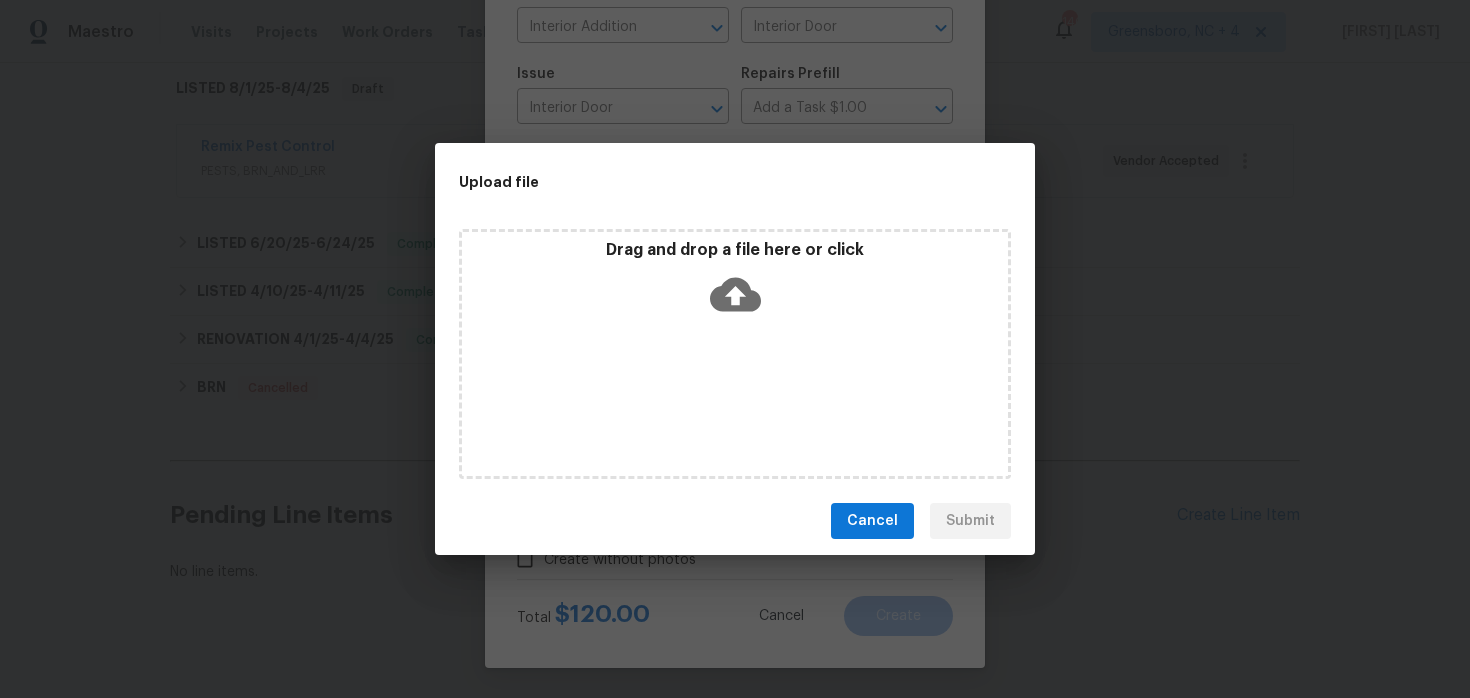 click 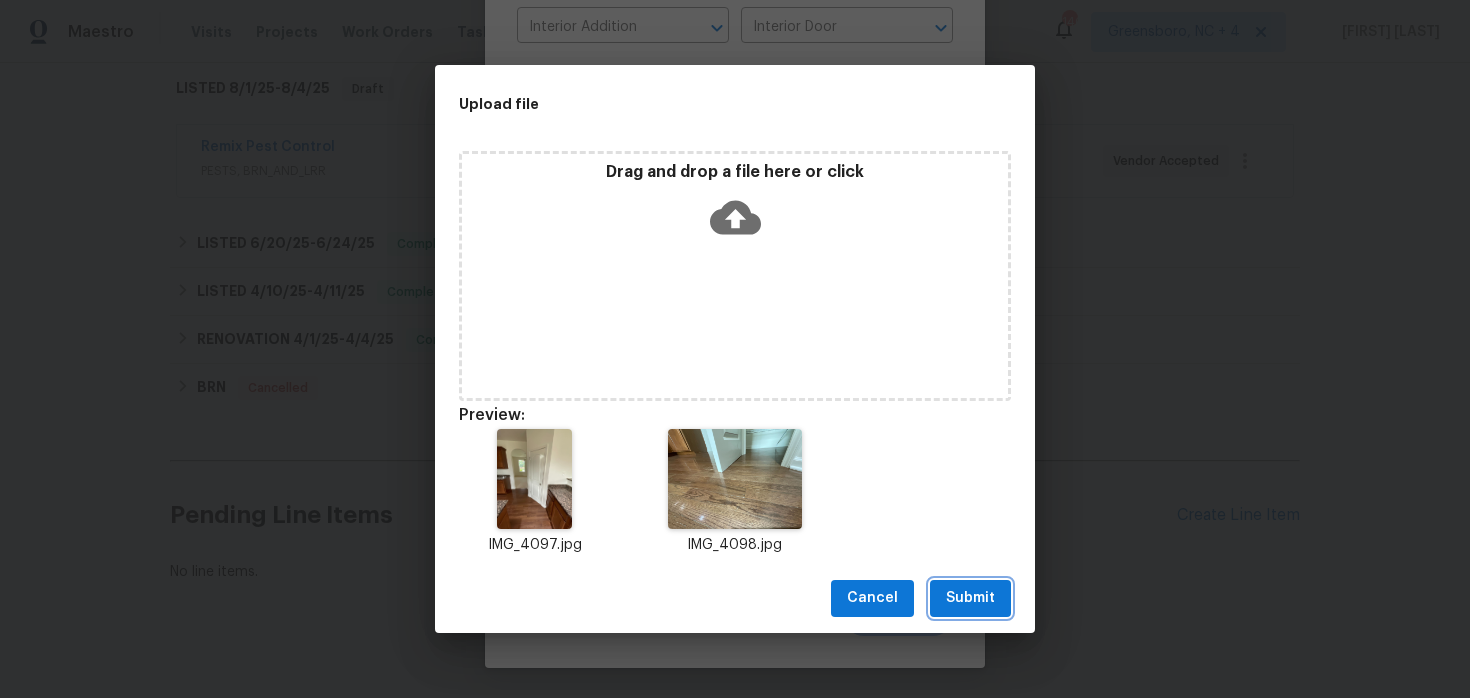 click on "Submit" at bounding box center (970, 598) 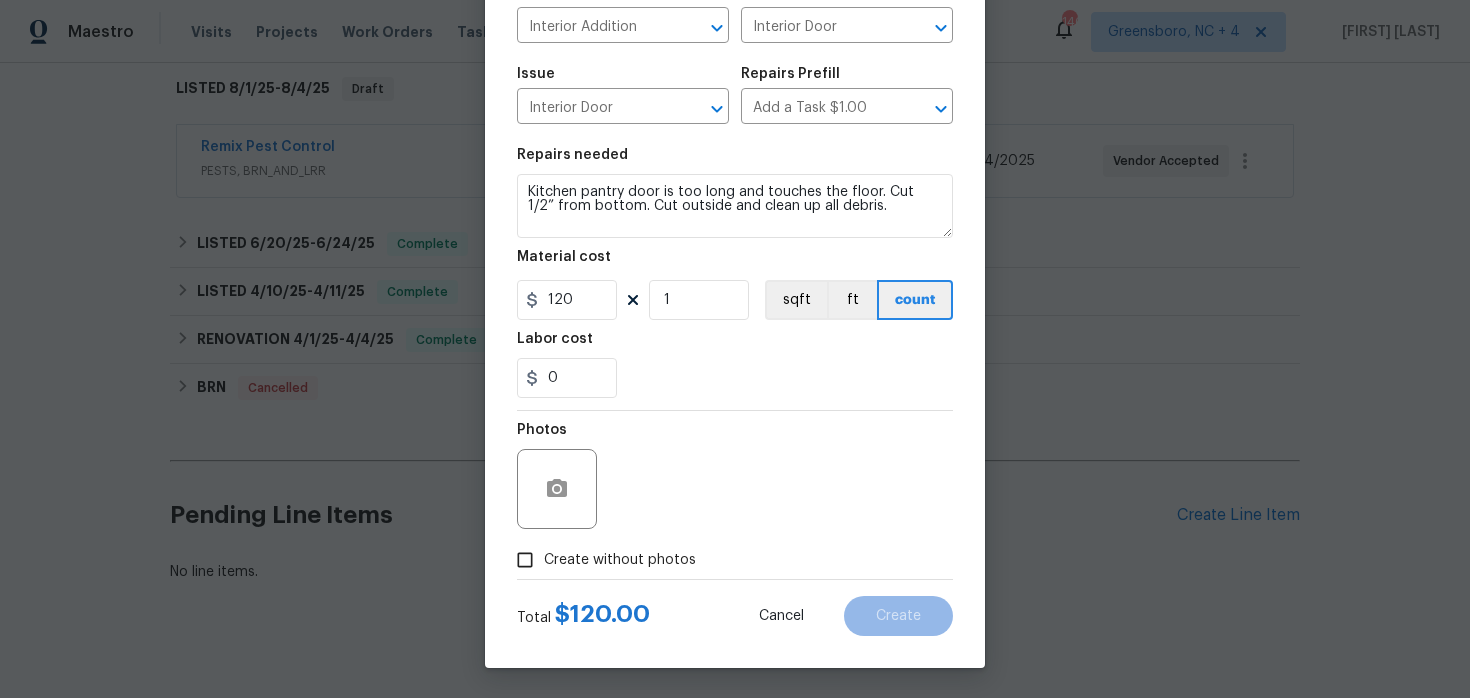 click on "Photos" at bounding box center [735, 476] 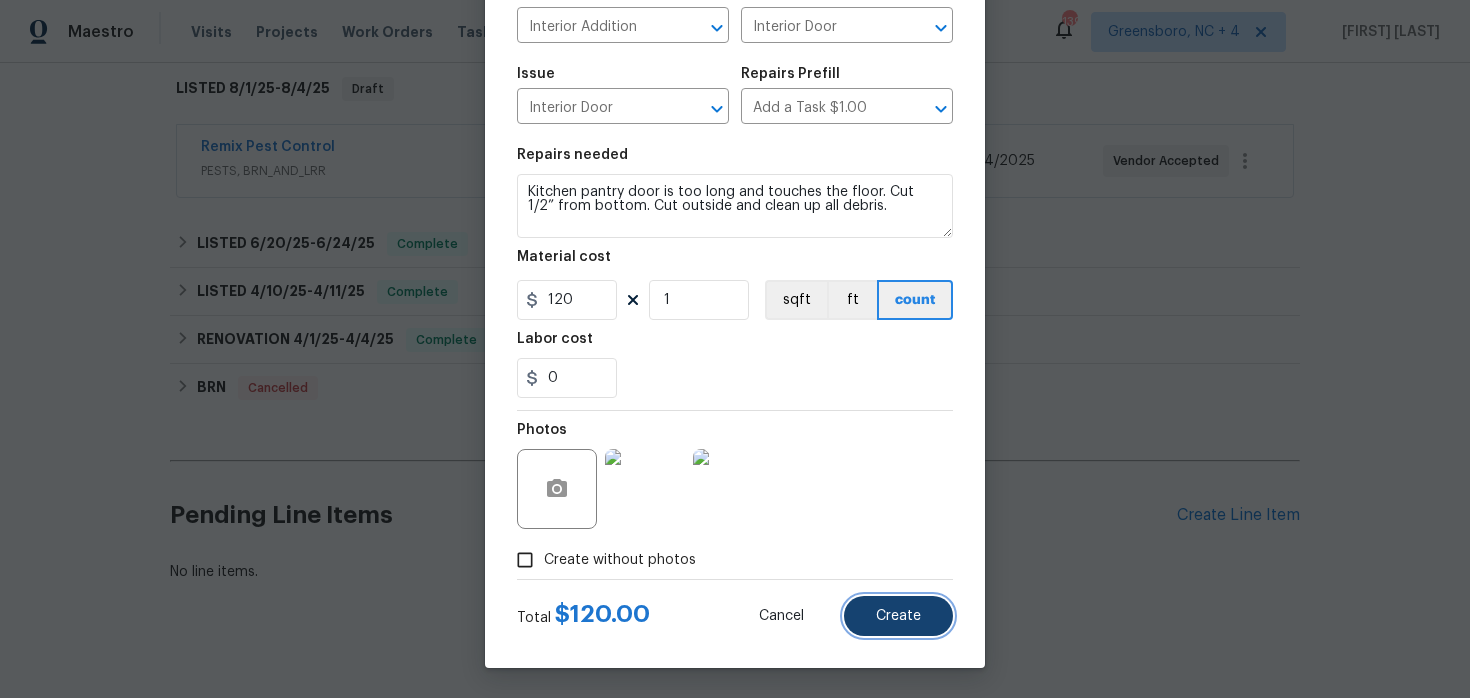 click on "Create" at bounding box center [898, 616] 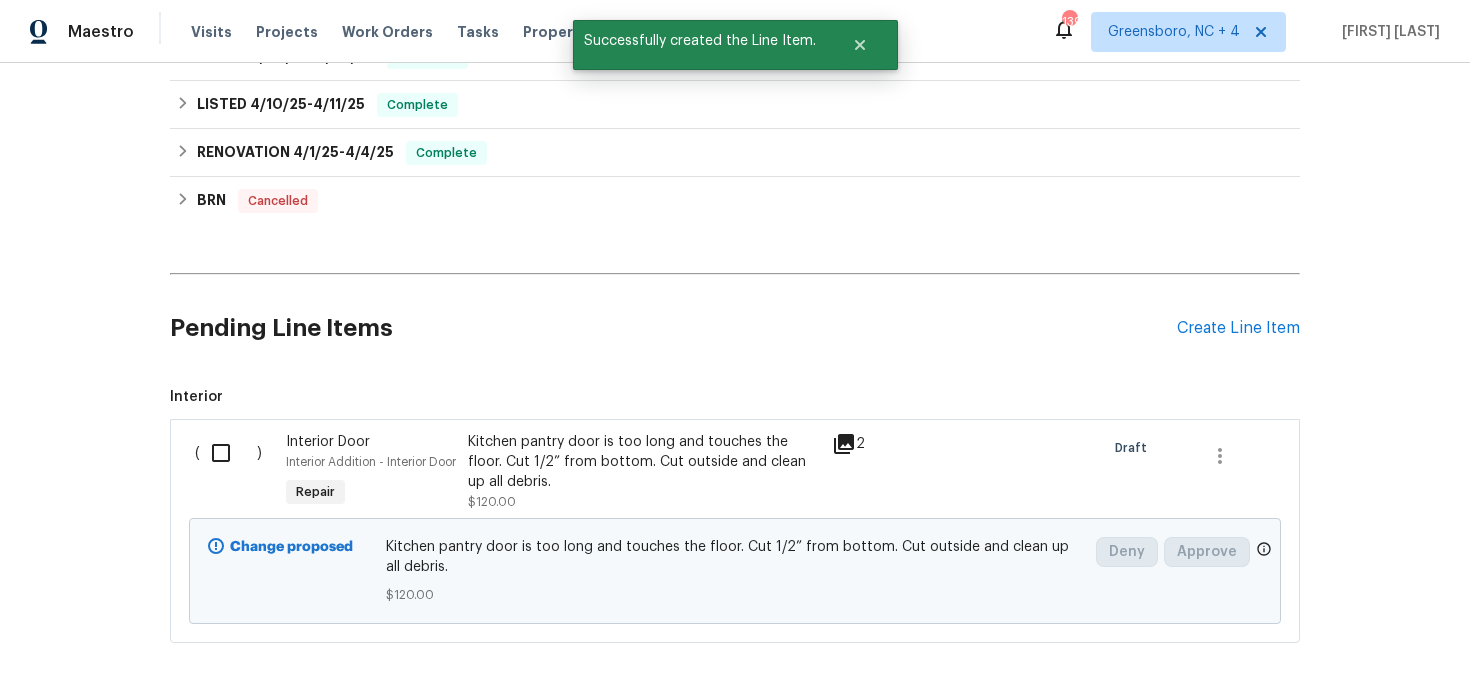 scroll, scrollTop: 611, scrollLeft: 0, axis: vertical 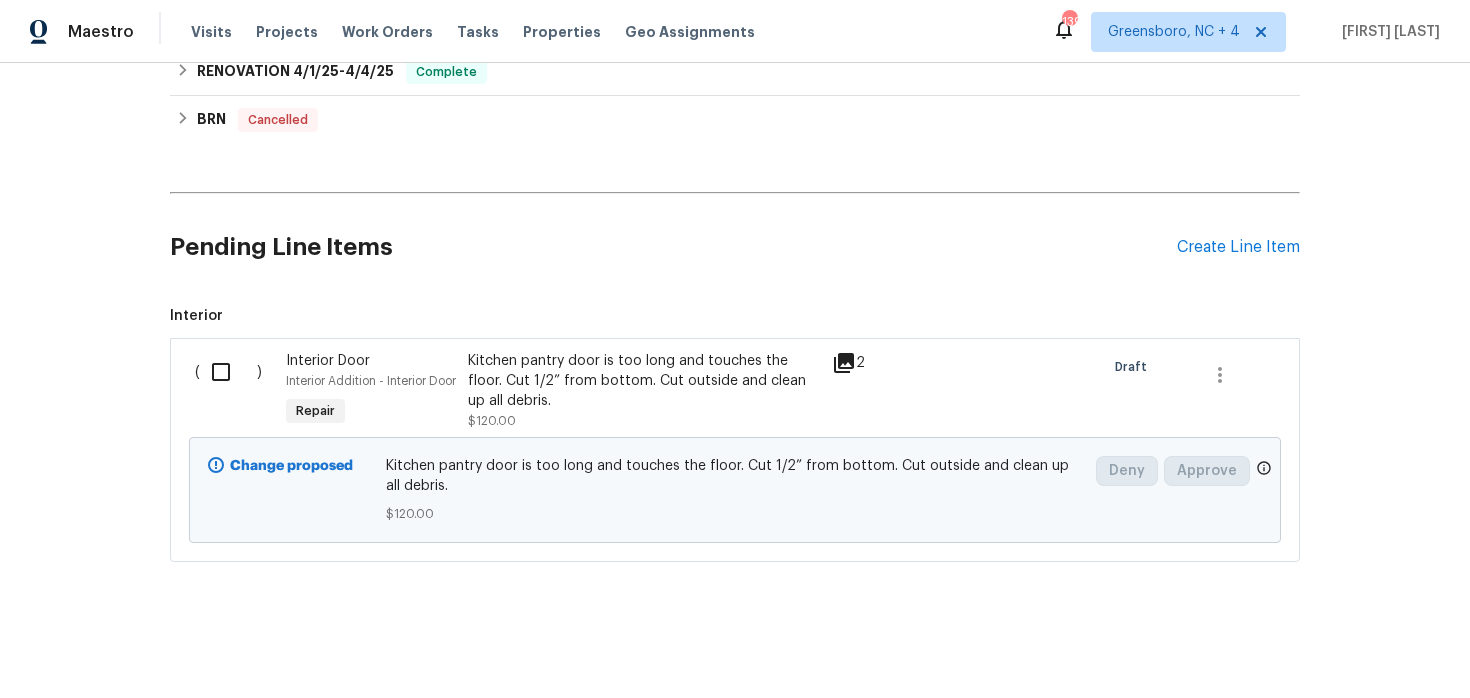 click on "Pending Line Items Create Line Item" at bounding box center [735, 247] 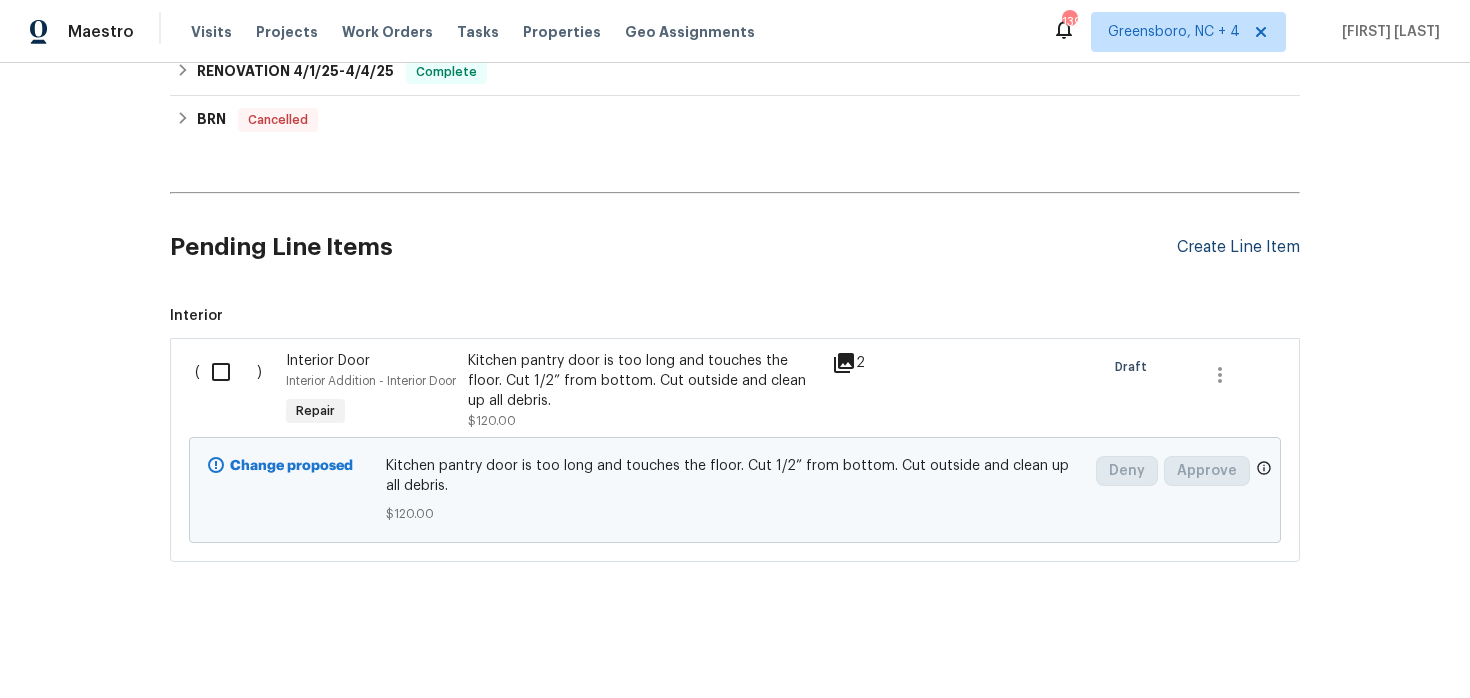 click on "Create Line Item" at bounding box center [1238, 247] 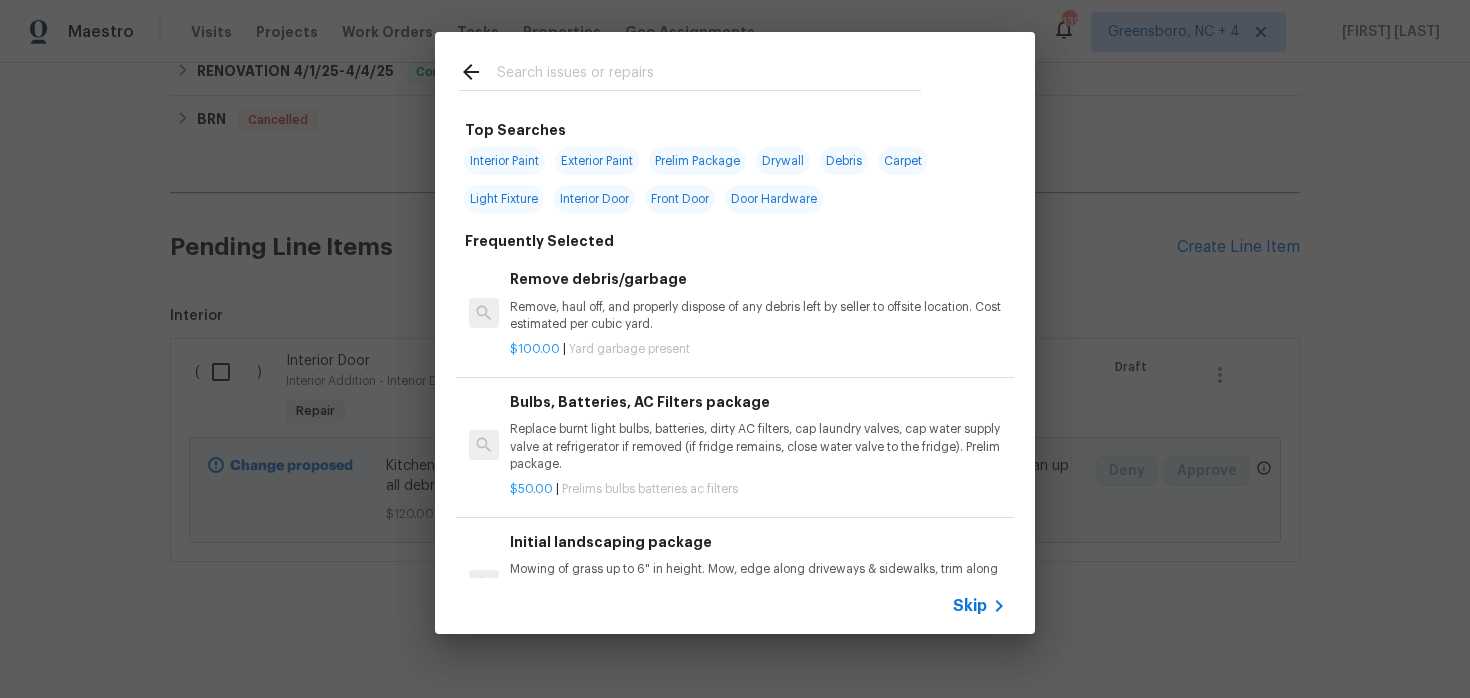 click on "Skip" at bounding box center (970, 606) 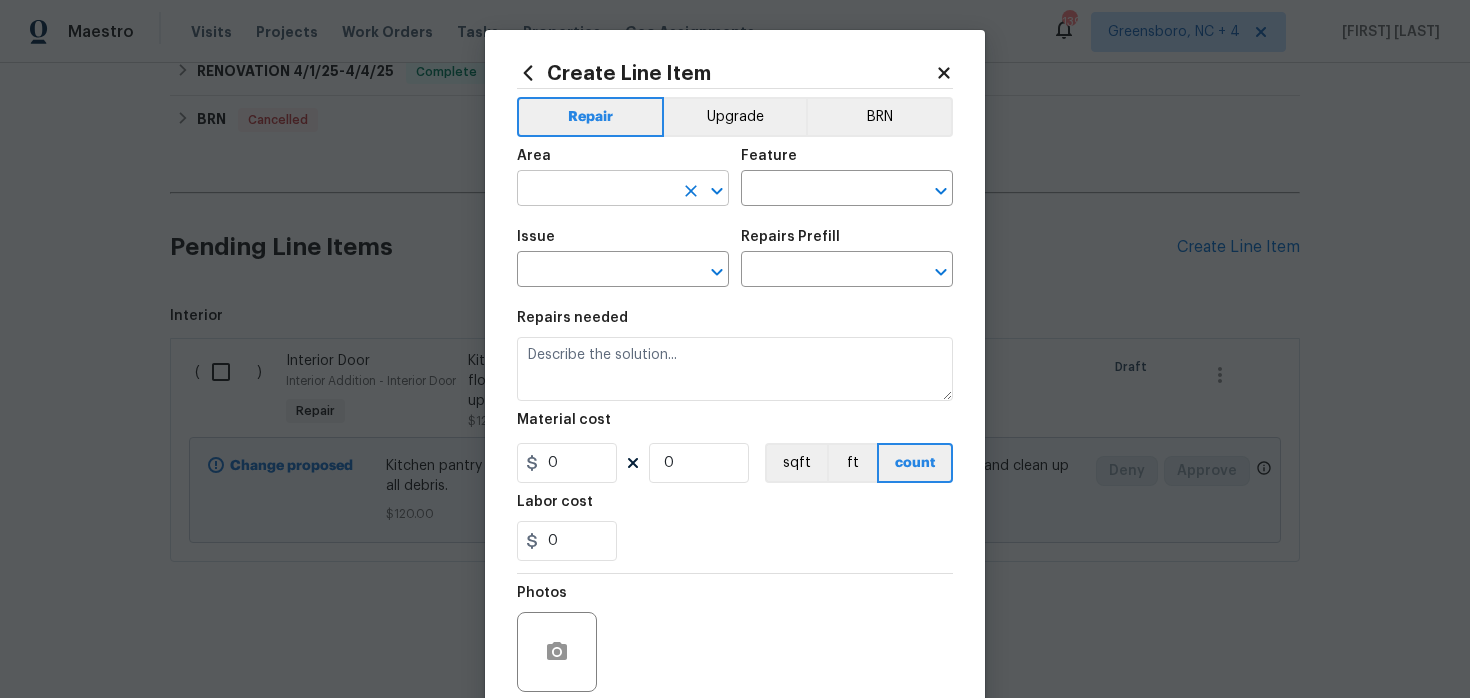 click at bounding box center [595, 190] 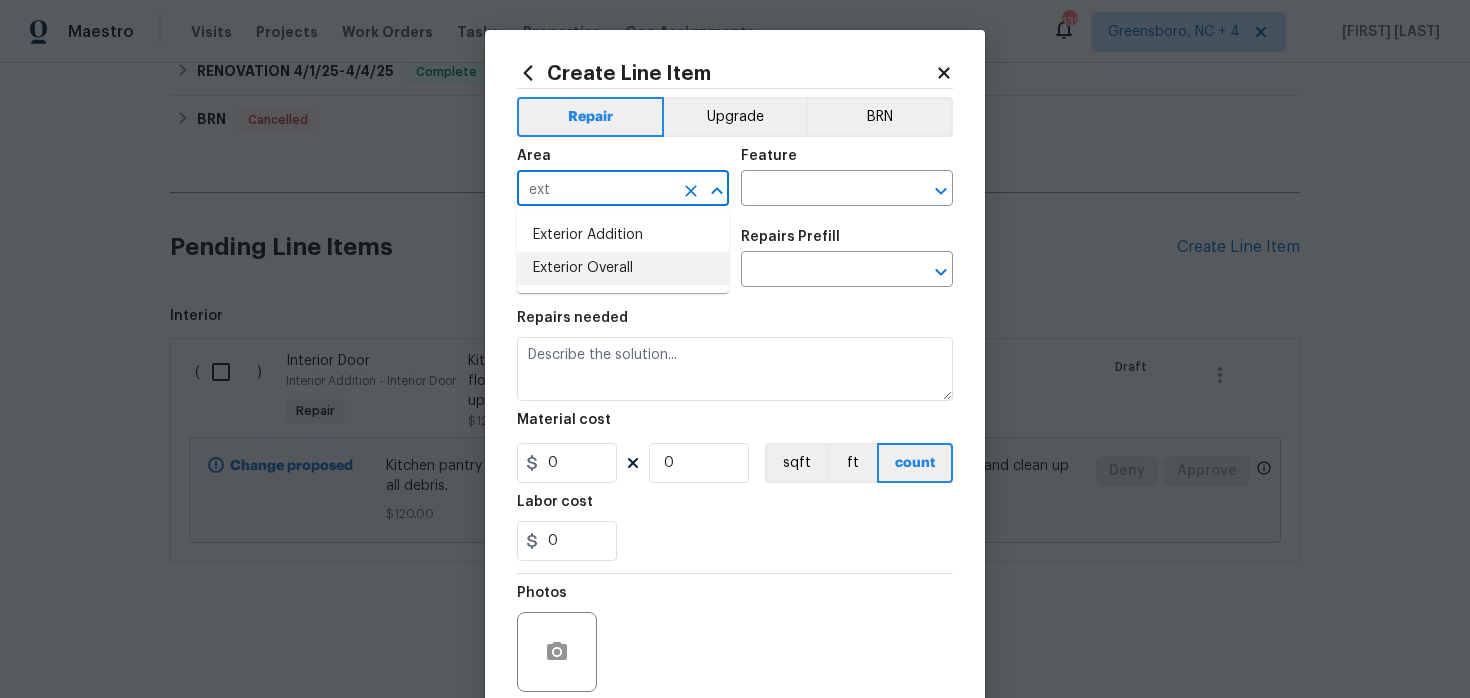 click on "Exterior Overall" at bounding box center (623, 268) 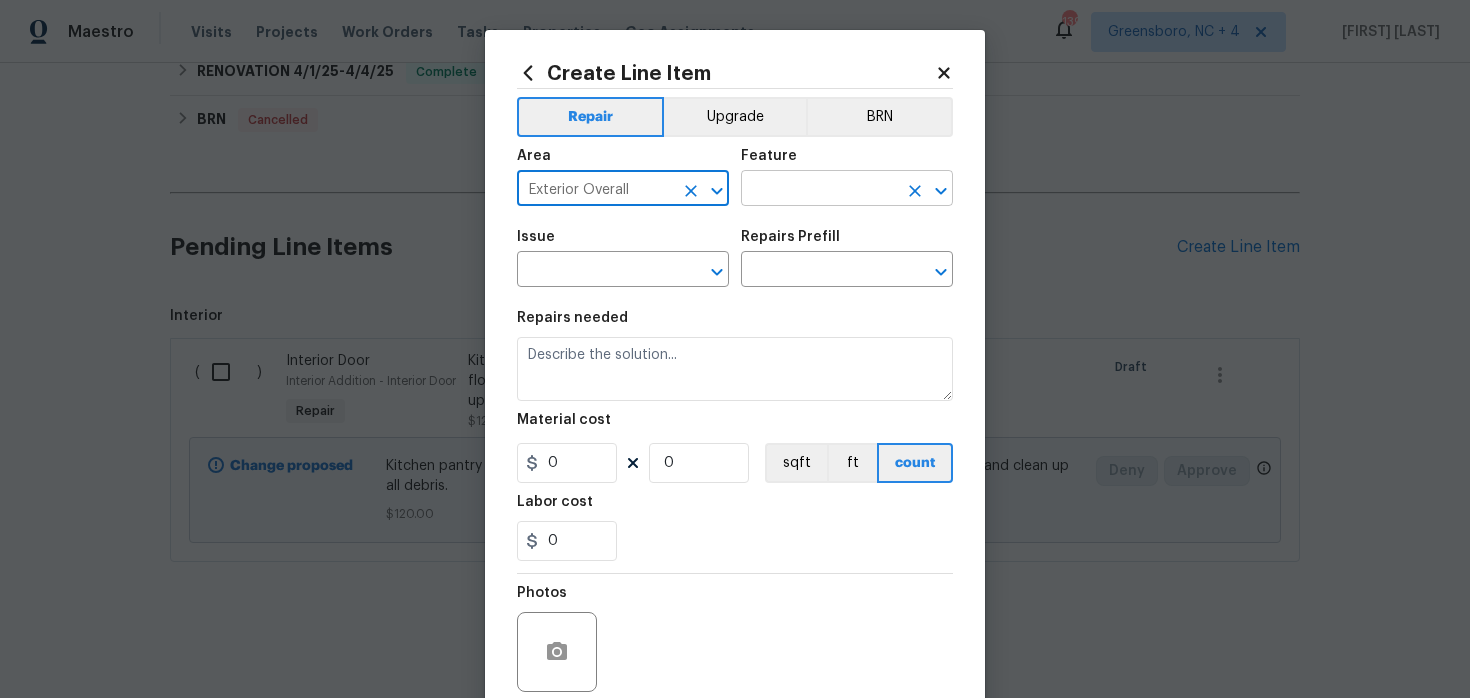type on "Exterior Overall" 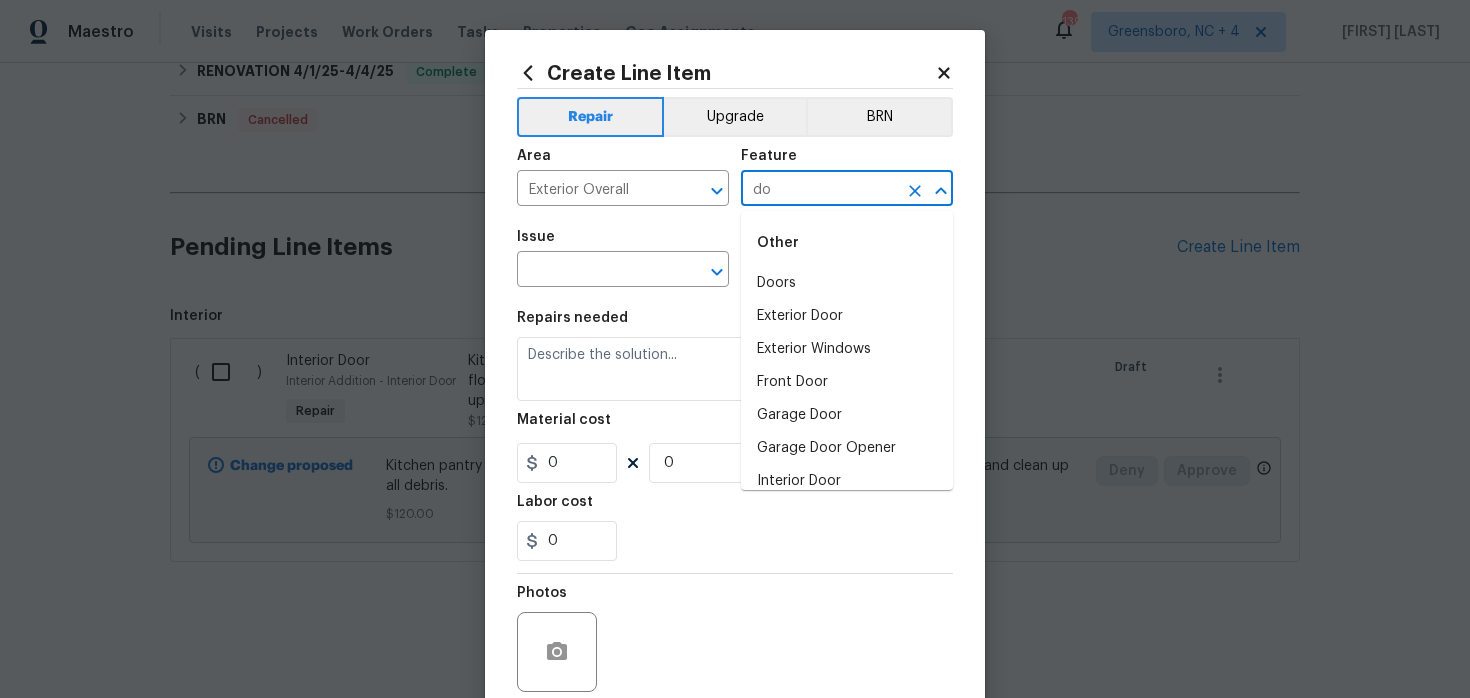 type on "d" 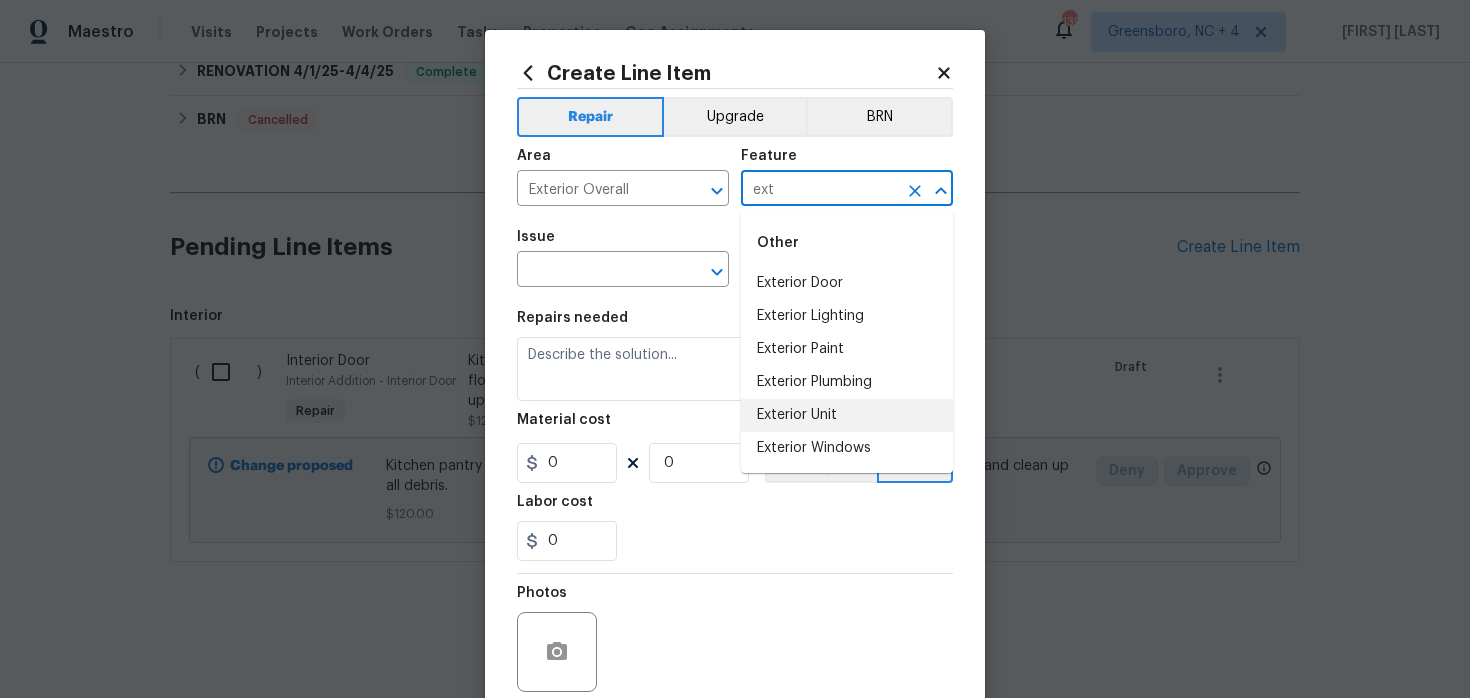 click on "Exterior Unit" at bounding box center [847, 415] 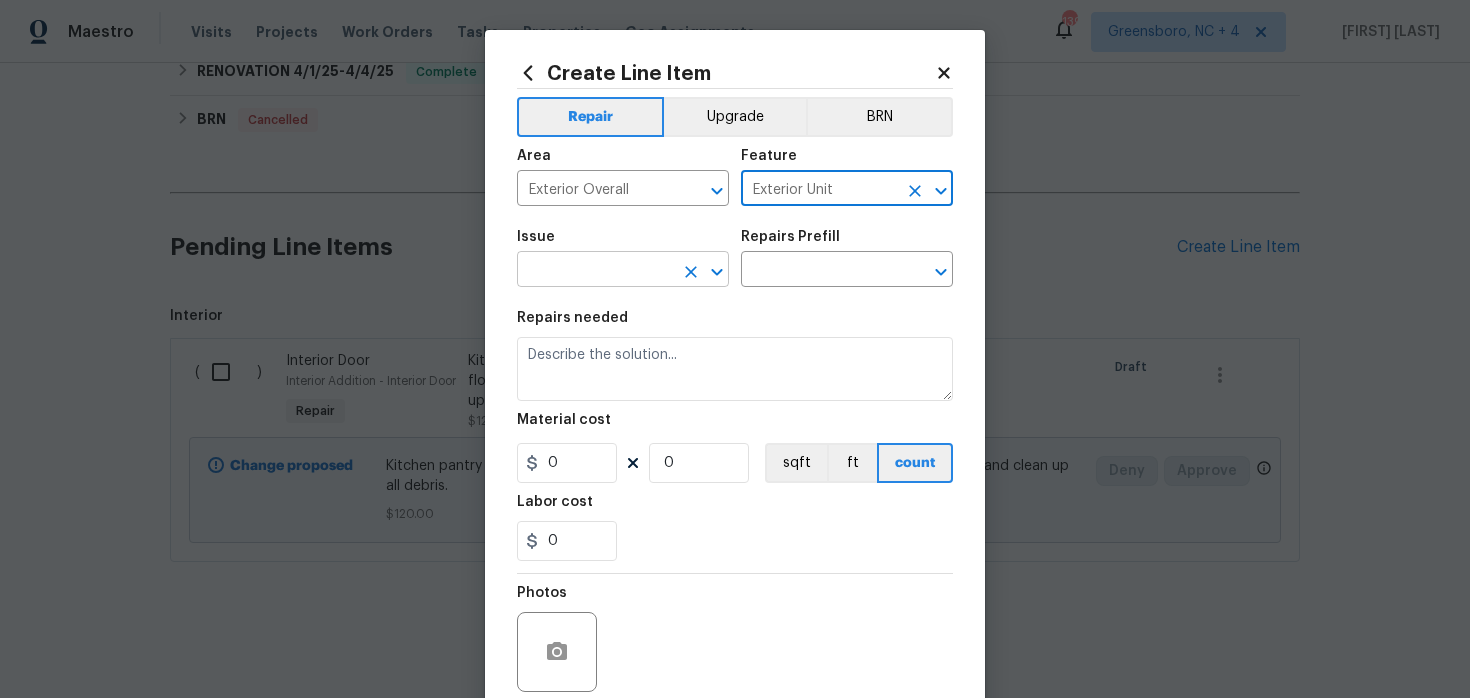 type on "Exterior Unit" 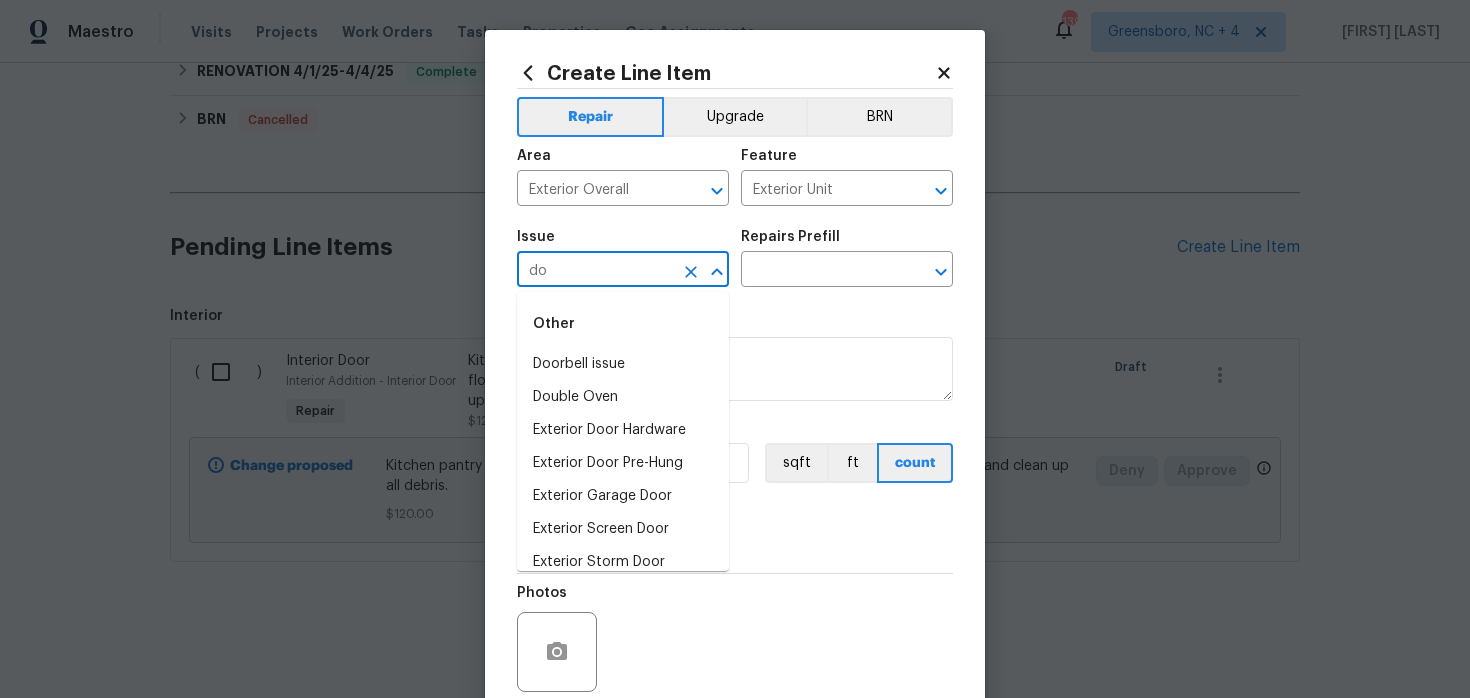 type on "d" 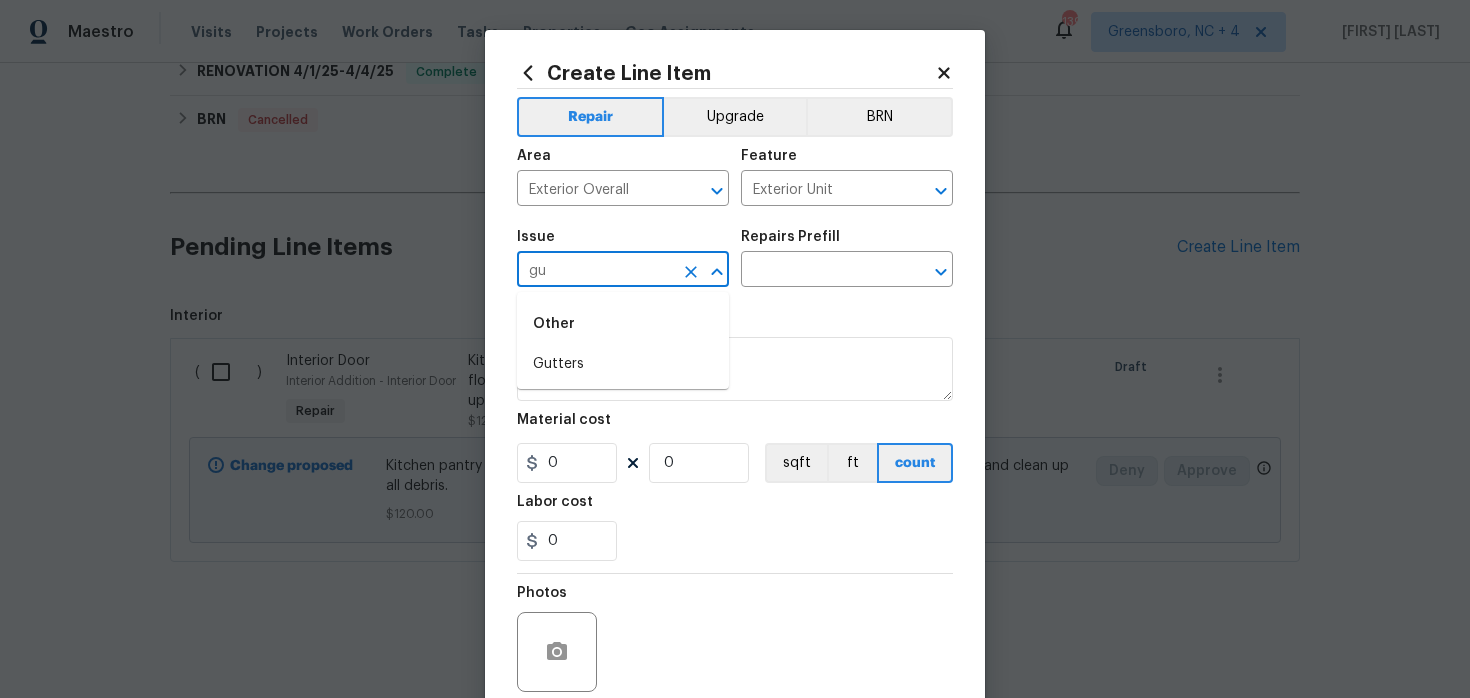 type on "gut" 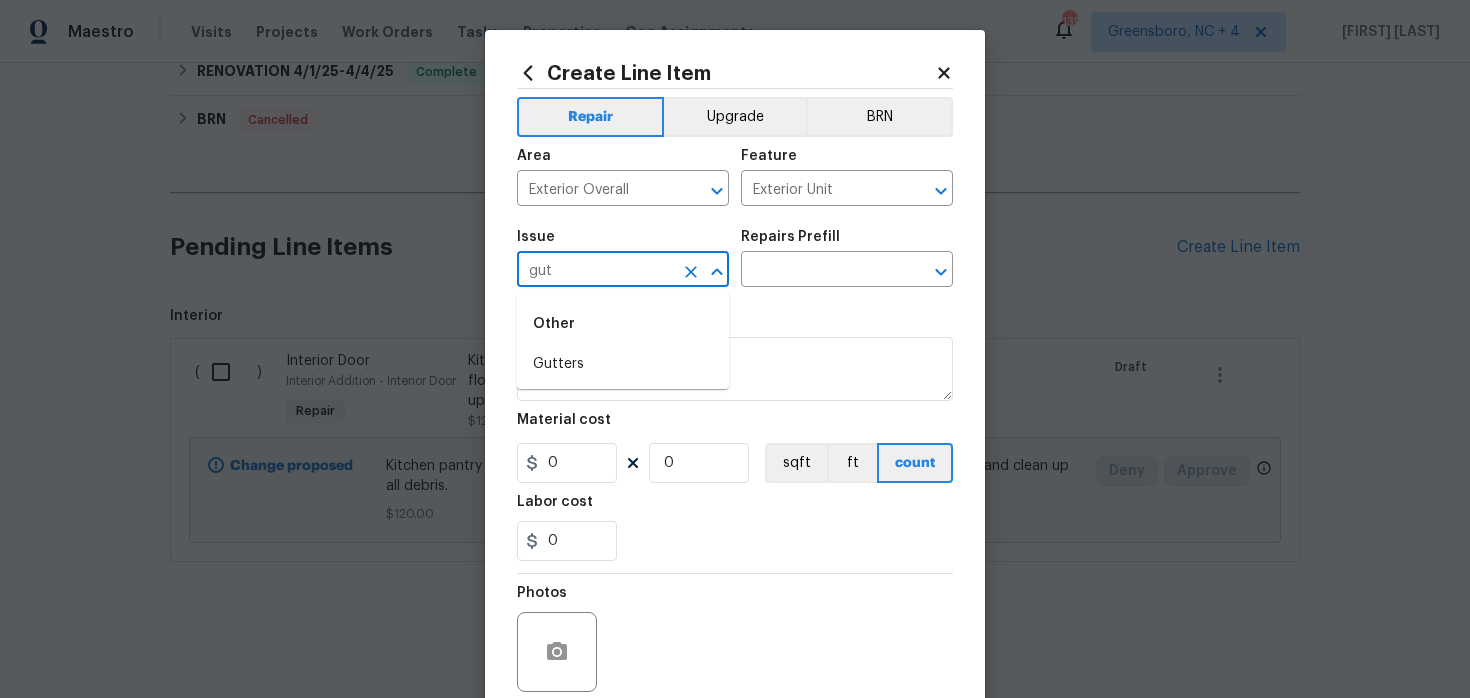 click 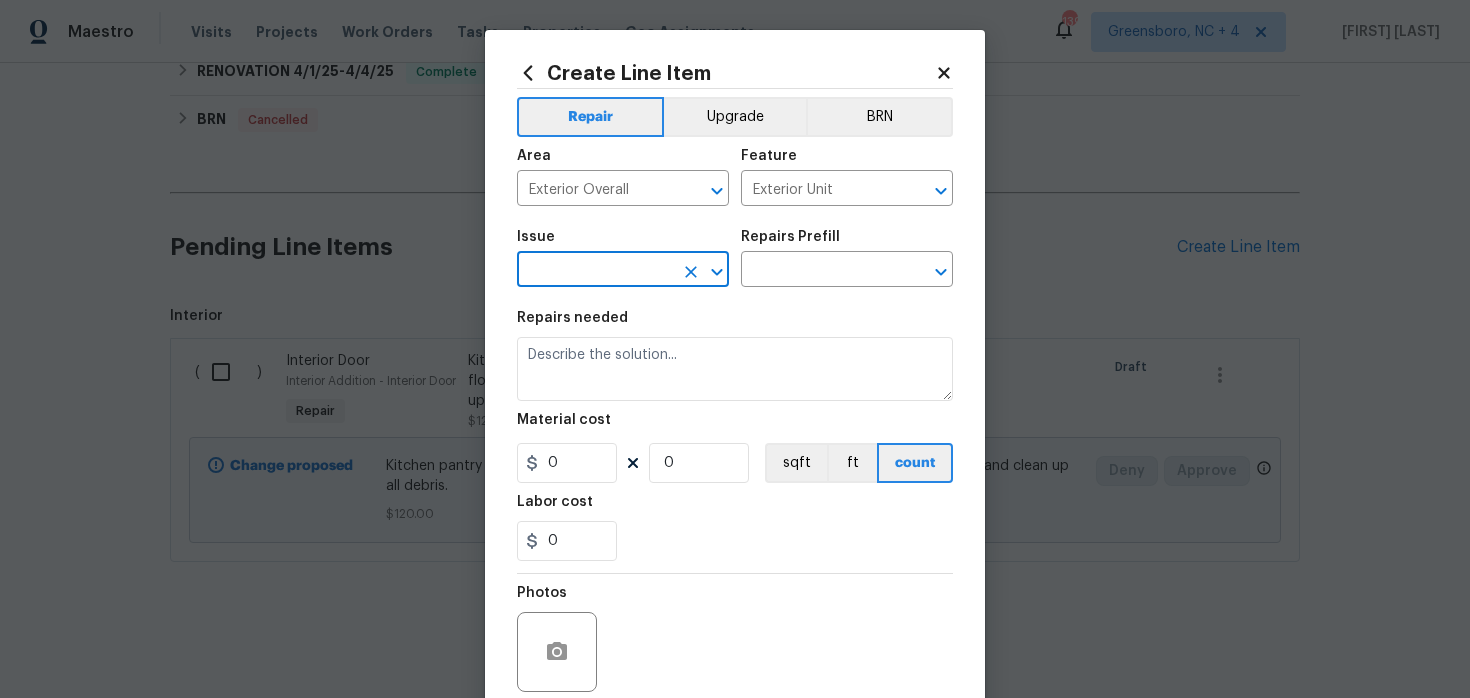 click at bounding box center (595, 271) 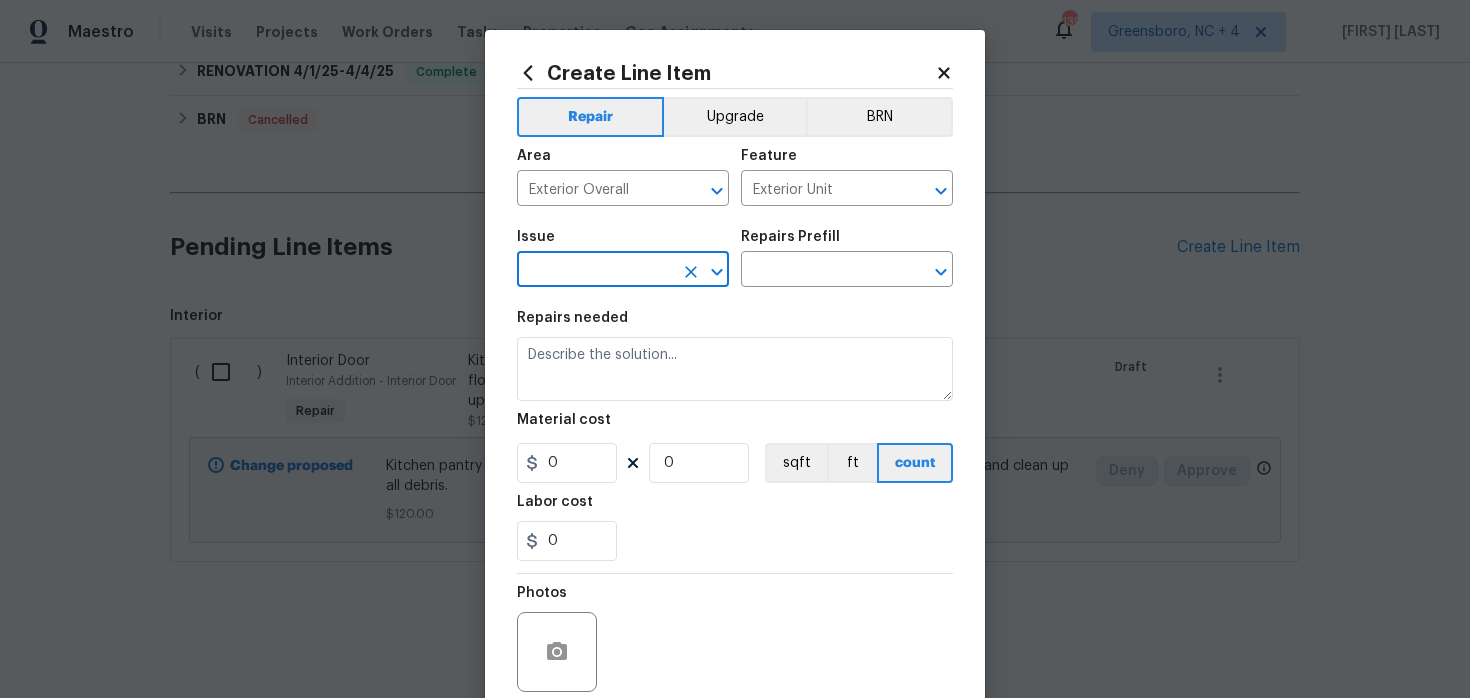 click at bounding box center [595, 271] 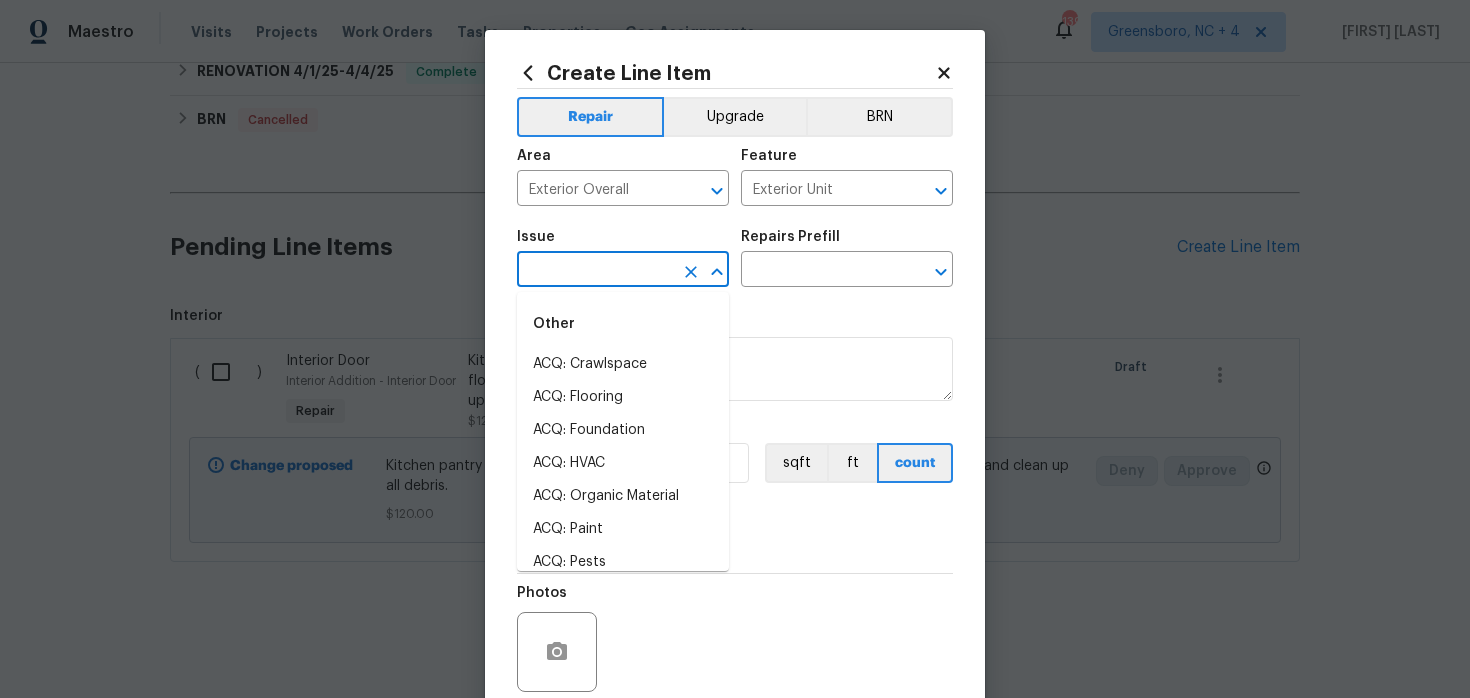click 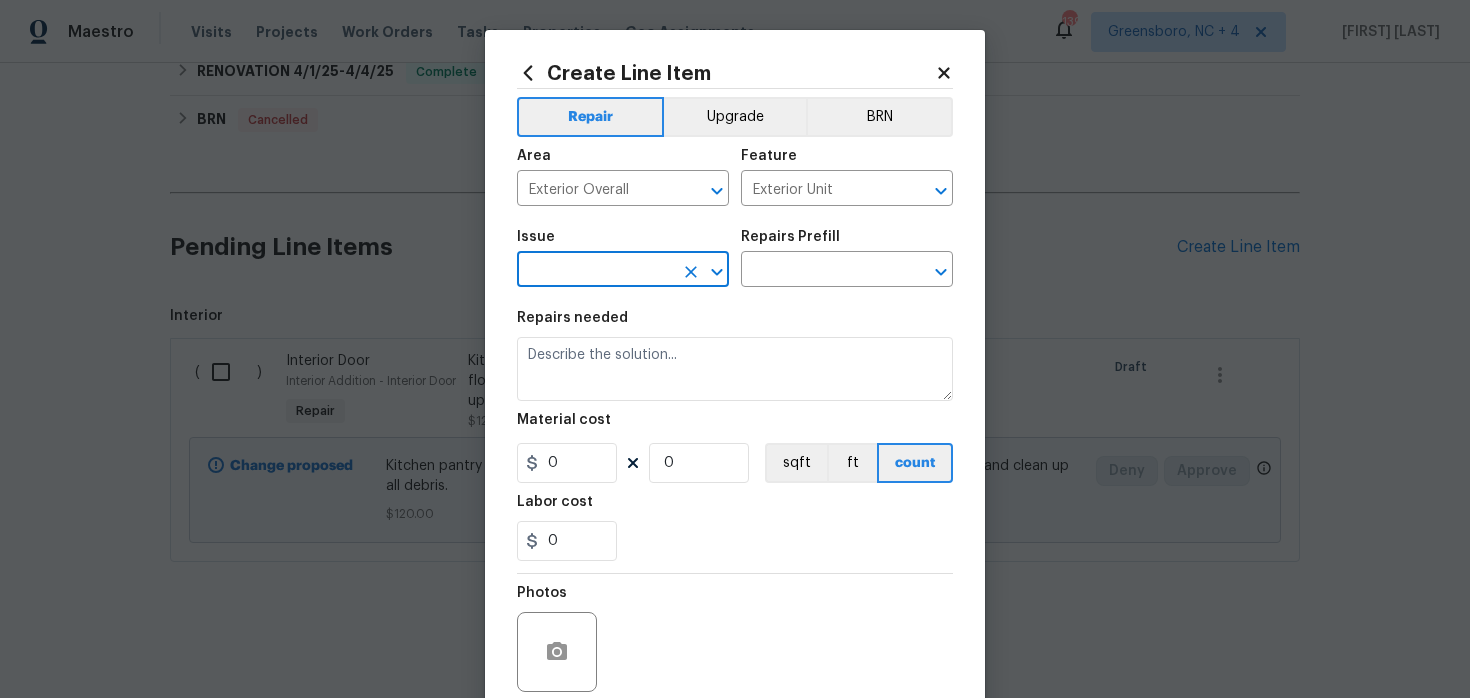 click 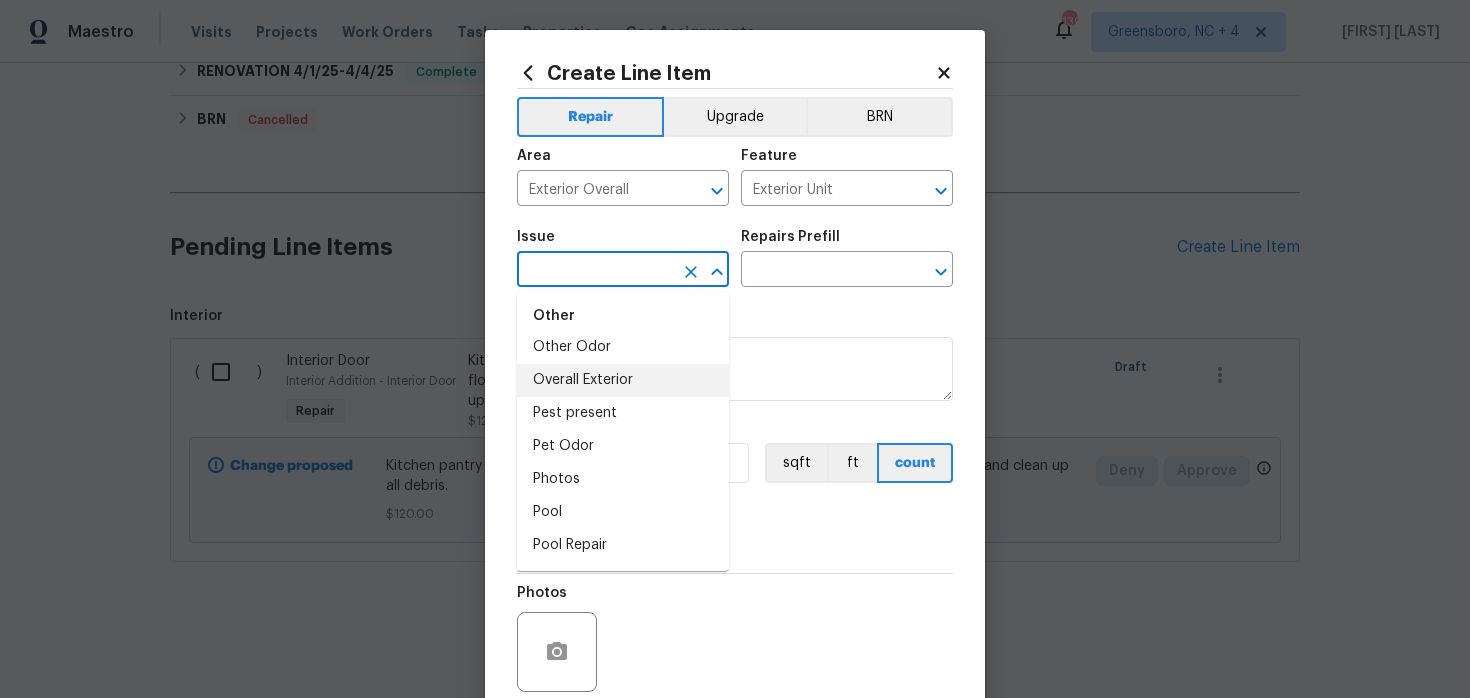 scroll, scrollTop: 3361, scrollLeft: 0, axis: vertical 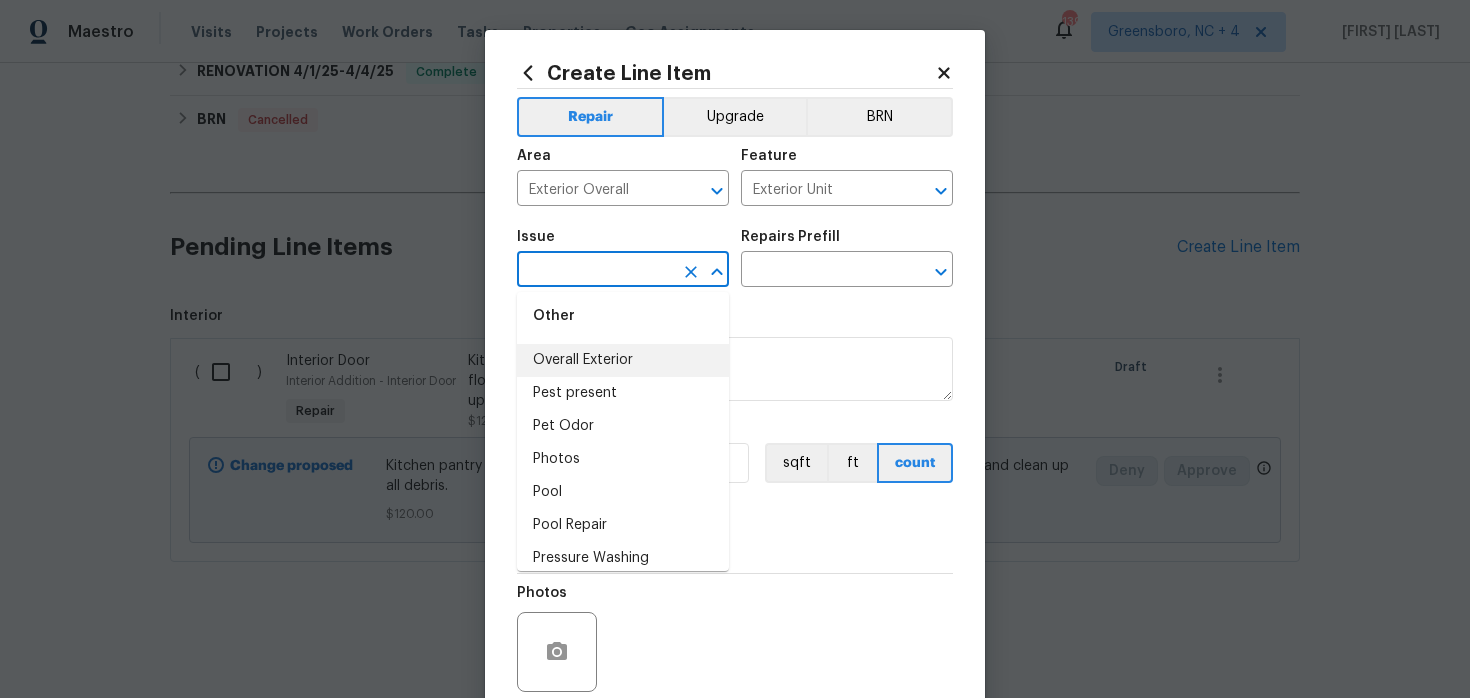 click on "Overall Exterior" at bounding box center [623, 360] 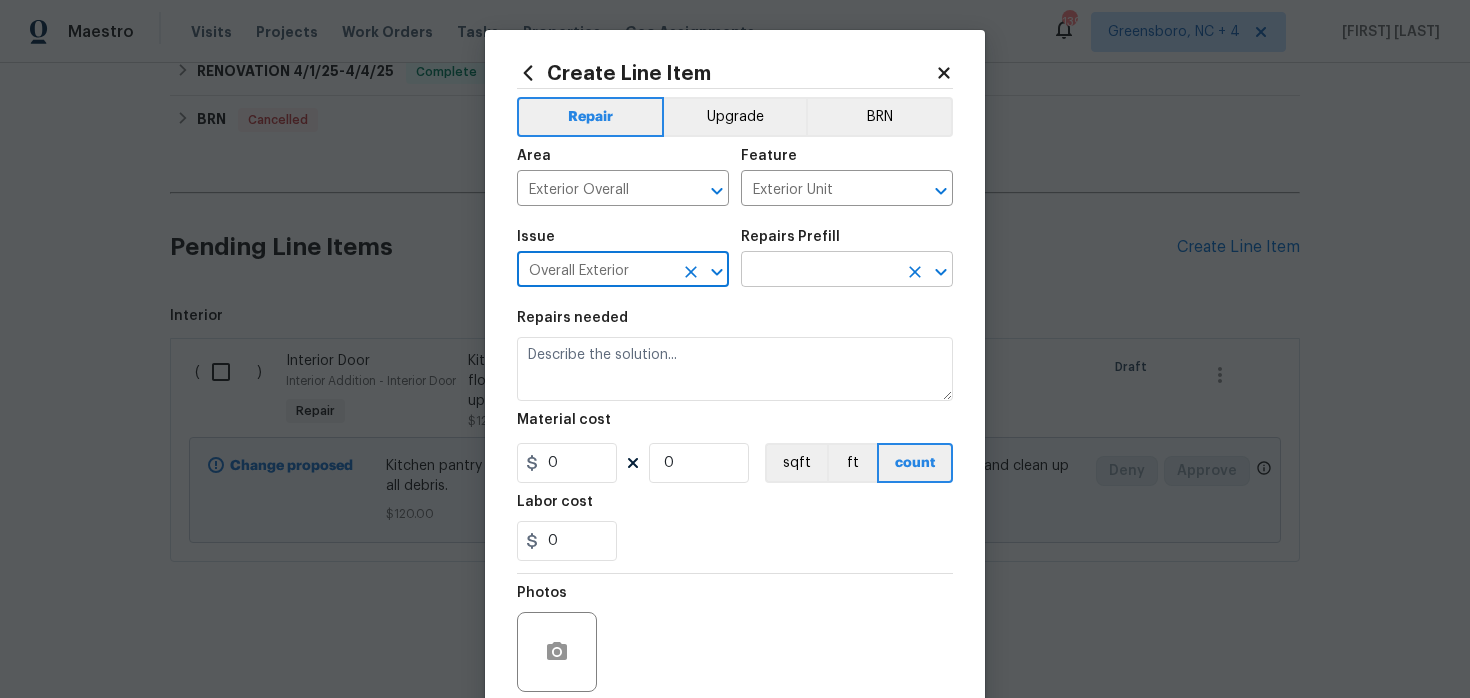 type on "Overall Exterior" 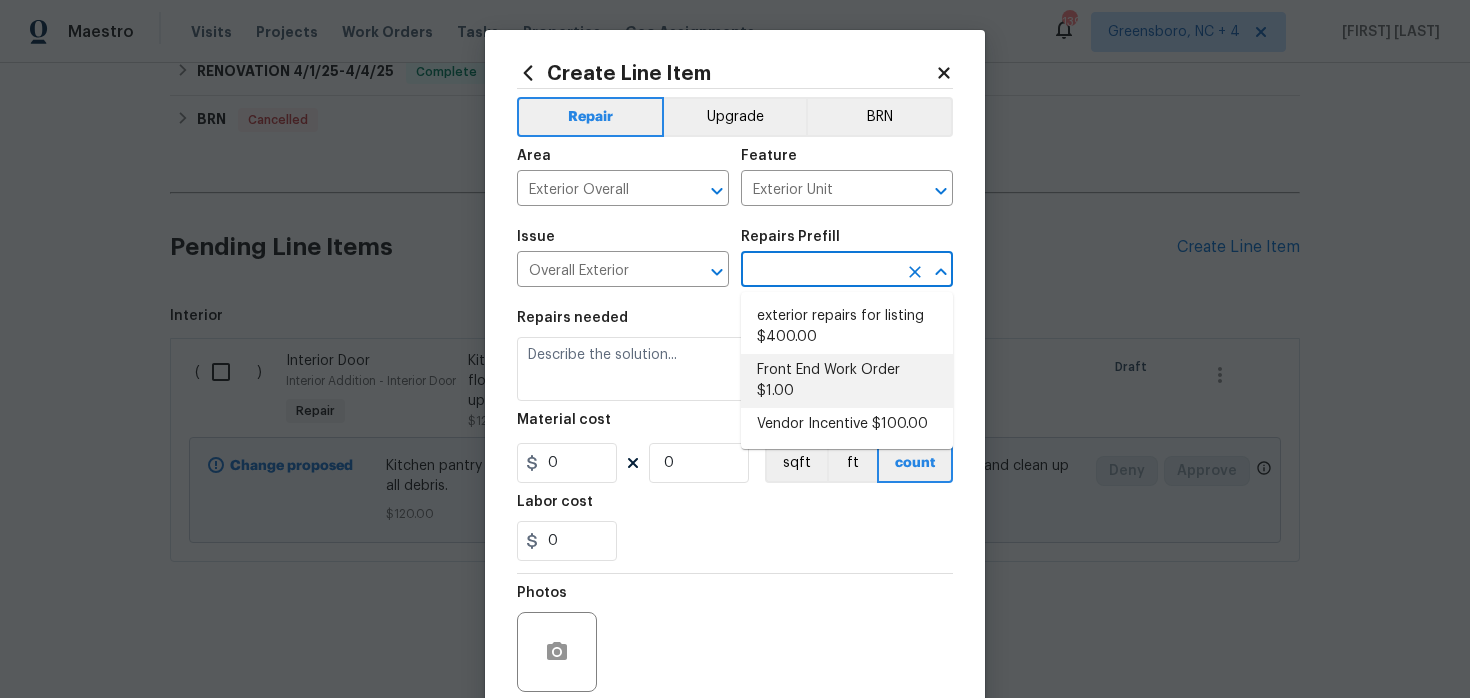 click on "Front End Work Order $1.00" at bounding box center (847, 381) 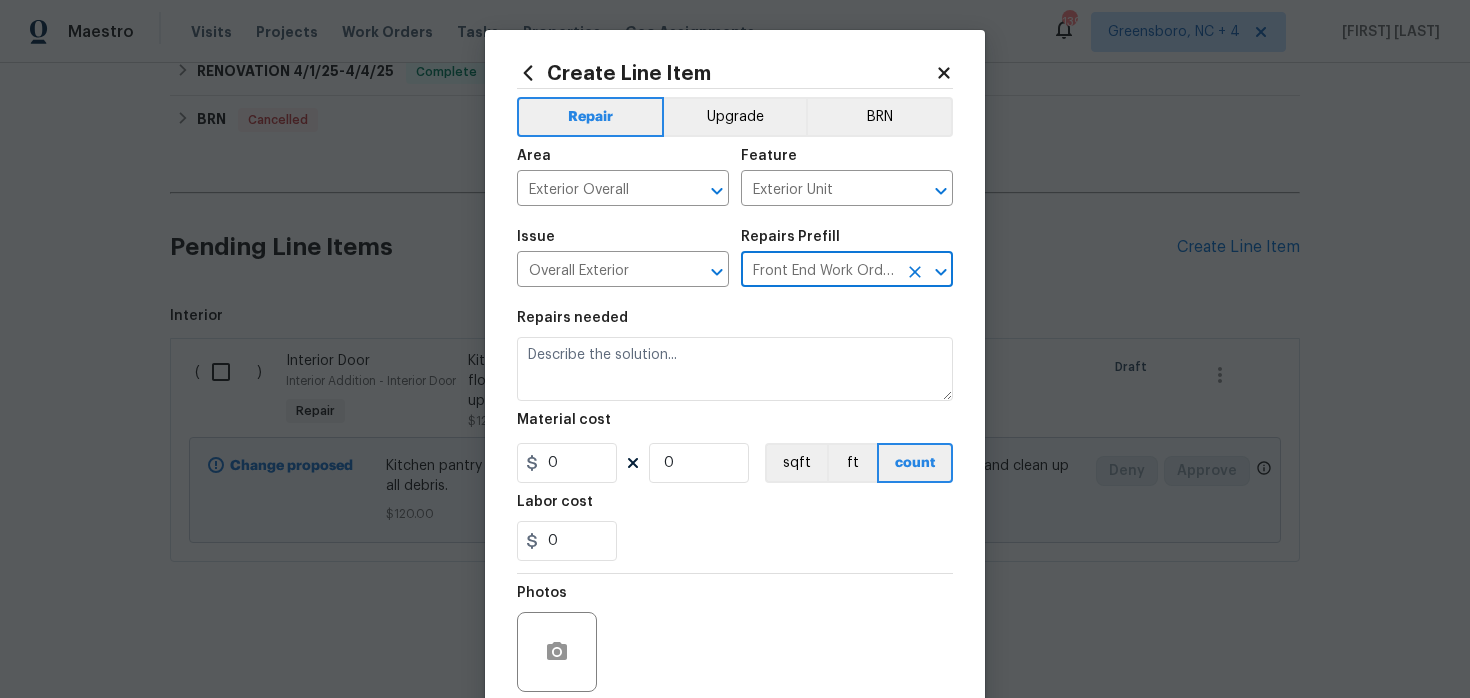 type on "Placeholder line item for the creation of front end work orders." 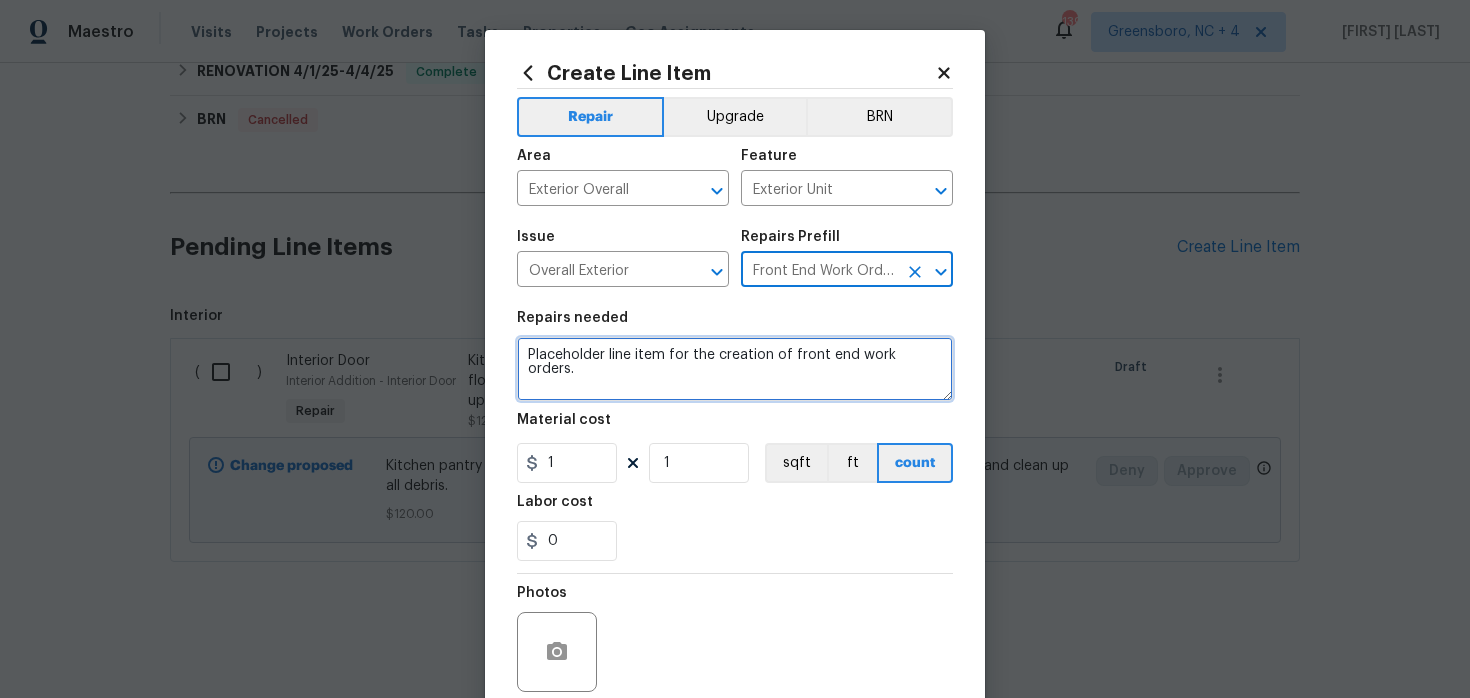 click on "Placeholder line item for the creation of front end work orders." at bounding box center (735, 369) 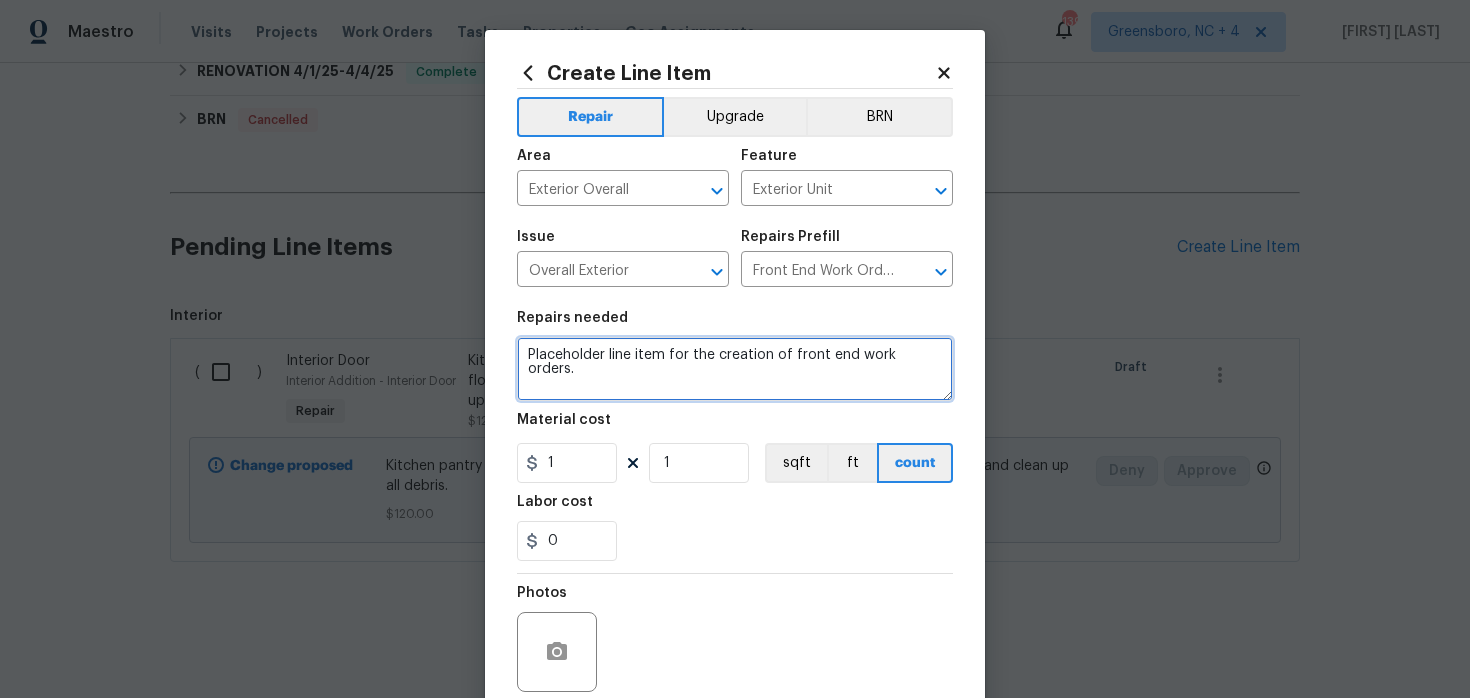 click on "Placeholder line item for the creation of front end work orders." at bounding box center (735, 369) 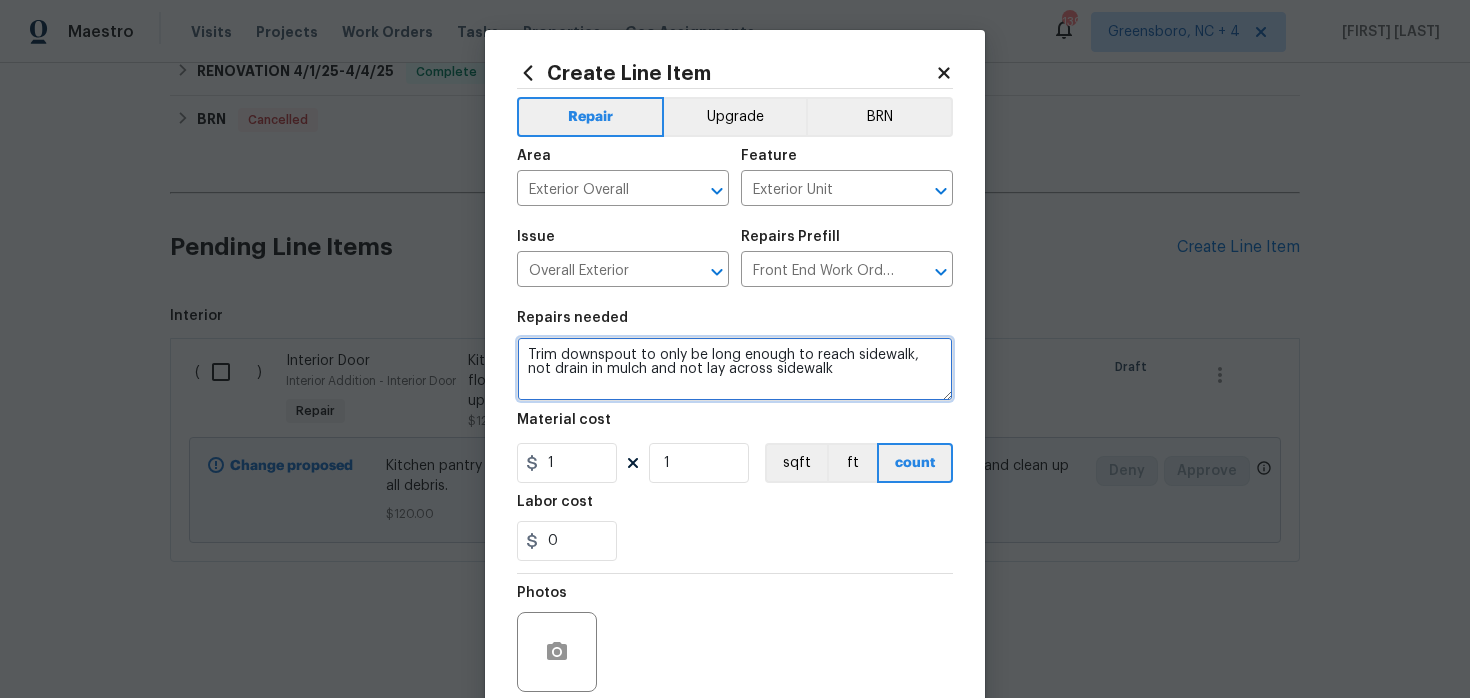 type on "Trim downspout to only be long enough to reach sidewalk, not drain in mulch and not lay across sidewalk" 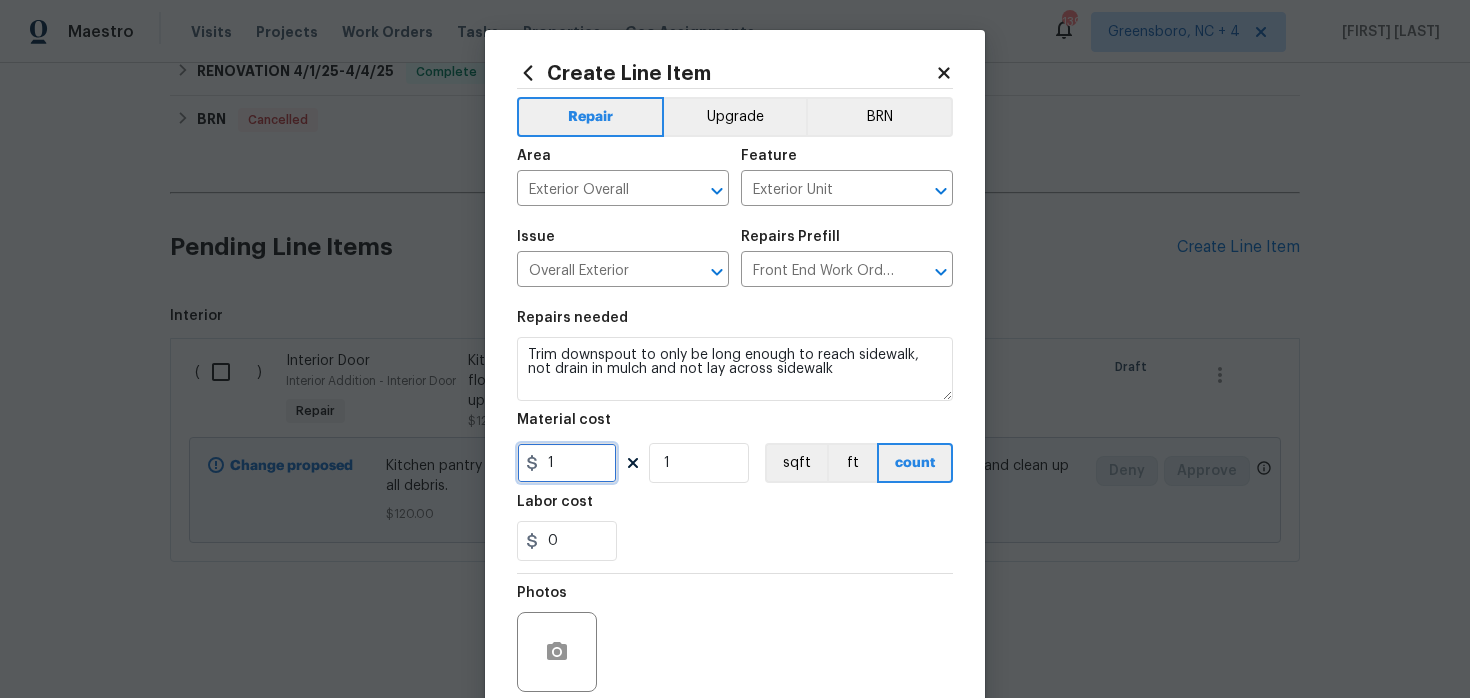 drag, startPoint x: 559, startPoint y: 469, endPoint x: 498, endPoint y: 465, distance: 61.13101 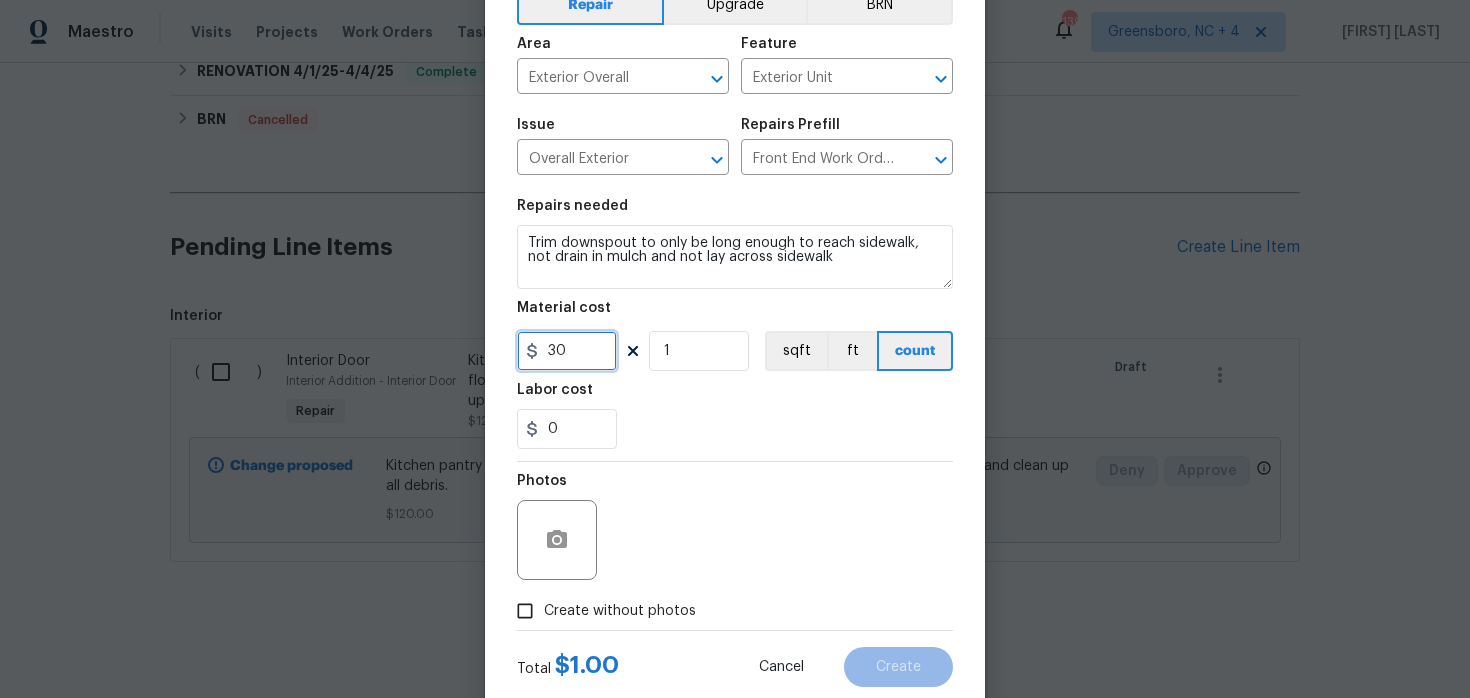 scroll, scrollTop: 164, scrollLeft: 0, axis: vertical 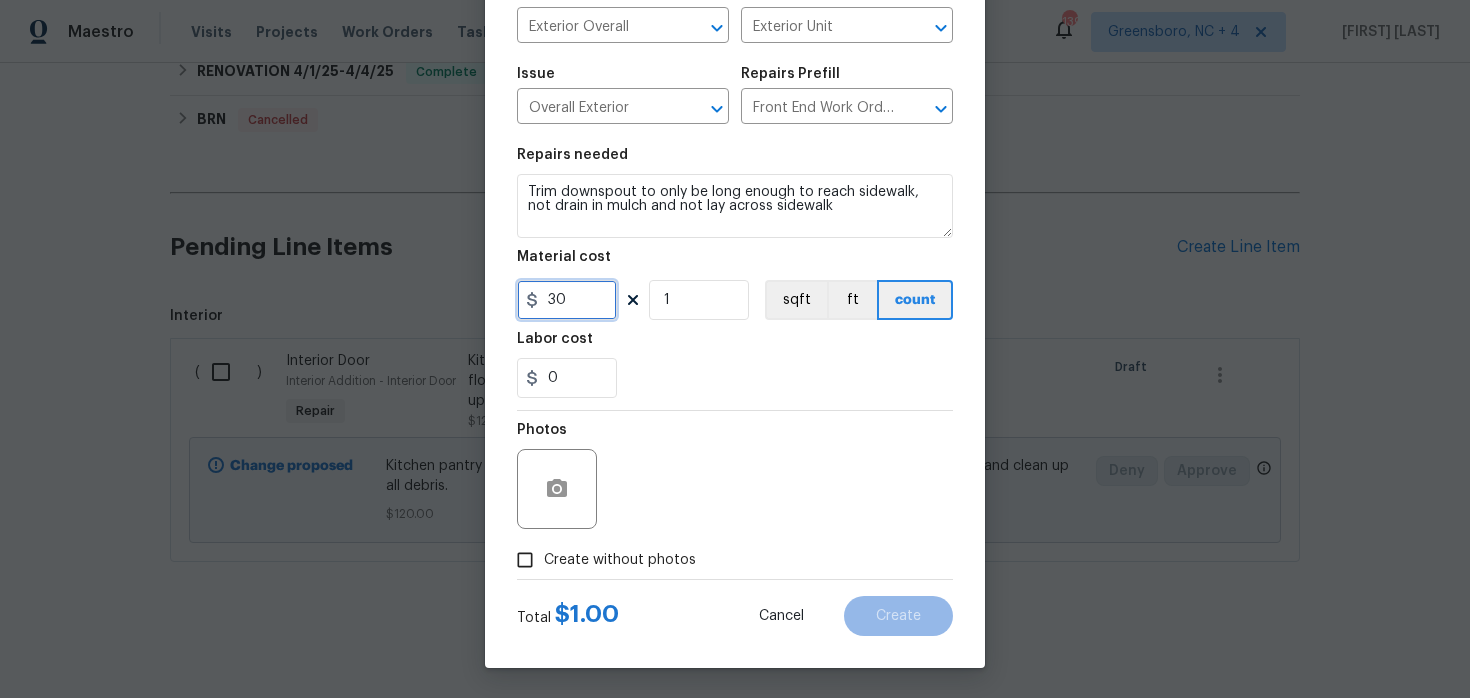 type on "30" 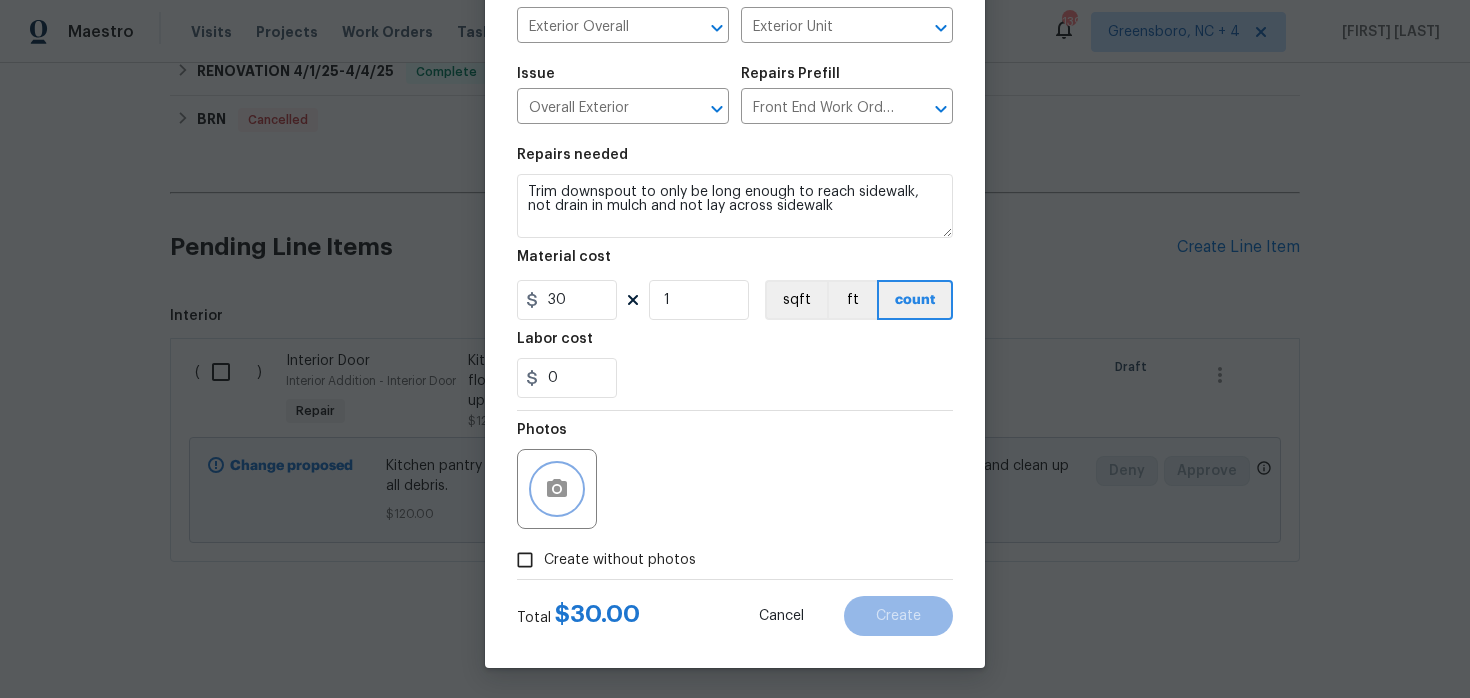 click 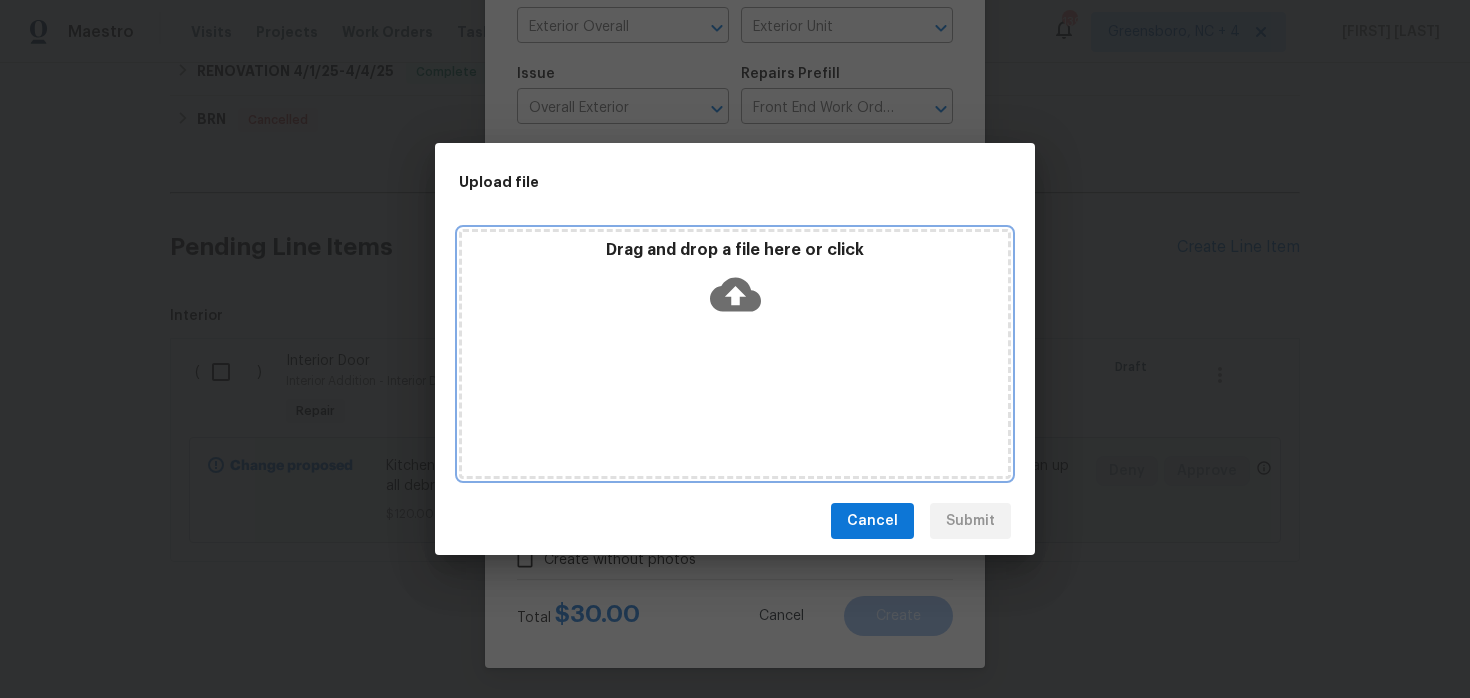 click 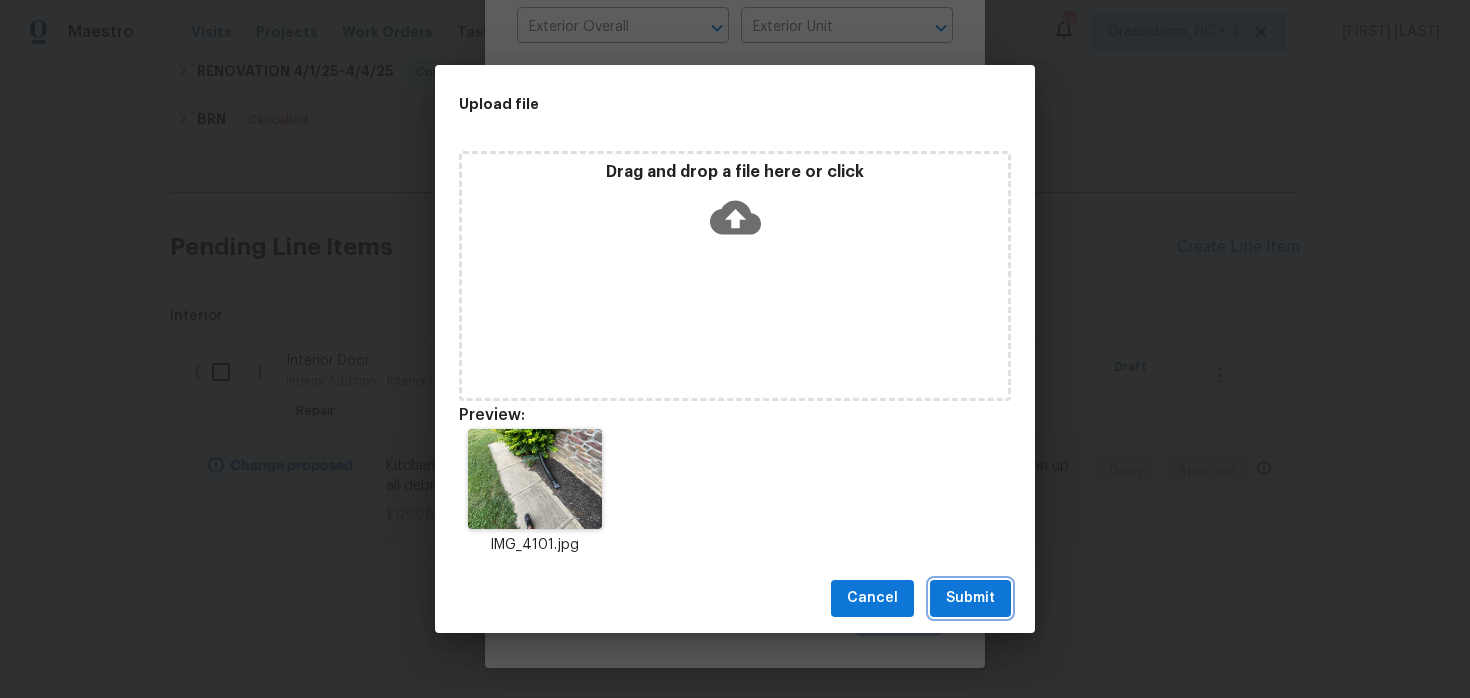 click on "Submit" at bounding box center [970, 598] 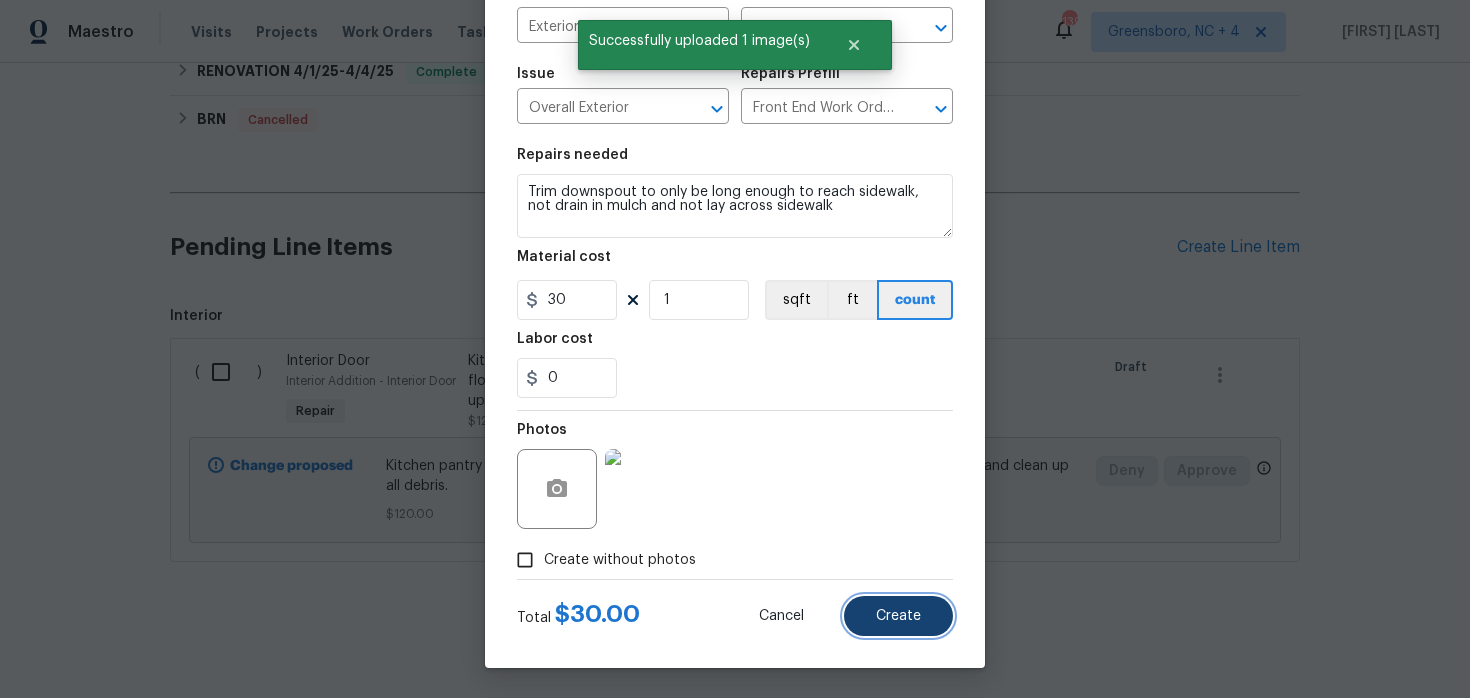 click on "Create" at bounding box center (898, 616) 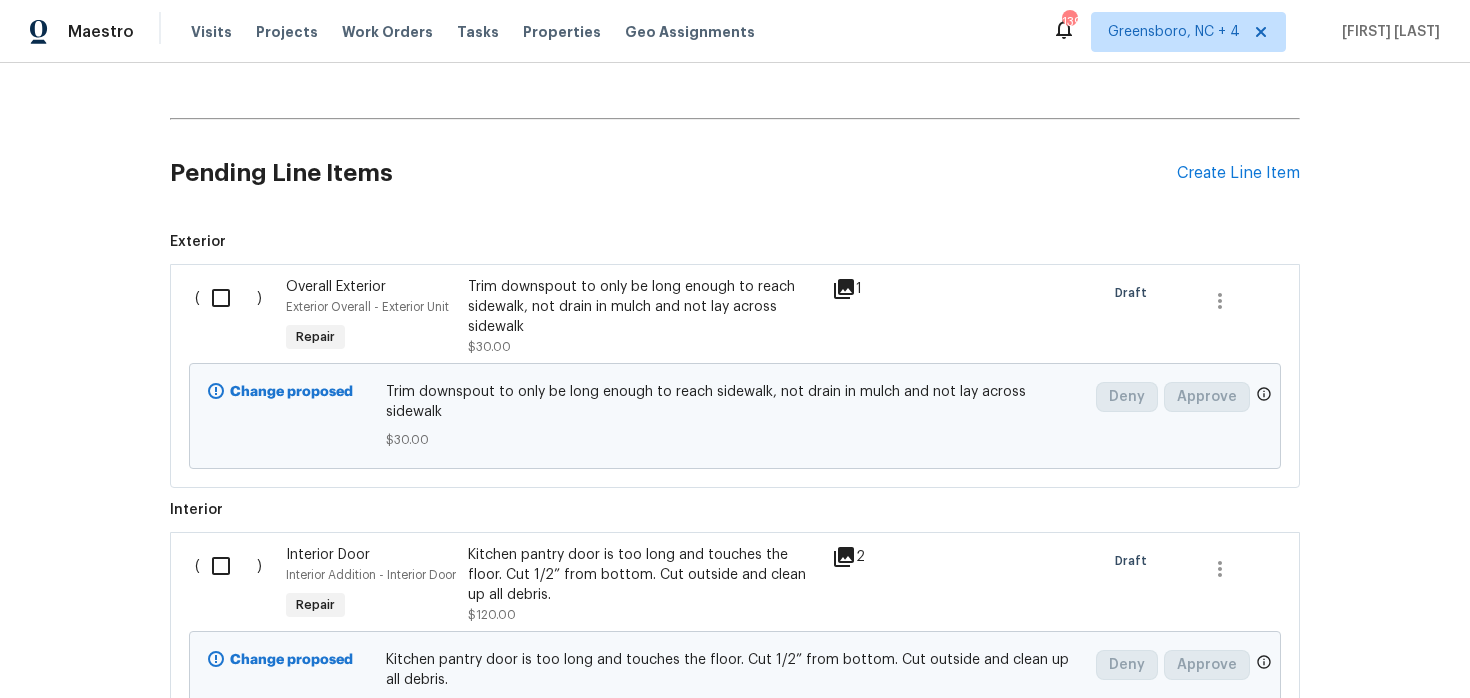 scroll, scrollTop: 696, scrollLeft: 0, axis: vertical 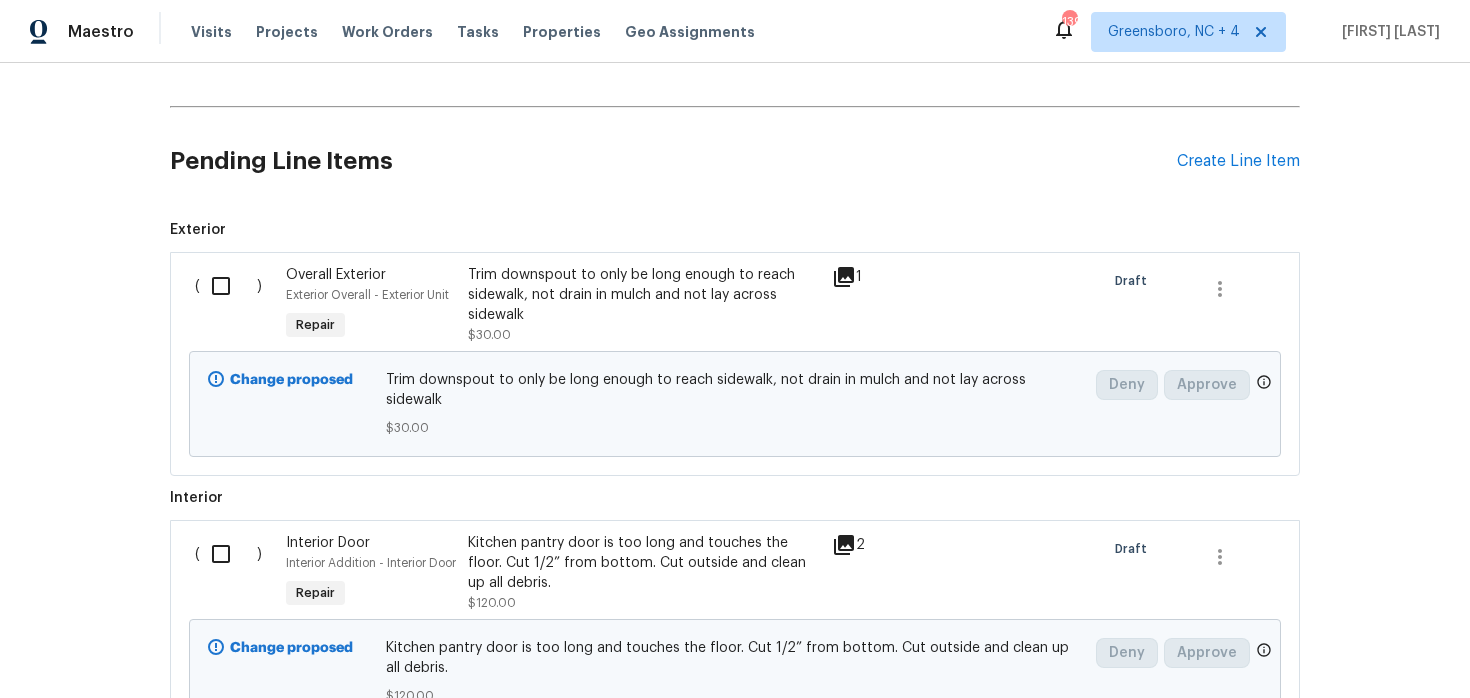 click at bounding box center [228, 286] 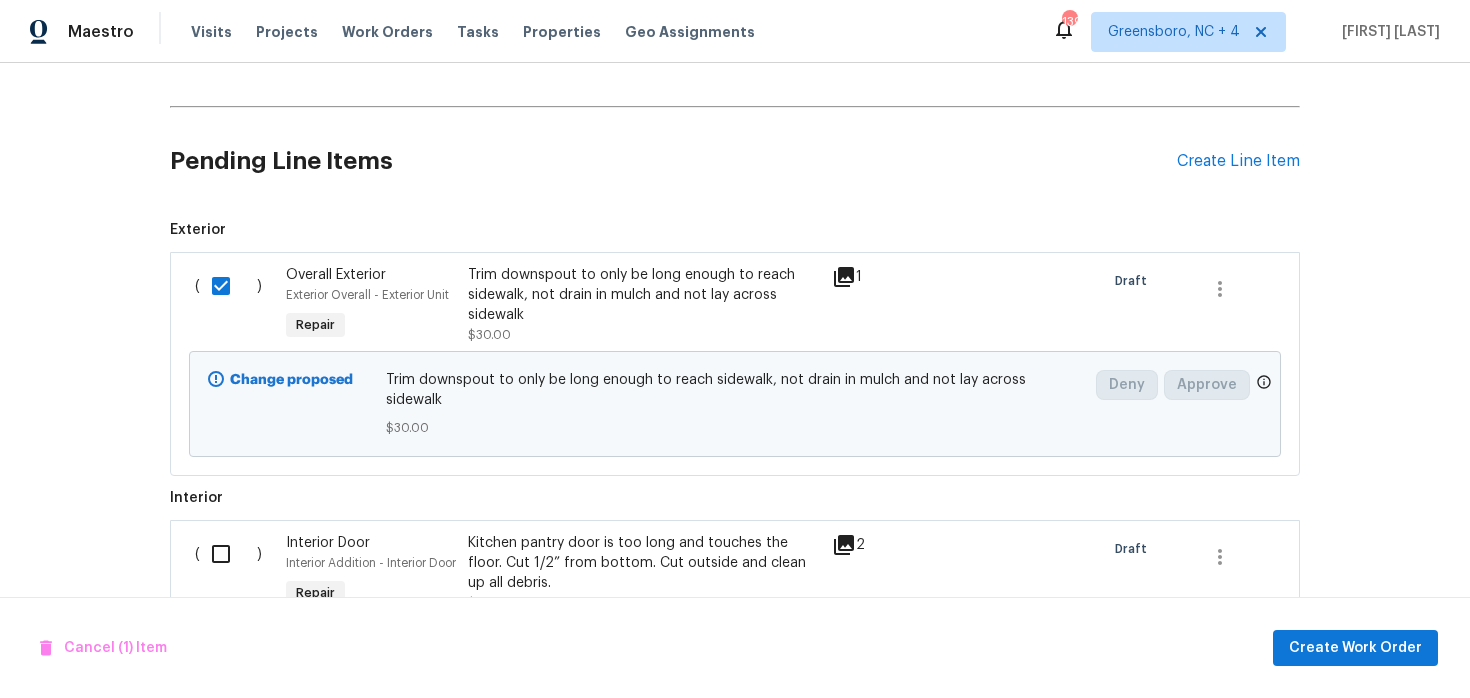 click at bounding box center (228, 554) 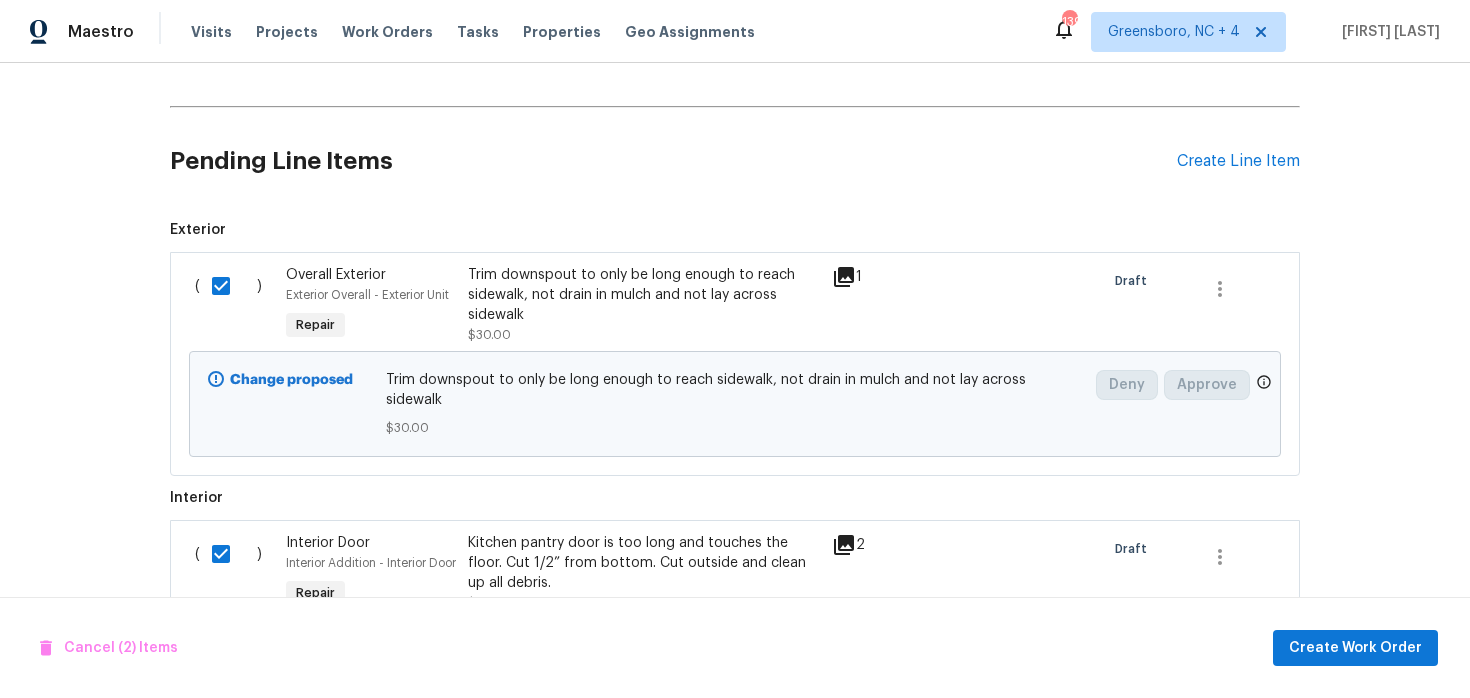 scroll, scrollTop: 0, scrollLeft: 0, axis: both 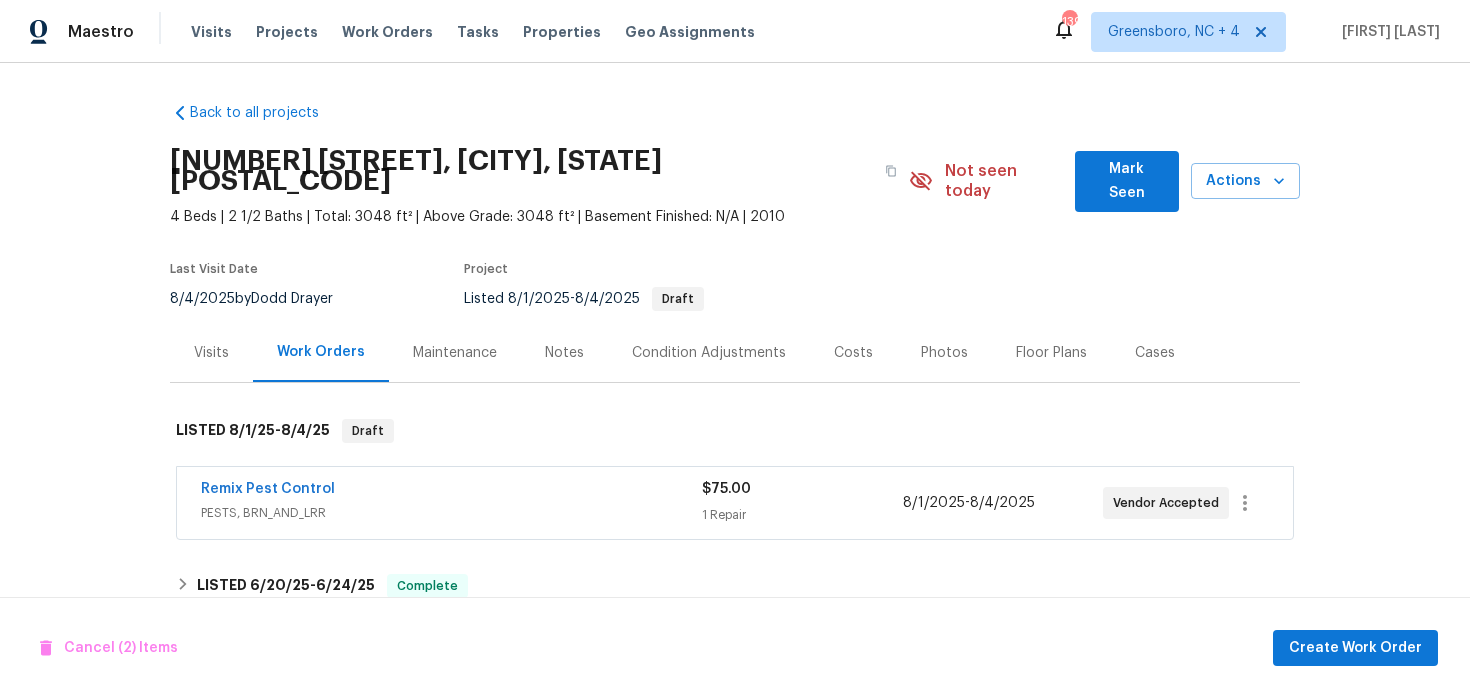 click on "Remix Pest Control" at bounding box center [451, 491] 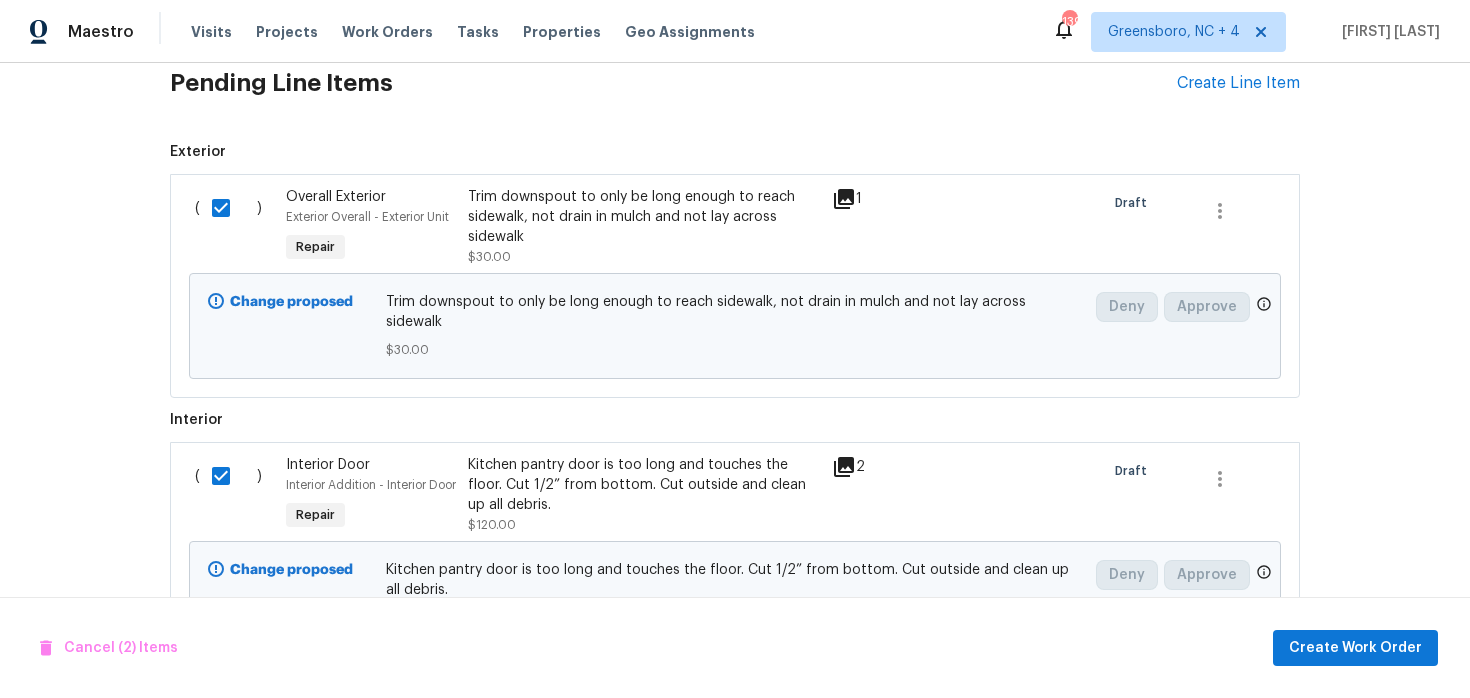 scroll, scrollTop: 1156, scrollLeft: 0, axis: vertical 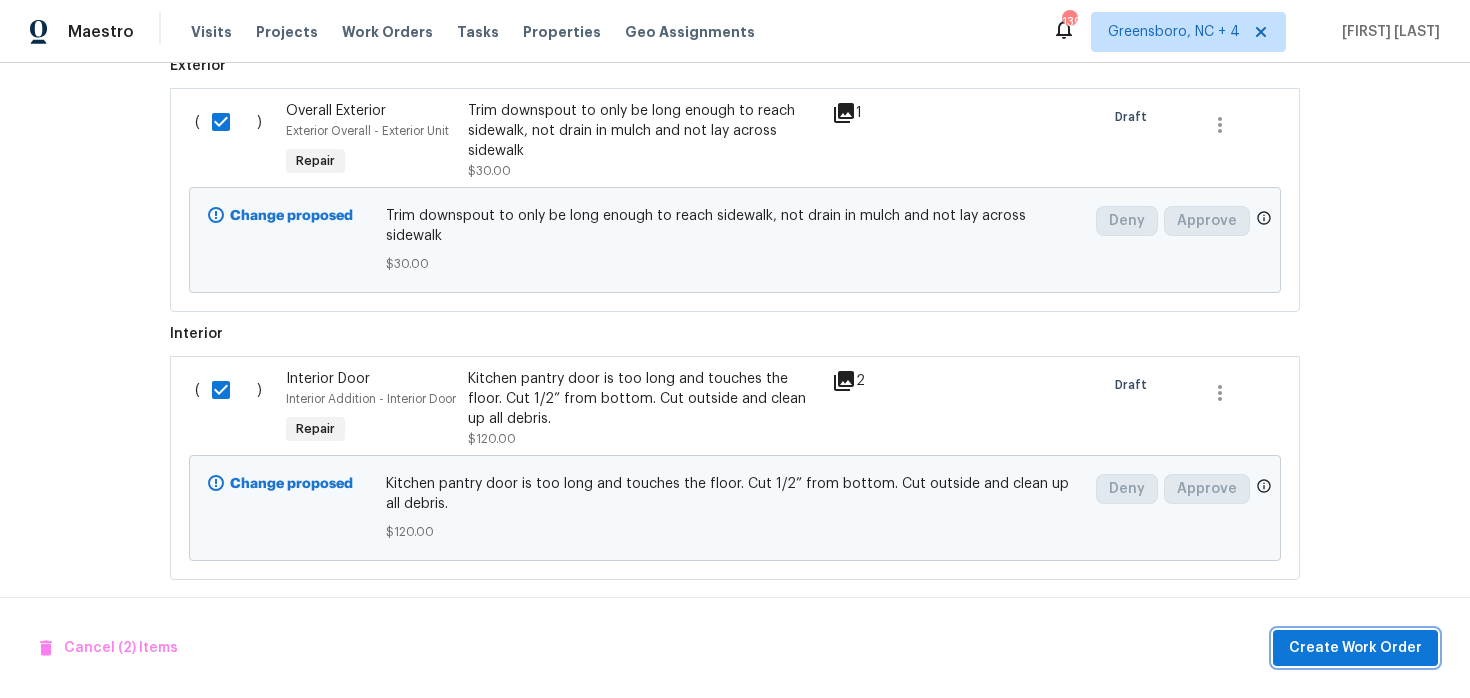 click on "Create Work Order" at bounding box center [1355, 648] 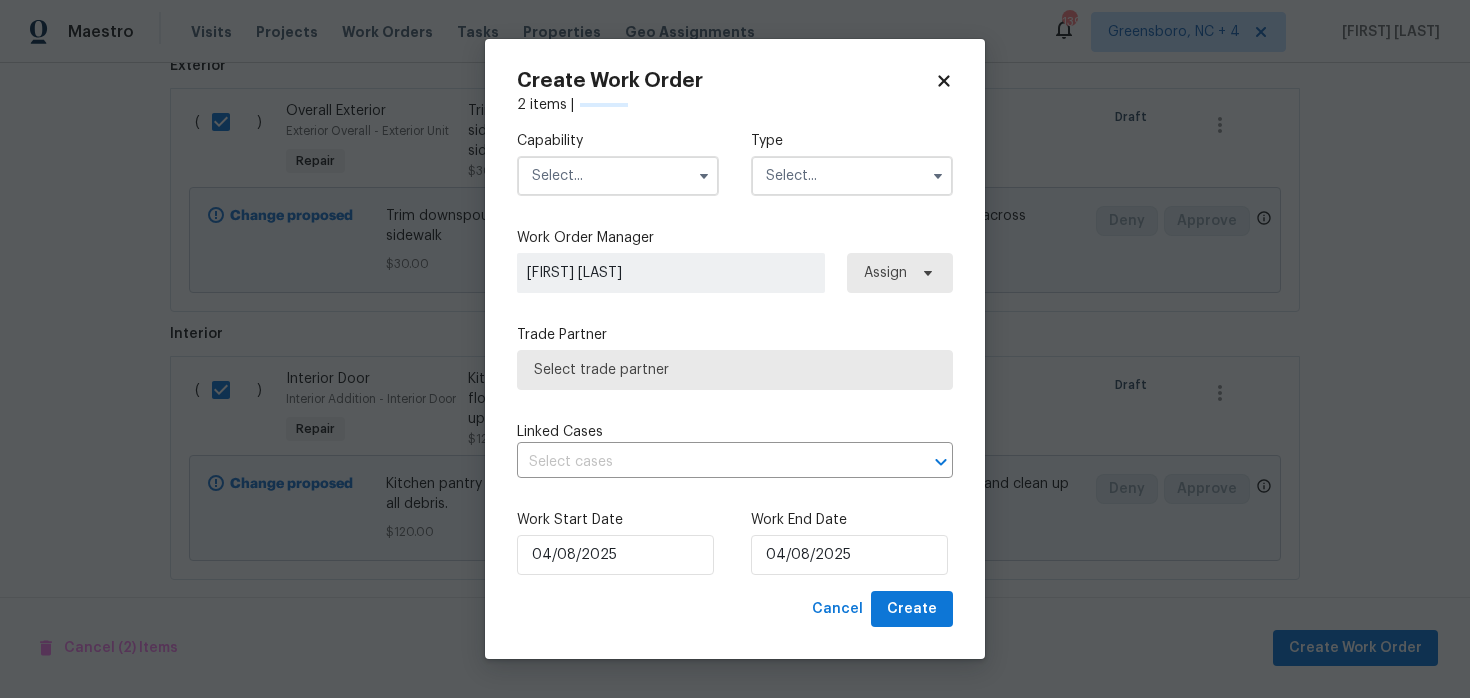 checkbox on "false" 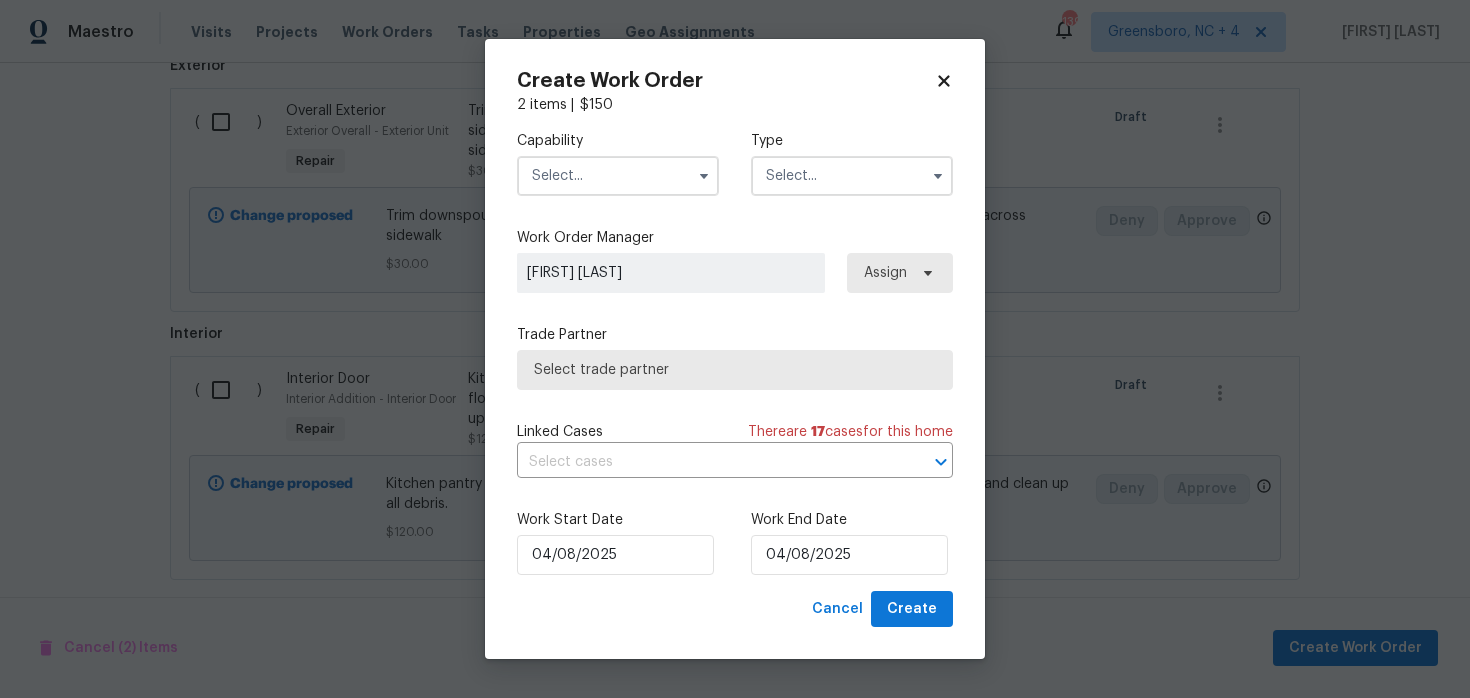 click at bounding box center [618, 176] 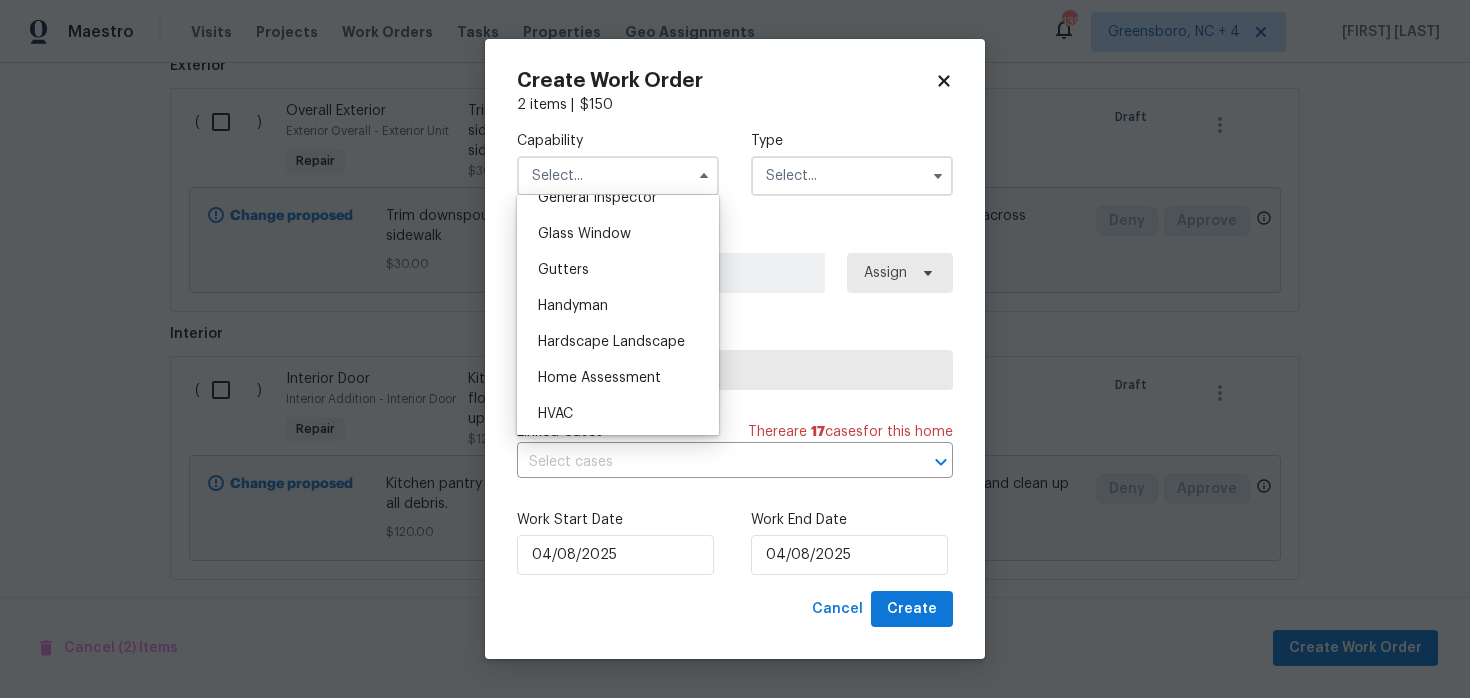 scroll, scrollTop: 1011, scrollLeft: 0, axis: vertical 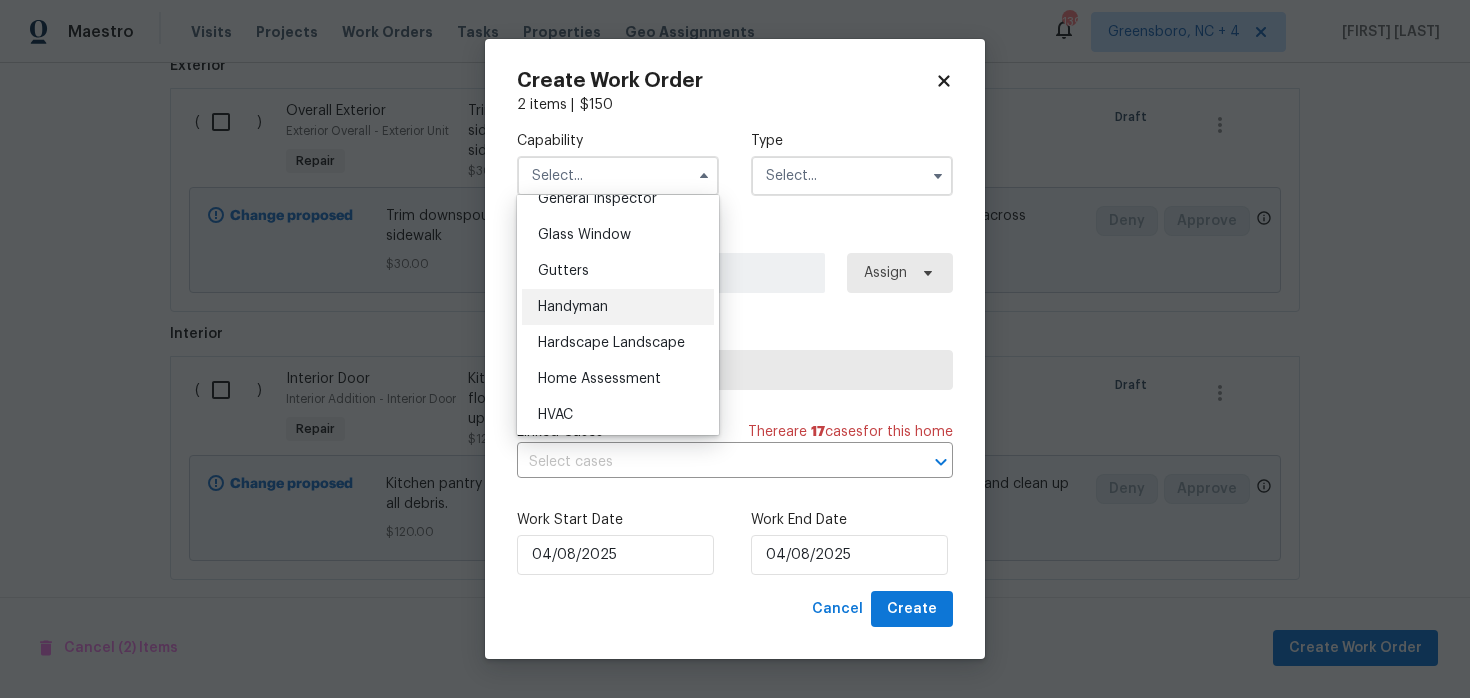 click on "Handyman" at bounding box center [618, 307] 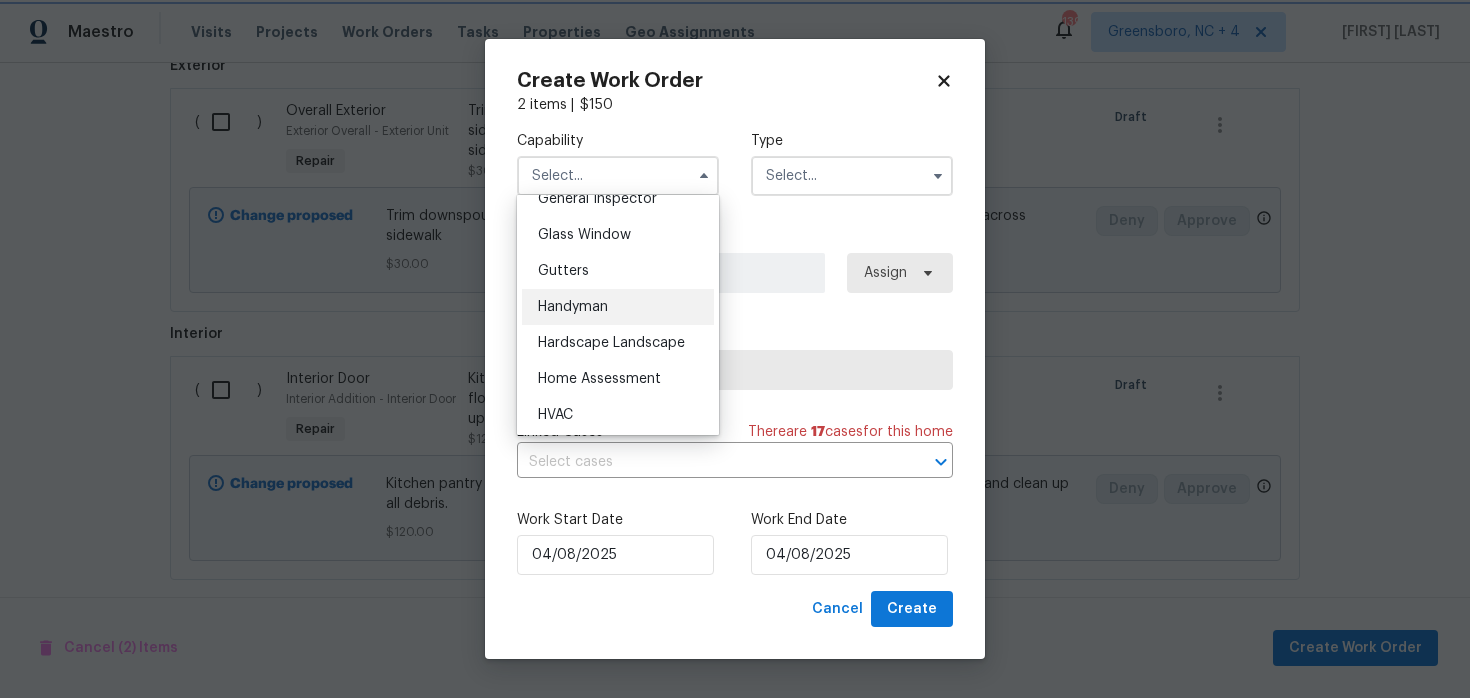 type on "Handyman" 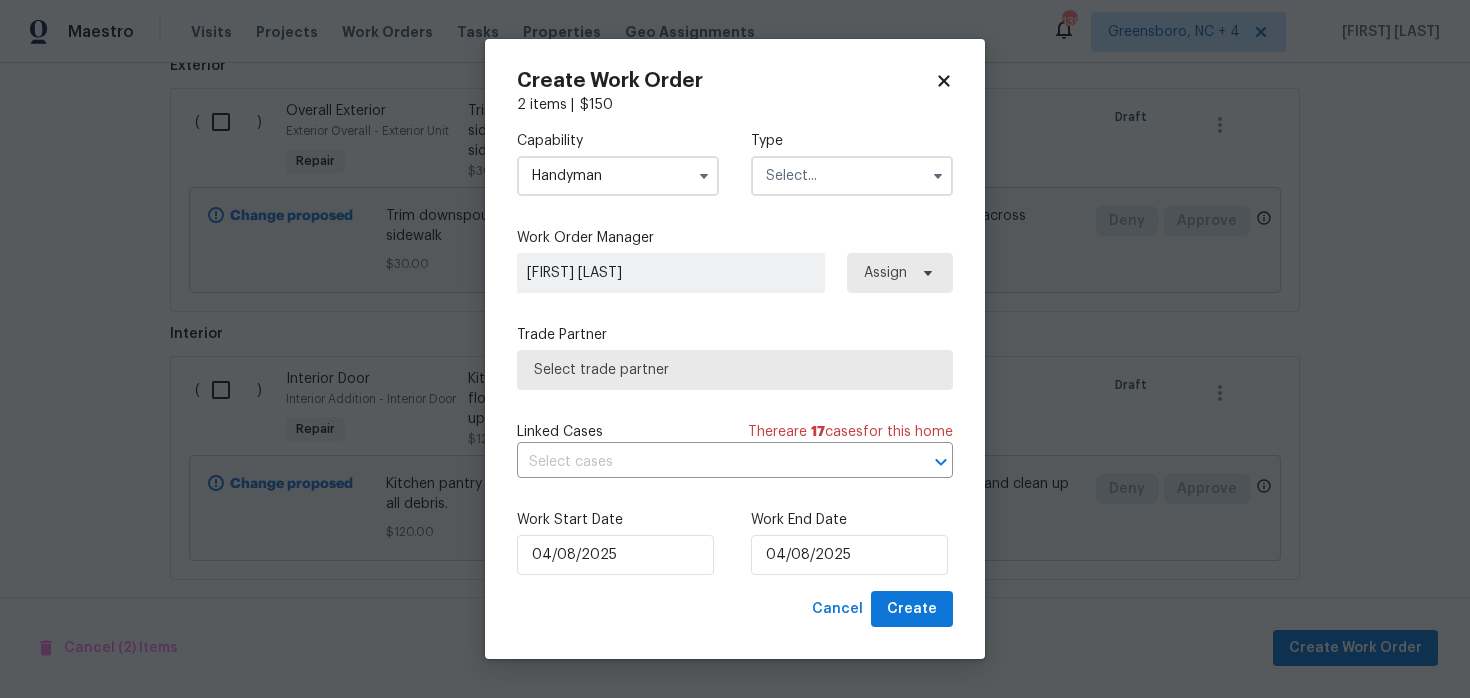 click at bounding box center [852, 176] 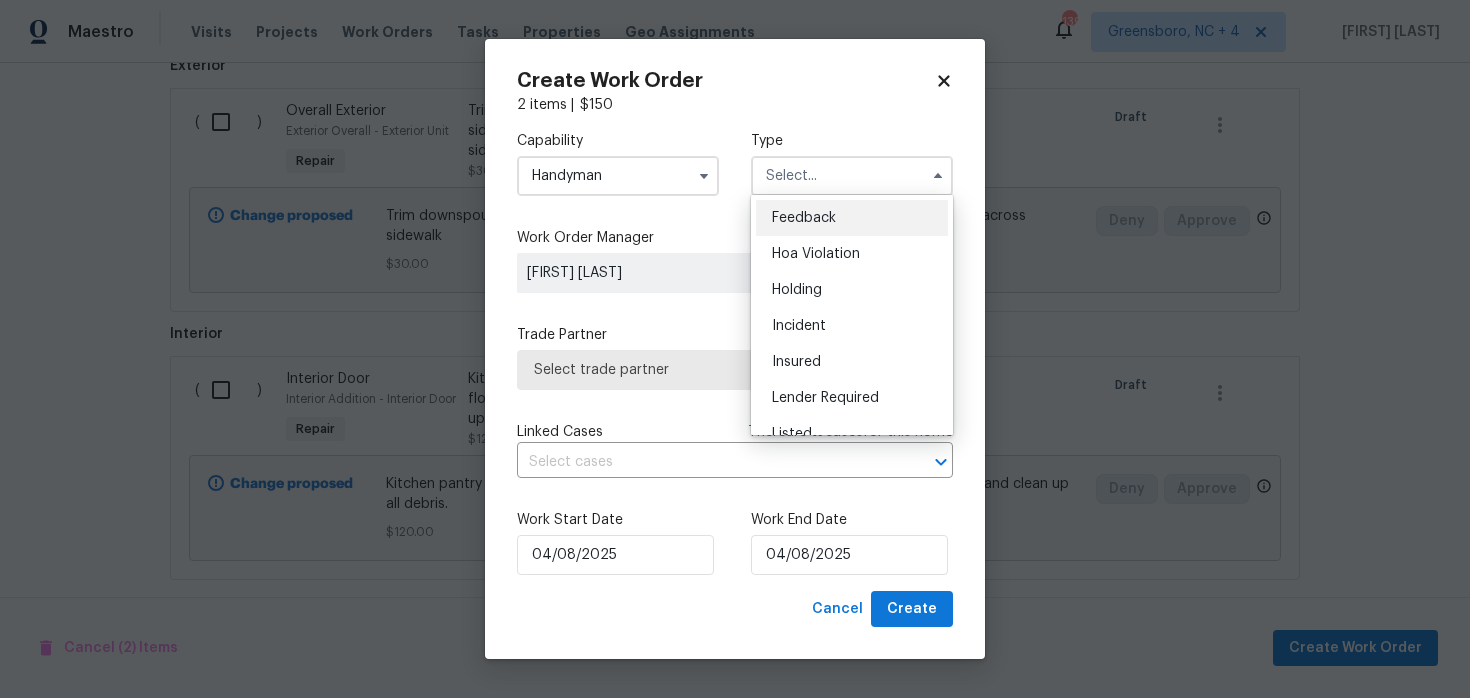 click on "Feedback" at bounding box center (804, 218) 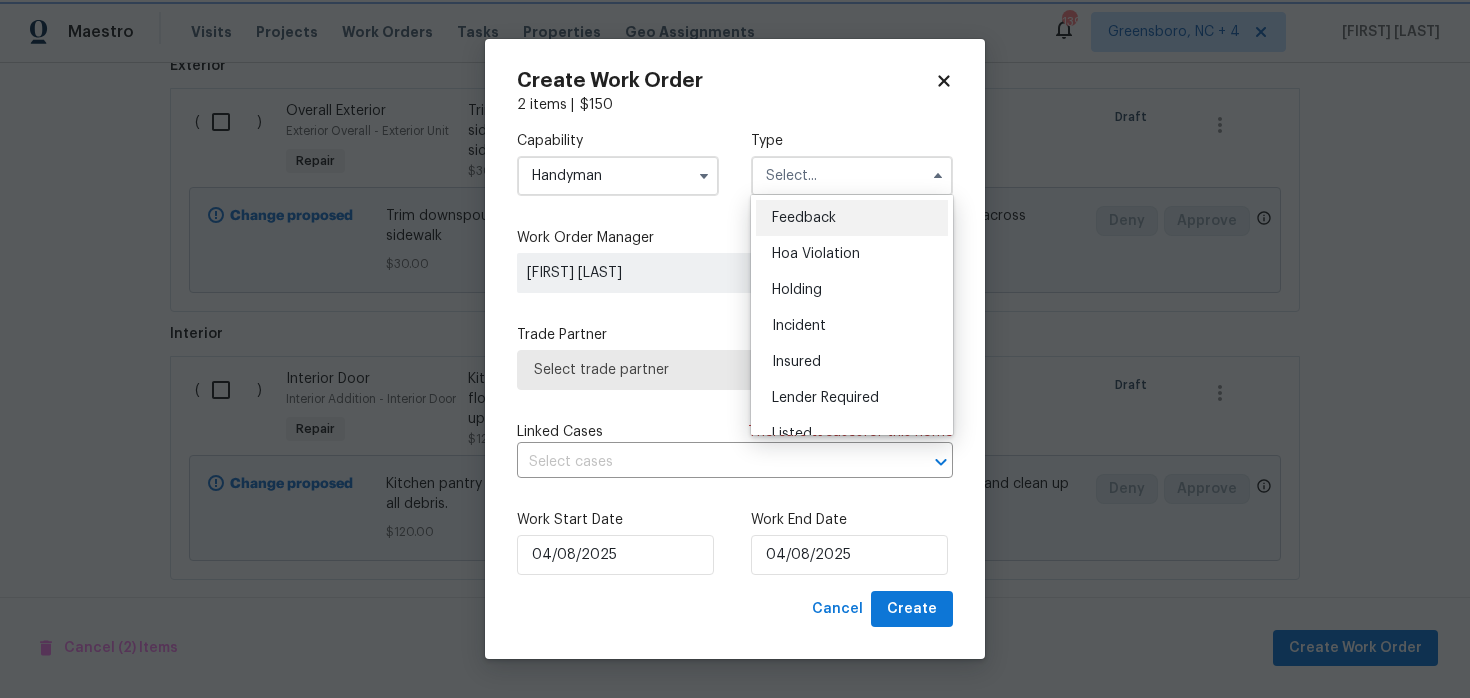 type on "Feedback" 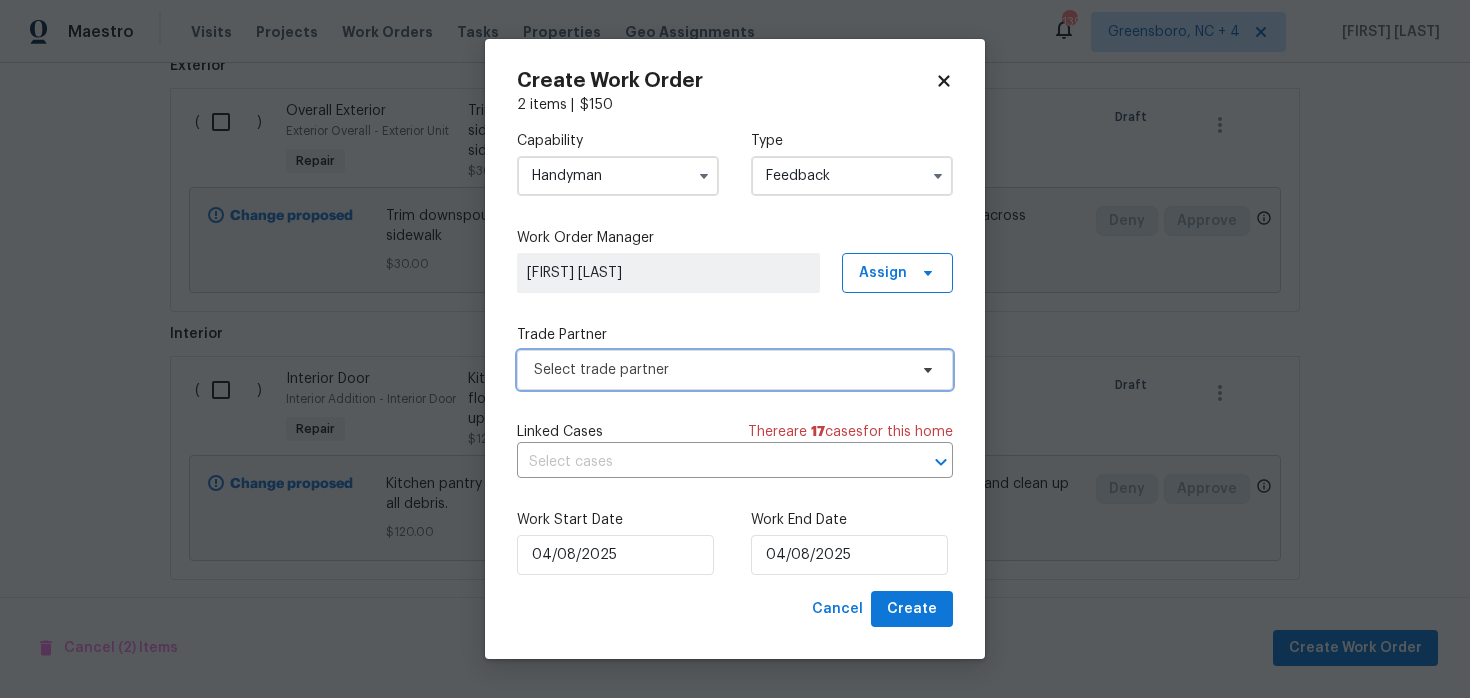 click on "Select trade partner" at bounding box center [720, 370] 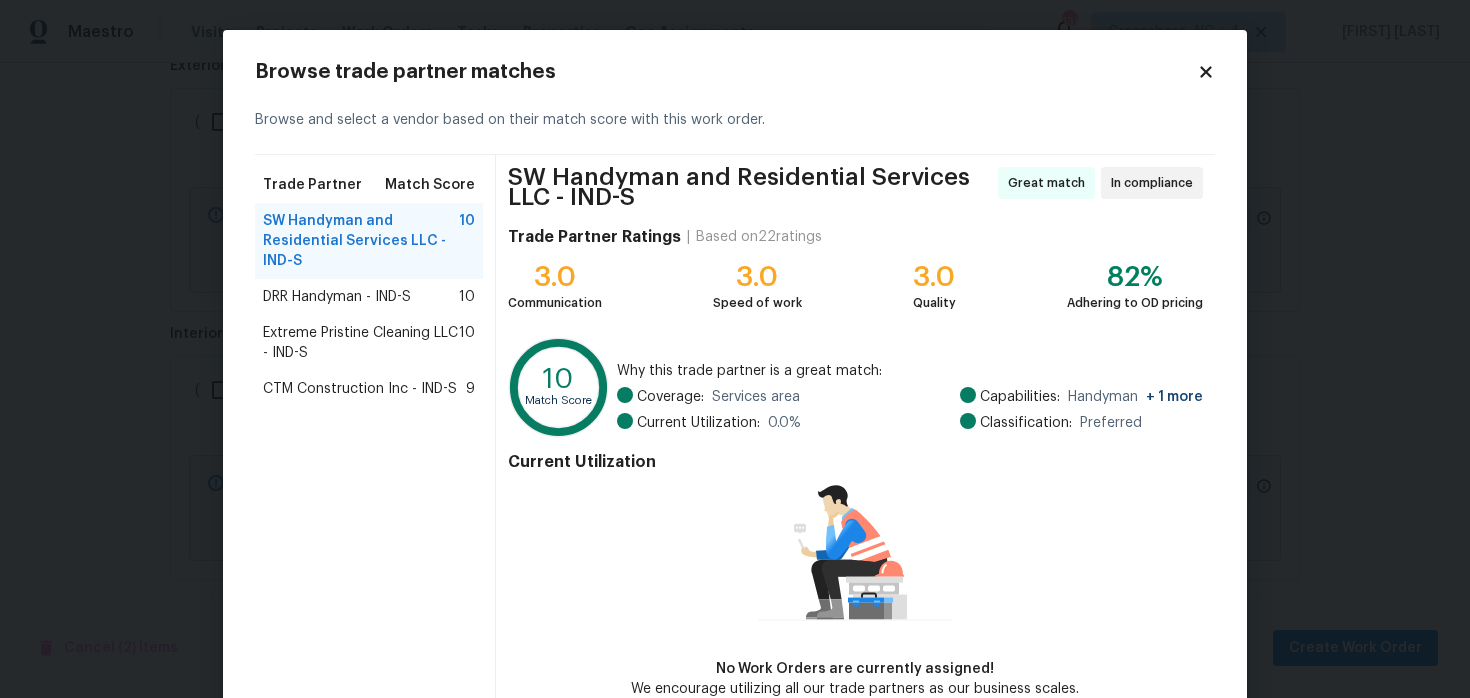 click on "Extreme Pristine Cleaning LLC - IND-S" at bounding box center [361, 343] 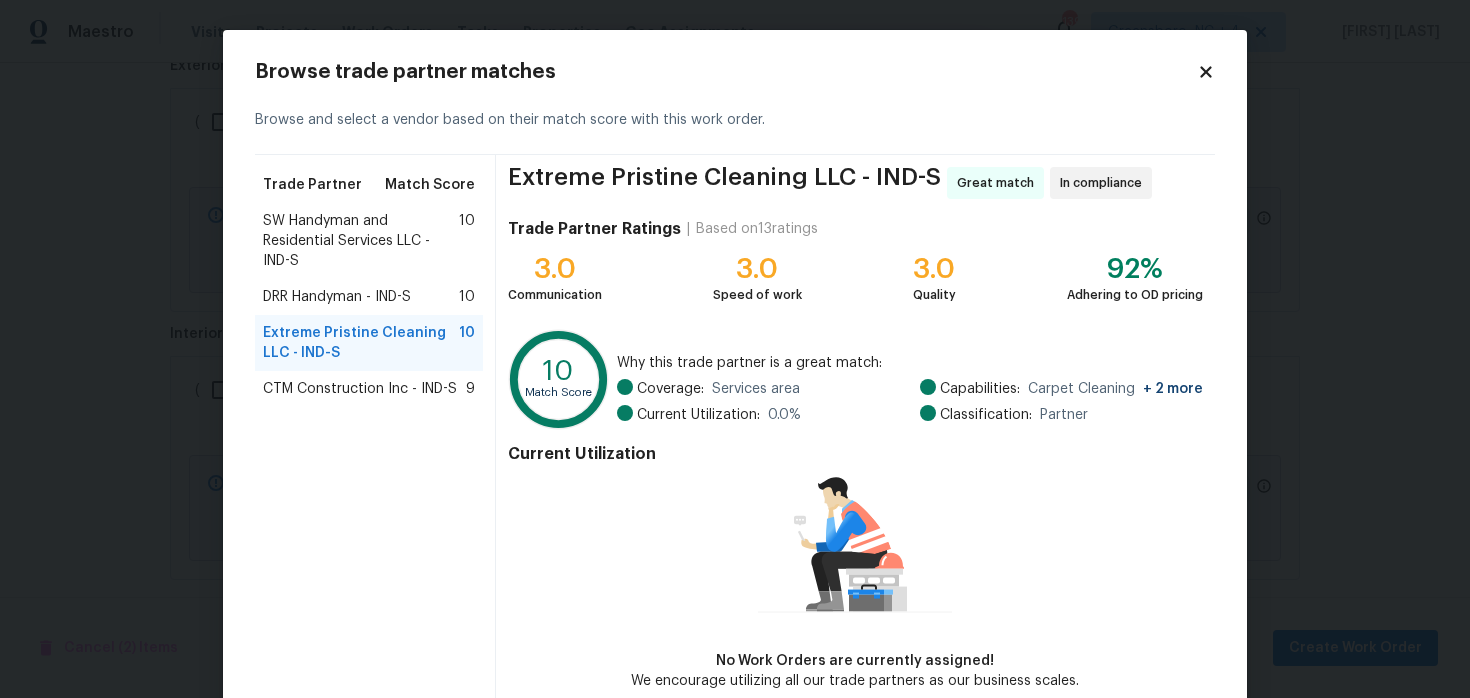 click on "CTM Construction Inc - IND-S" at bounding box center [360, 389] 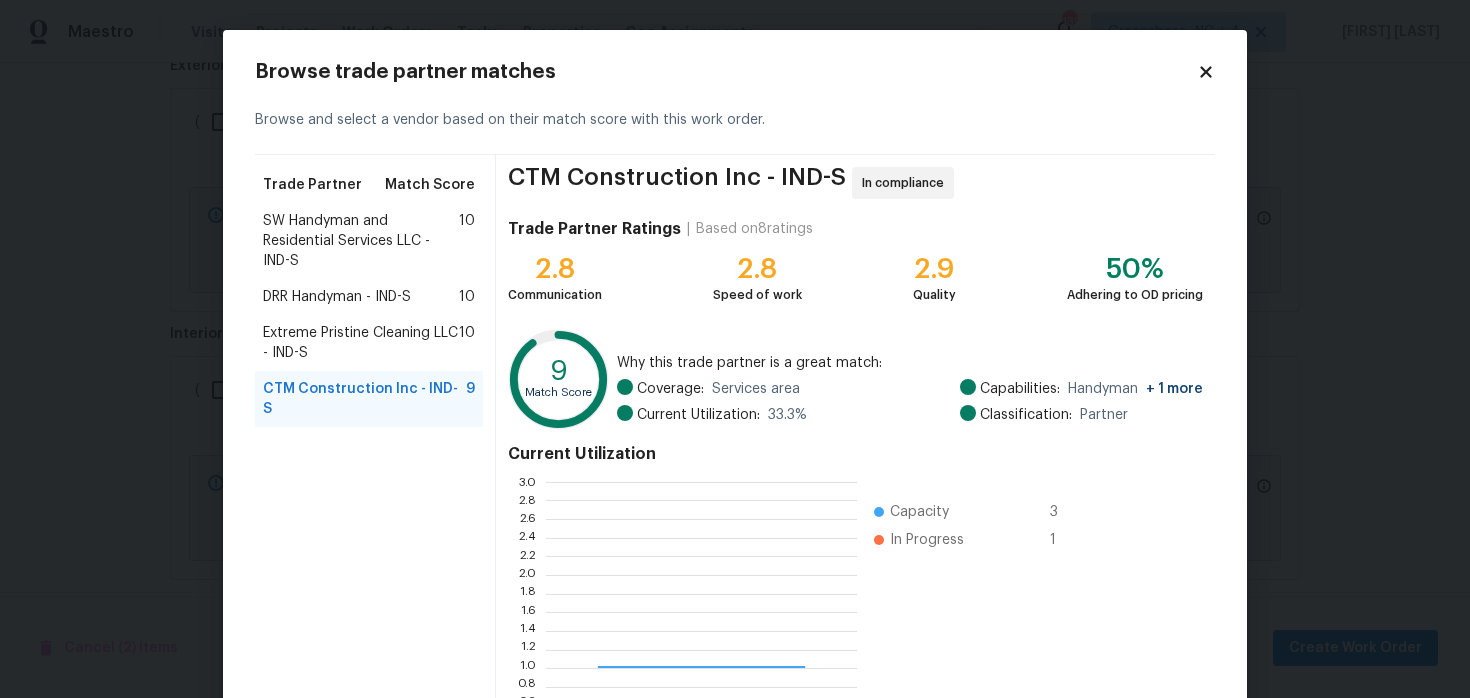 scroll, scrollTop: 2, scrollLeft: 1, axis: both 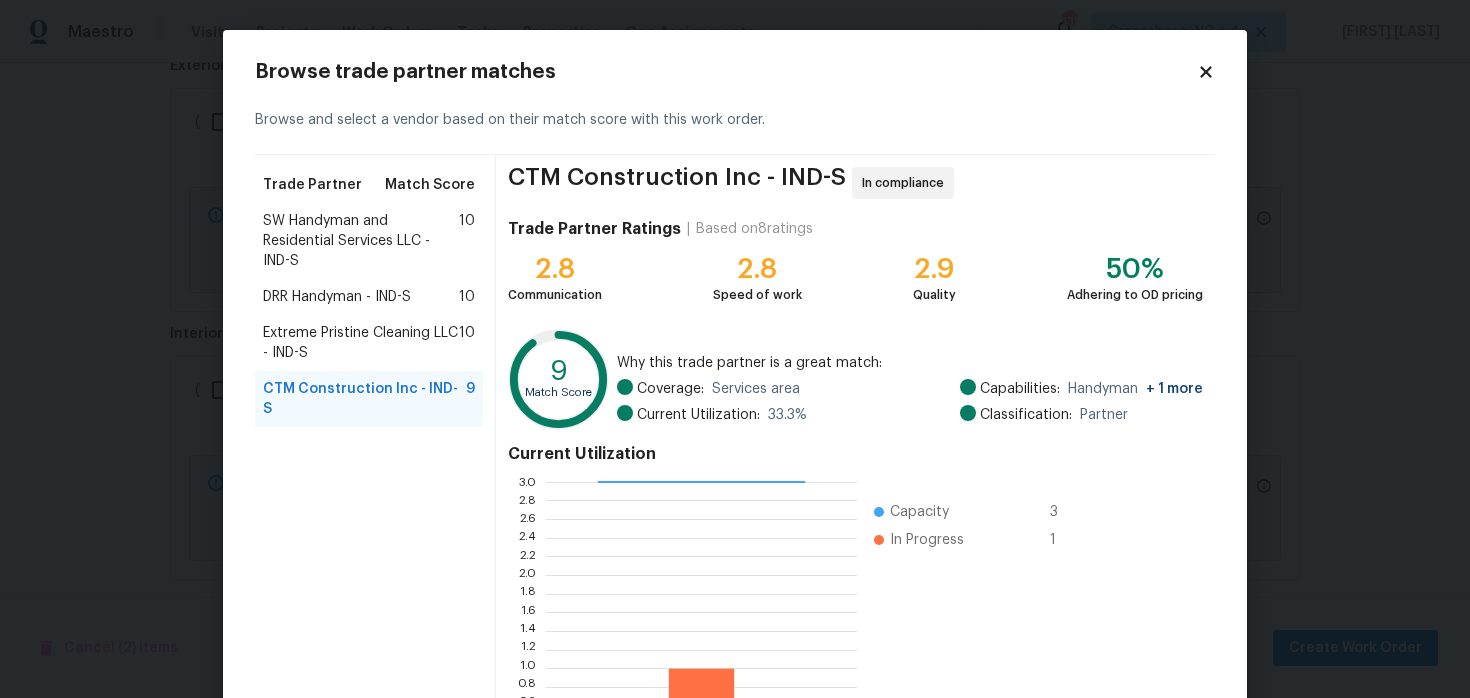 click on "Extreme Pristine Cleaning LLC - IND-S" at bounding box center (361, 343) 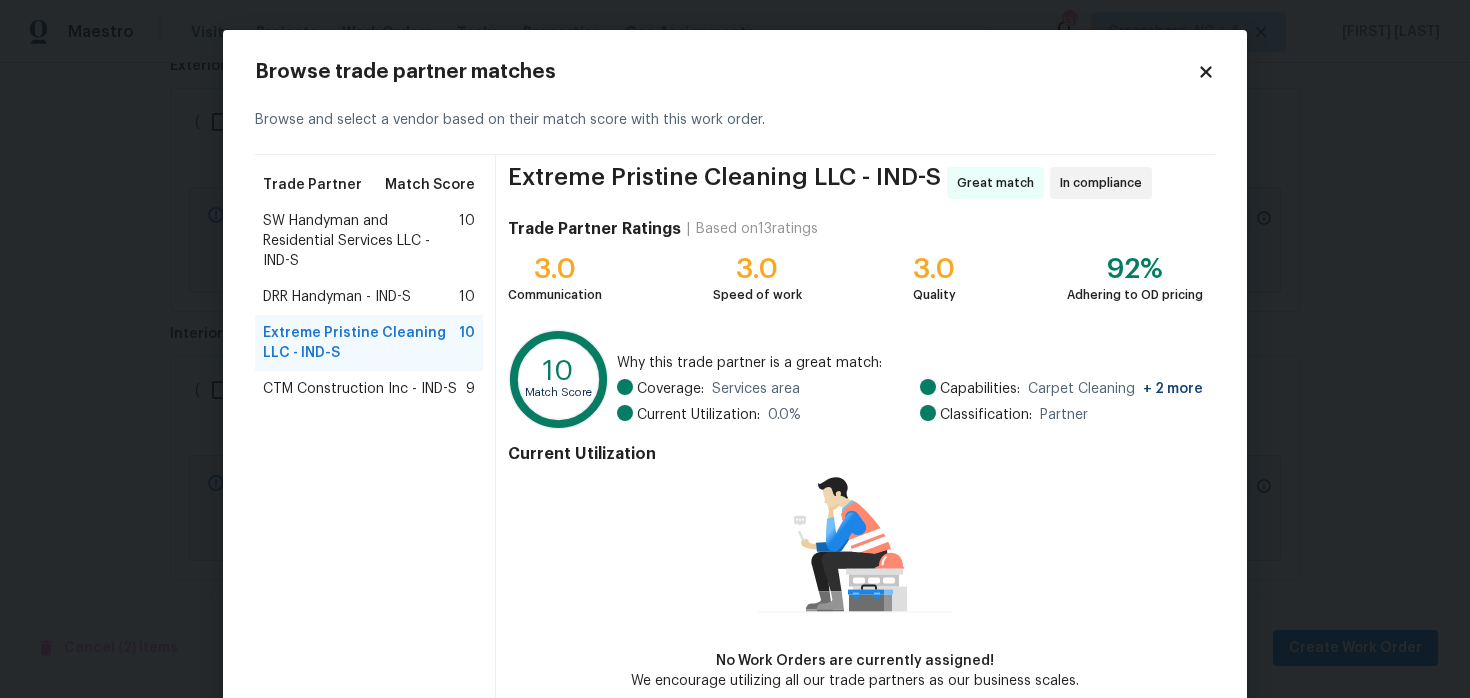 scroll, scrollTop: 102, scrollLeft: 0, axis: vertical 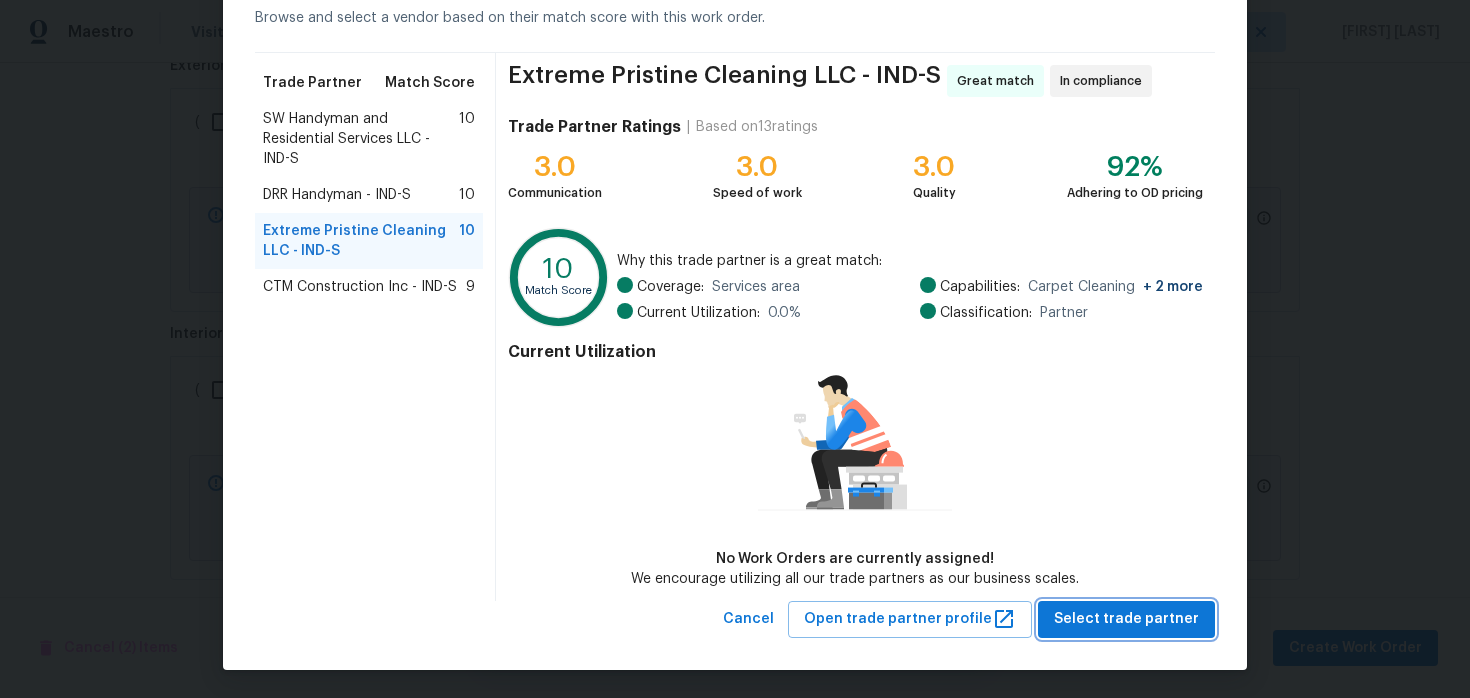 click on "Select trade partner" at bounding box center (1126, 619) 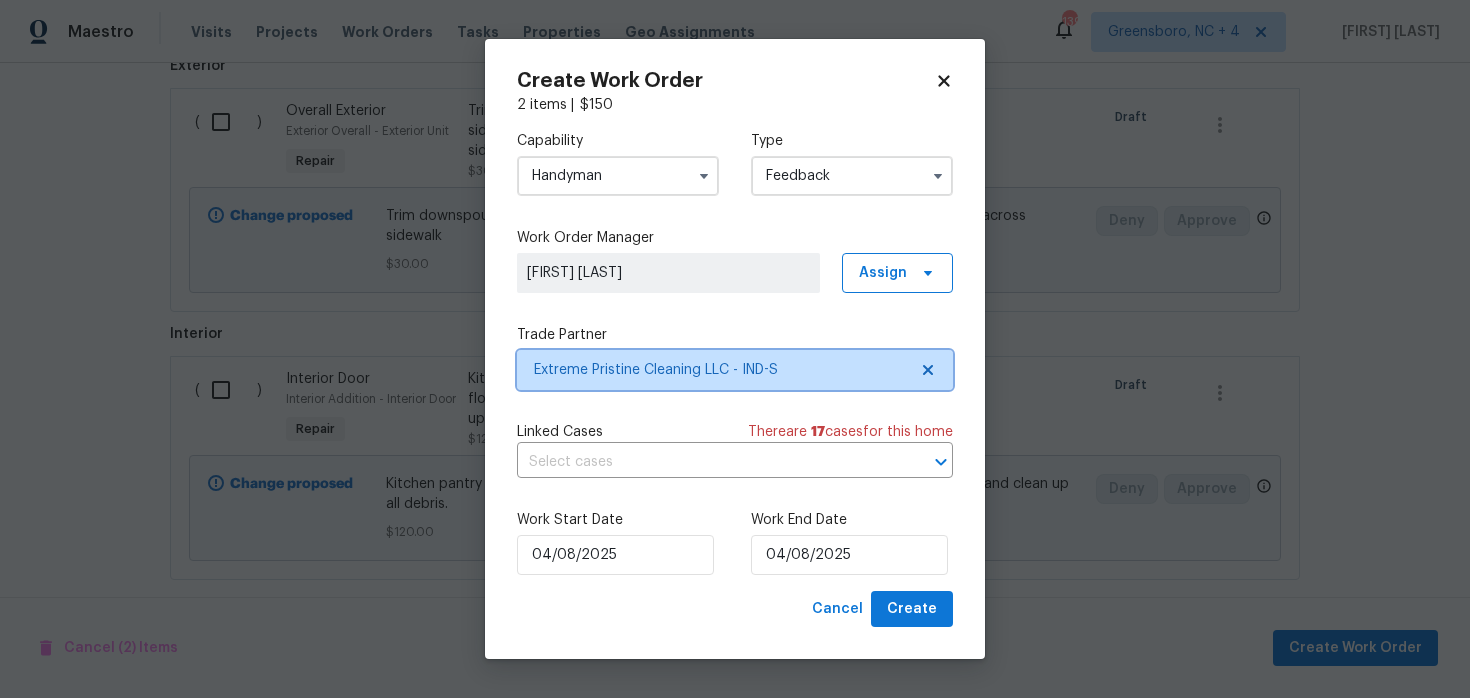 scroll, scrollTop: 0, scrollLeft: 0, axis: both 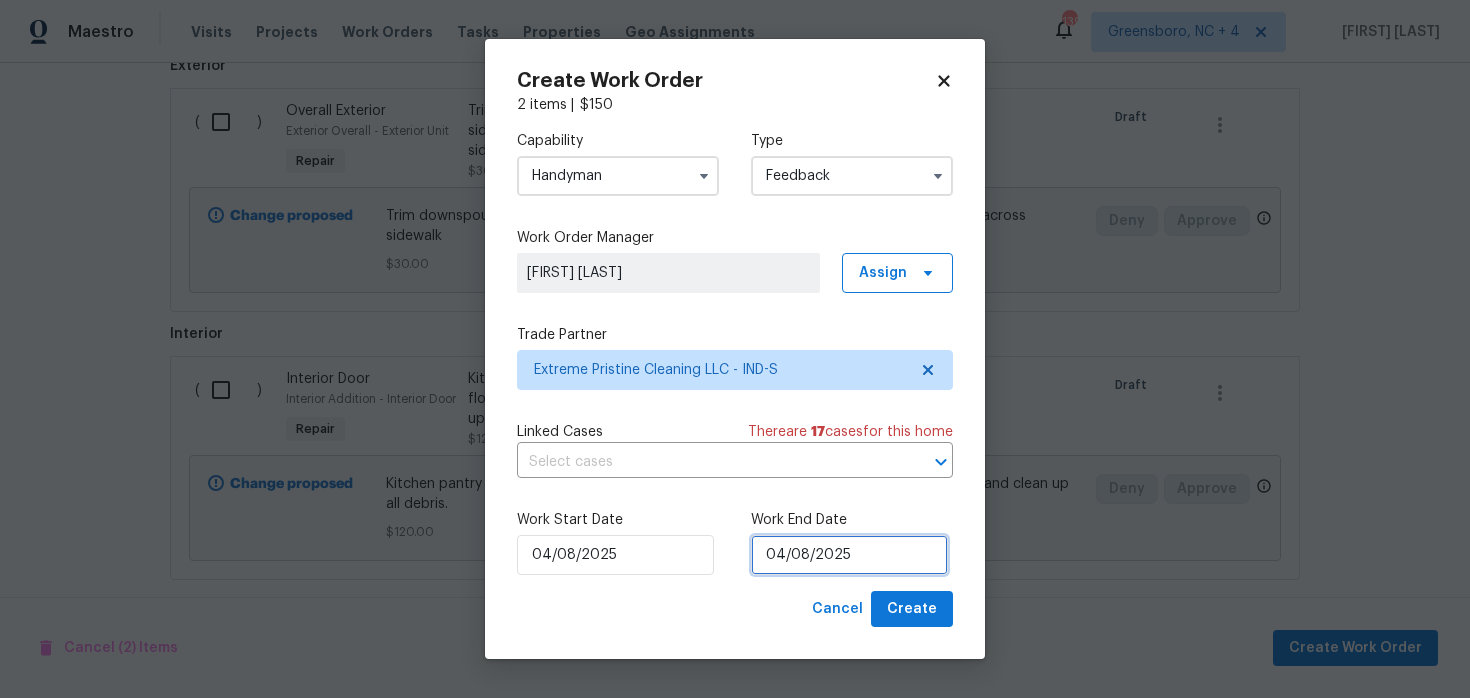 click on "04/08/2025" at bounding box center (849, 555) 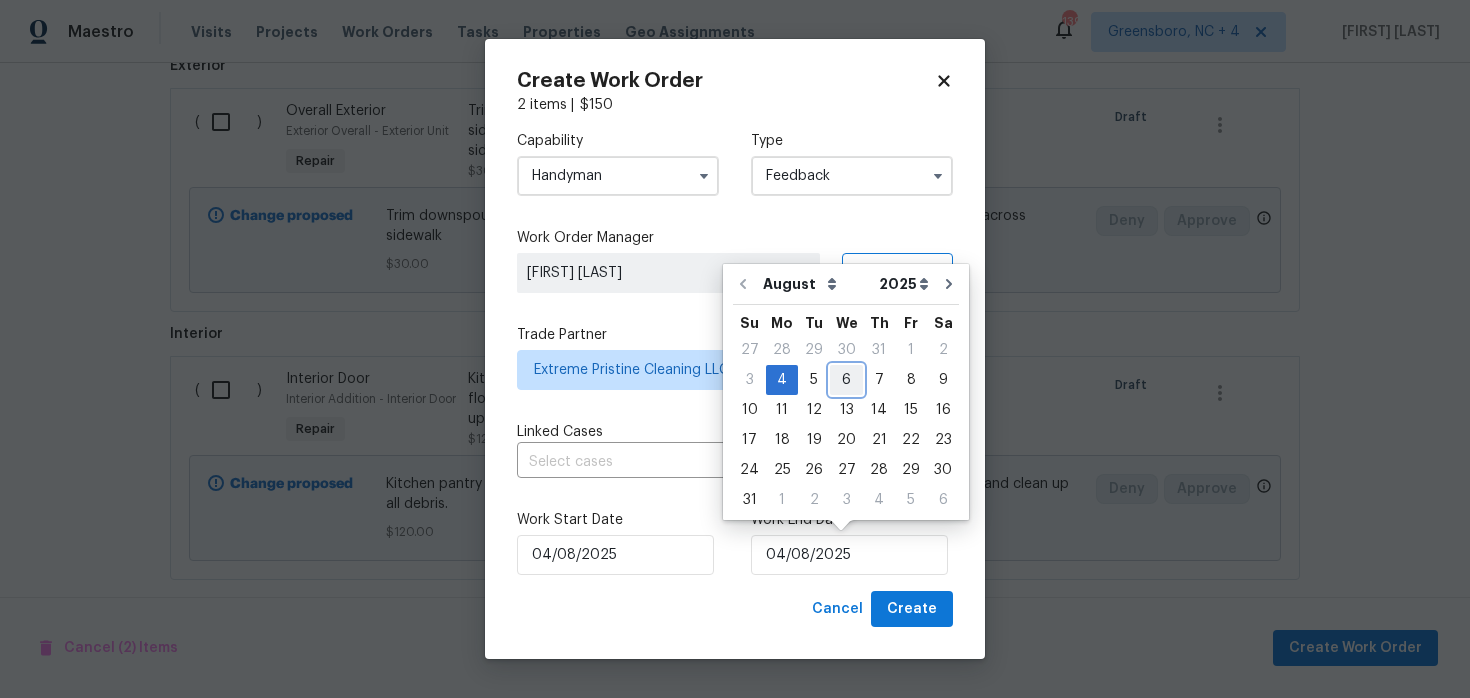 click on "6" at bounding box center [846, 380] 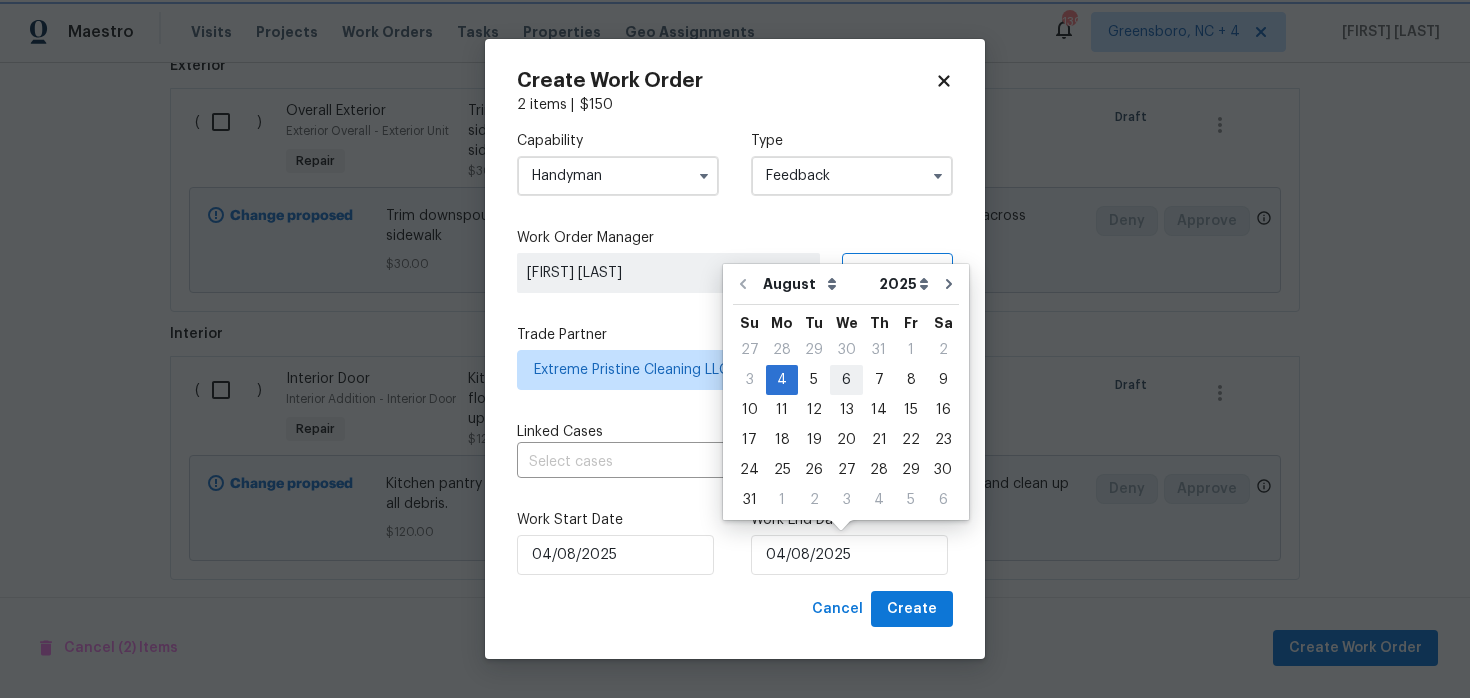 type on "06/08/2025" 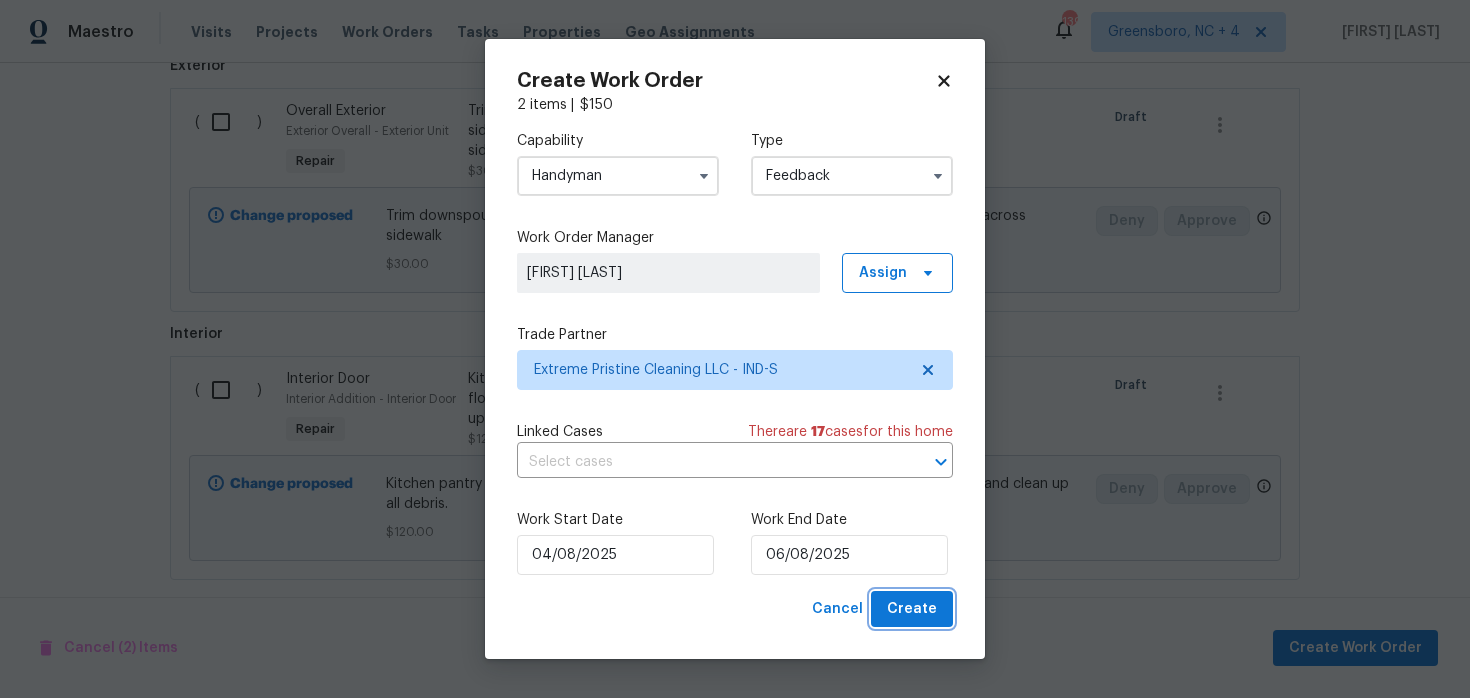 click on "Create" at bounding box center [912, 609] 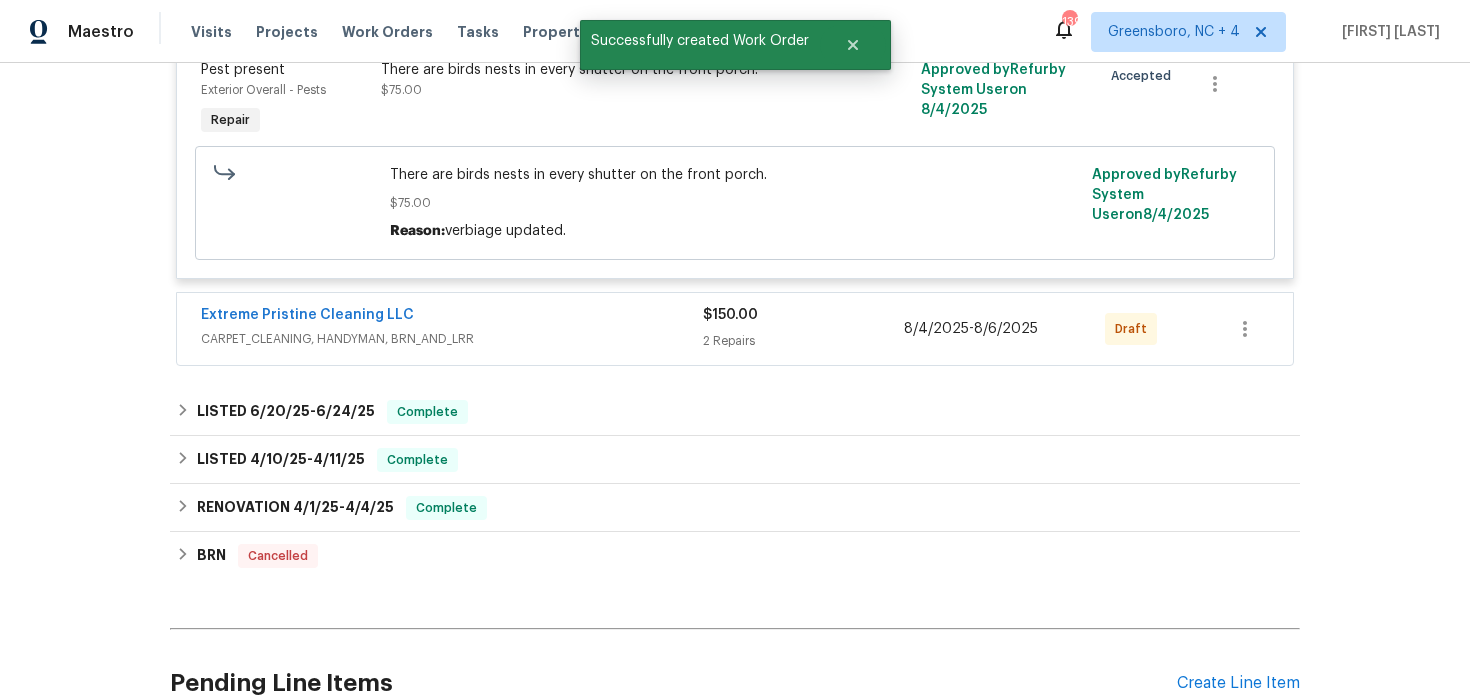 scroll, scrollTop: 542, scrollLeft: 0, axis: vertical 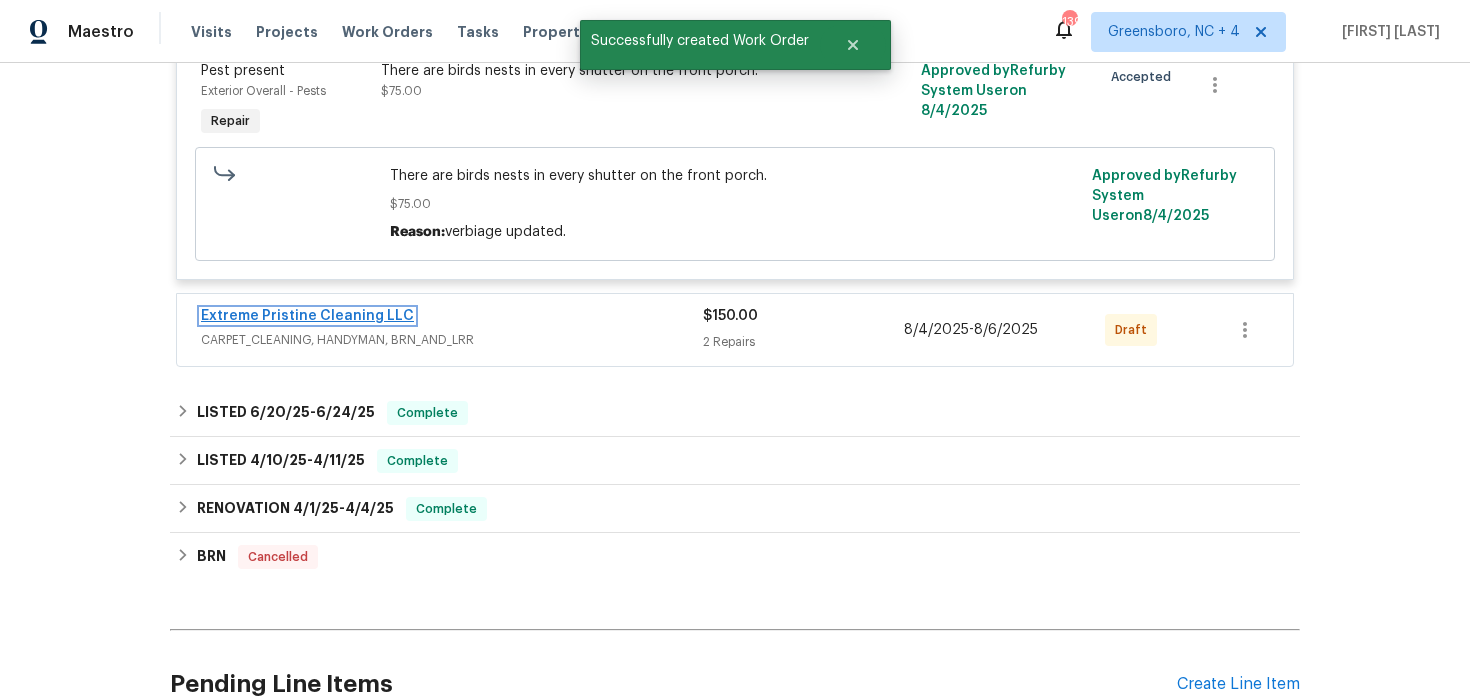 click on "Extreme Pristine Cleaning LLC" at bounding box center (307, 316) 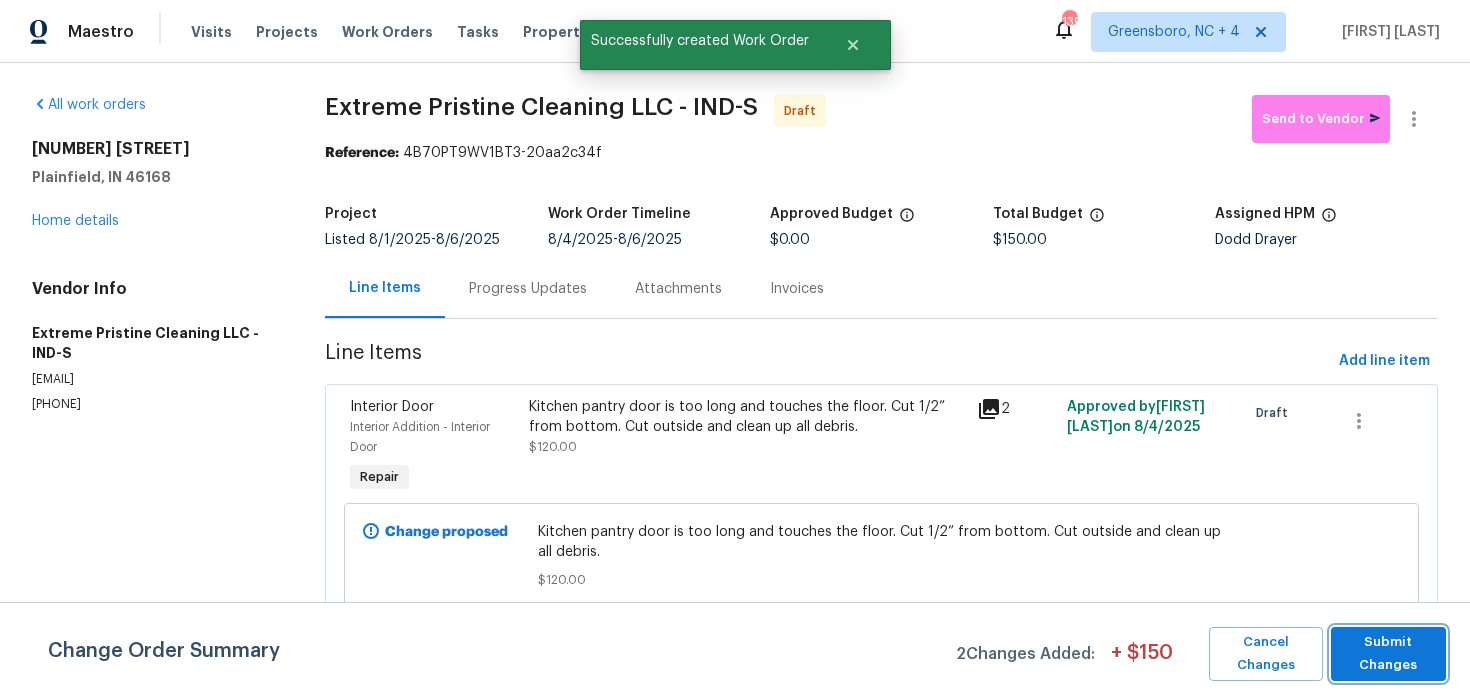 click on "Submit Changes" at bounding box center [1388, 654] 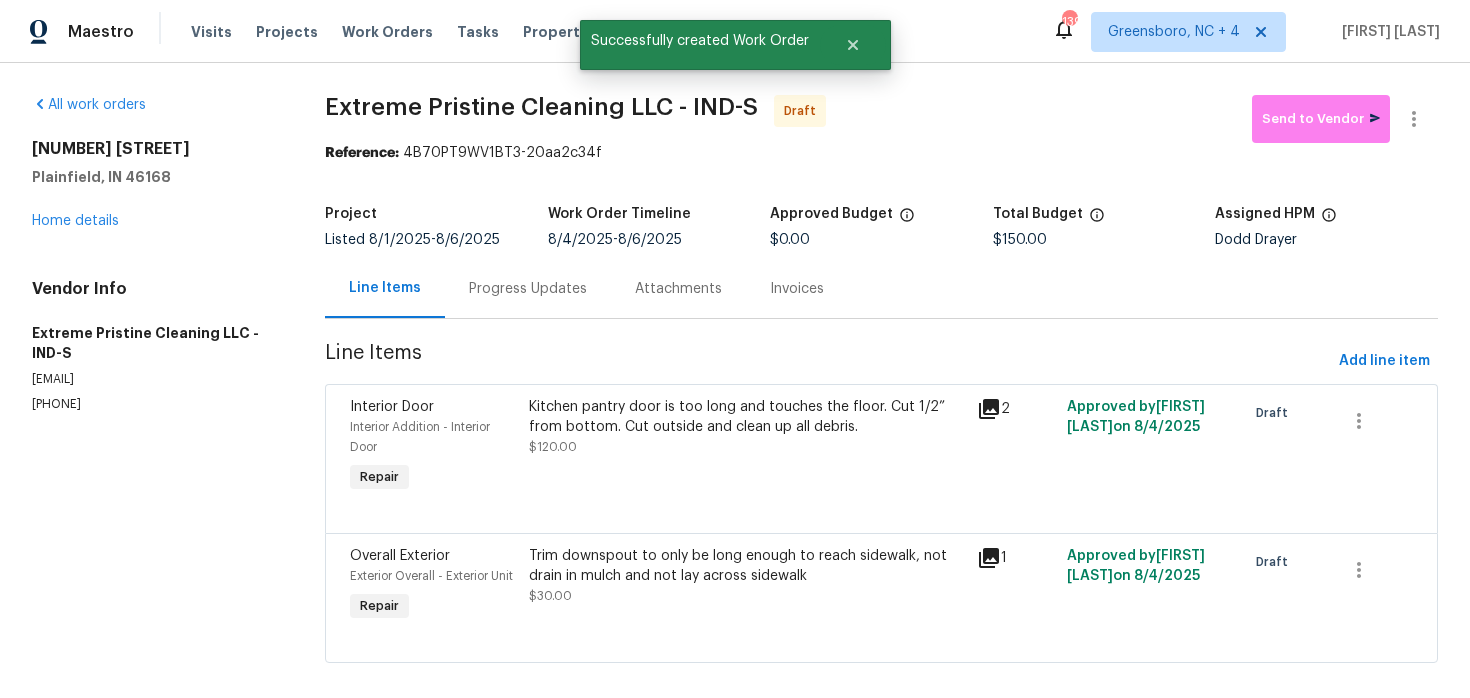 scroll, scrollTop: 7, scrollLeft: 0, axis: vertical 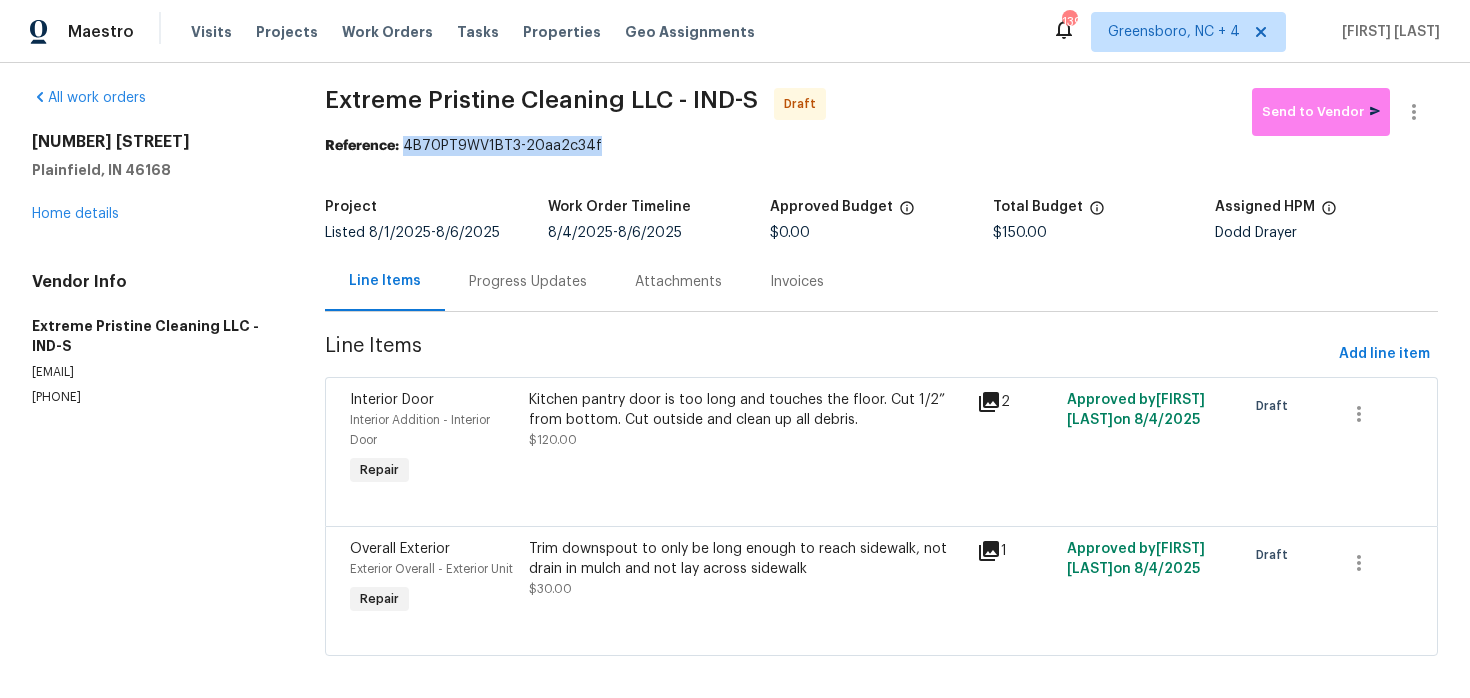 drag, startPoint x: 410, startPoint y: 148, endPoint x: 597, endPoint y: 145, distance: 187.02406 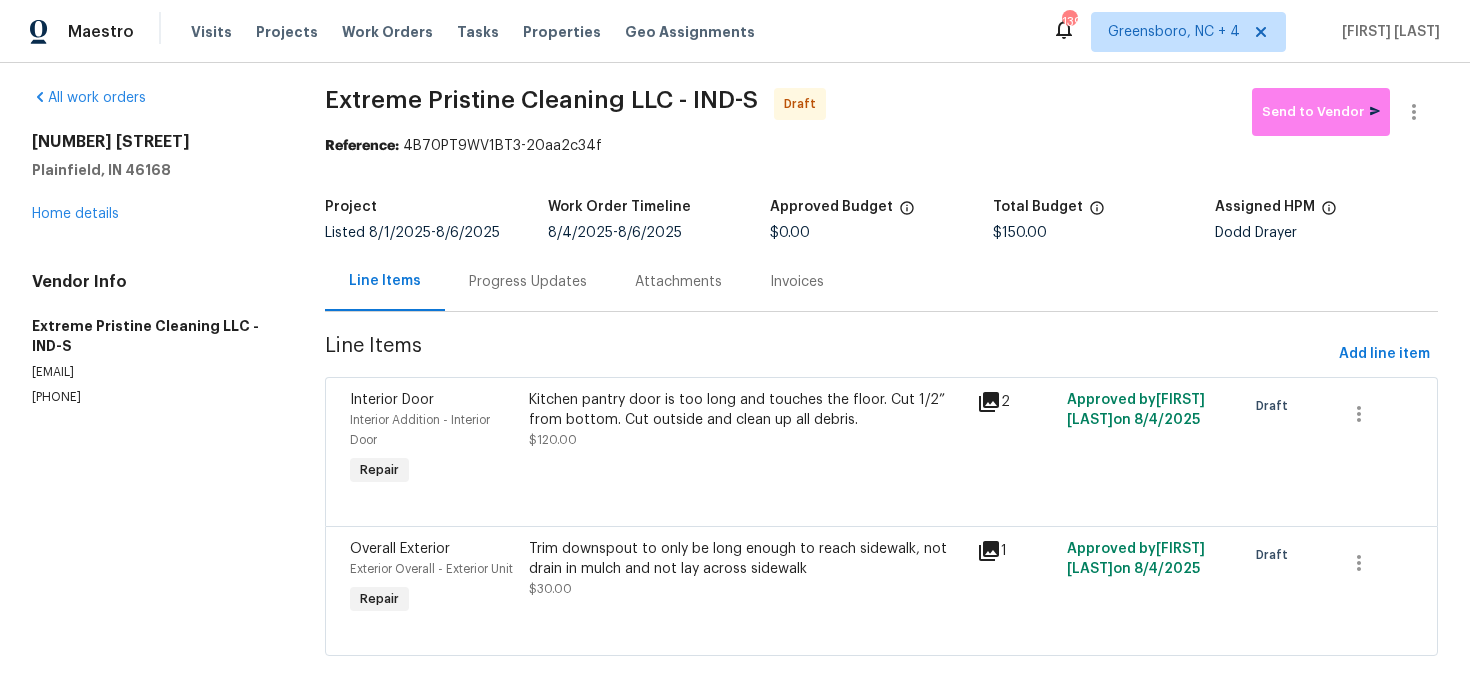 click on "Progress Updates" at bounding box center (528, 281) 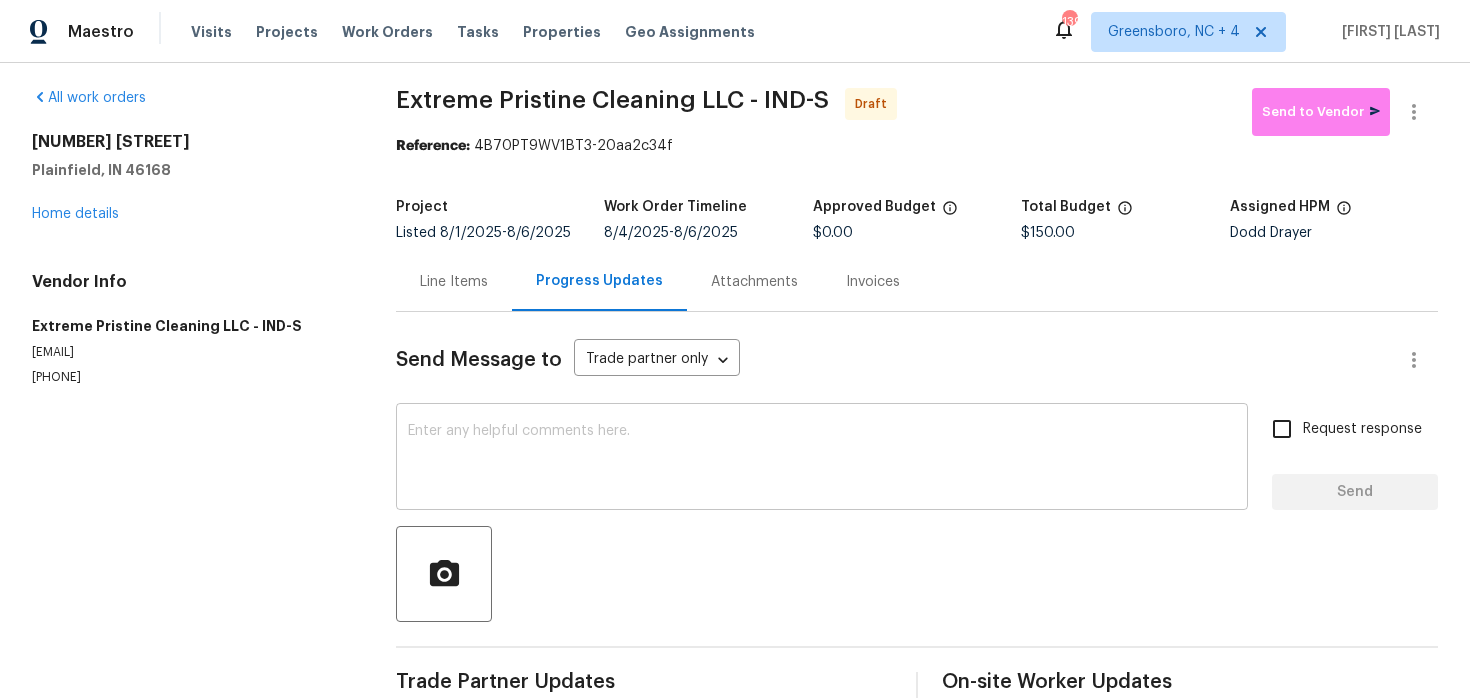 scroll, scrollTop: 0, scrollLeft: 0, axis: both 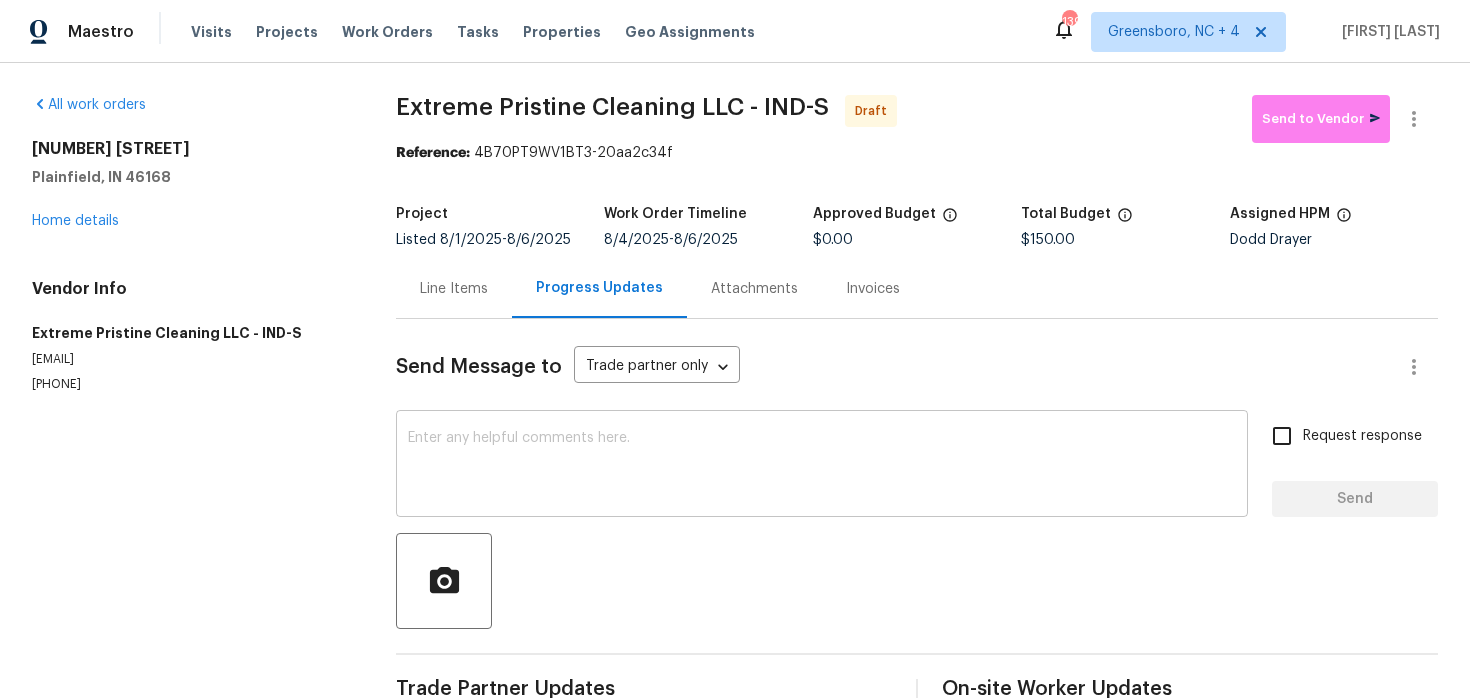 click at bounding box center [822, 466] 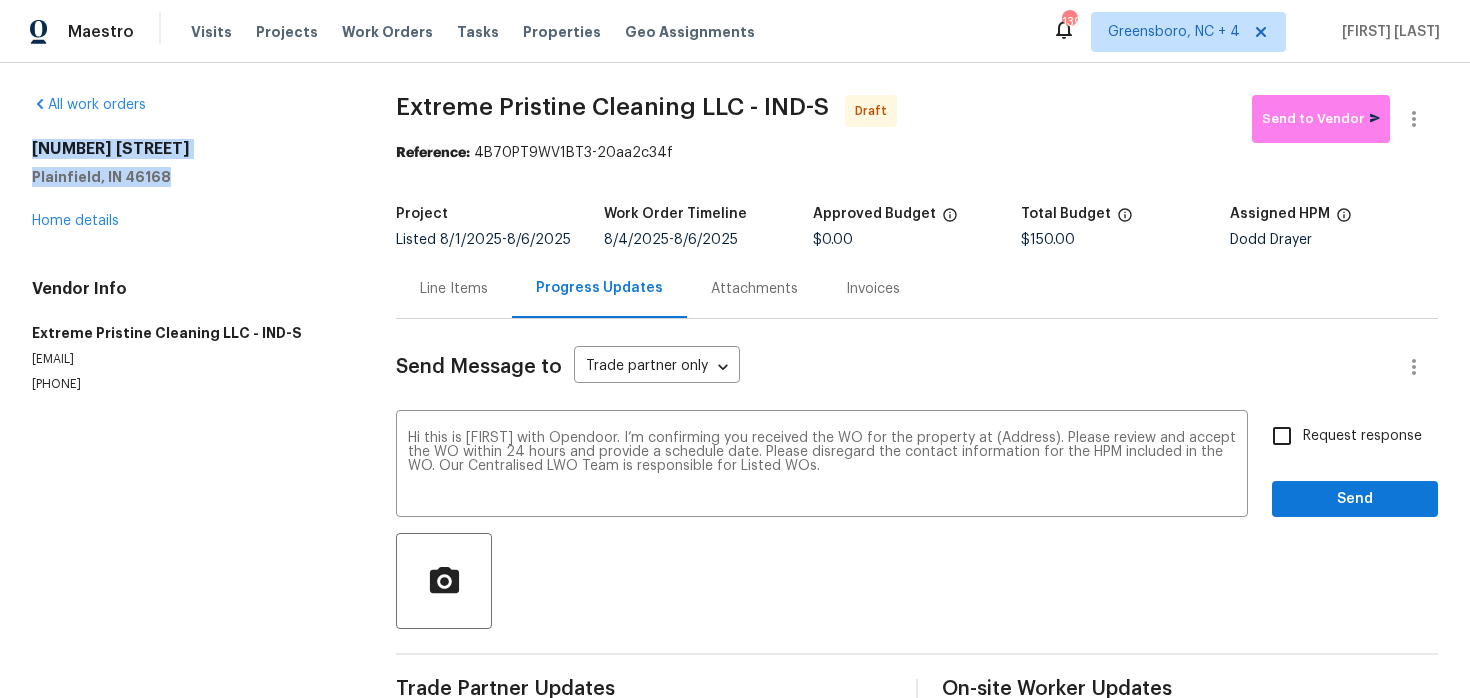 drag, startPoint x: 31, startPoint y: 149, endPoint x: 186, endPoint y: 182, distance: 158.47397 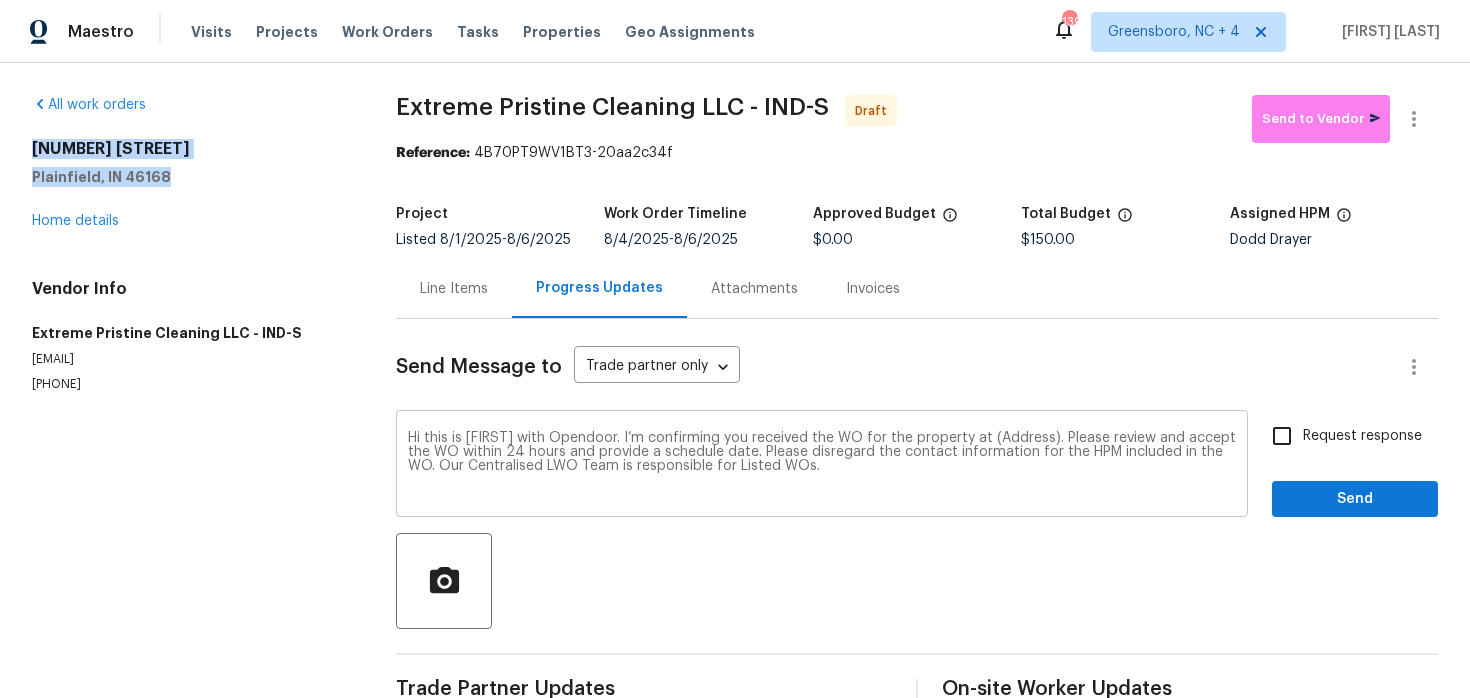 click on "Hi this is Keerthana with Opendoor. I’m confirming you received the WO for the property at (Address). Please review and accept the WO within 24 hours and provide a schedule date. Please disregard the contact information for the HPM included in the WO. Our Centralised LWO Team is responsible for Listed WOs." at bounding box center (822, 466) 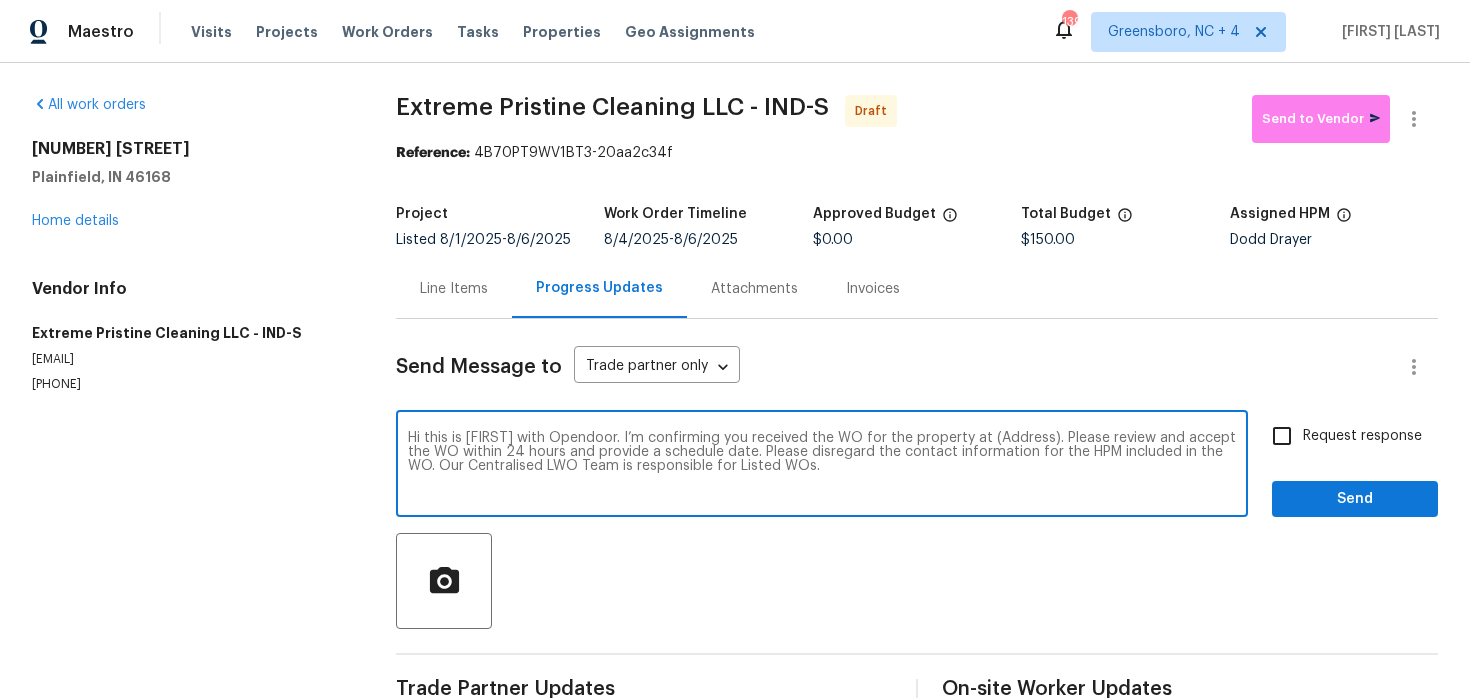 click on "Hi this is Keerthana with Opendoor. I’m confirming you received the WO for the property at (Address). Please review and accept the WO within 24 hours and provide a schedule date. Please disregard the contact information for the HPM included in the WO. Our Centralised LWO Team is responsible for Listed WOs." at bounding box center [822, 466] 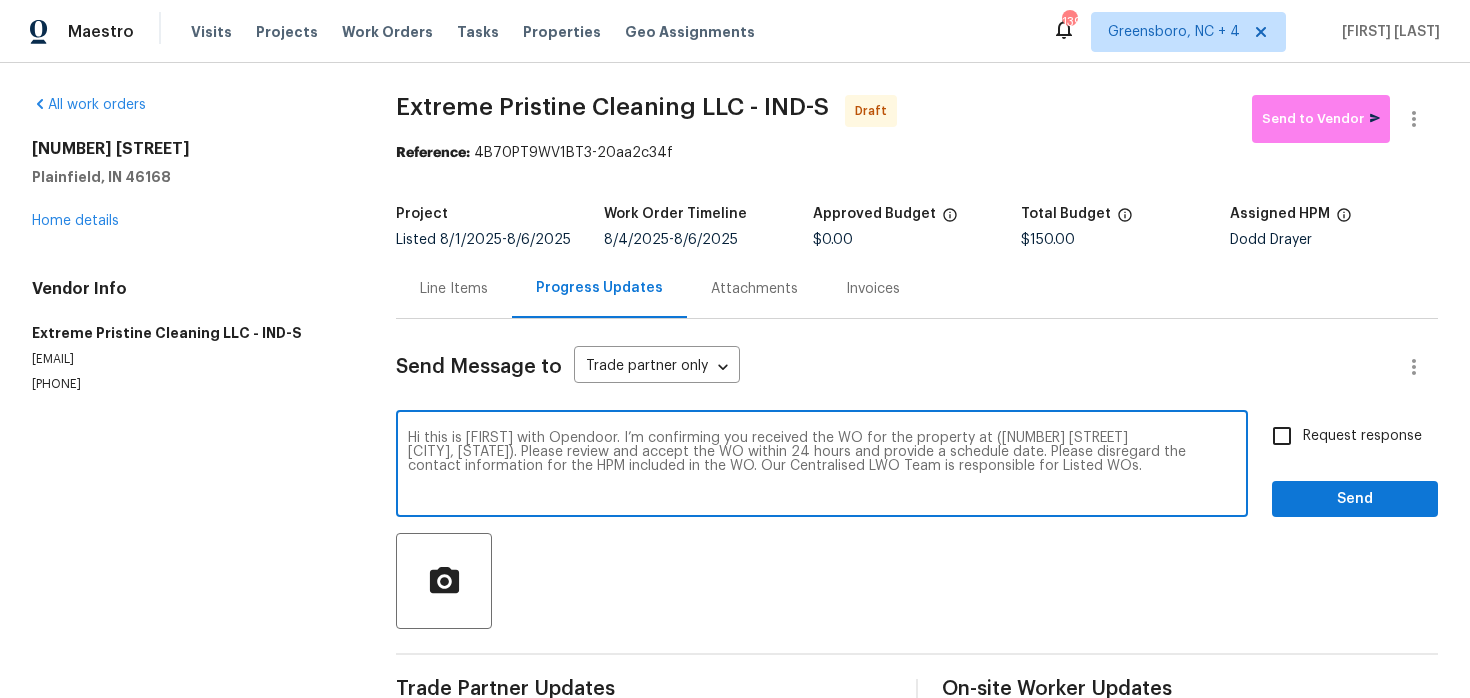 type on "Hi this is Keerthana with Opendoor. I’m confirming you received the WO for the property at (2859 Dursillas Dr
Plainfield, IN 46168). Please review and accept the WO within 24 hours and provide a schedule date. Please disregard the contact information for the HPM included in the WO. Our Centralised LWO Team is responsible for Listed WOs." 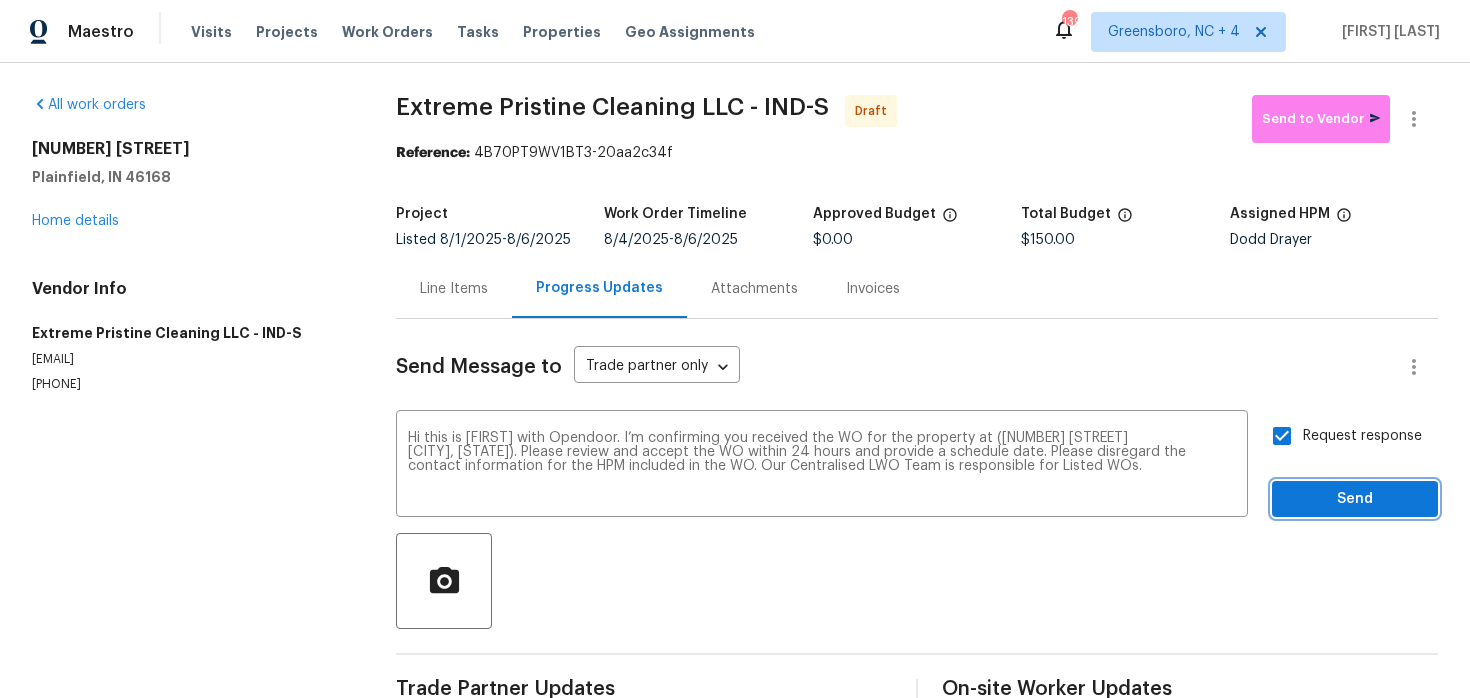 click on "Send" at bounding box center (1355, 499) 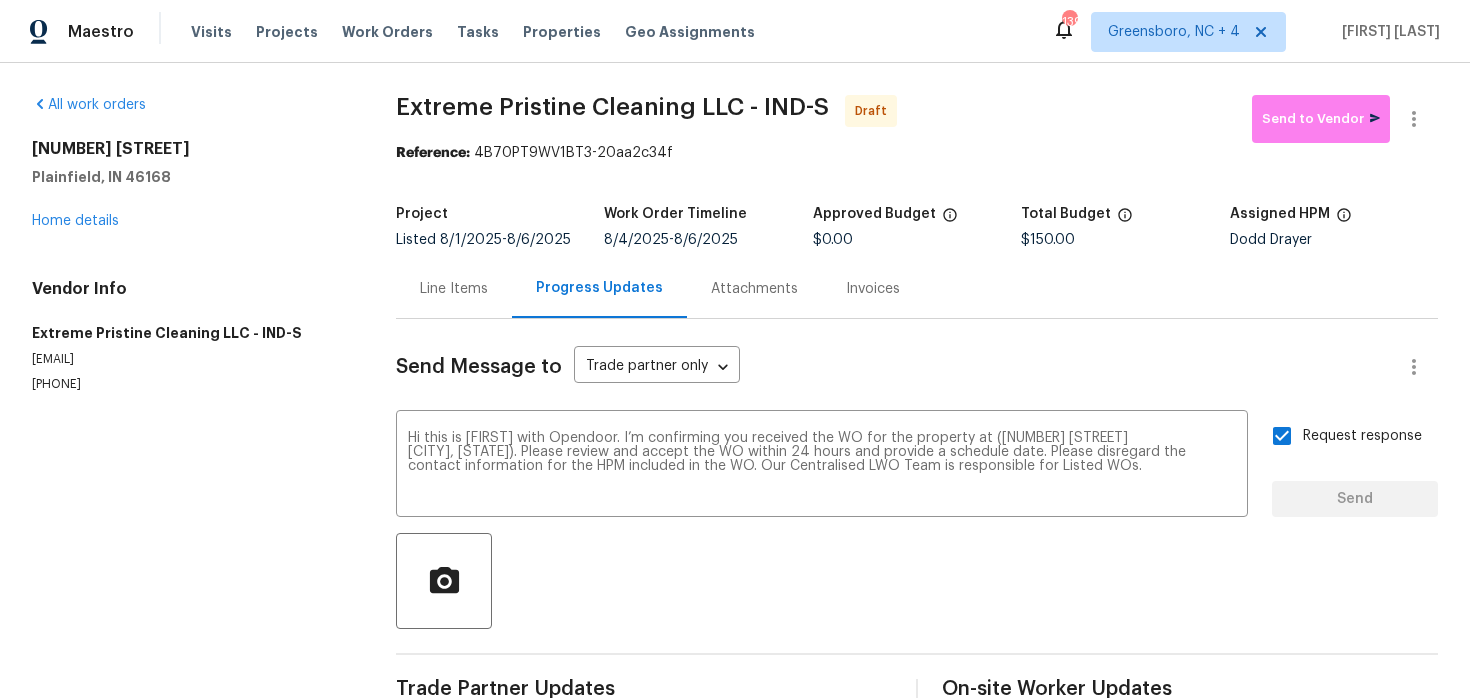 type 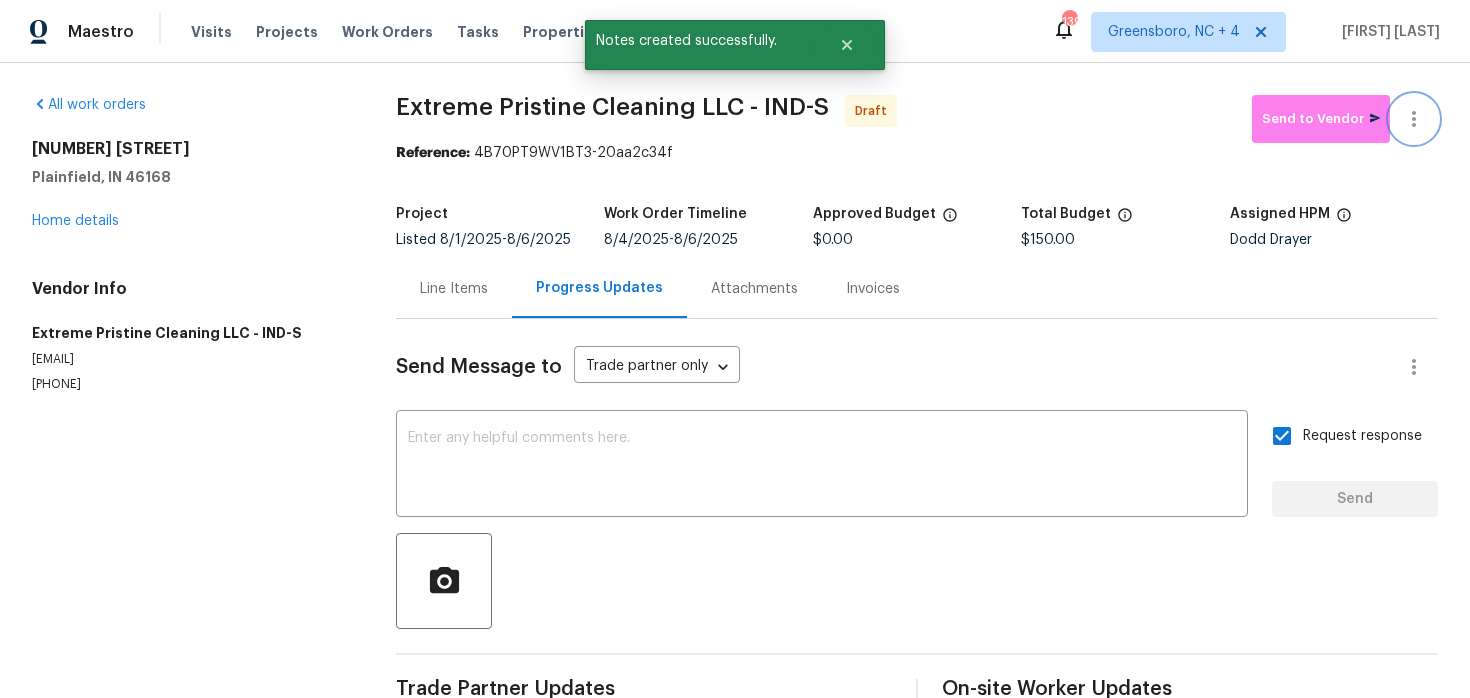 click 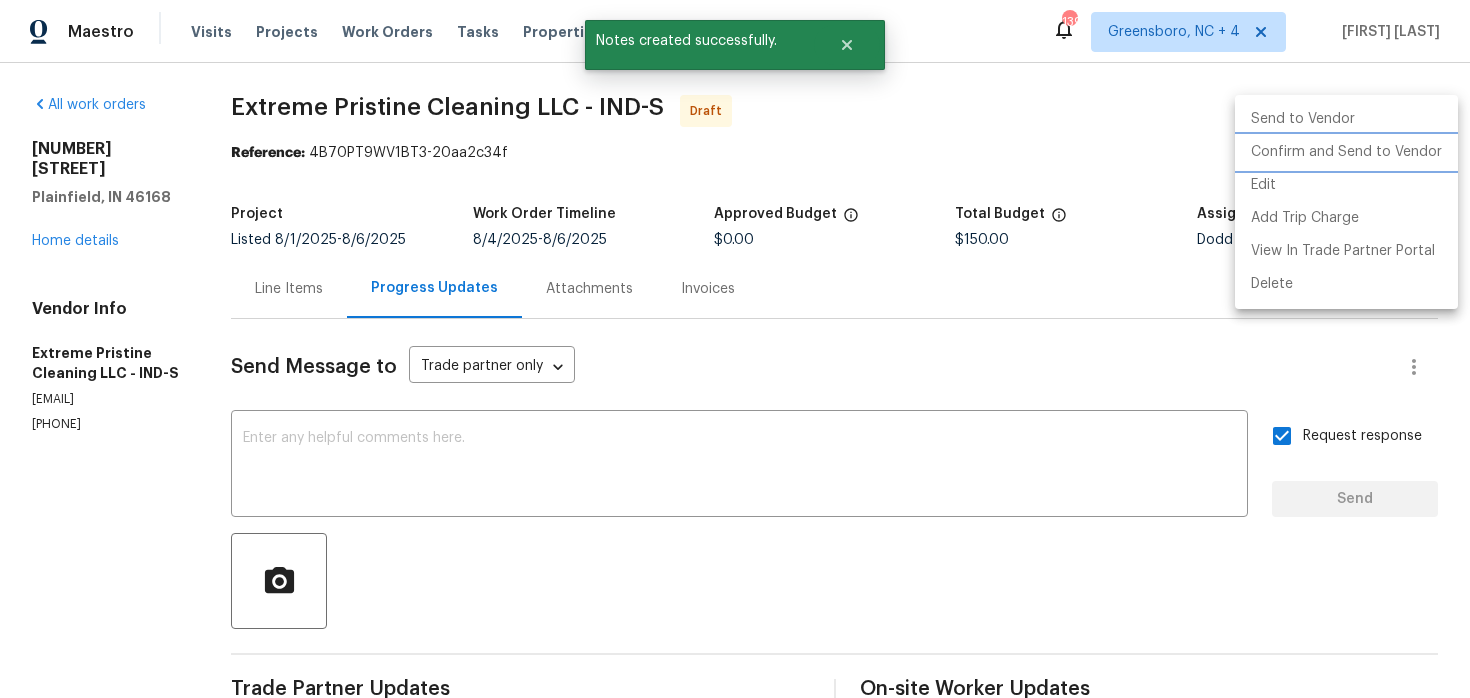 click on "Confirm and Send to Vendor" at bounding box center [1346, 152] 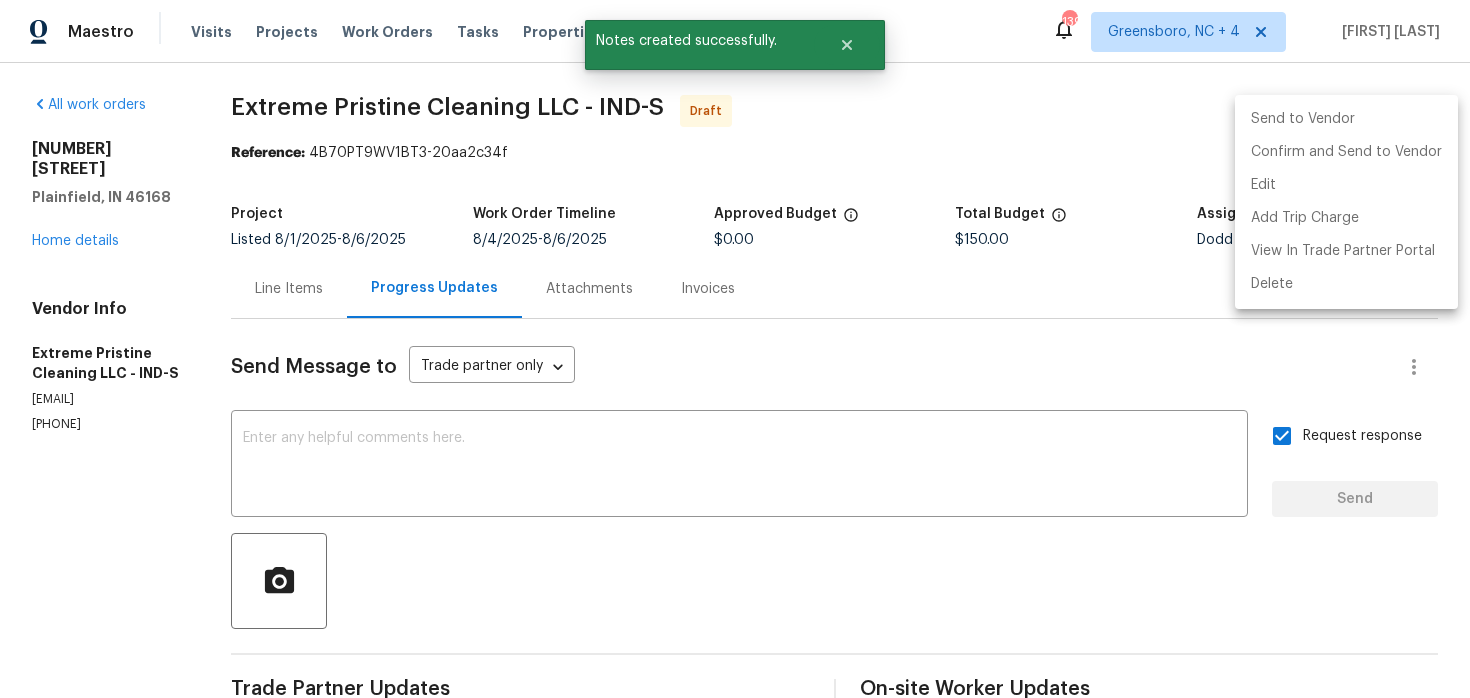 click at bounding box center [735, 349] 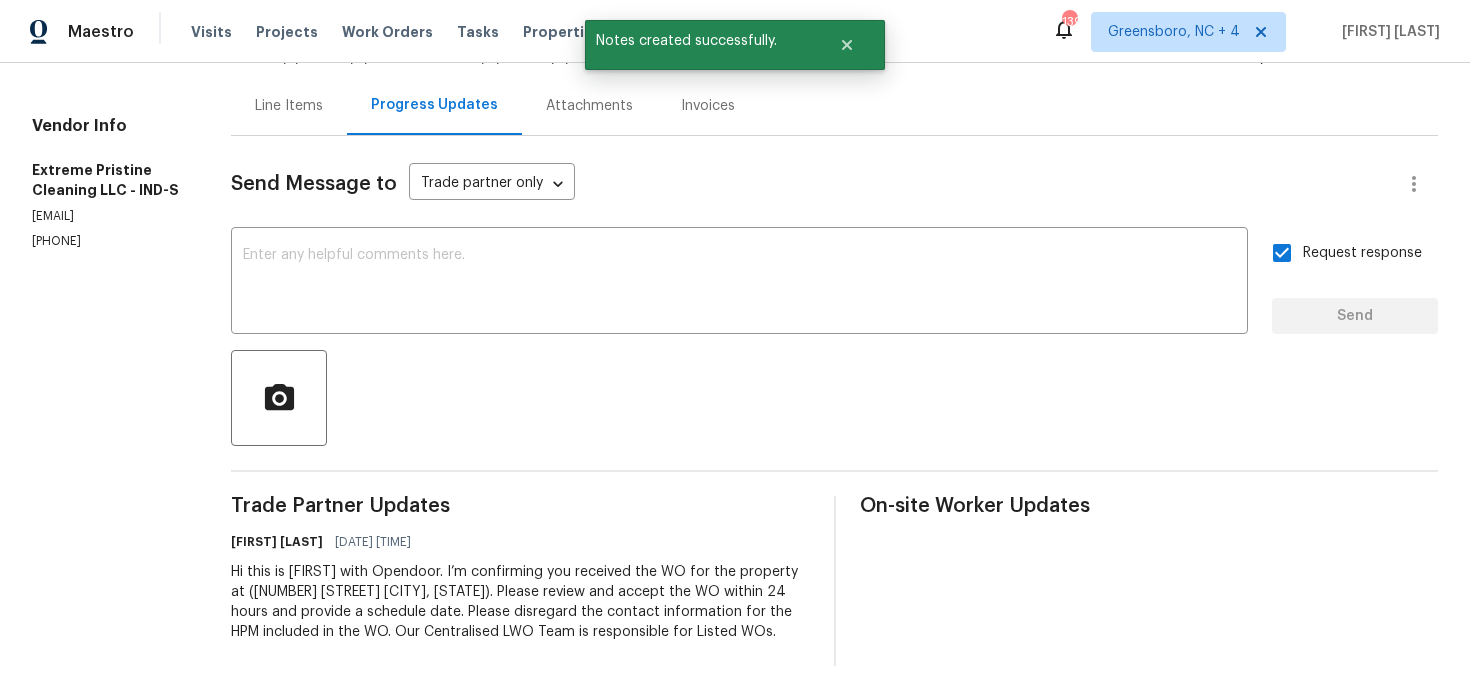scroll, scrollTop: 0, scrollLeft: 0, axis: both 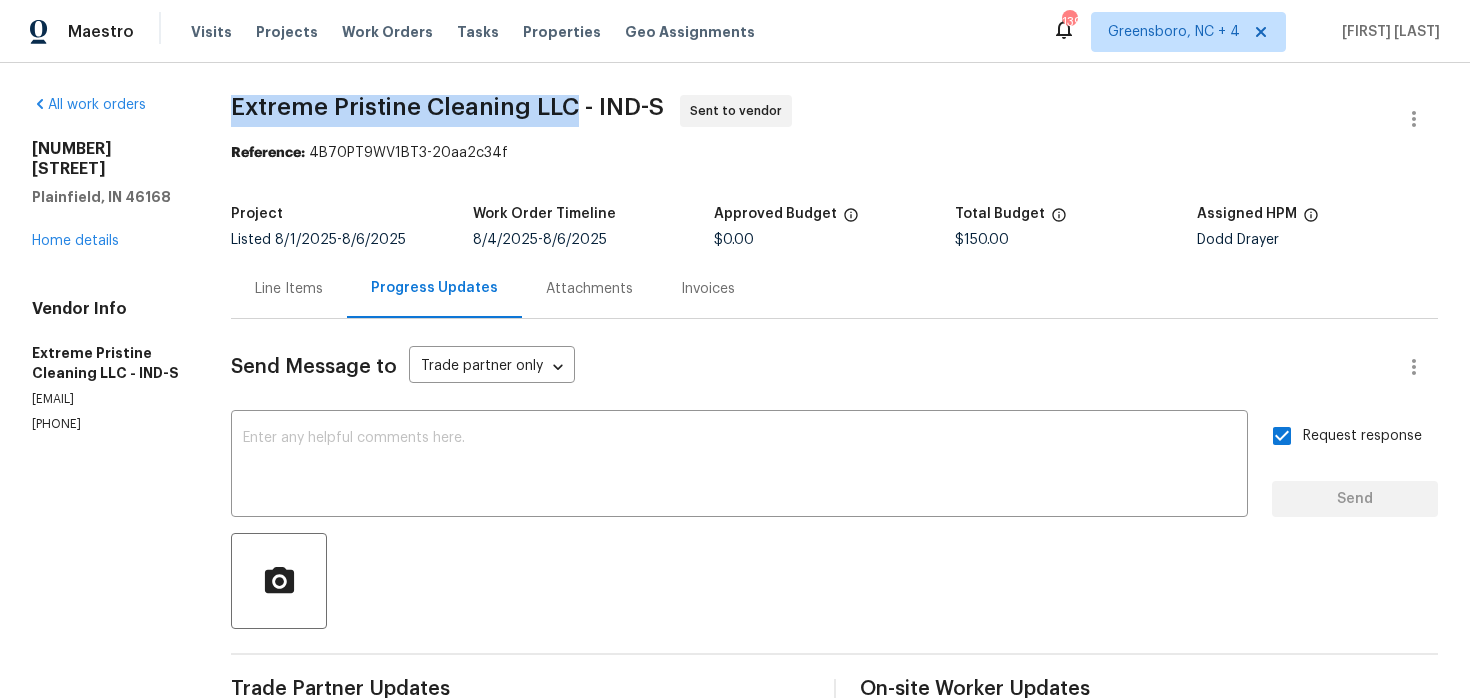 drag, startPoint x: 235, startPoint y: 111, endPoint x: 573, endPoint y: 105, distance: 338.05325 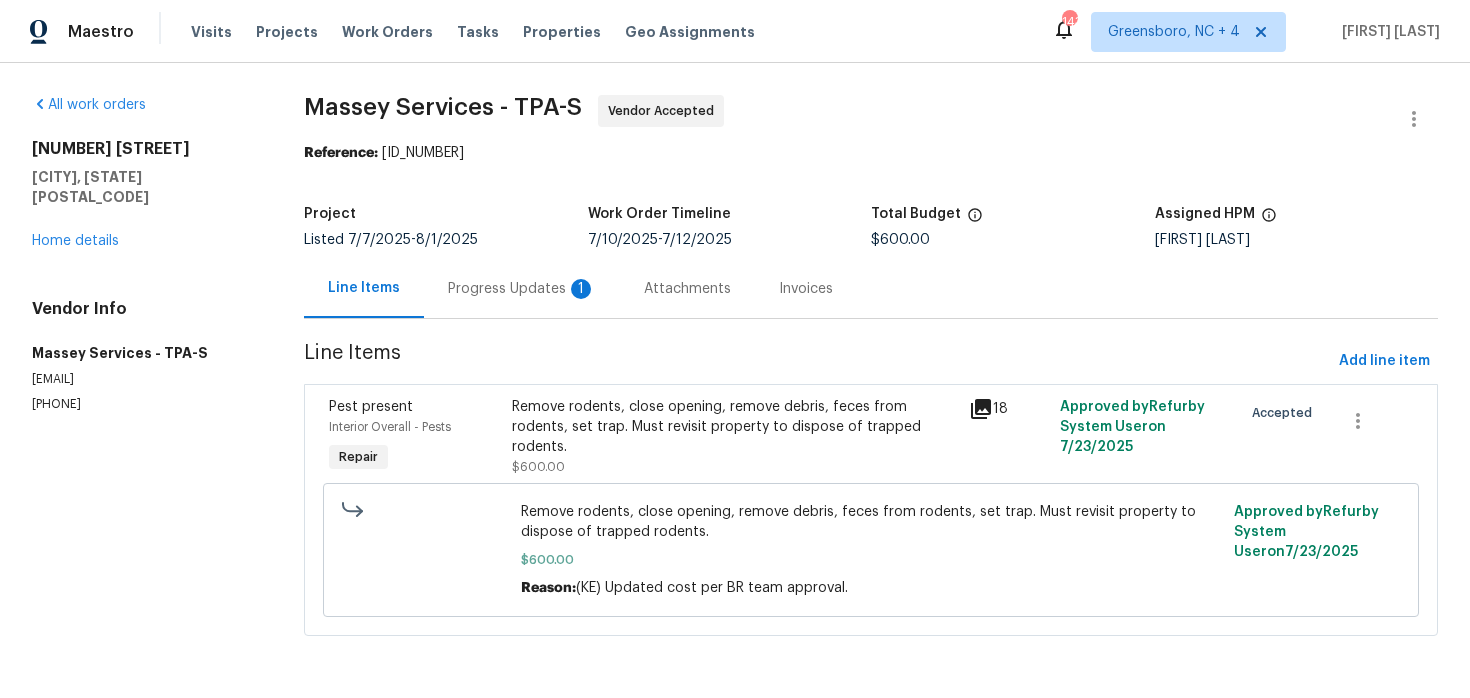 scroll, scrollTop: 0, scrollLeft: 0, axis: both 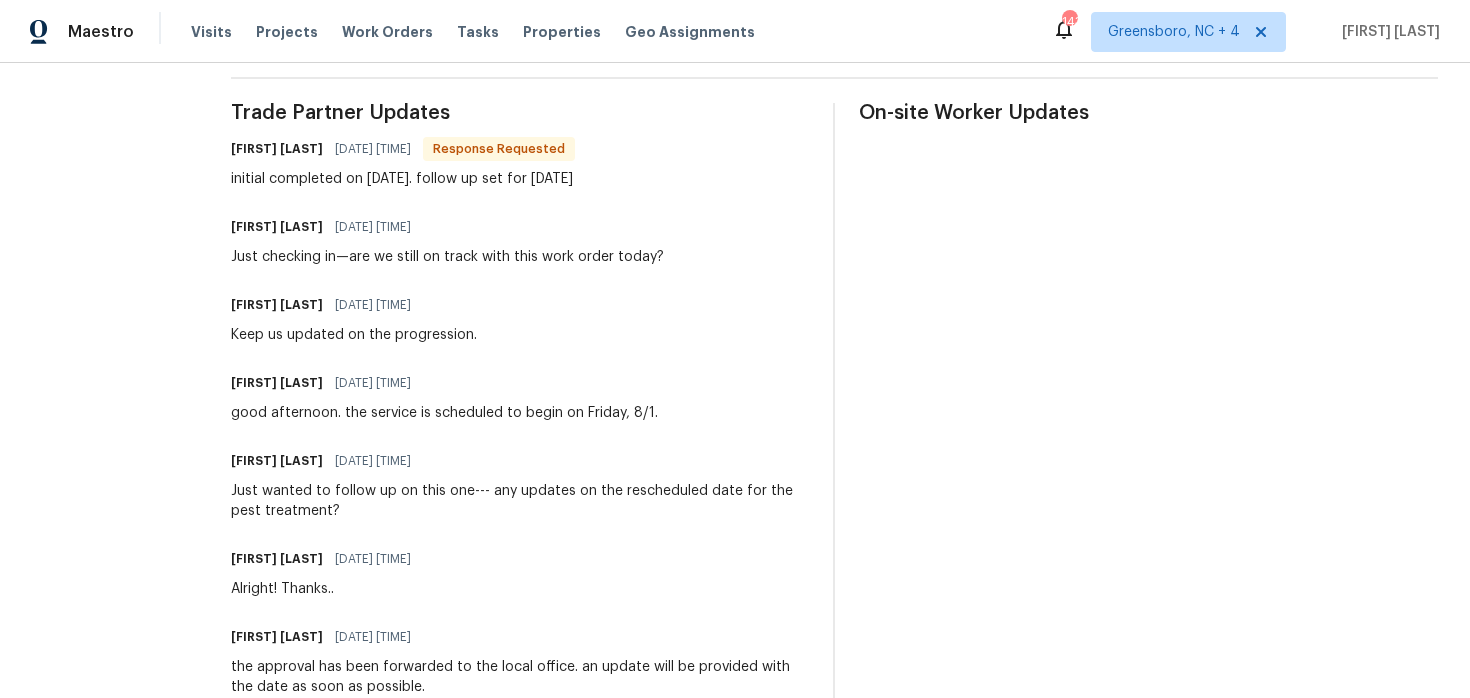 click on "Just wanted to follow up on this one--- any updates on the rescheduled date for the pest treatment?" at bounding box center [520, 501] 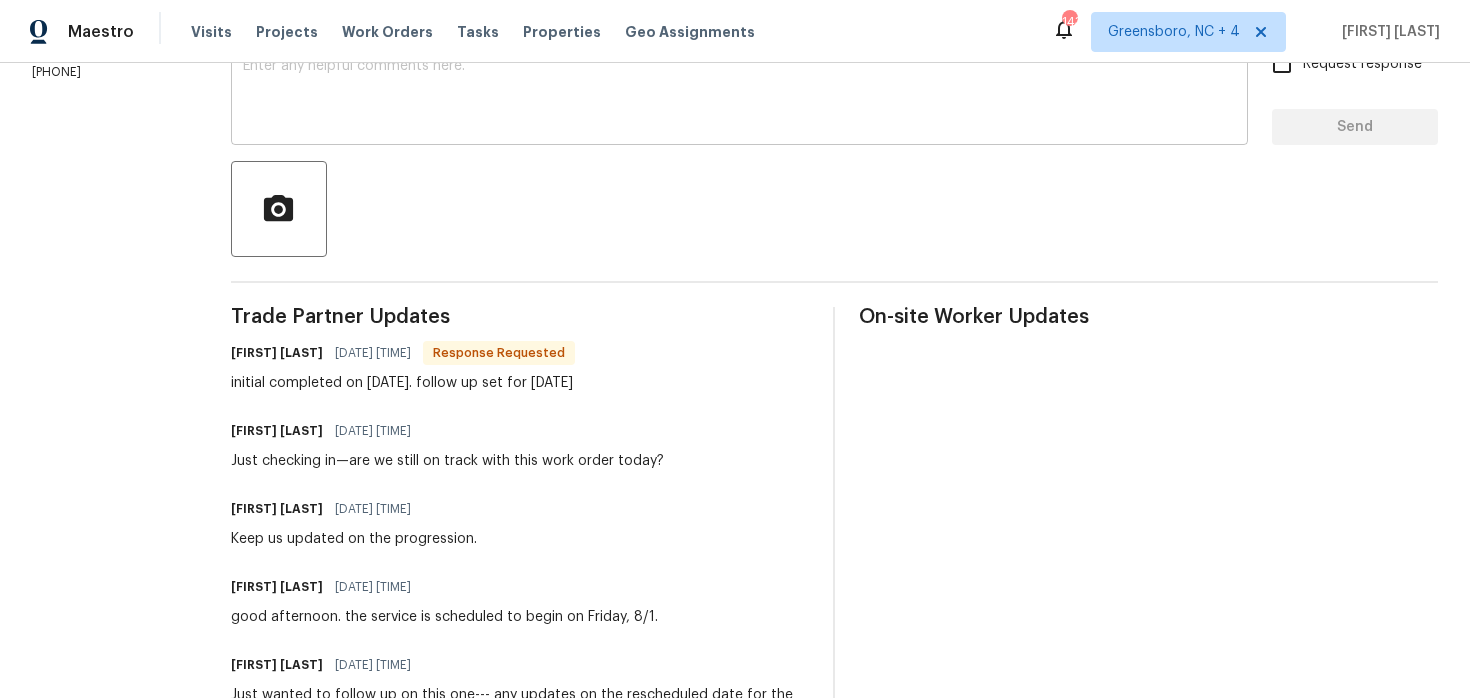 scroll, scrollTop: 0, scrollLeft: 0, axis: both 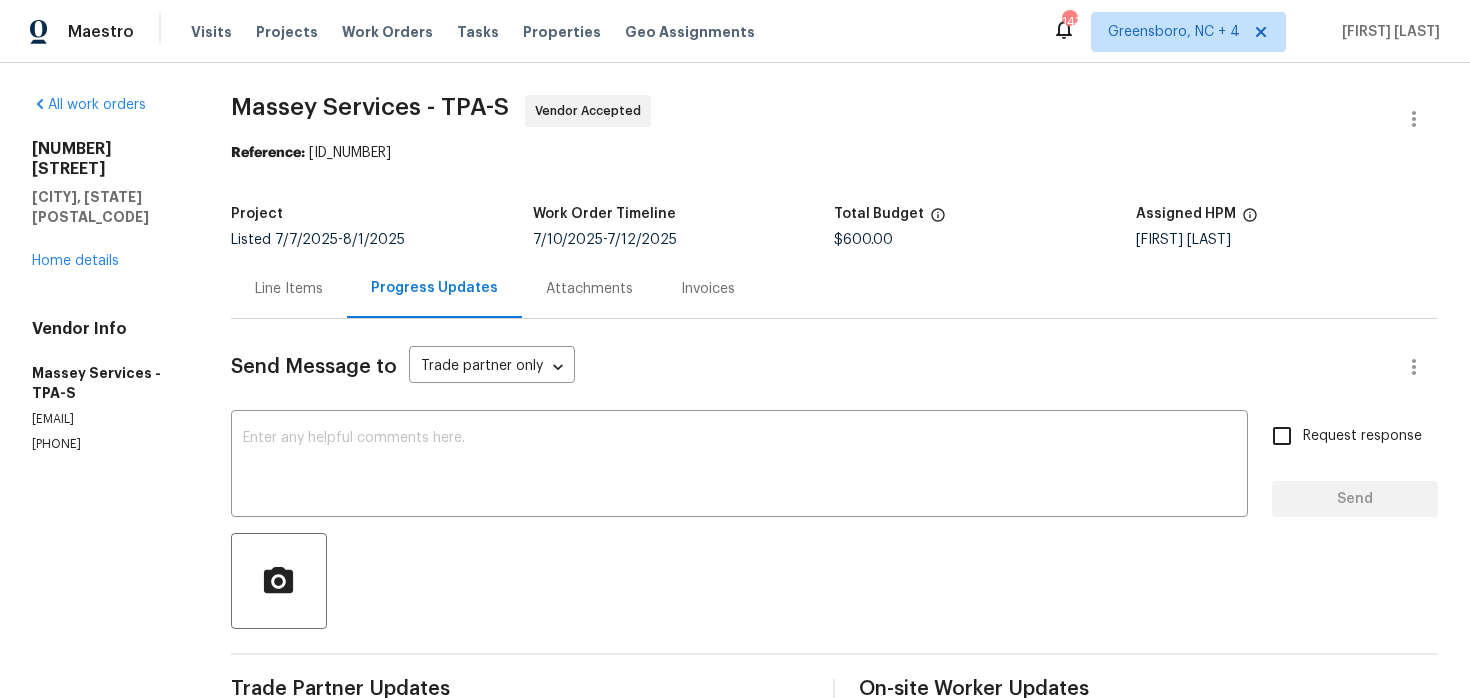 click on "Line Items" at bounding box center (289, 288) 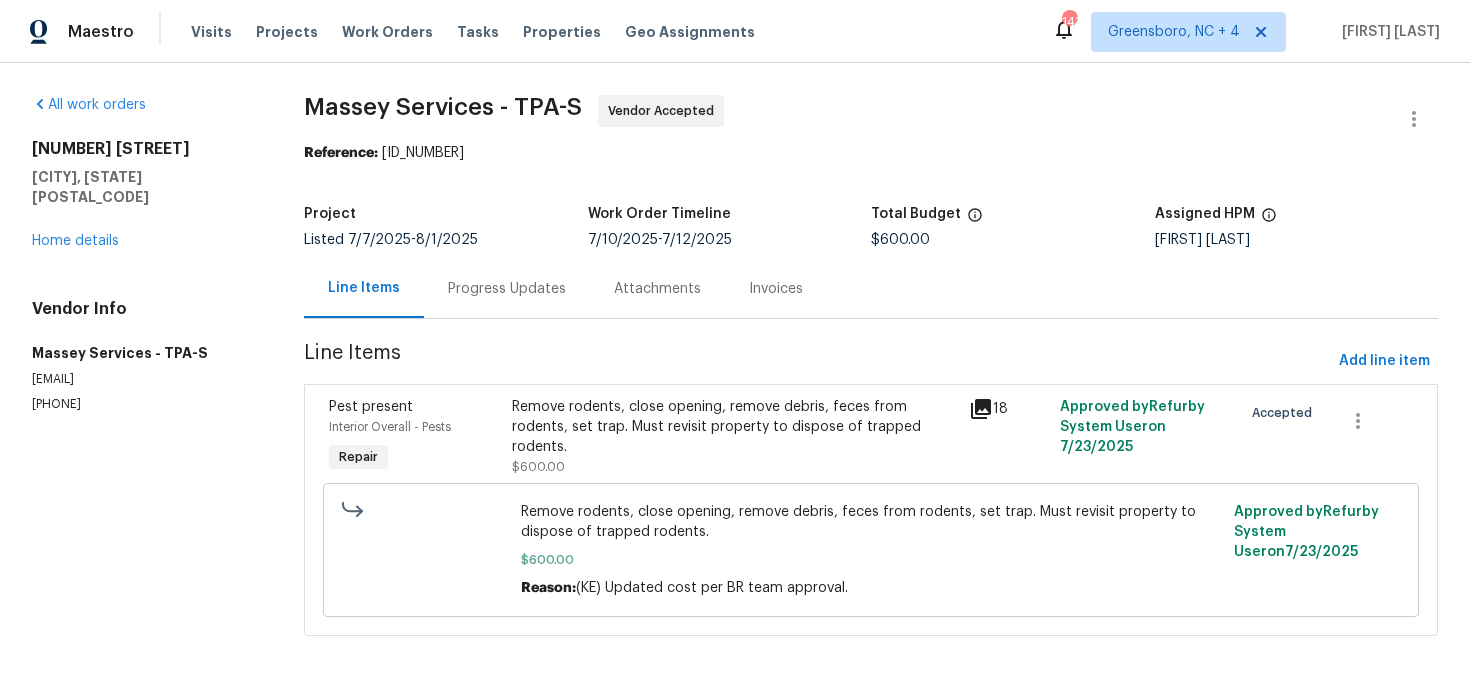 click on "Remove rodents, close opening, remove debris, feces from rodents, set trap. Must revisit property to dispose of trapped rodents." at bounding box center [734, 427] 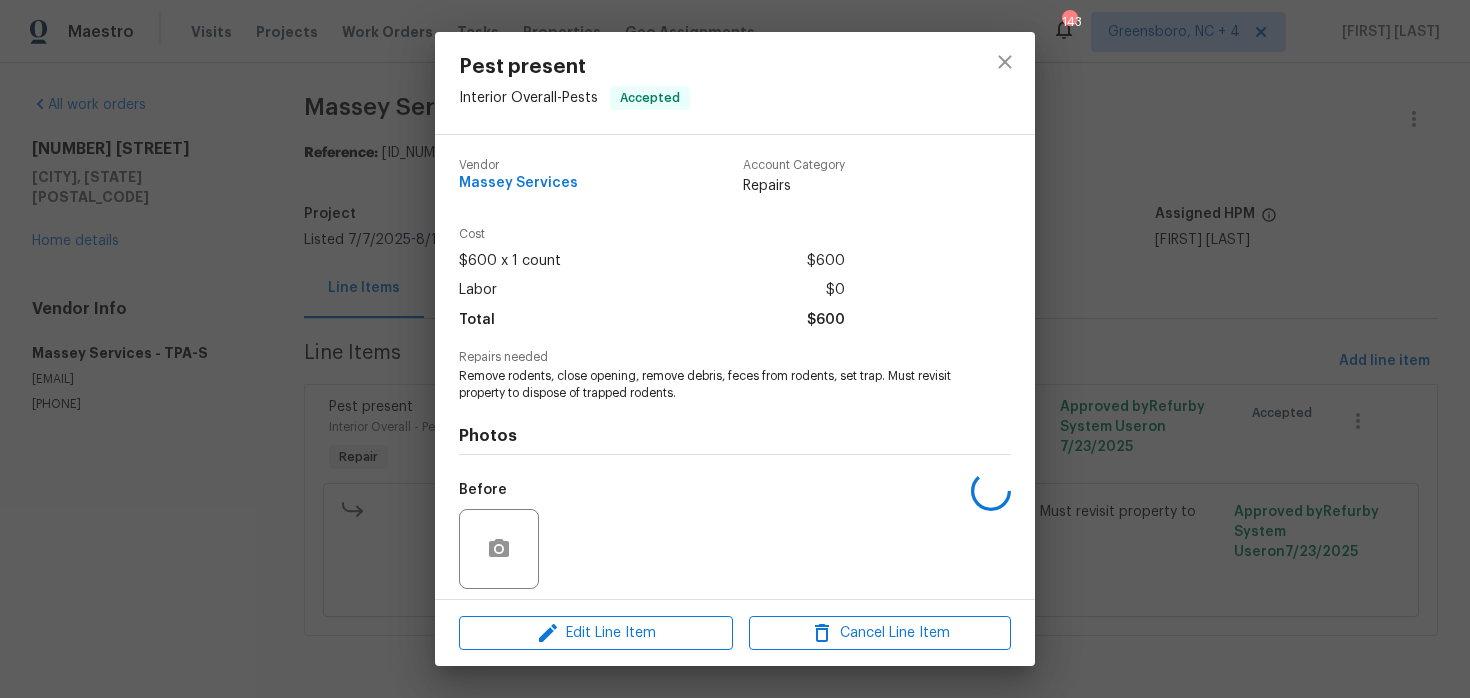 scroll, scrollTop: 140, scrollLeft: 0, axis: vertical 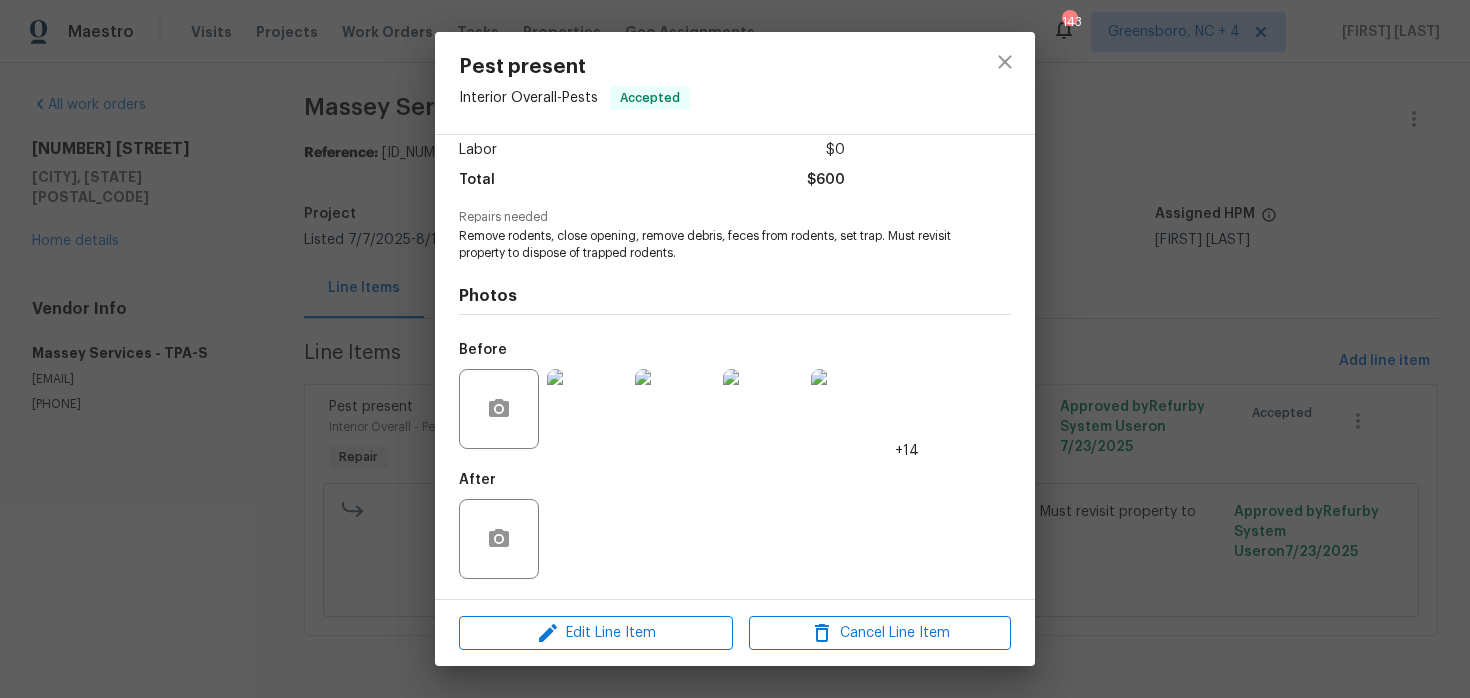 click at bounding box center [587, 409] 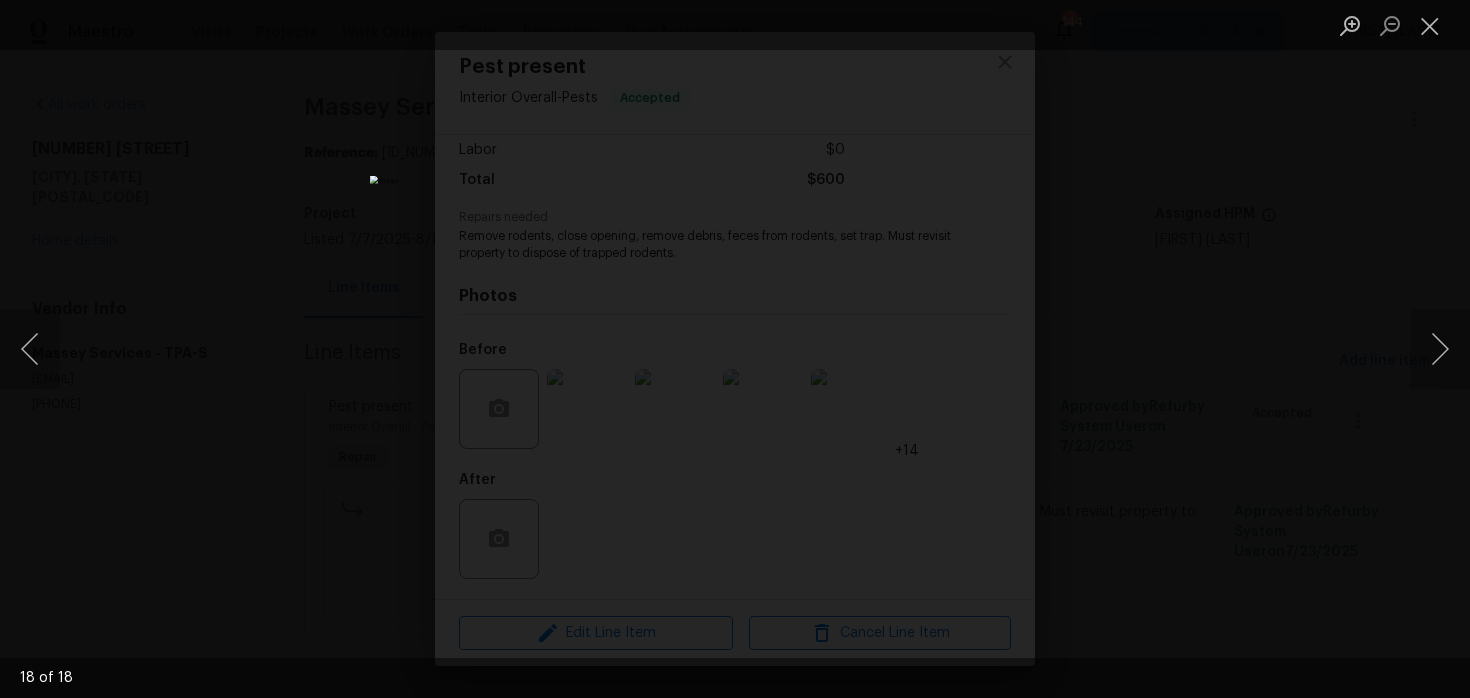 click at bounding box center (735, 349) 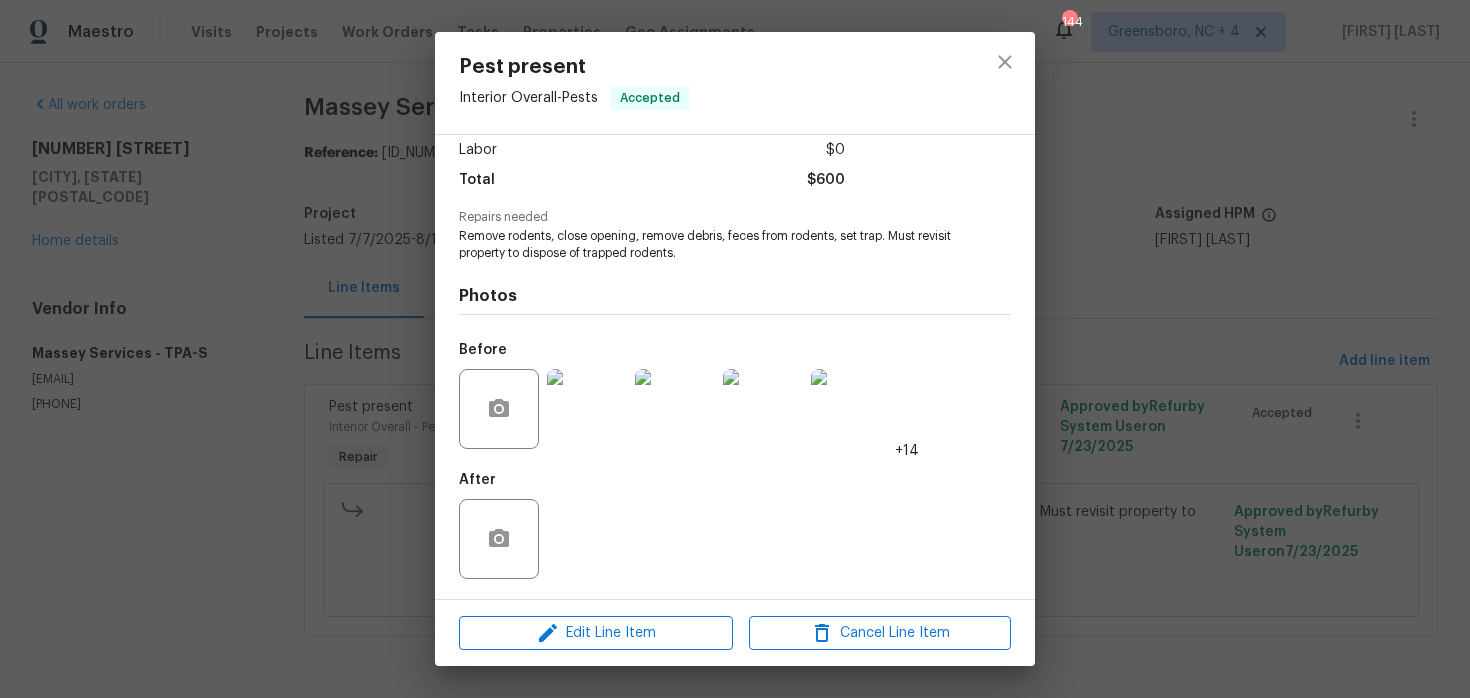 click on "Pest present Interior Overall  -  Pests Accepted Vendor Massey Services Account Category Repairs Cost $600 x 1 count $600 Labor $0 Total $600 Repairs needed Remove rodents, close opening, remove debris, feces from rodents, set trap. Must revisit property to dispose of trapped rodents. Photos Before  +14 After  Edit Line Item  Cancel Line Item" at bounding box center (735, 349) 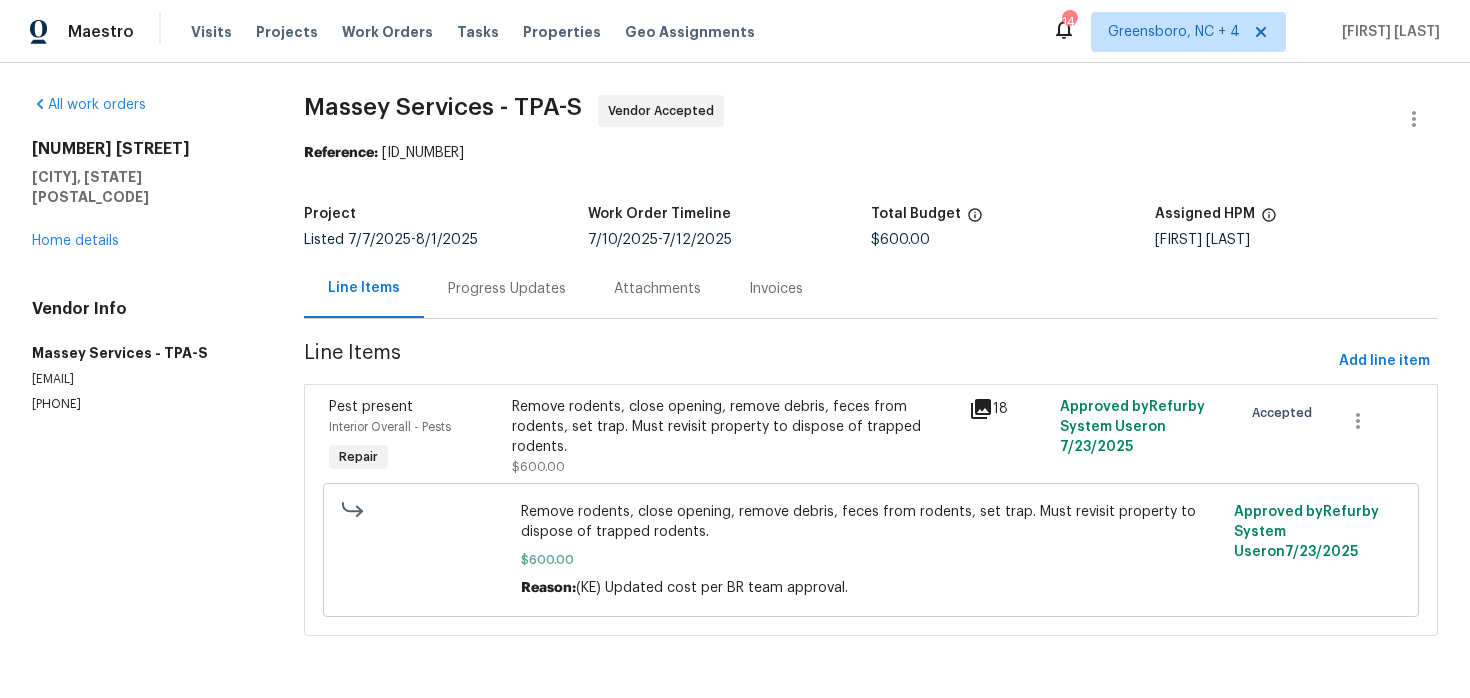 click on "Progress Updates" at bounding box center [507, 289] 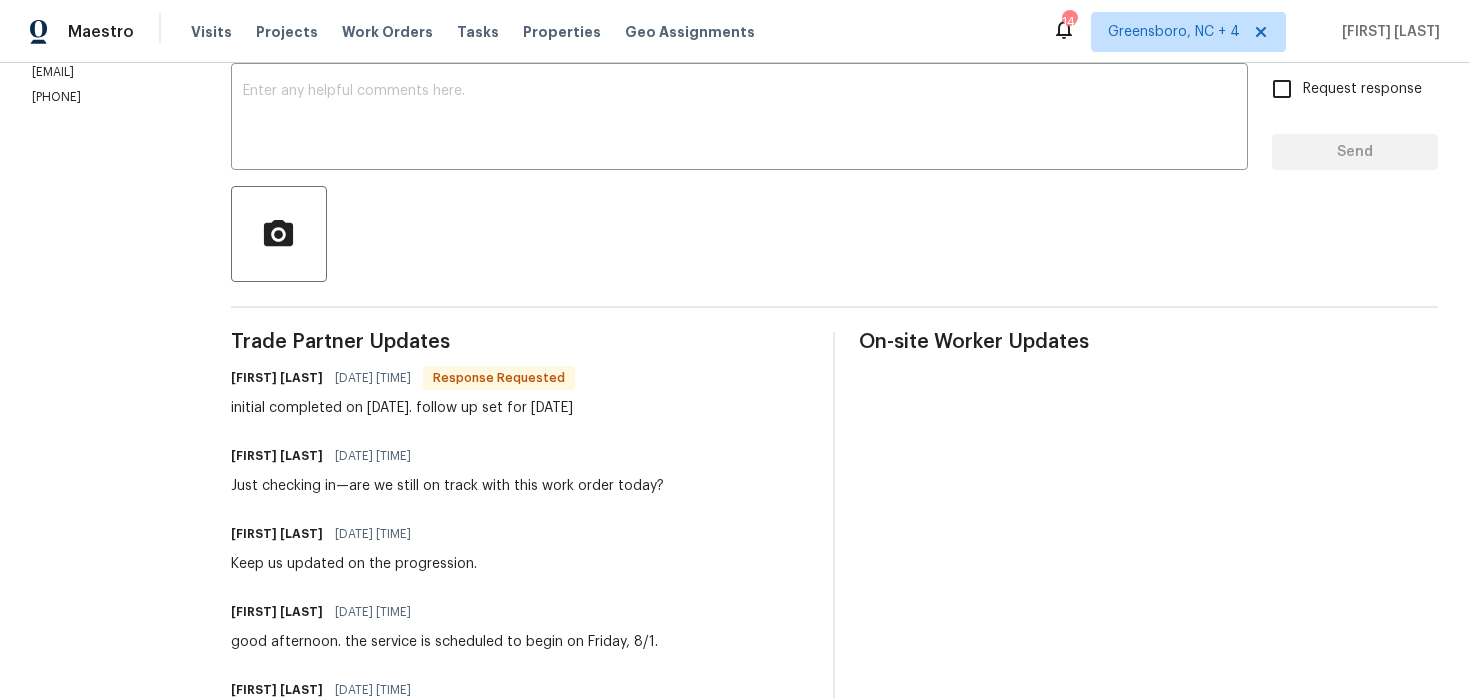 scroll, scrollTop: 307, scrollLeft: 0, axis: vertical 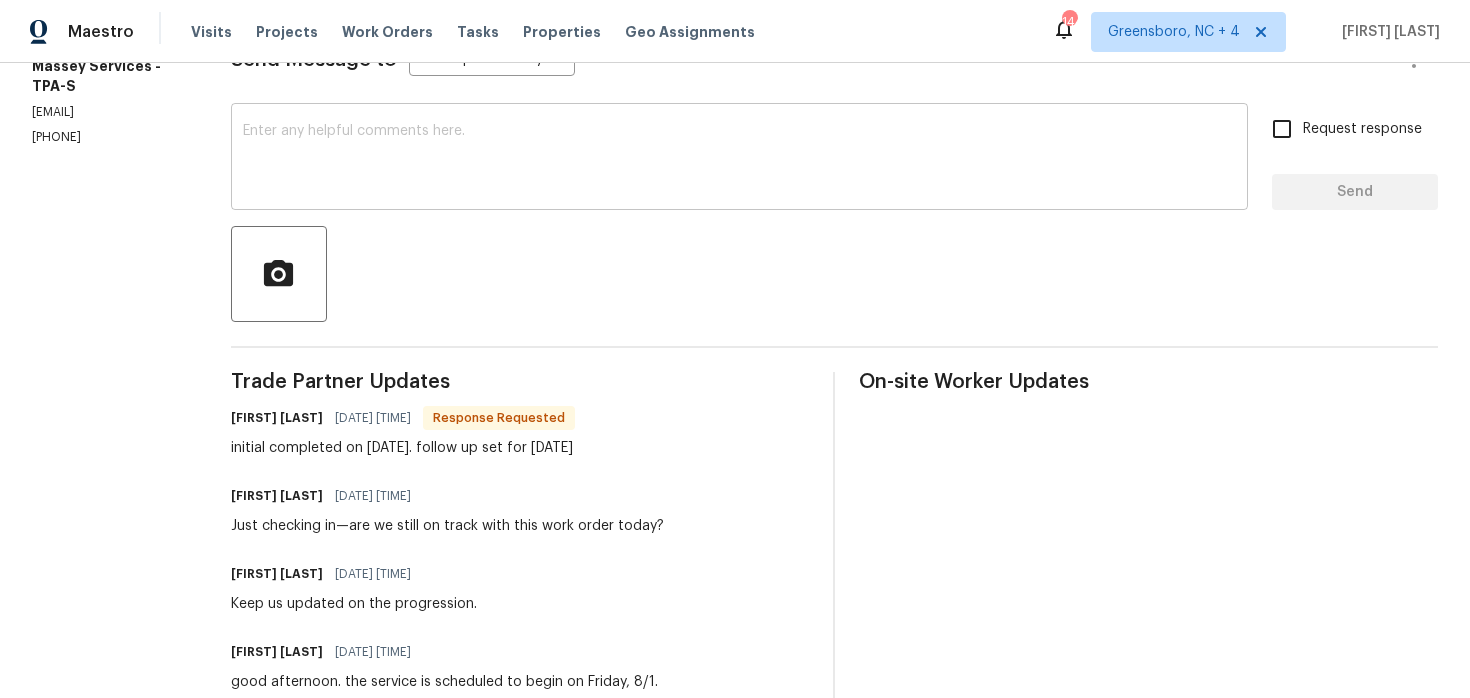 click at bounding box center (739, 159) 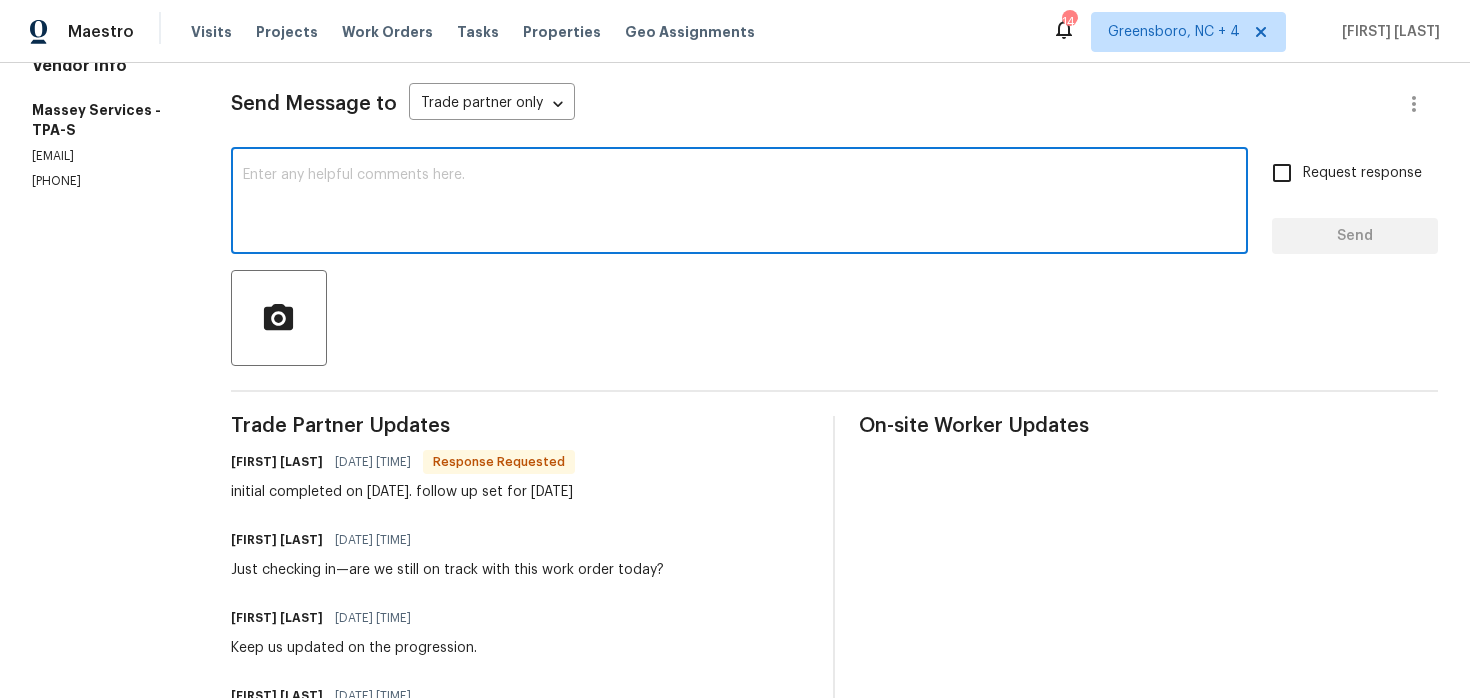 scroll, scrollTop: 0, scrollLeft: 0, axis: both 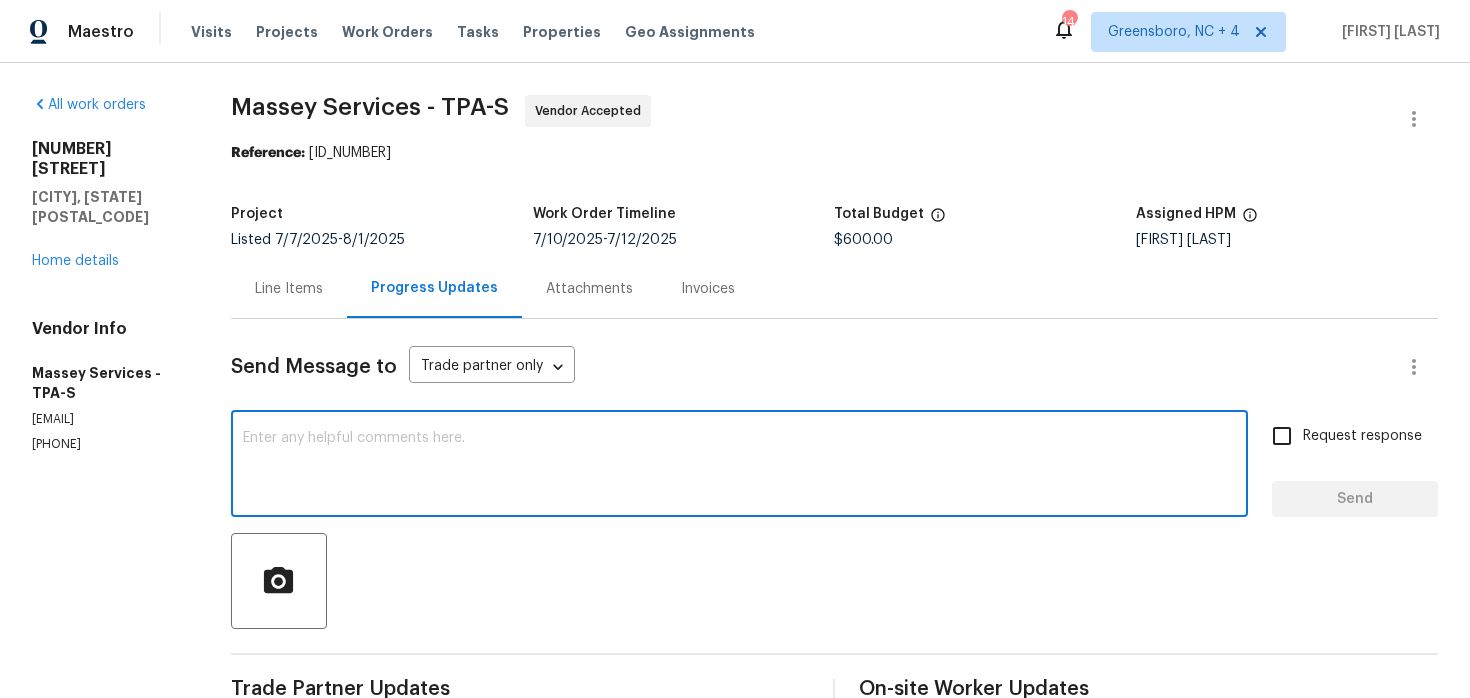 click on "Line Items" at bounding box center (289, 289) 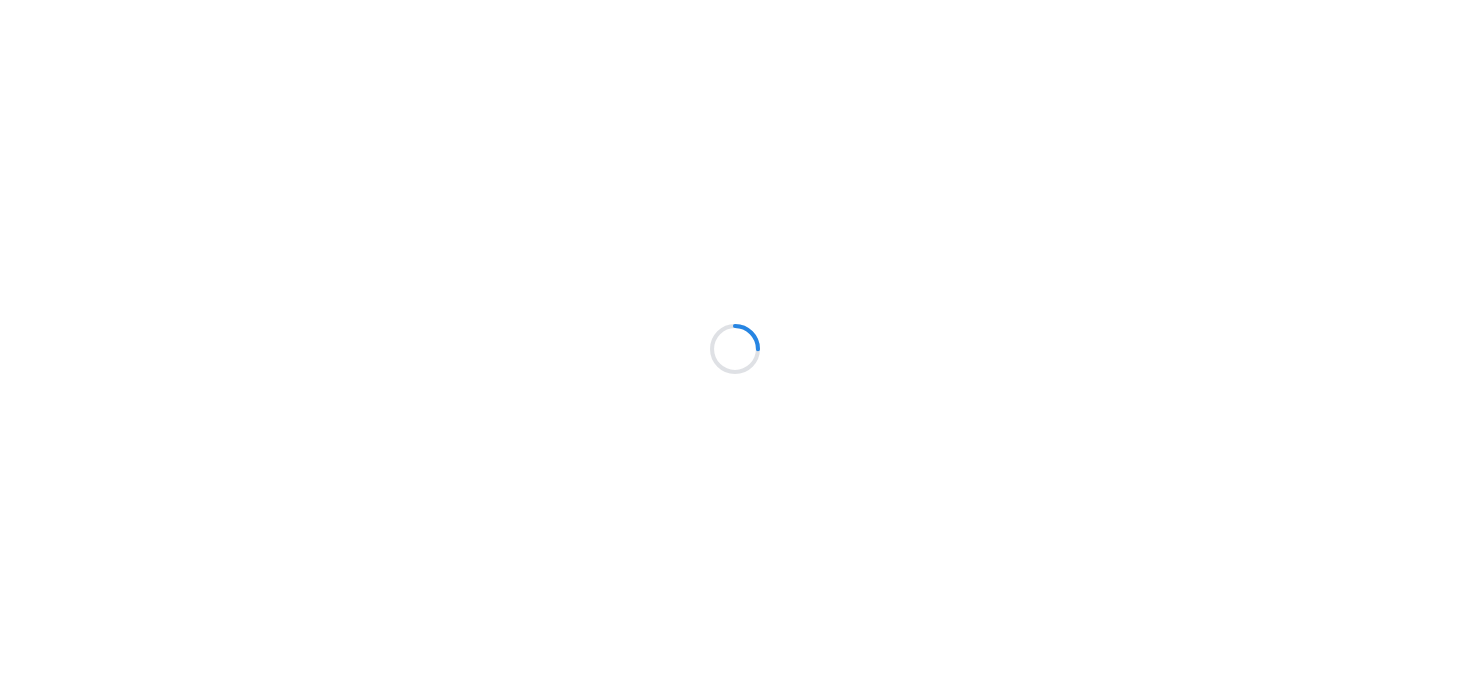 scroll, scrollTop: 0, scrollLeft: 0, axis: both 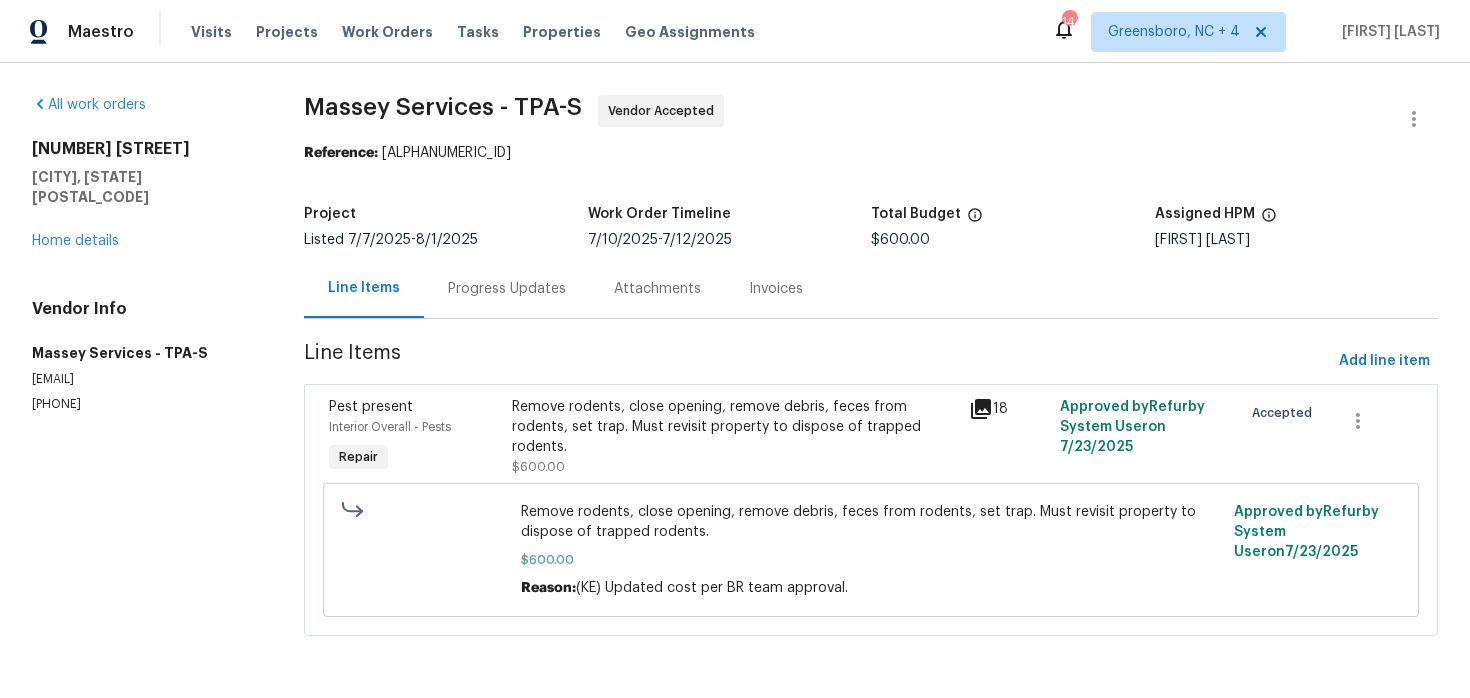 click on "Progress Updates" at bounding box center (507, 288) 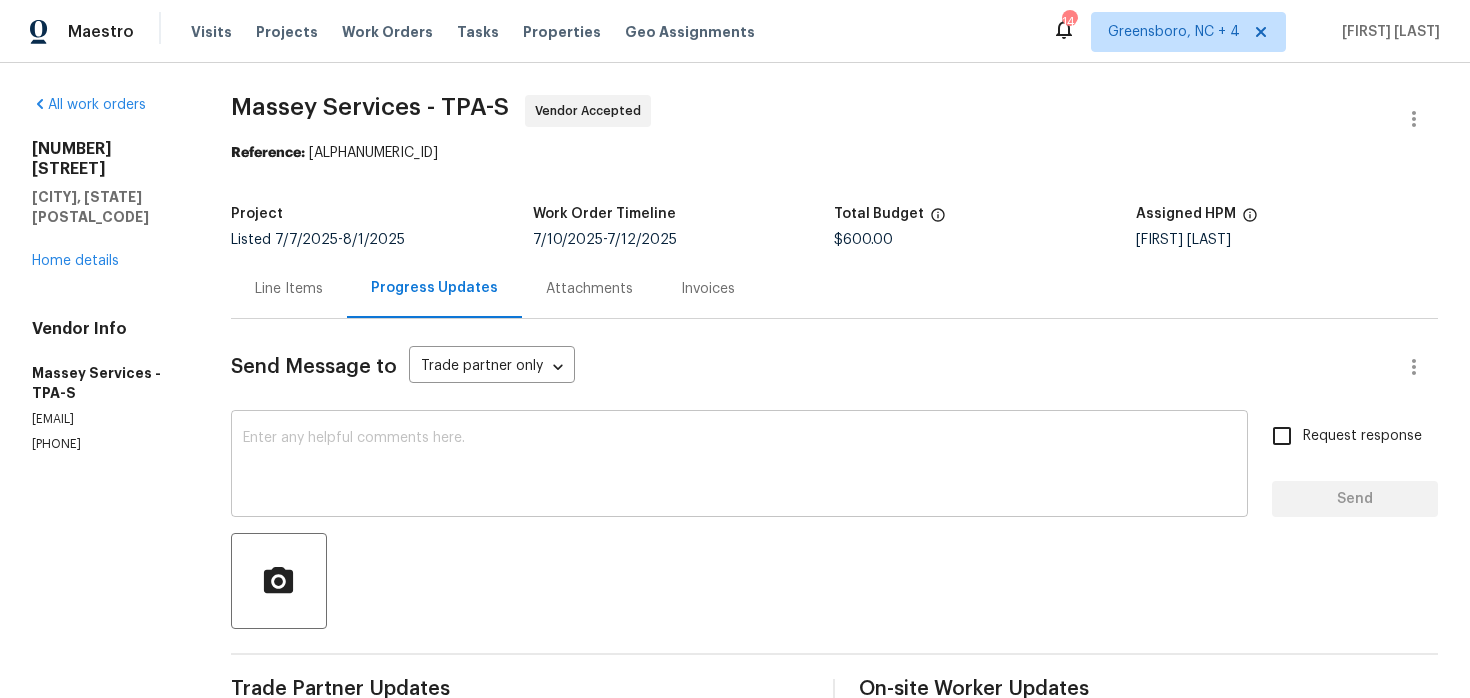 click on "x ​" at bounding box center (739, 466) 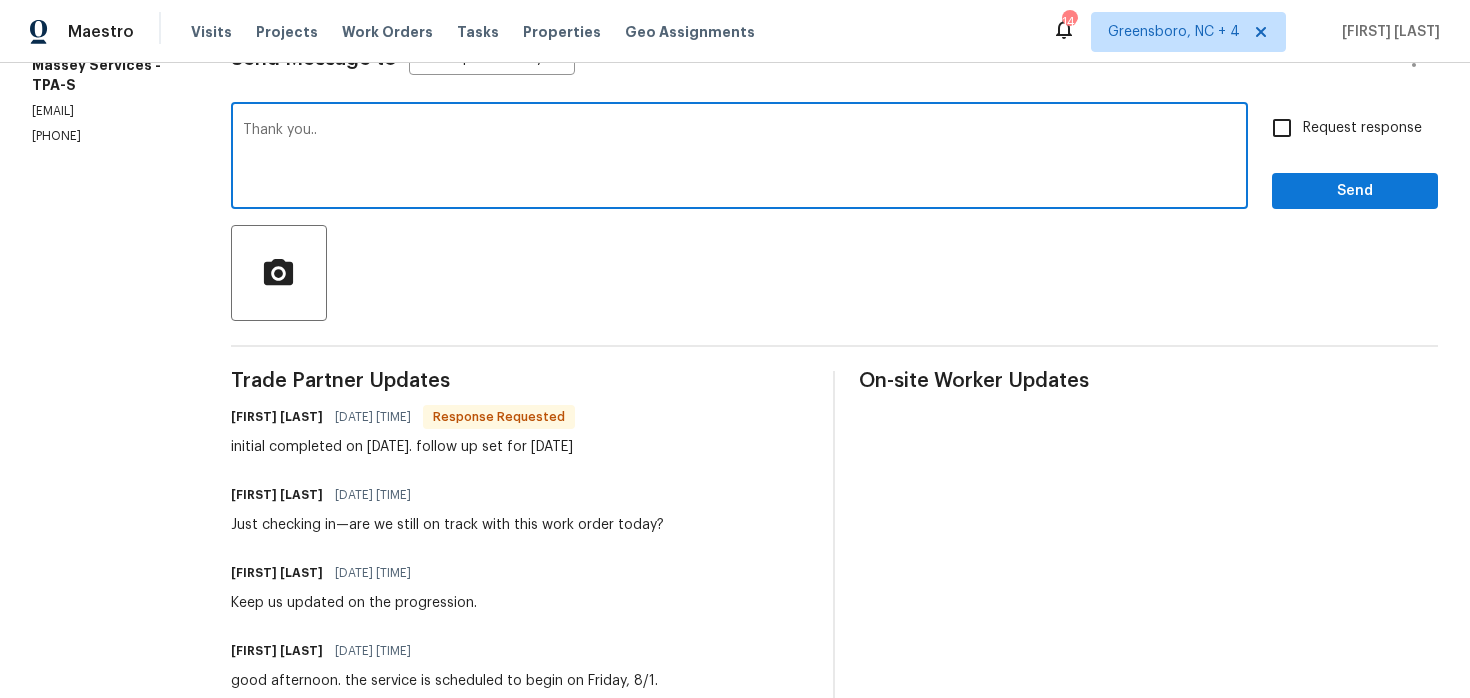 scroll, scrollTop: 225, scrollLeft: 0, axis: vertical 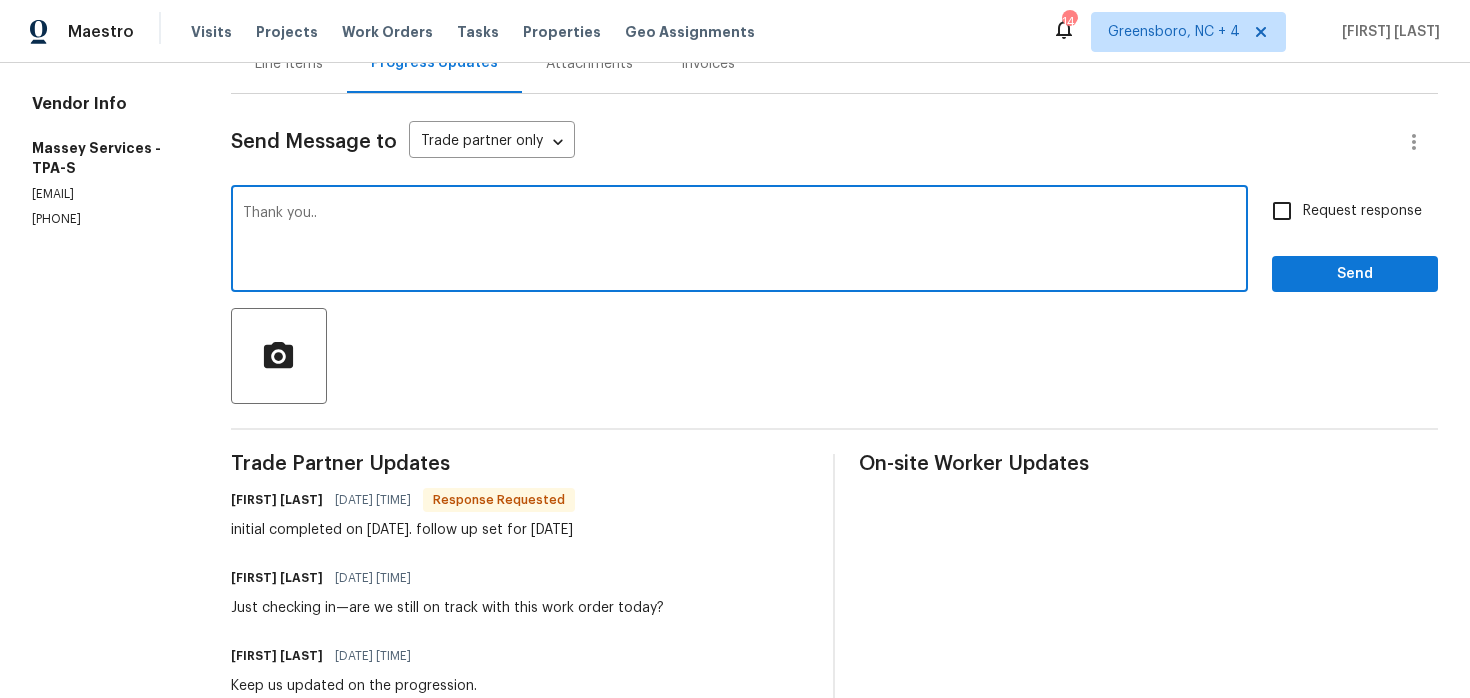 type on "Thank you.." 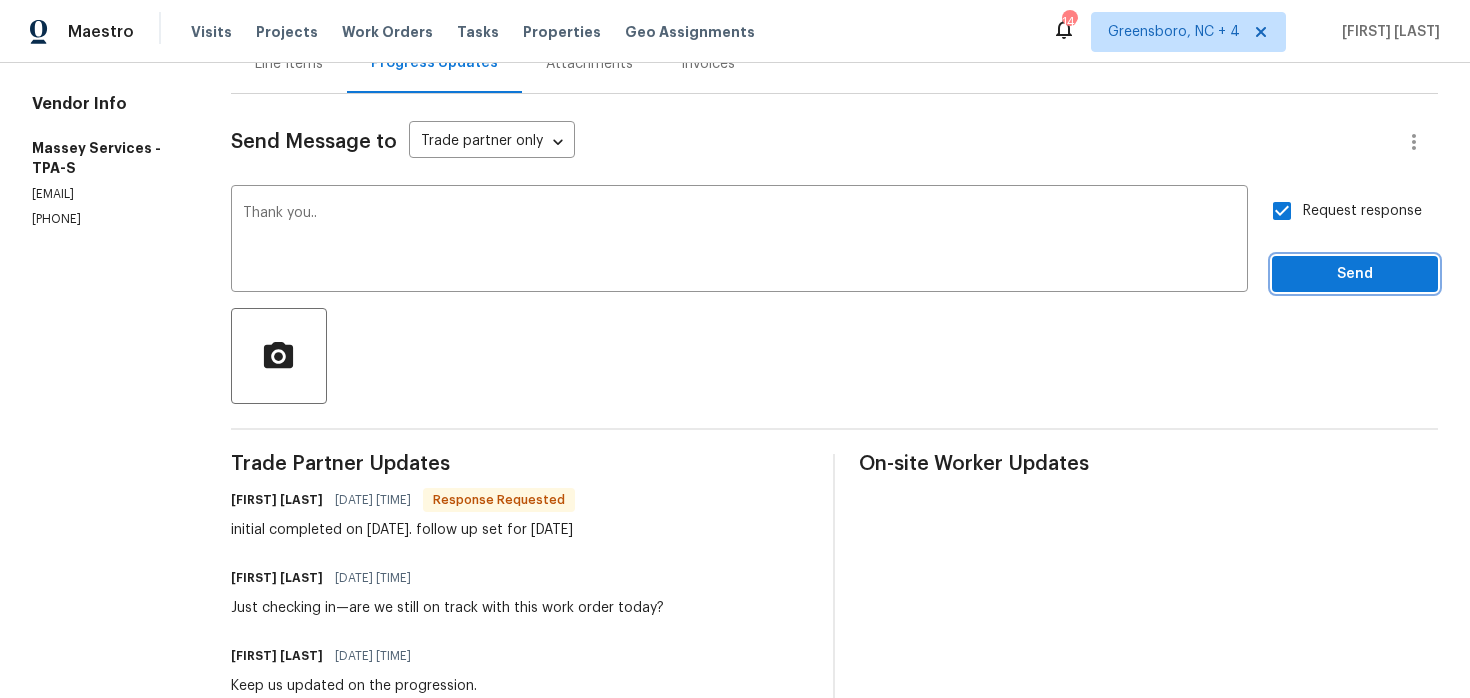 click on "Send" at bounding box center (1355, 274) 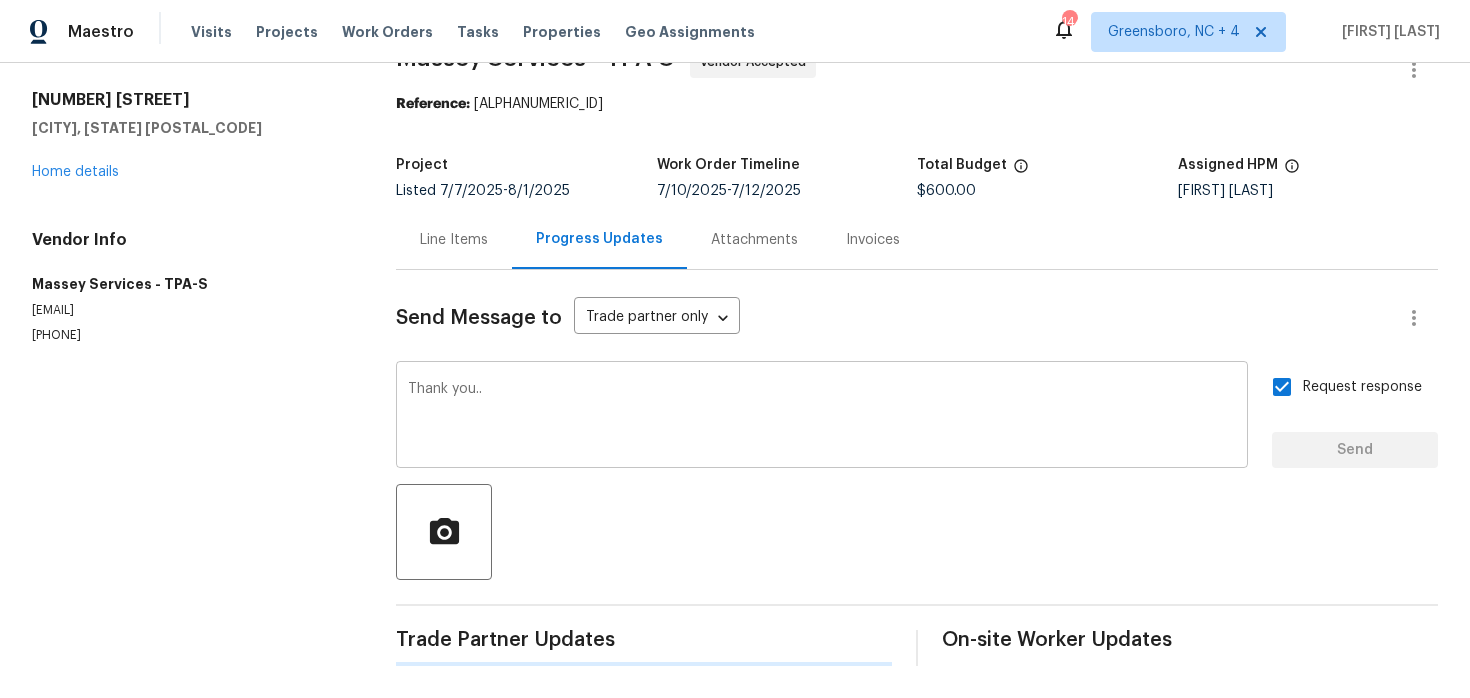 scroll, scrollTop: 0, scrollLeft: 0, axis: both 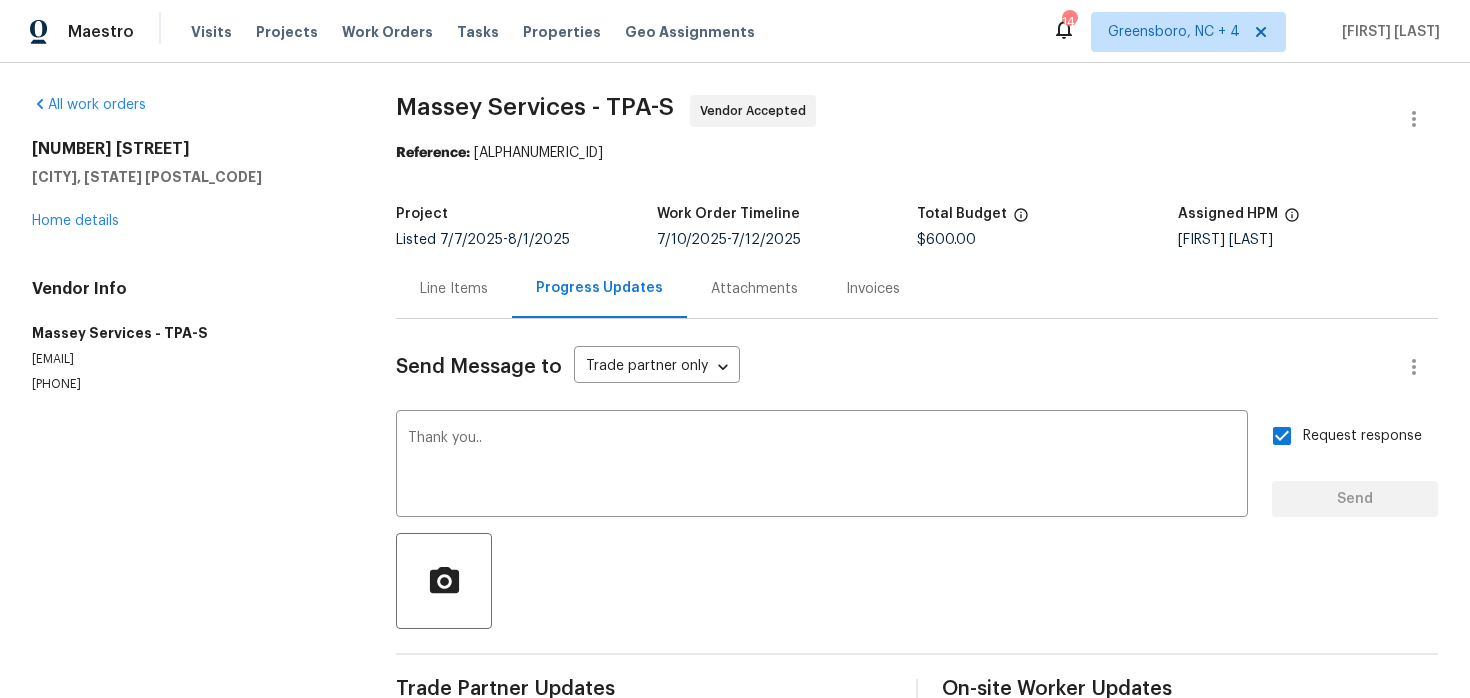 type 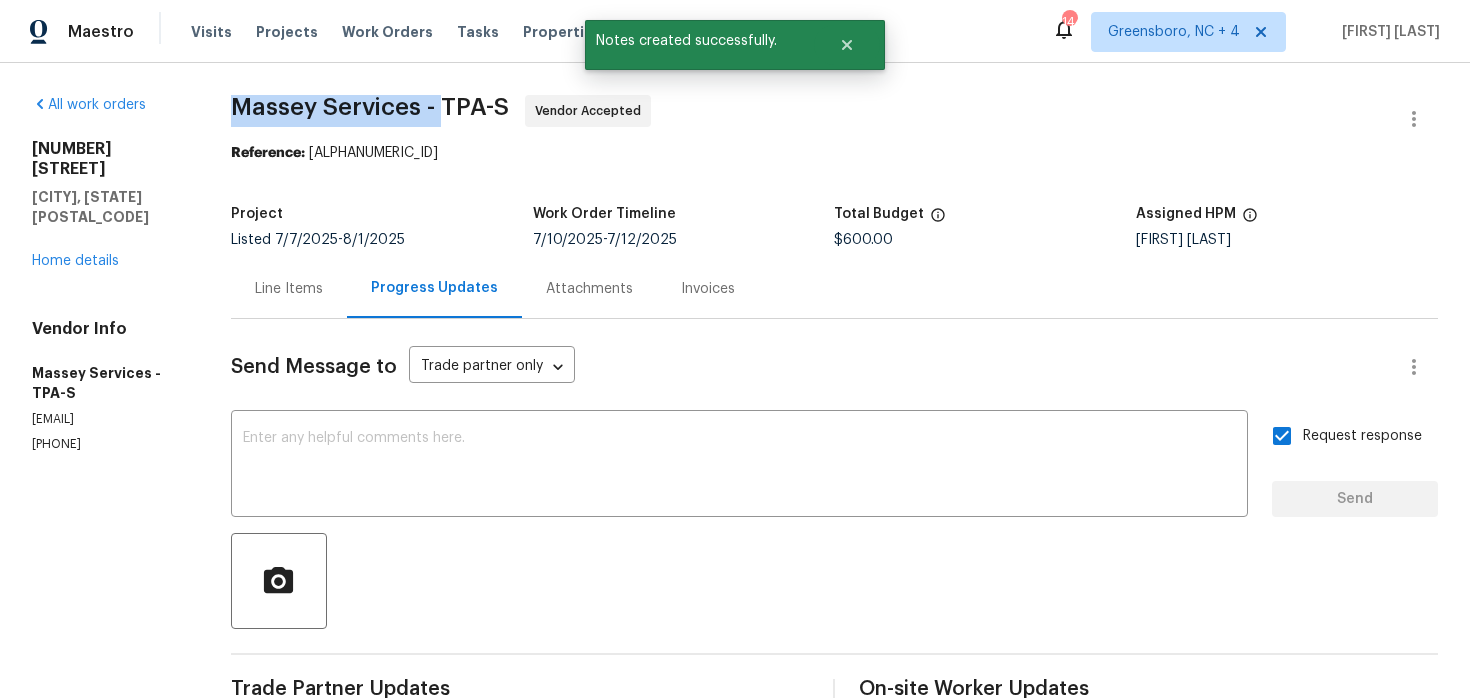 drag, startPoint x: 301, startPoint y: 113, endPoint x: 513, endPoint y: 104, distance: 212.19095 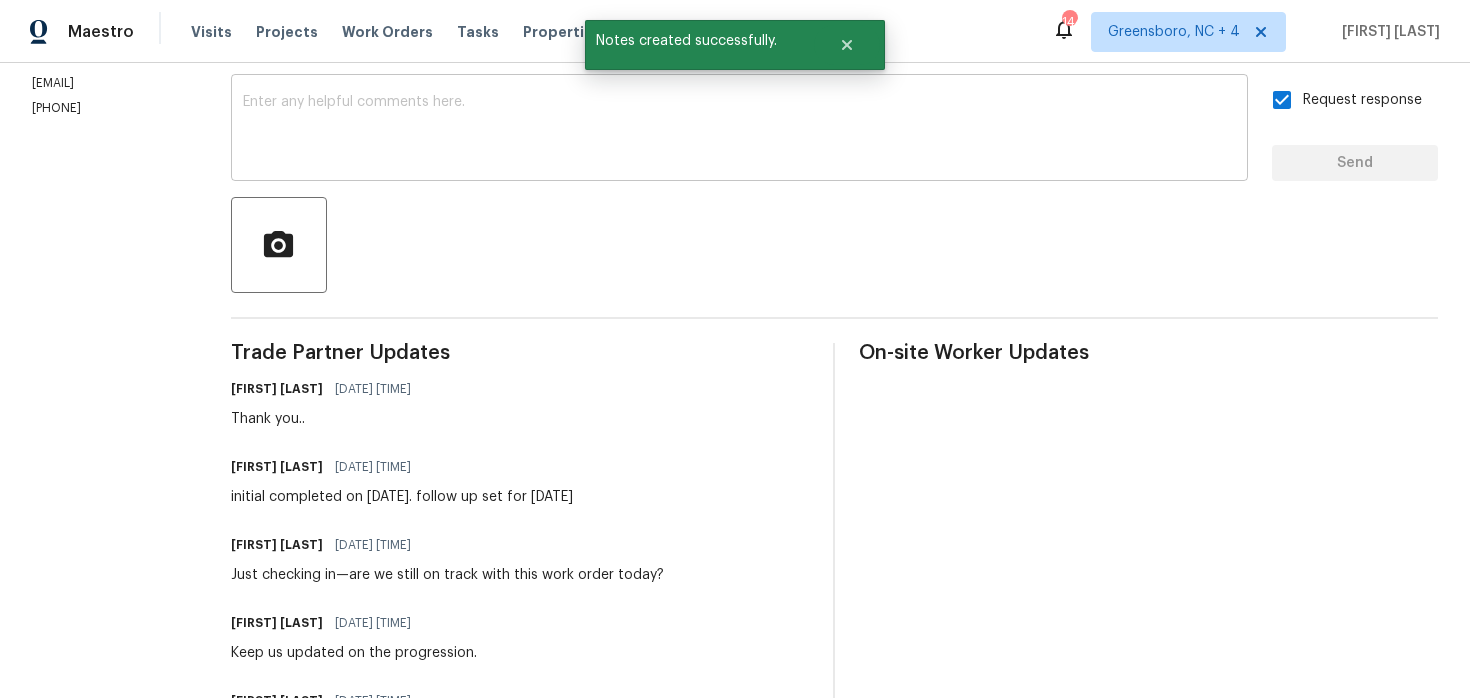 scroll, scrollTop: 340, scrollLeft: 0, axis: vertical 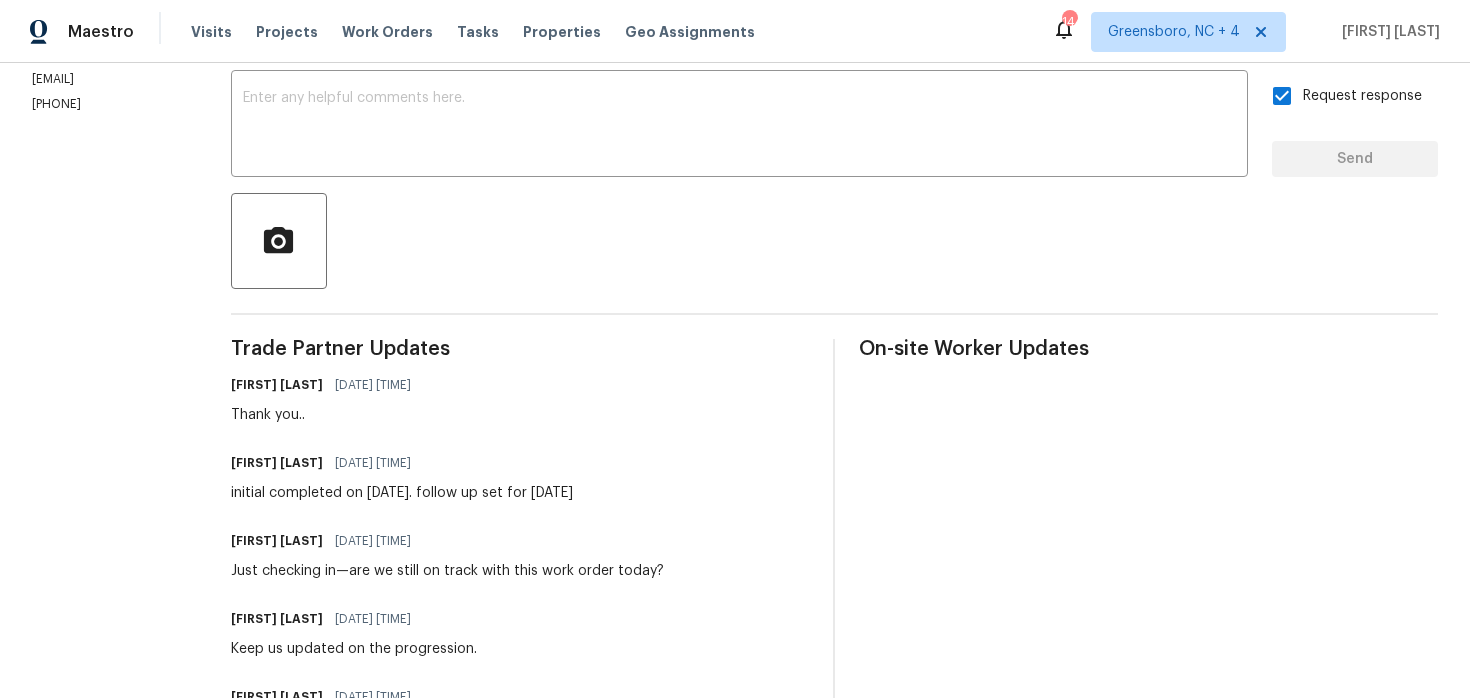 click on "initial completed on [DATE]. follow up set for [DATE]" at bounding box center (402, 493) 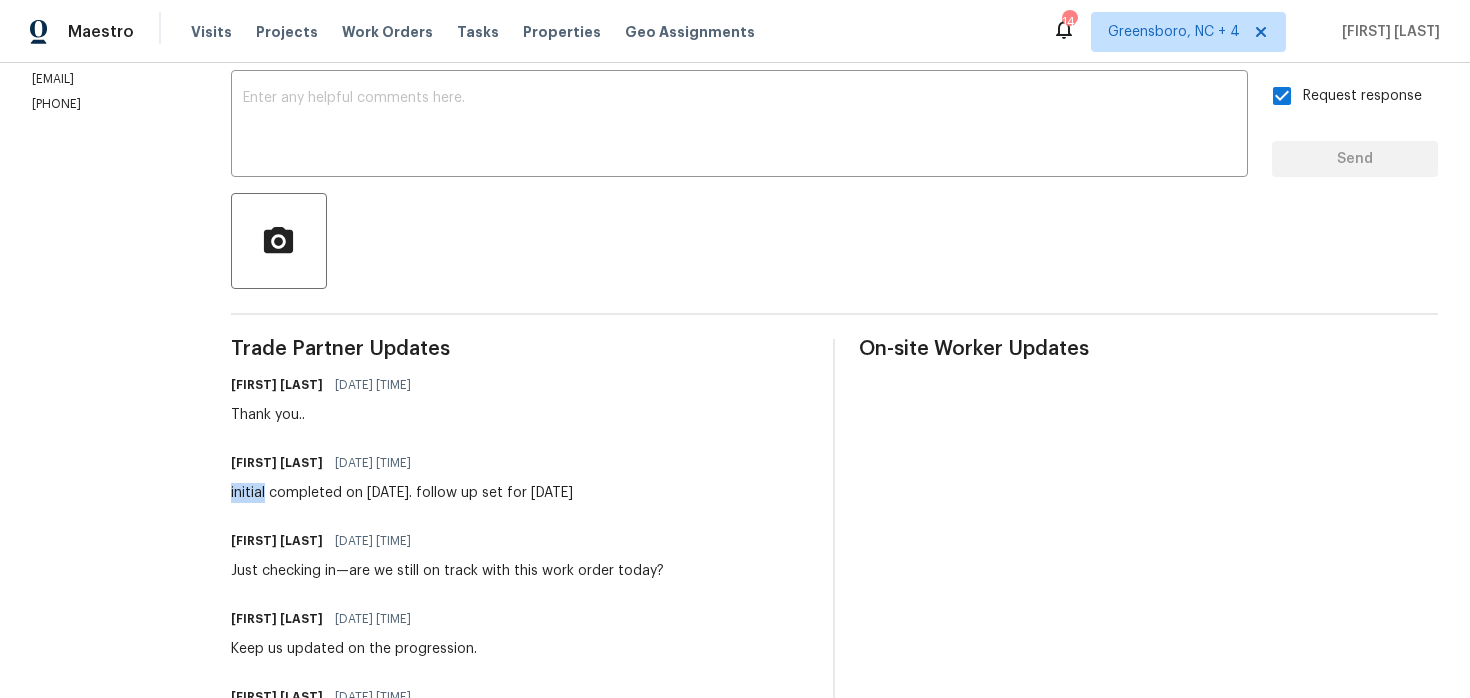 click on "initial completed on [DATE]. follow up set for [DATE]" at bounding box center [402, 493] 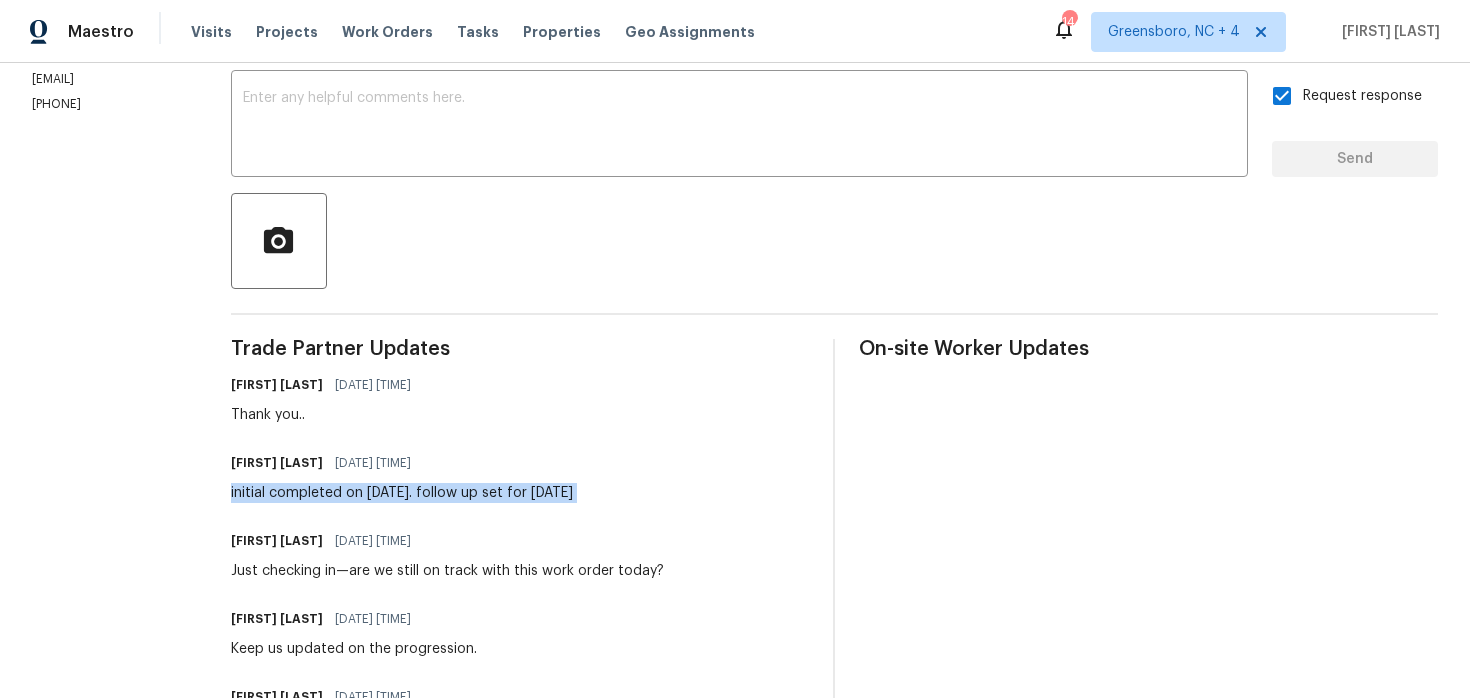 copy on "initial completed on [DATE]. follow up set for [DATE]" 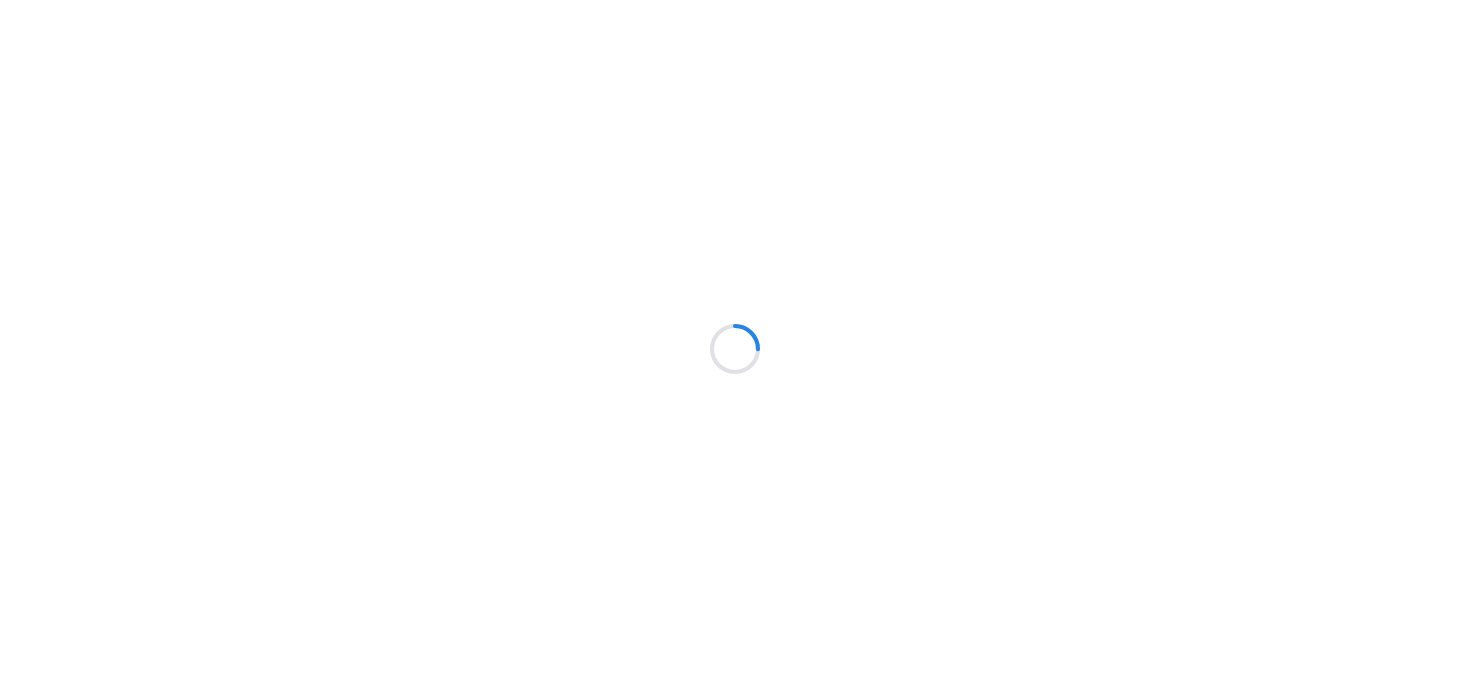 scroll, scrollTop: 0, scrollLeft: 0, axis: both 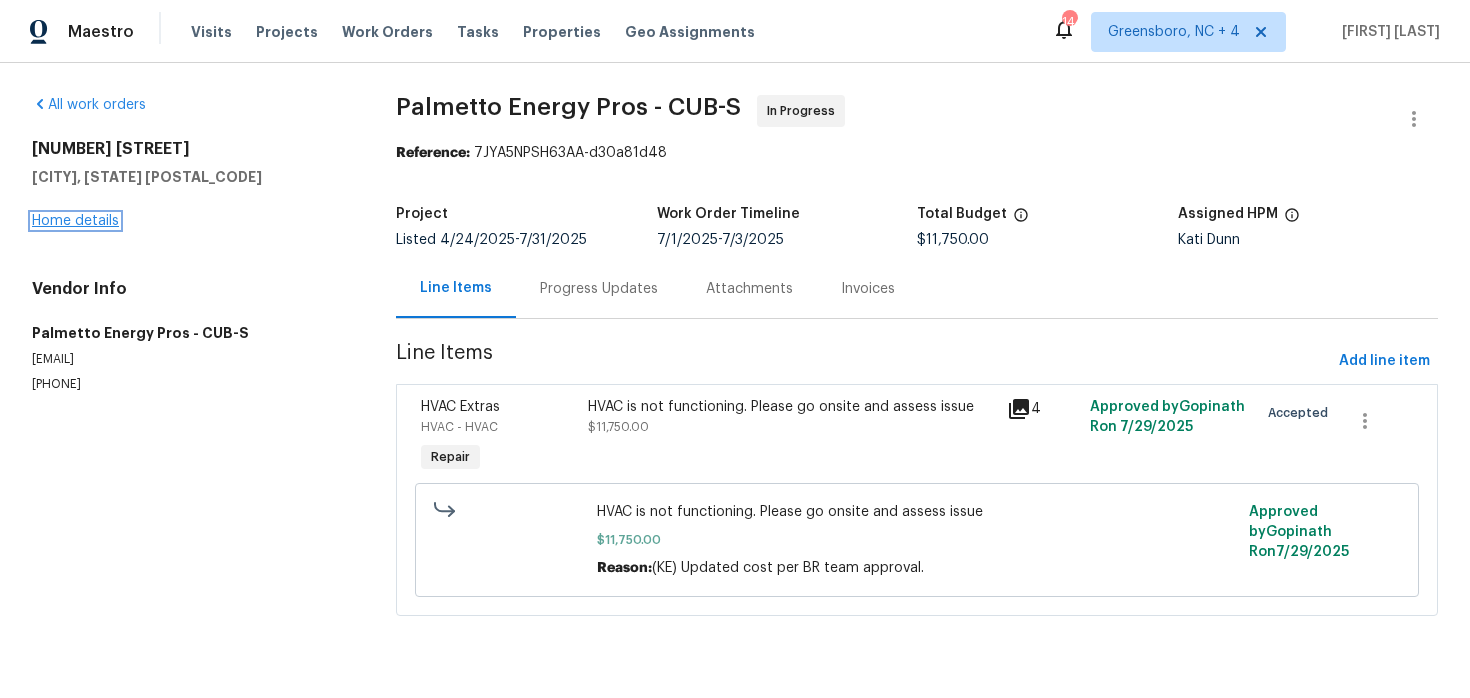 click on "Home details" at bounding box center (75, 221) 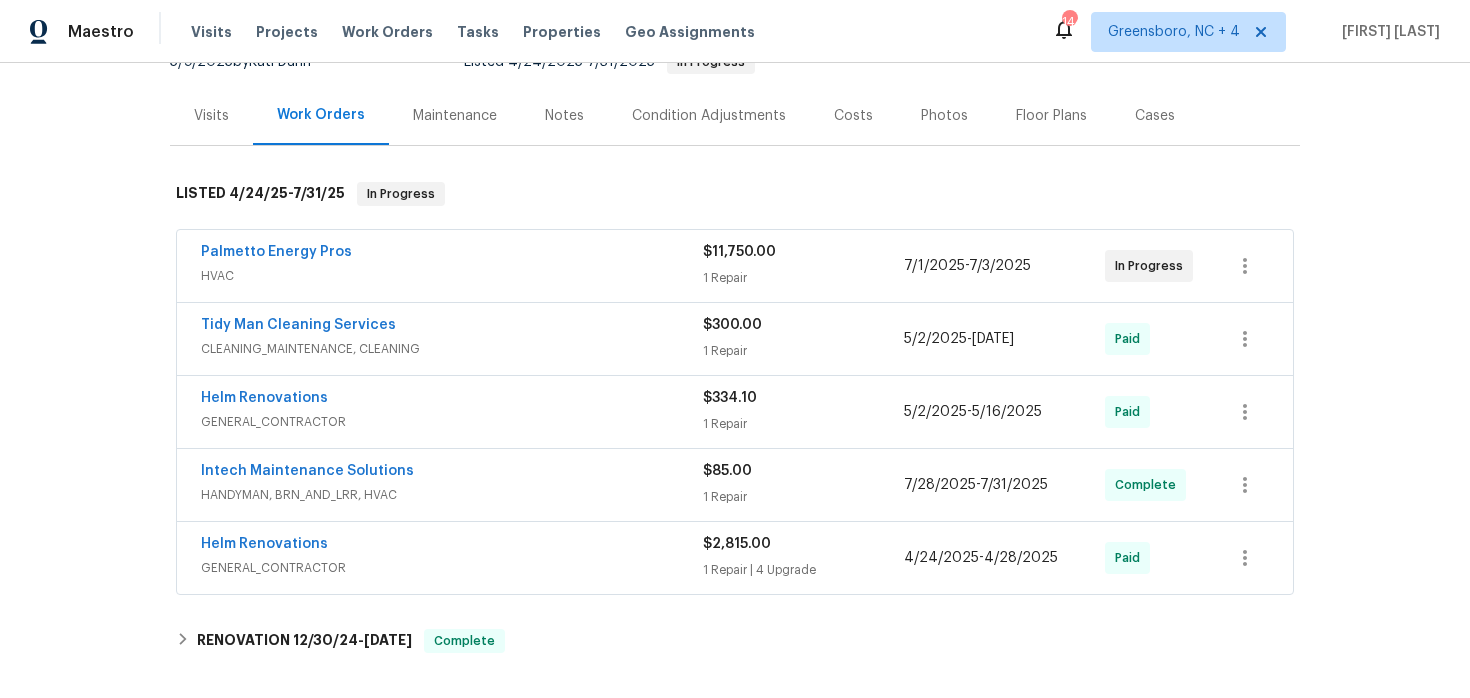 scroll, scrollTop: 218, scrollLeft: 0, axis: vertical 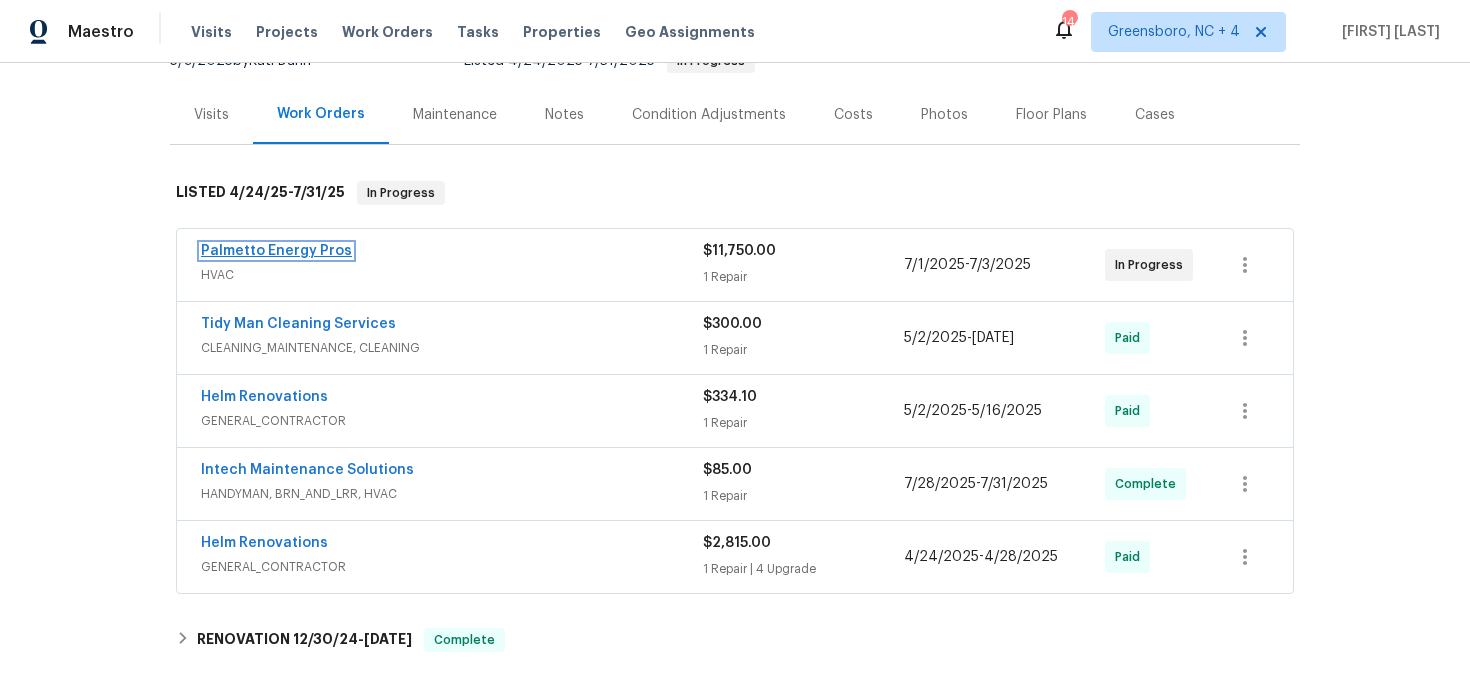 click on "Palmetto Energy Pros" at bounding box center (276, 251) 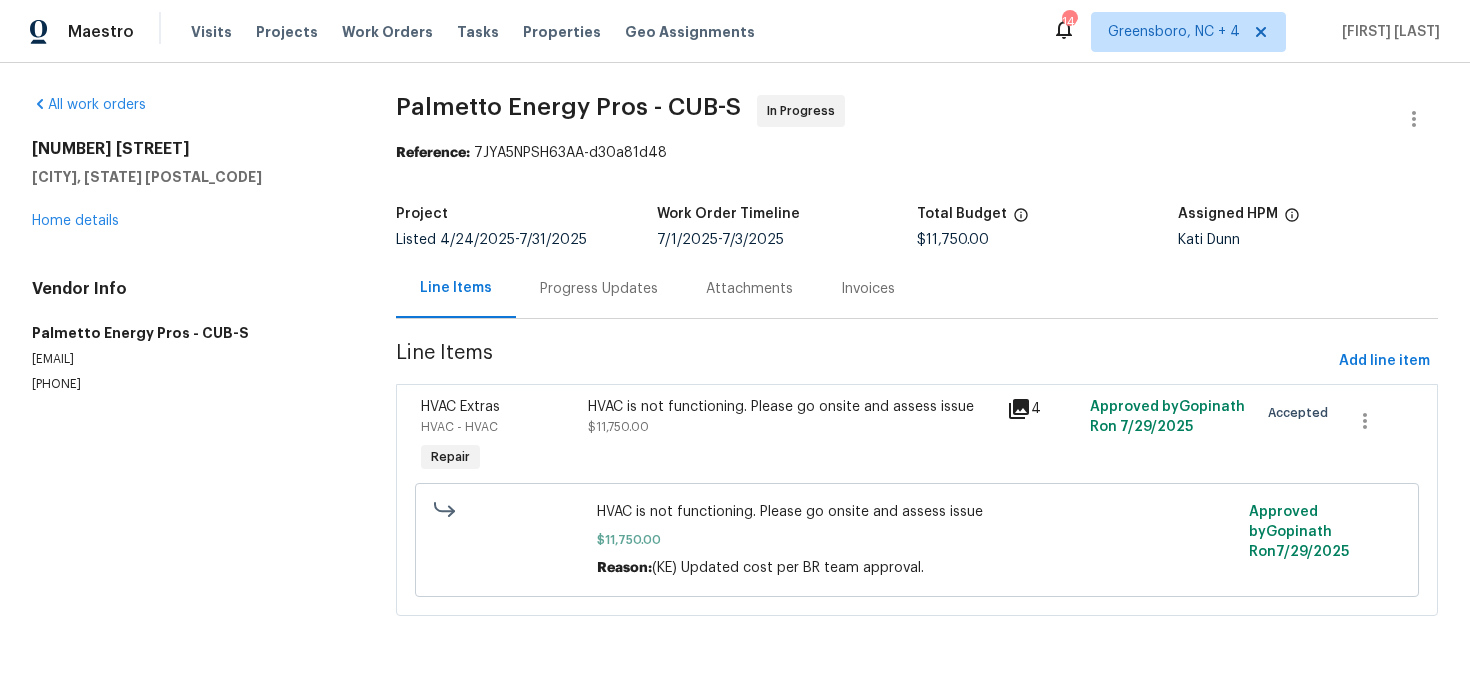 click on "Progress Updates" at bounding box center (599, 289) 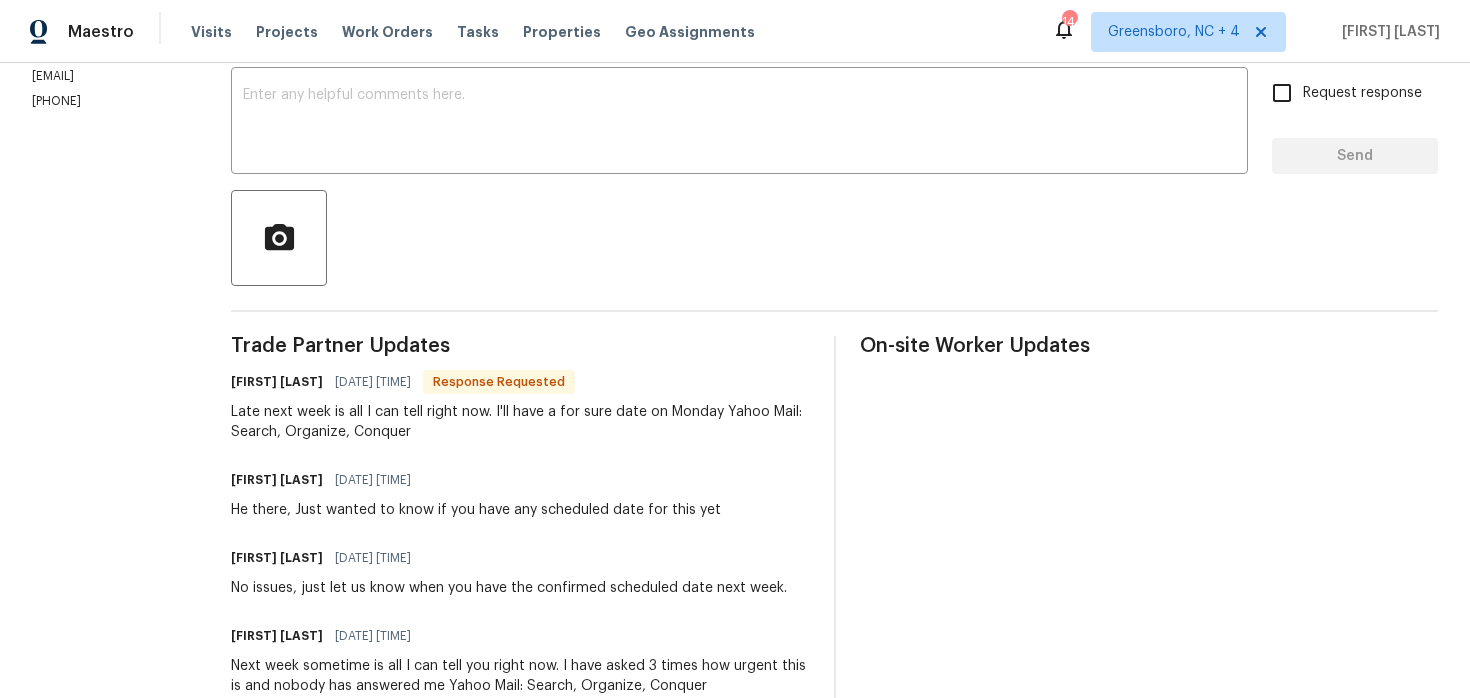 scroll, scrollTop: 0, scrollLeft: 0, axis: both 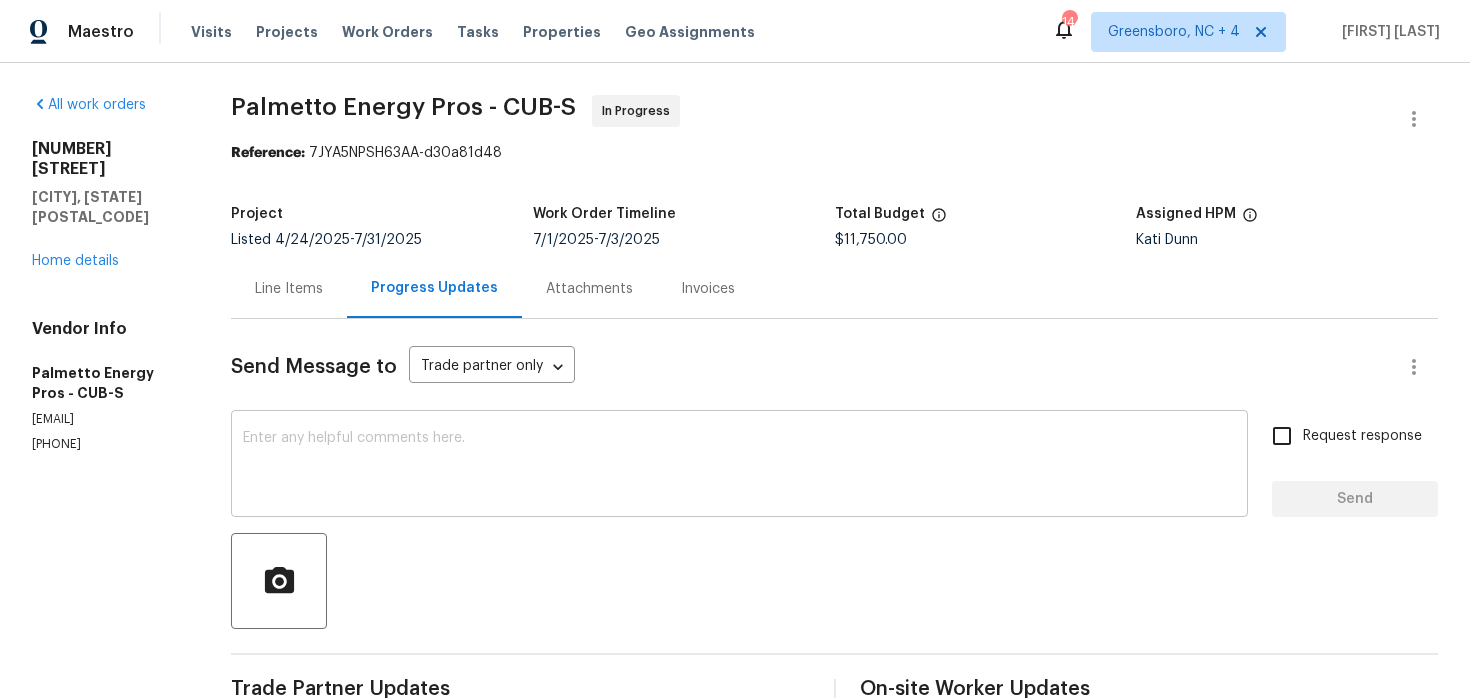 click at bounding box center [739, 466] 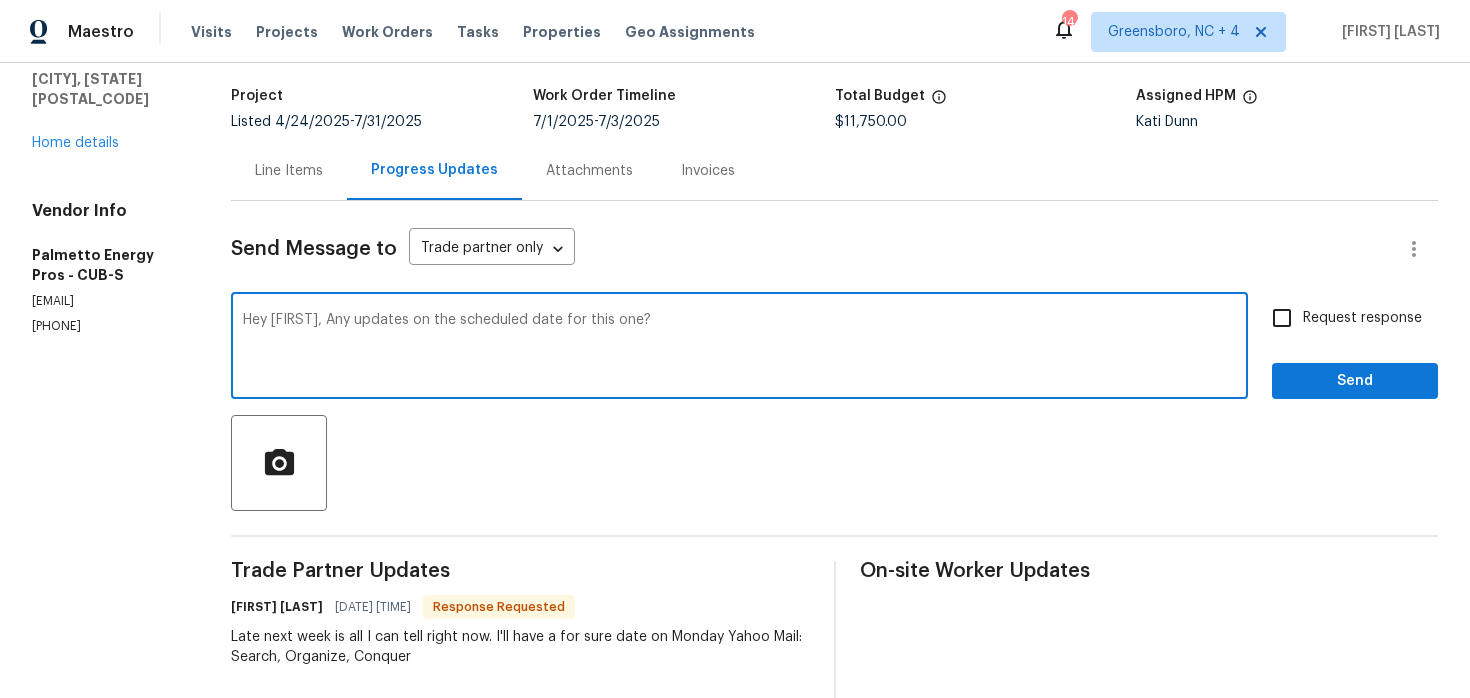 scroll, scrollTop: 108, scrollLeft: 0, axis: vertical 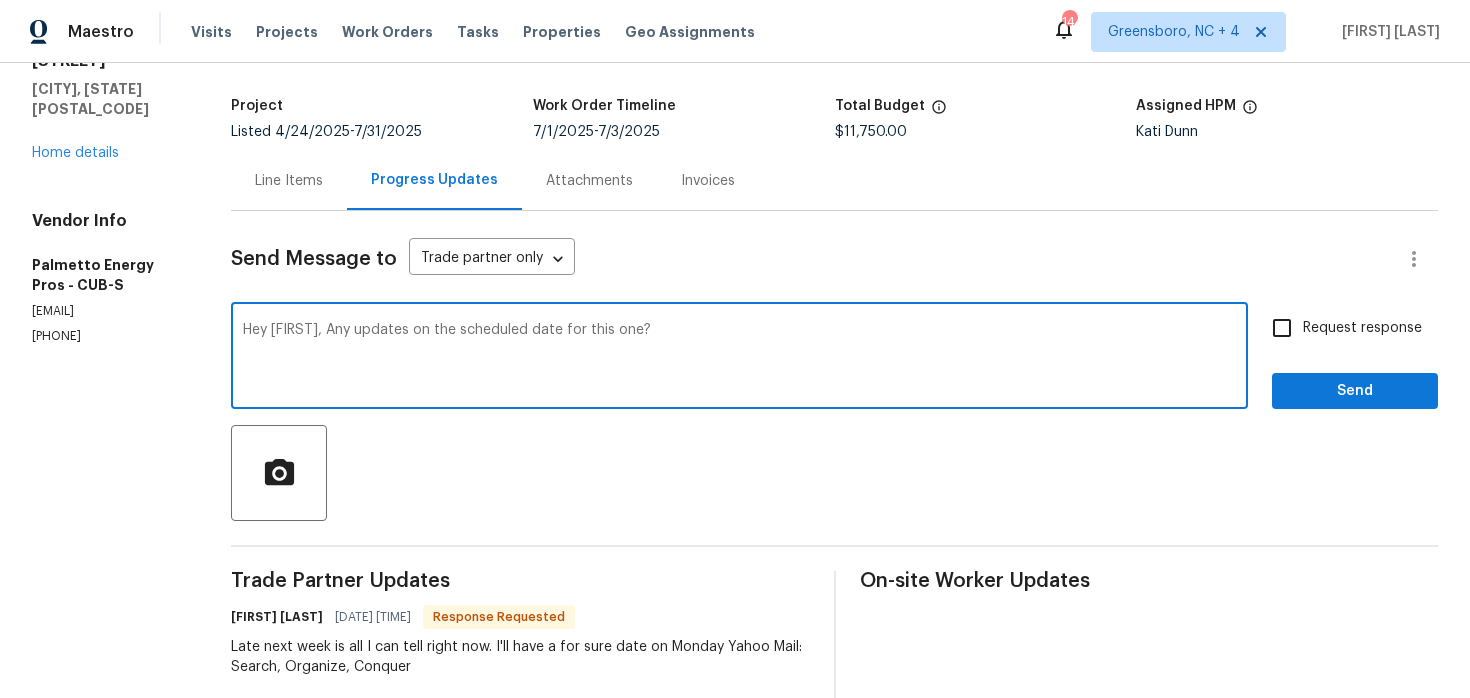 type on "Hey [FIRST], Any updates on the scheduled date for this one?" 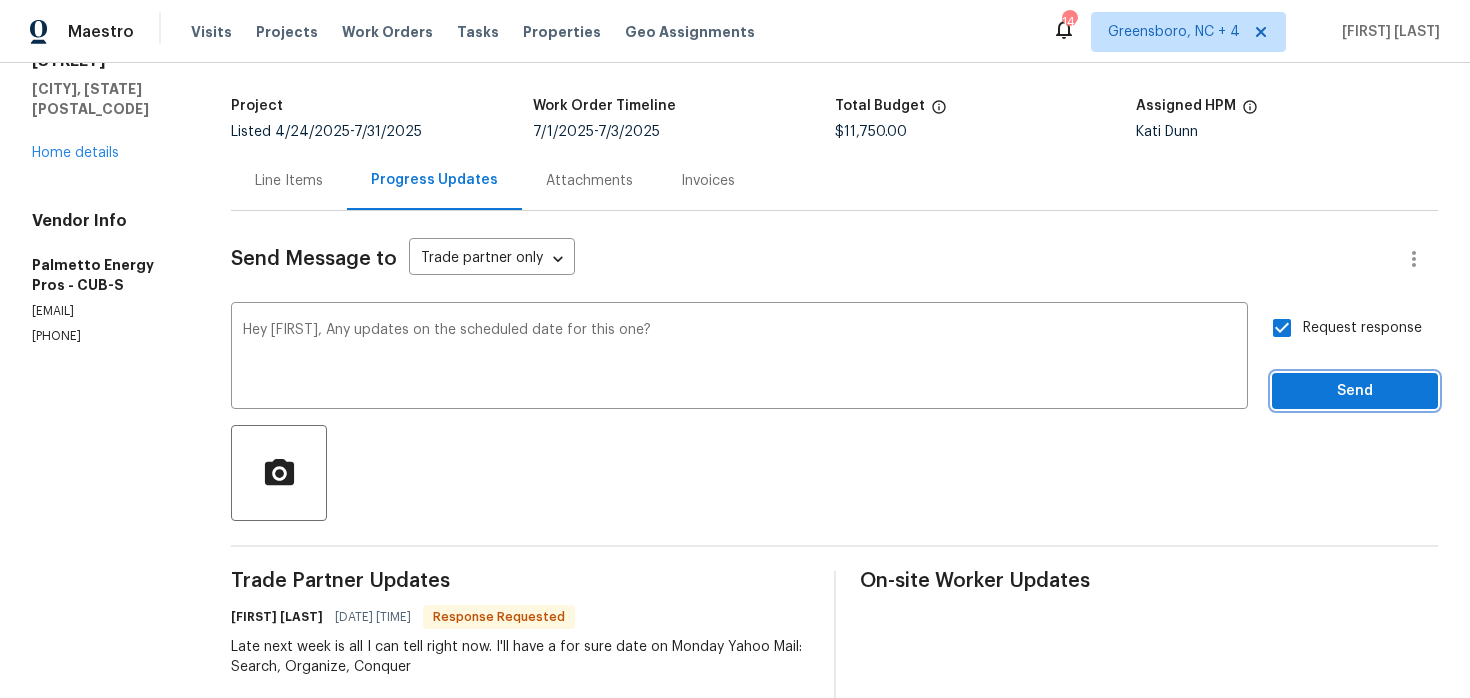 click on "Send" at bounding box center (1355, 391) 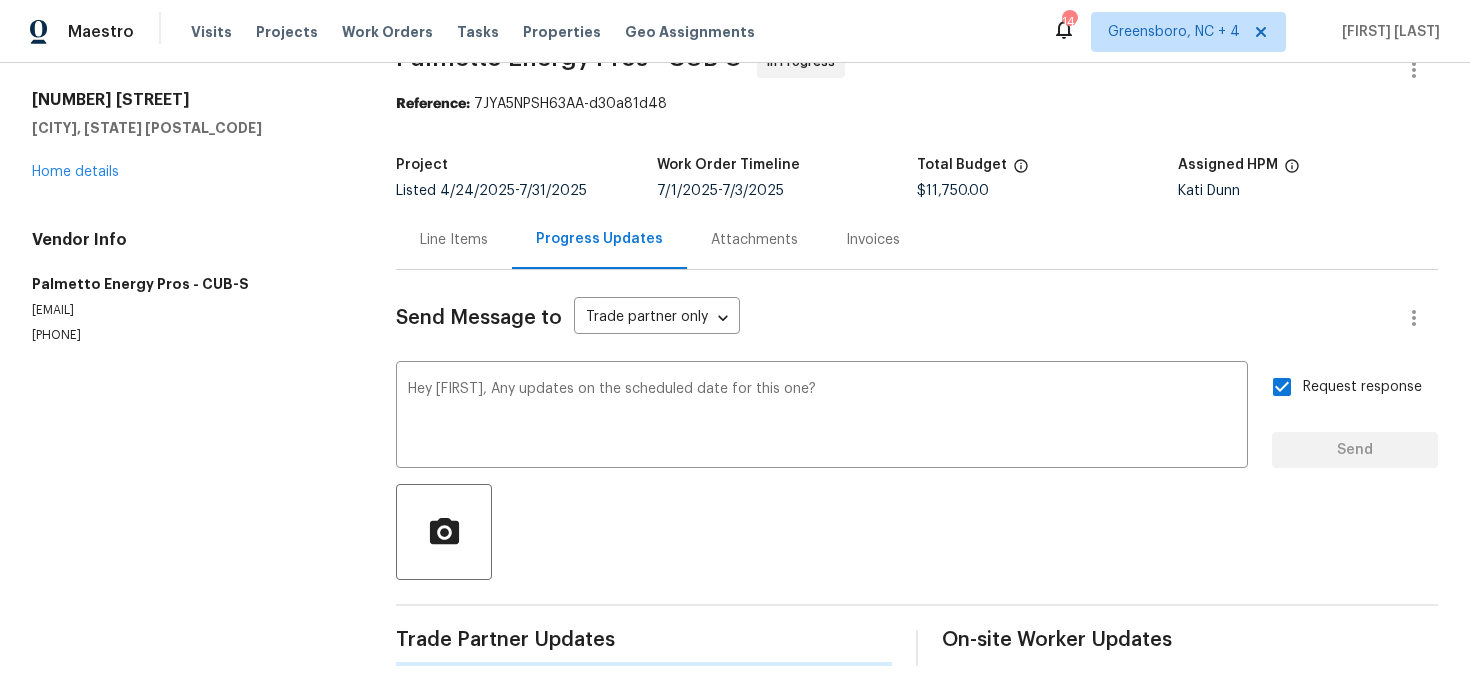 scroll, scrollTop: 0, scrollLeft: 0, axis: both 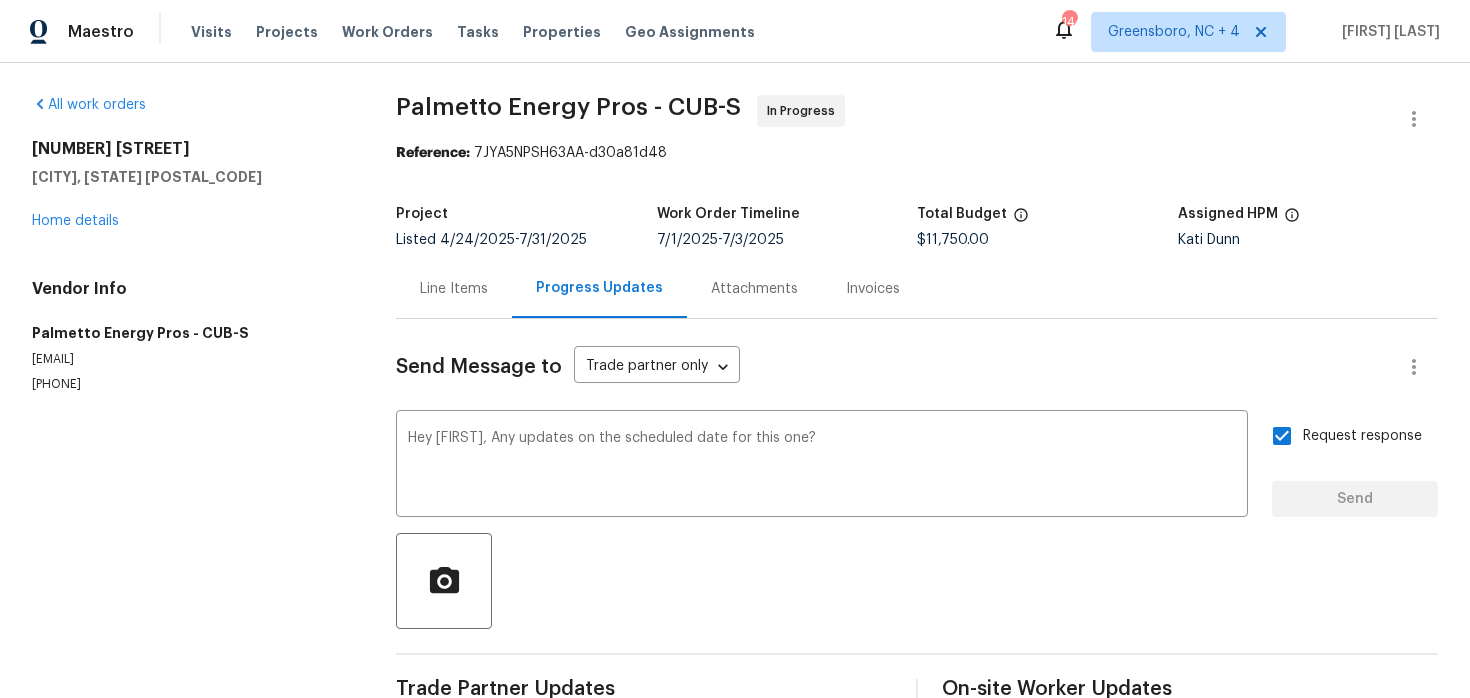 type 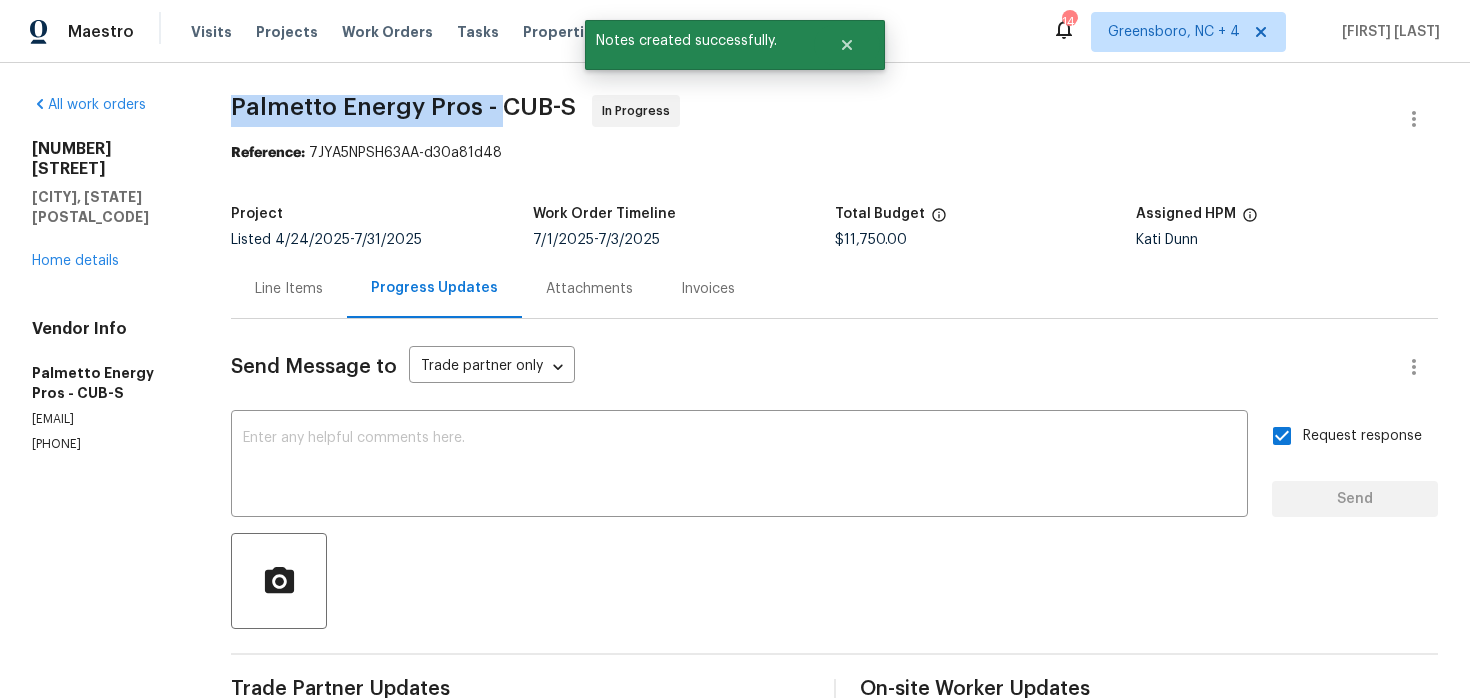 drag, startPoint x: 247, startPoint y: 108, endPoint x: 514, endPoint y: 104, distance: 267.02997 